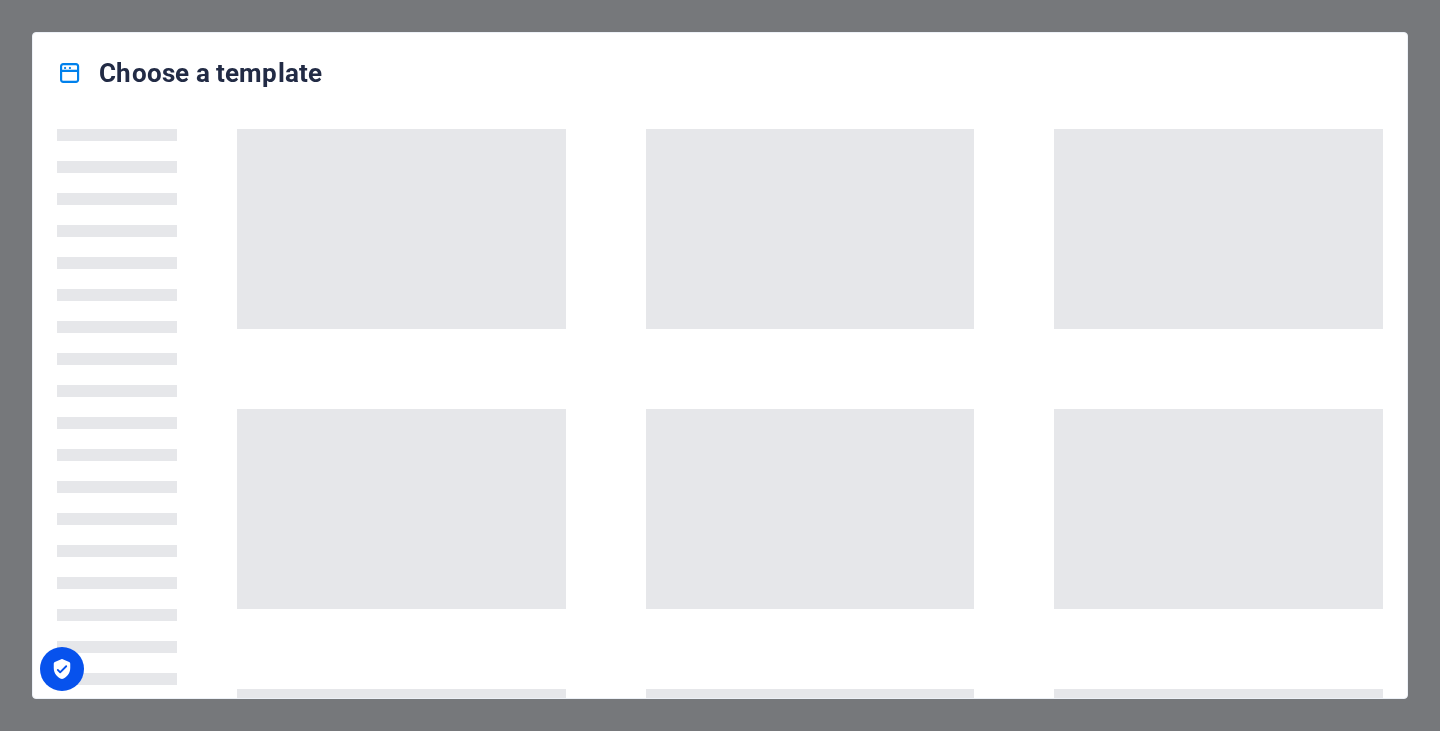 scroll, scrollTop: 0, scrollLeft: 0, axis: both 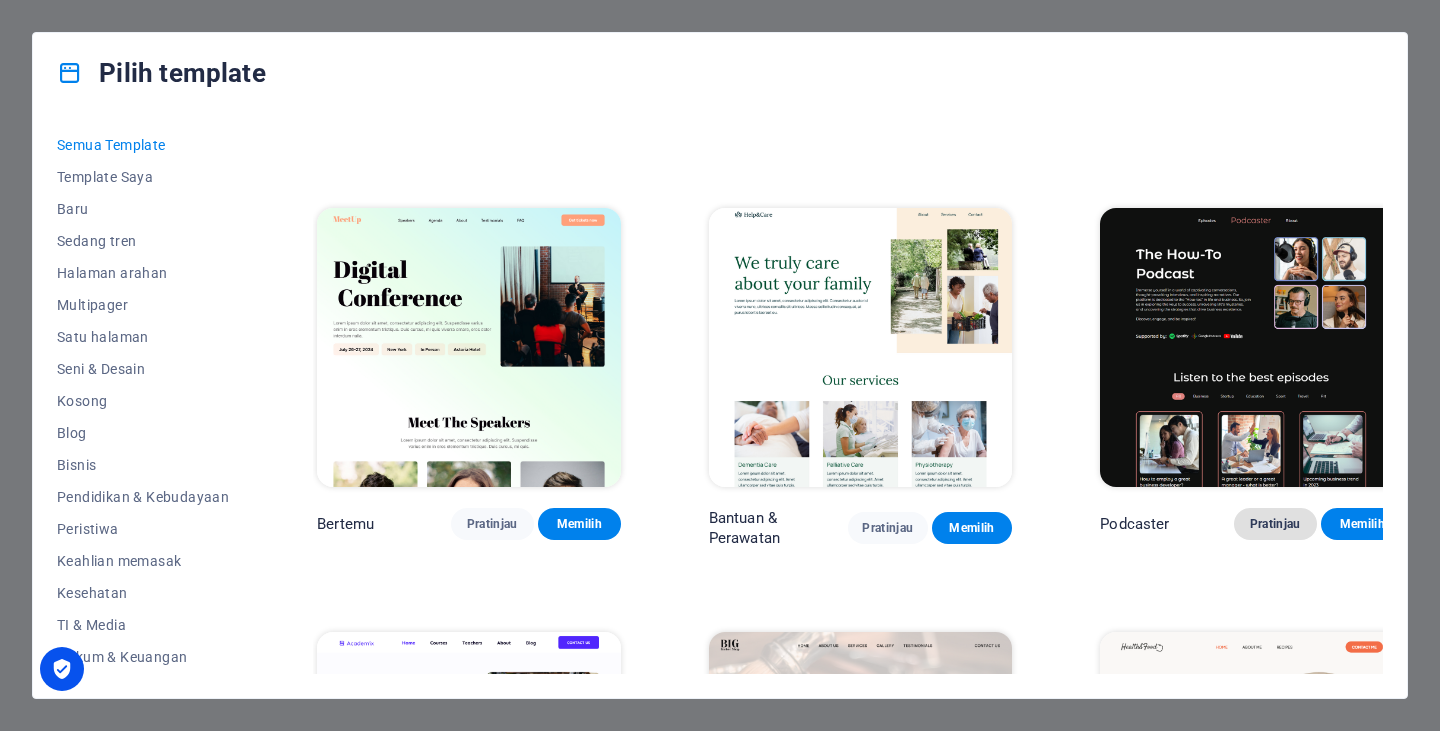 click on "Pratinjau" at bounding box center [1275, 524] 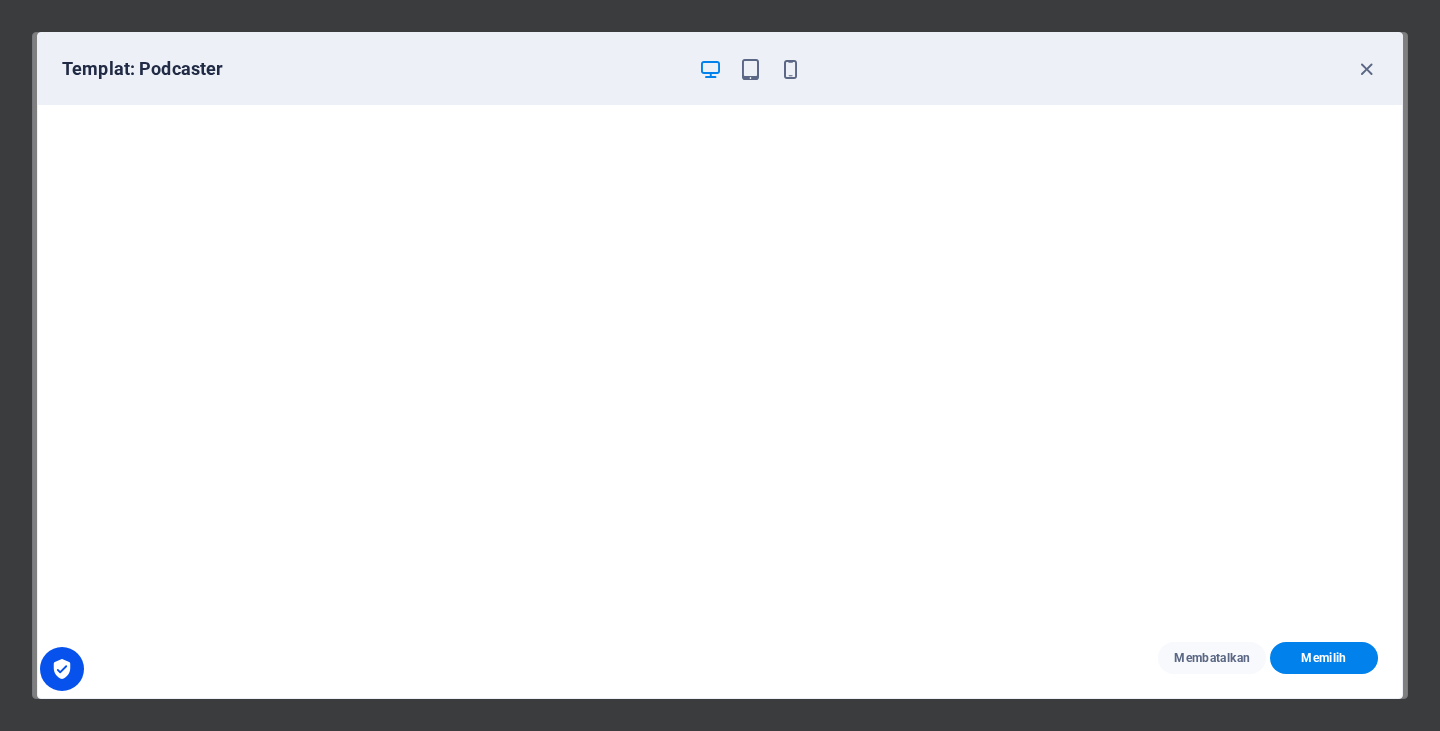 scroll, scrollTop: 5, scrollLeft: 0, axis: vertical 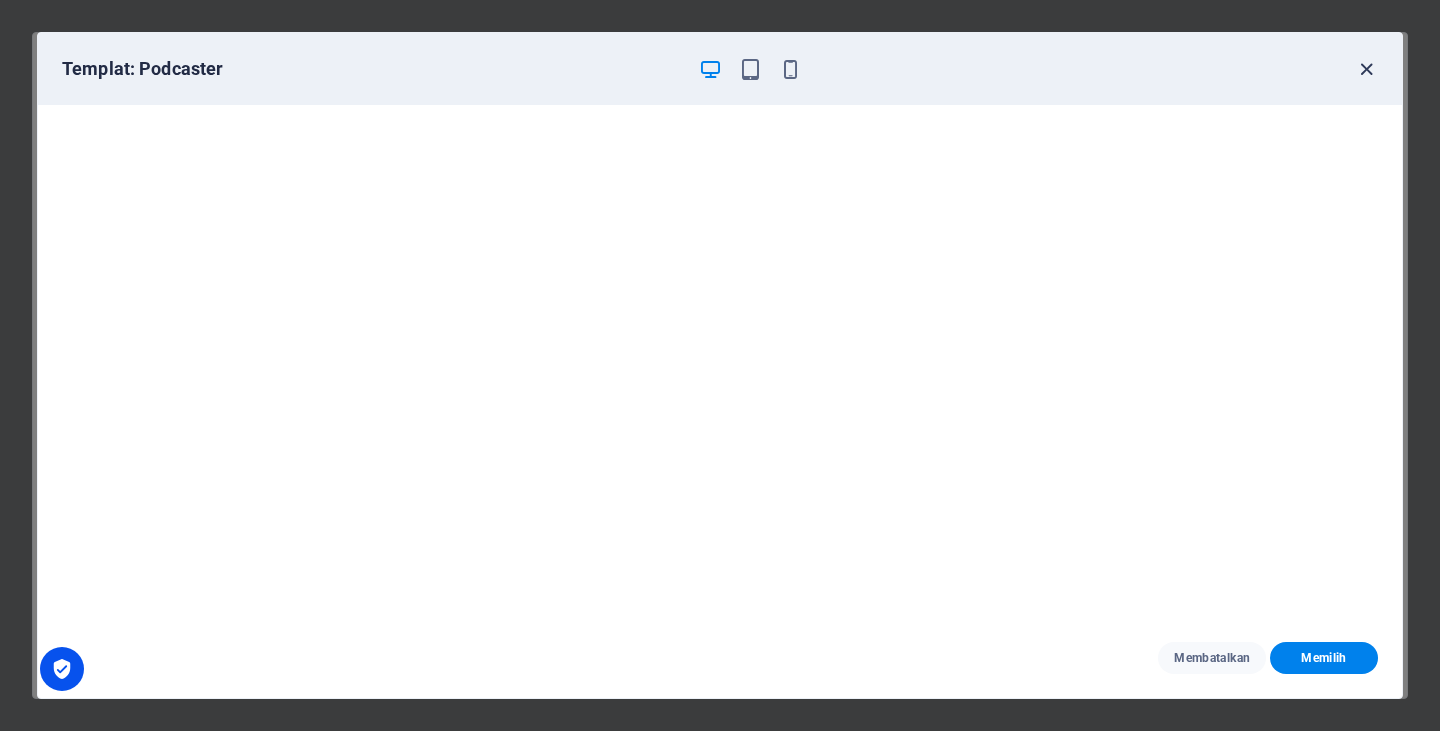 click at bounding box center [1366, 69] 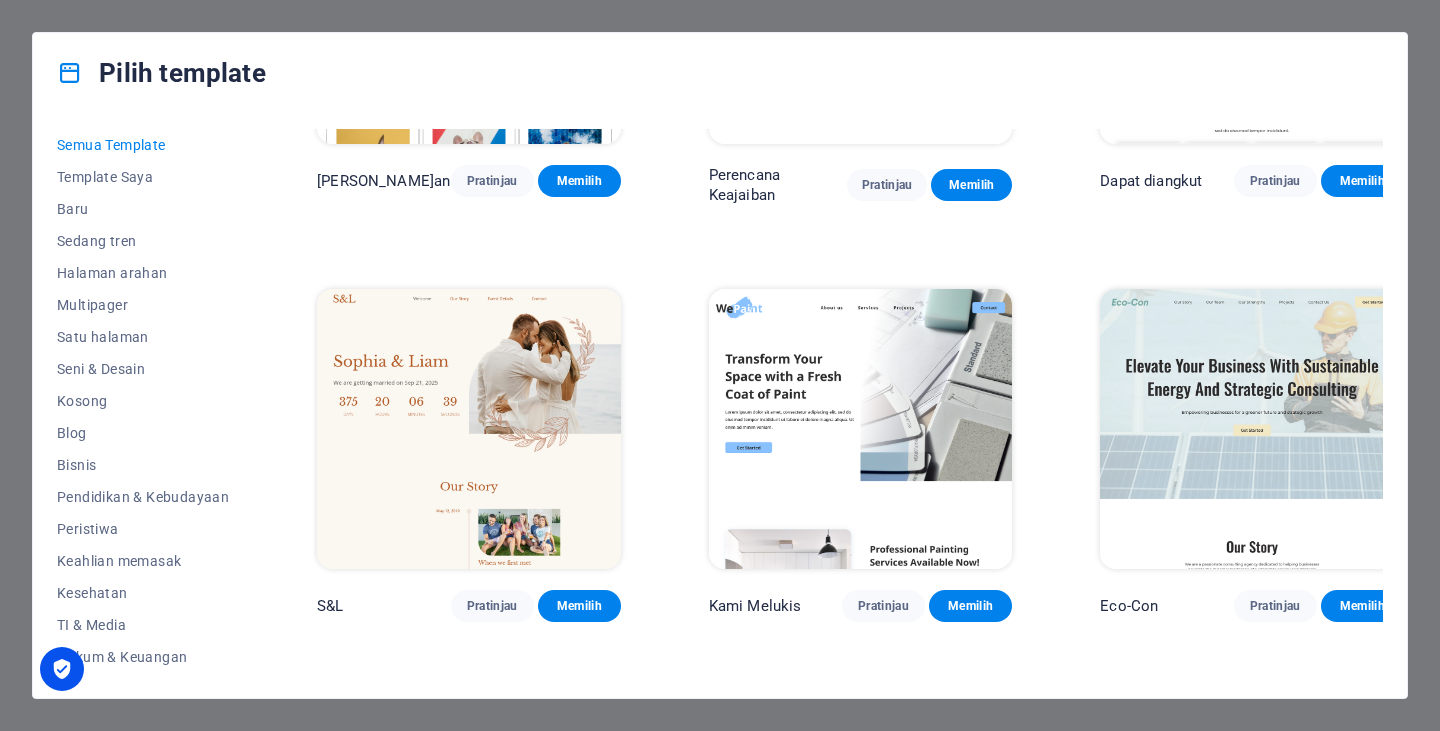 scroll, scrollTop: 1100, scrollLeft: 0, axis: vertical 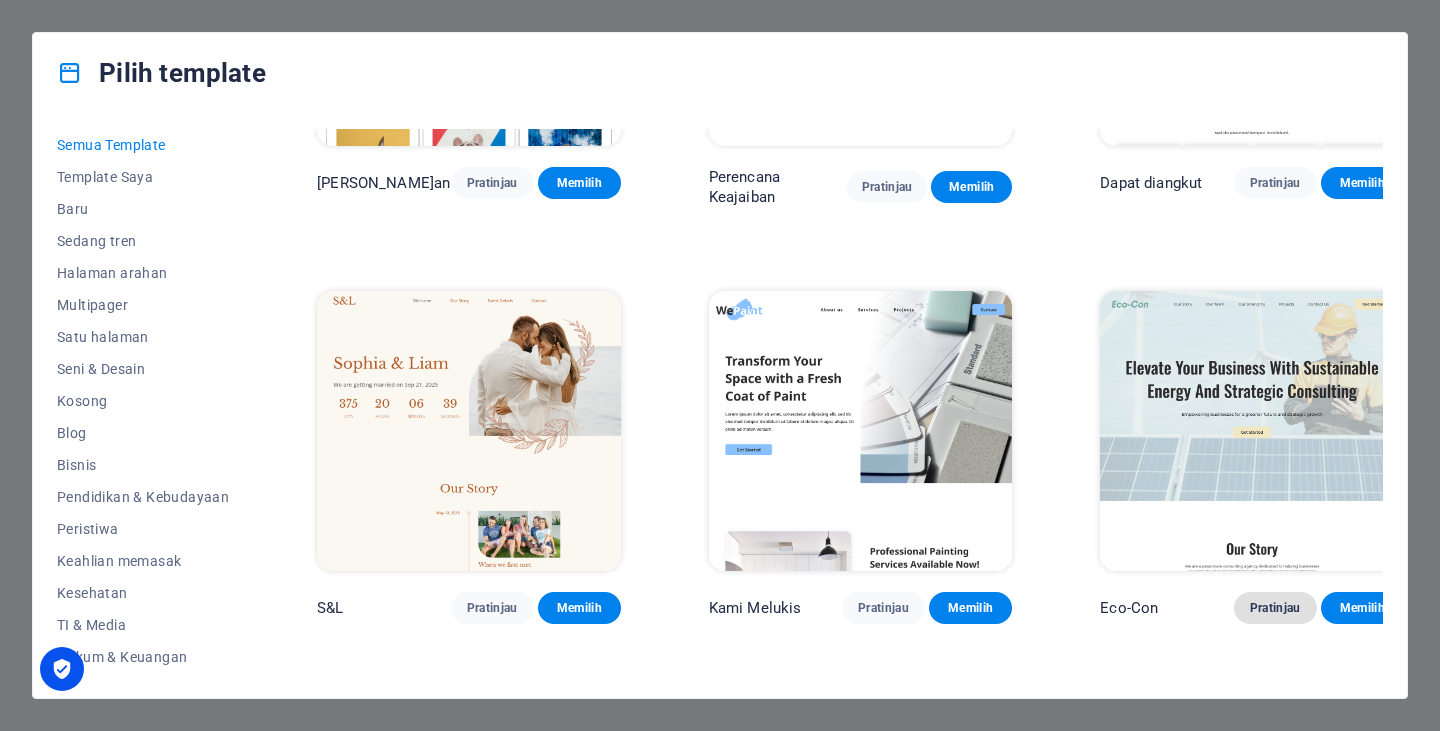 click on "Pratinjau" at bounding box center [1275, 608] 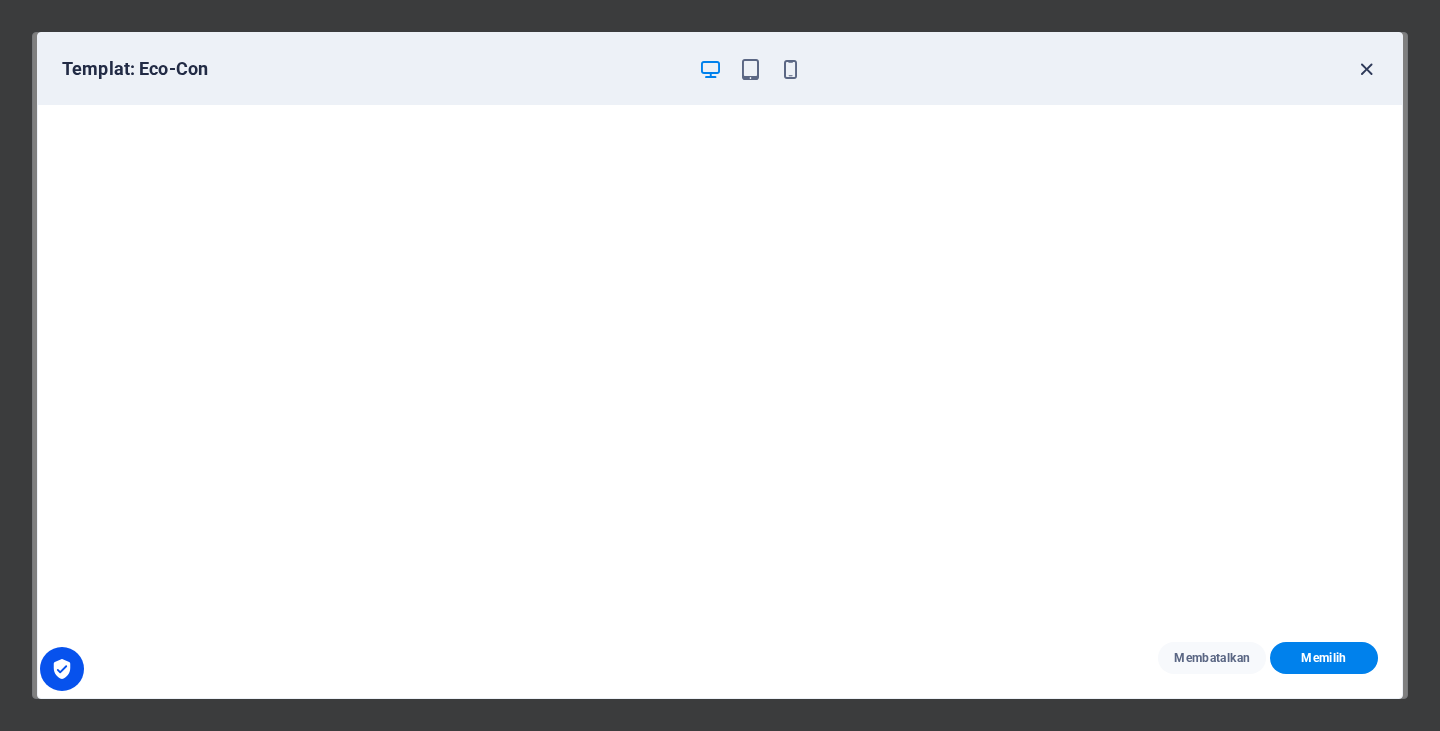 click at bounding box center (1366, 69) 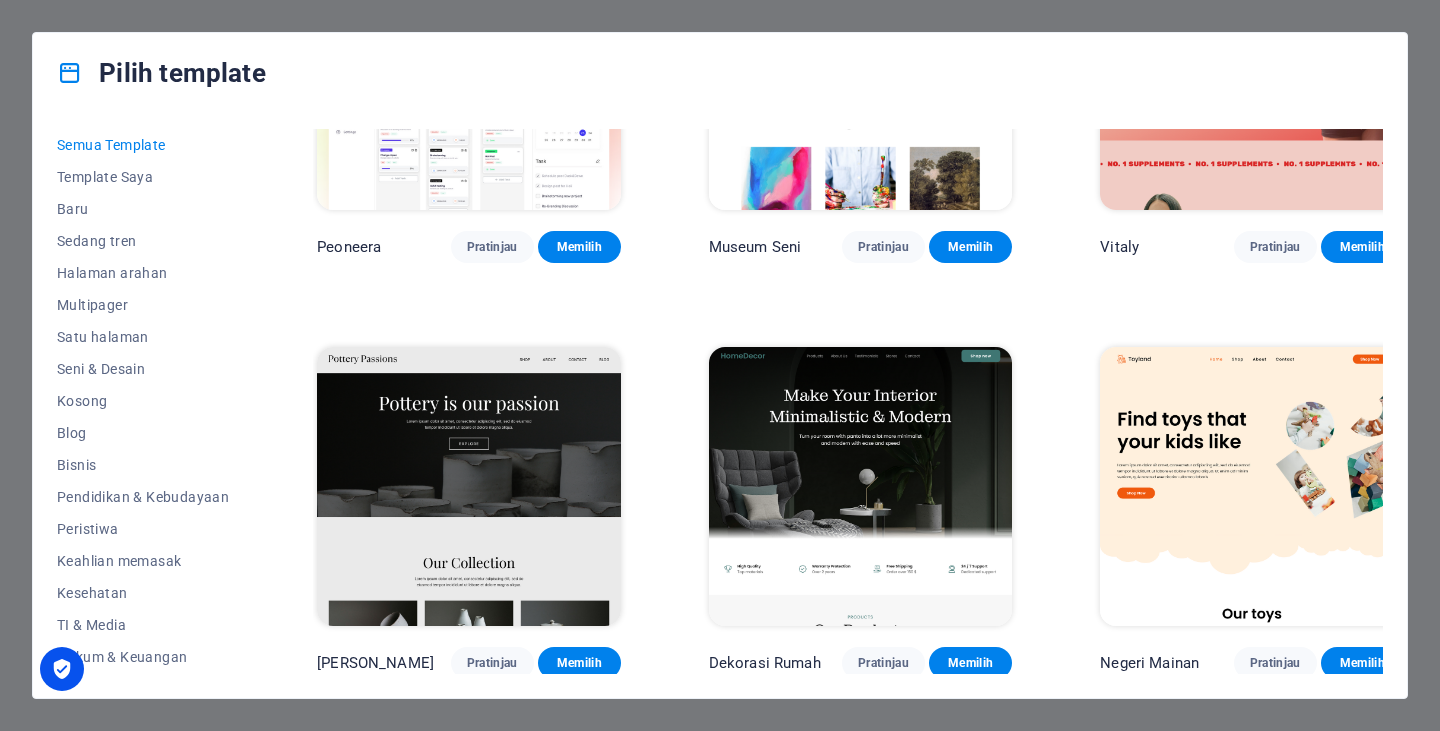 scroll, scrollTop: 200, scrollLeft: 0, axis: vertical 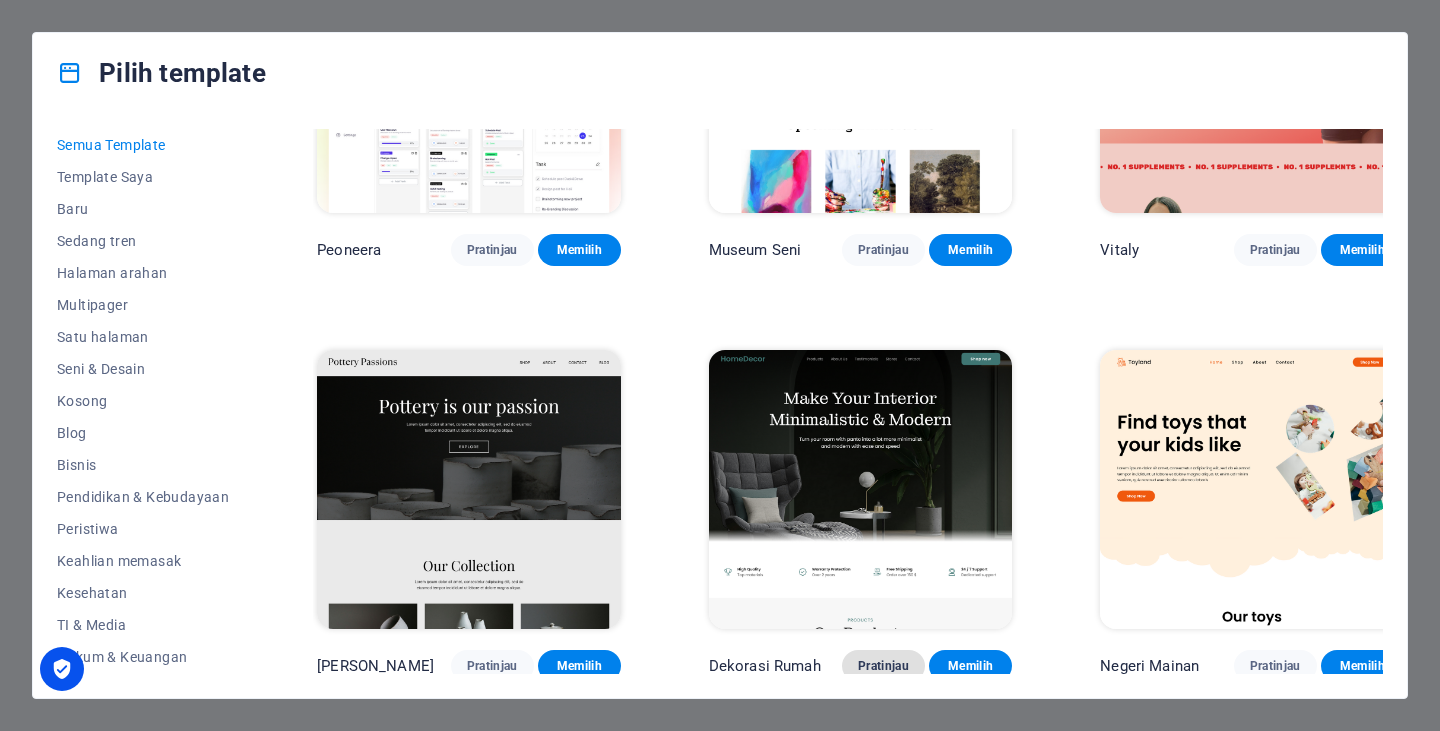 click on "Pratinjau" at bounding box center (883, 666) 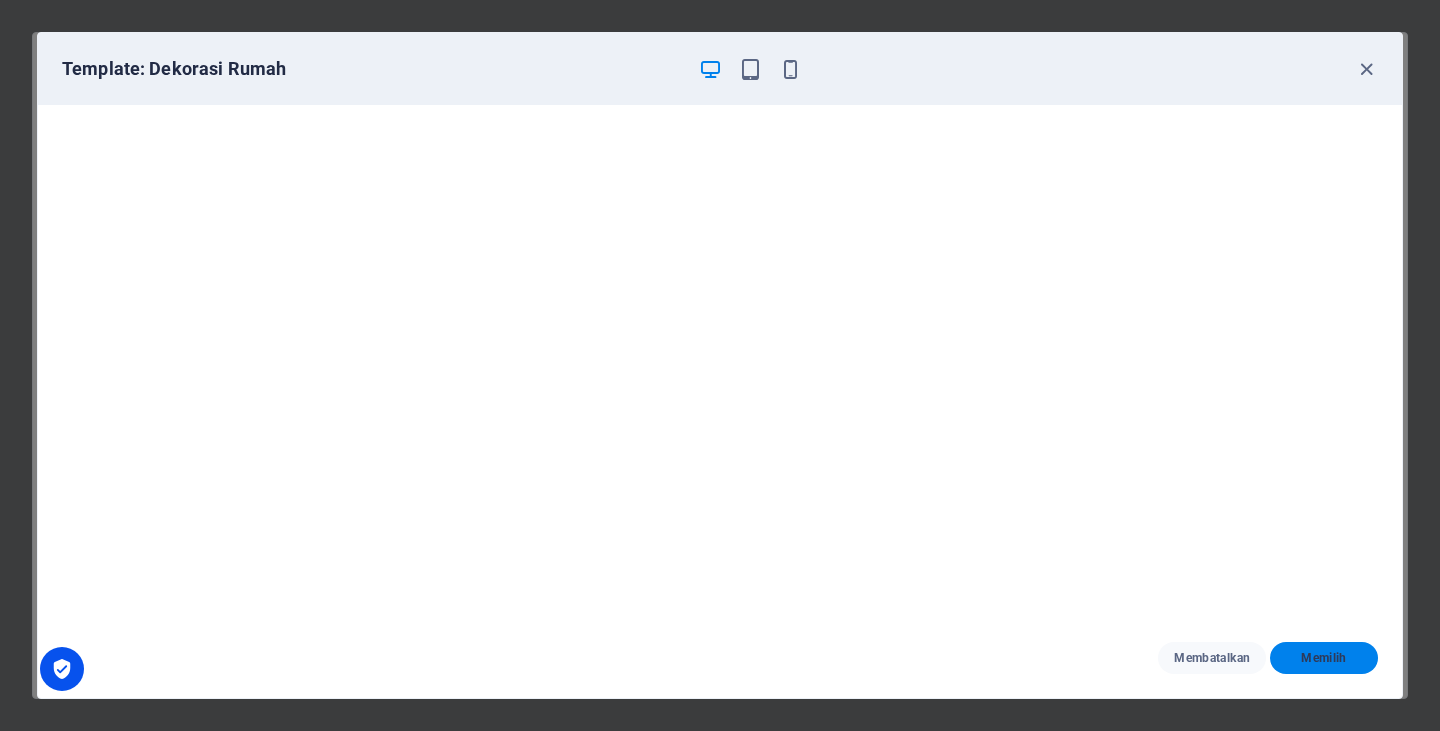 click on "Memilih" at bounding box center (1324, 658) 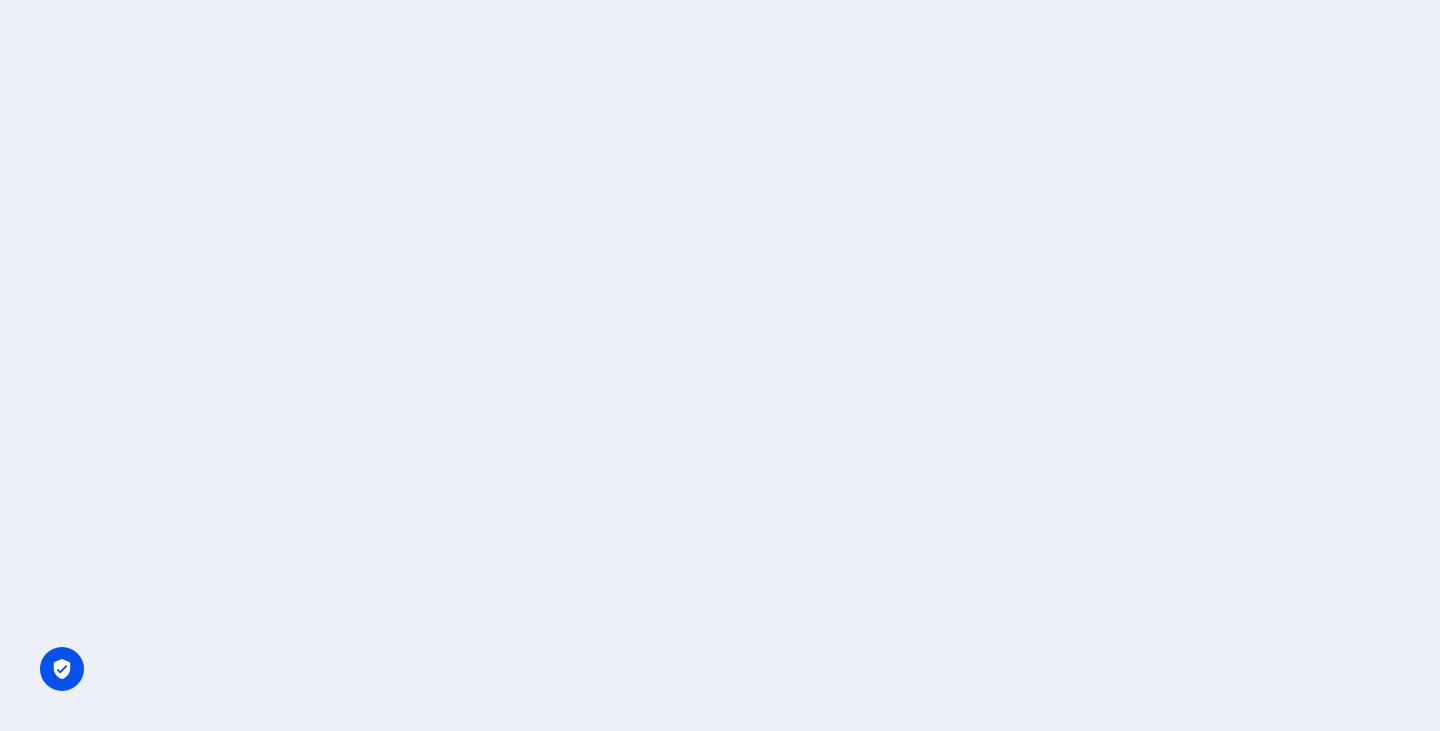 scroll, scrollTop: 0, scrollLeft: 0, axis: both 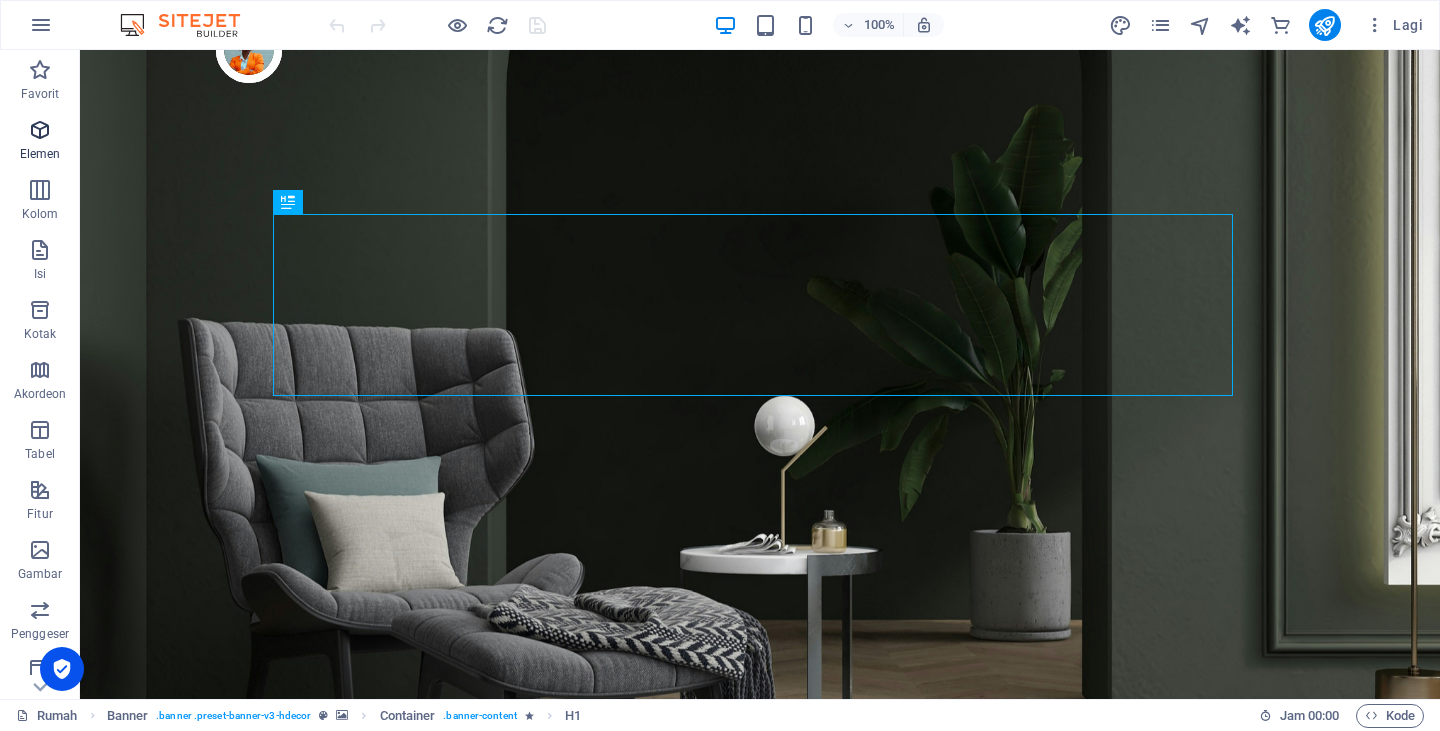 click at bounding box center [40, 130] 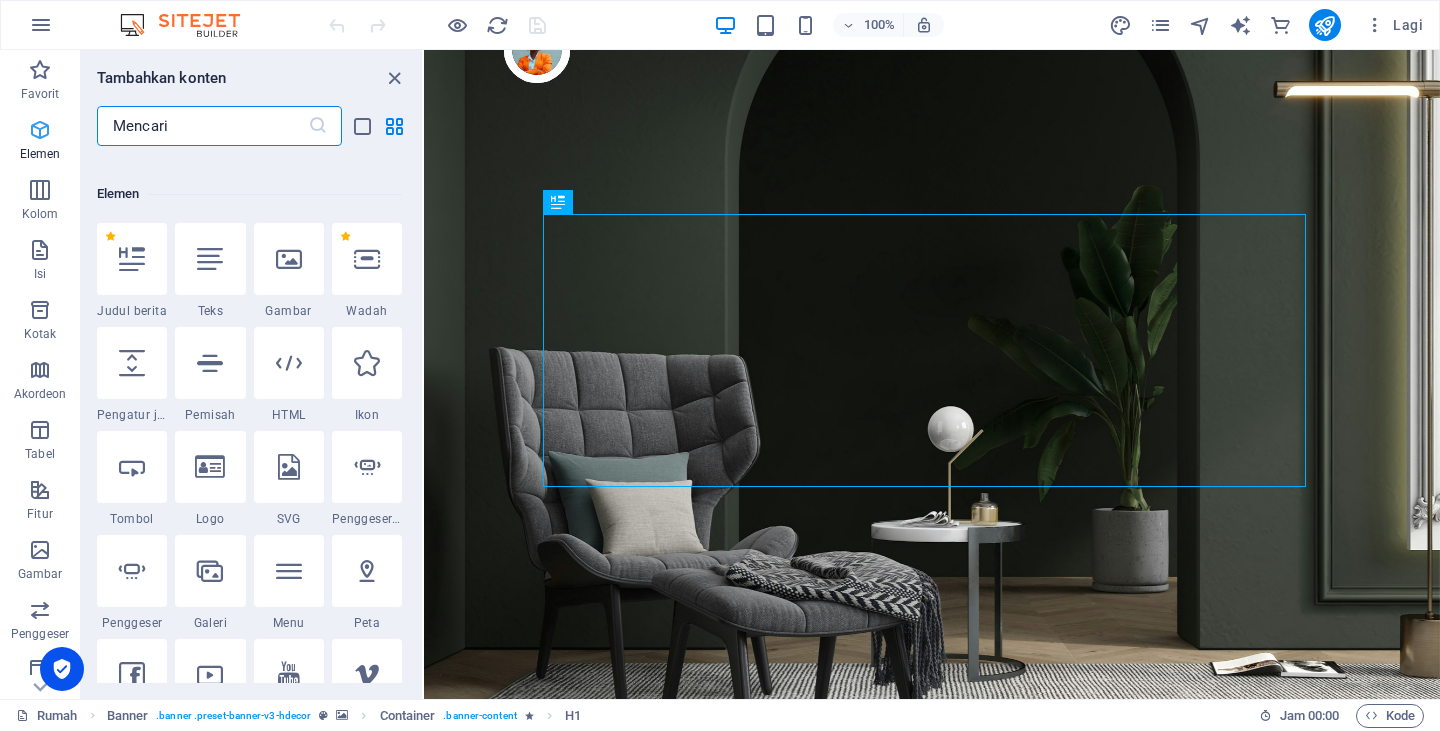 scroll, scrollTop: 213, scrollLeft: 0, axis: vertical 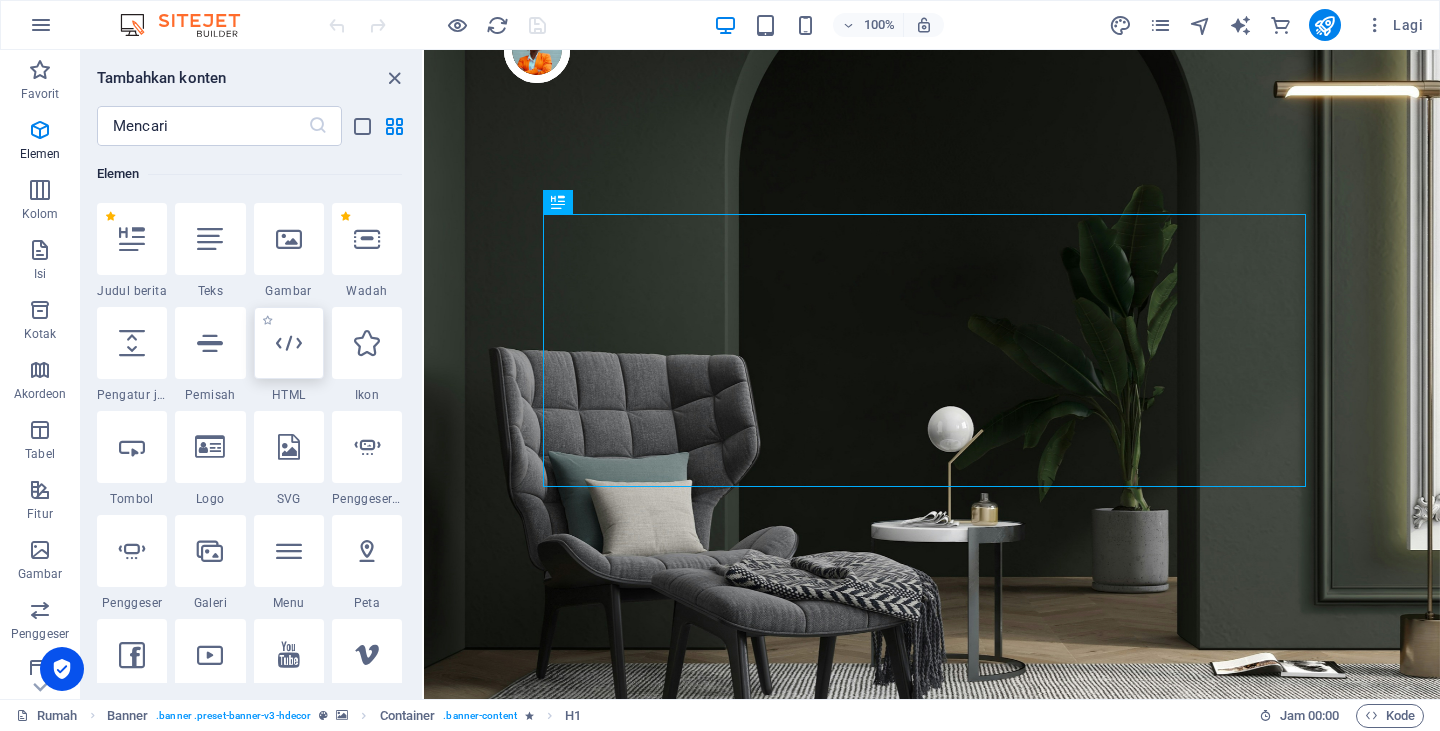 click at bounding box center [289, 343] 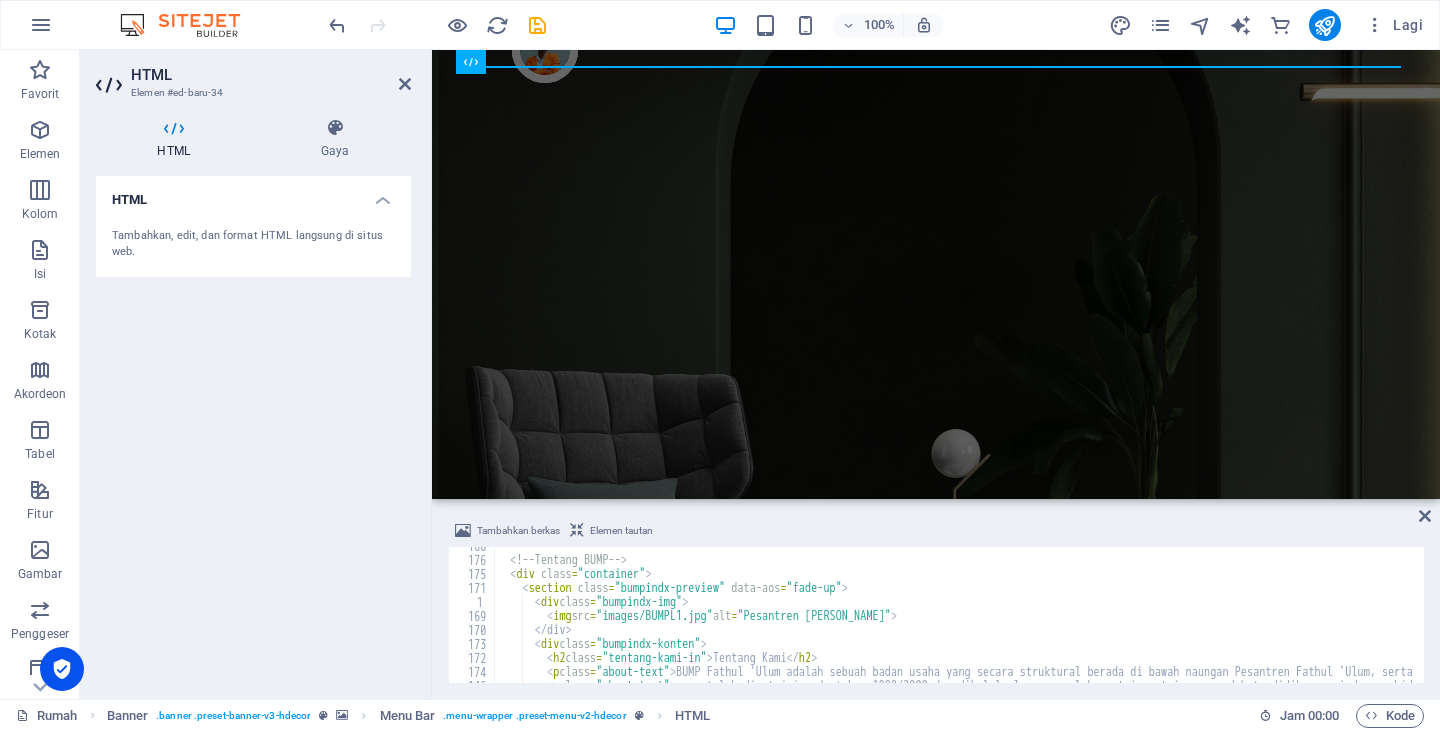 scroll, scrollTop: 606, scrollLeft: 0, axis: vertical 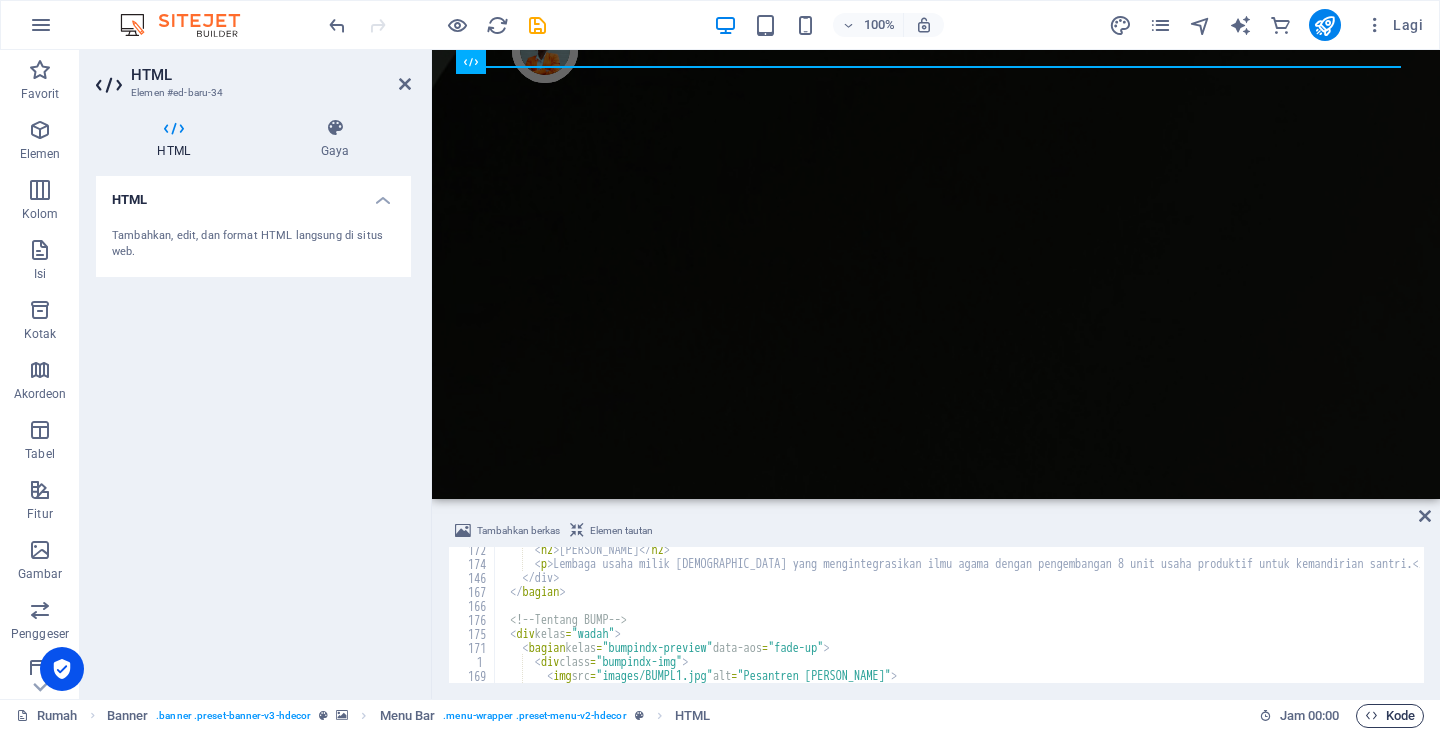 click at bounding box center (1371, 715) 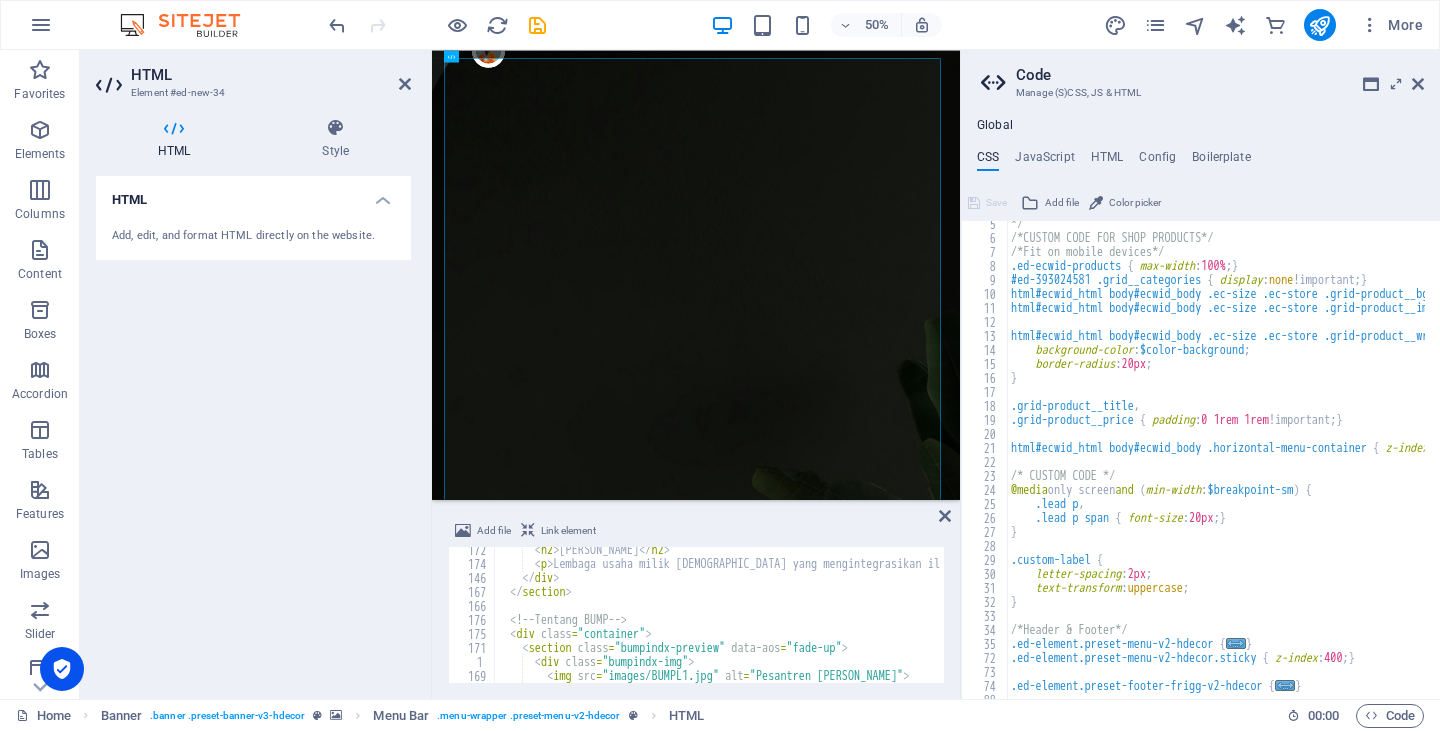 scroll, scrollTop: 0, scrollLeft: 0, axis: both 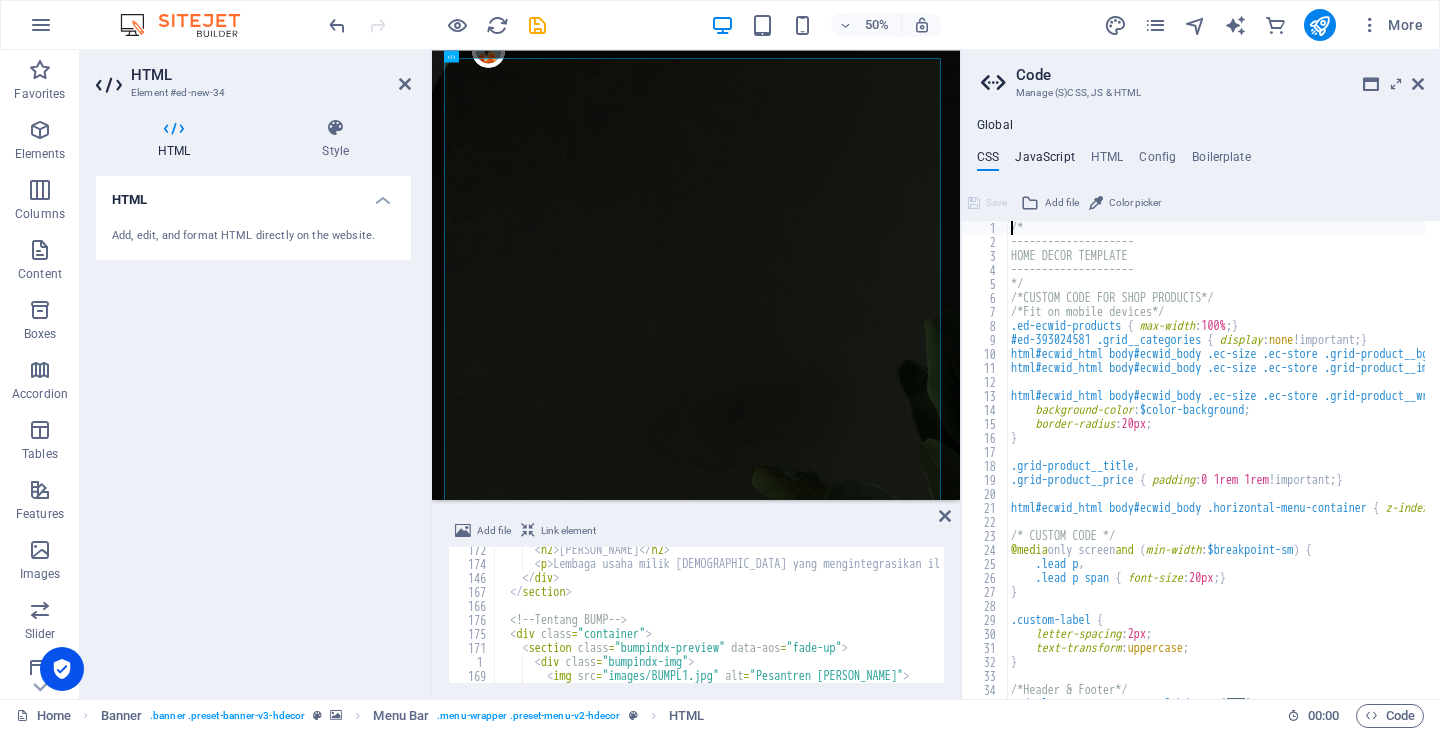 click on "JavaScript" at bounding box center (1044, 161) 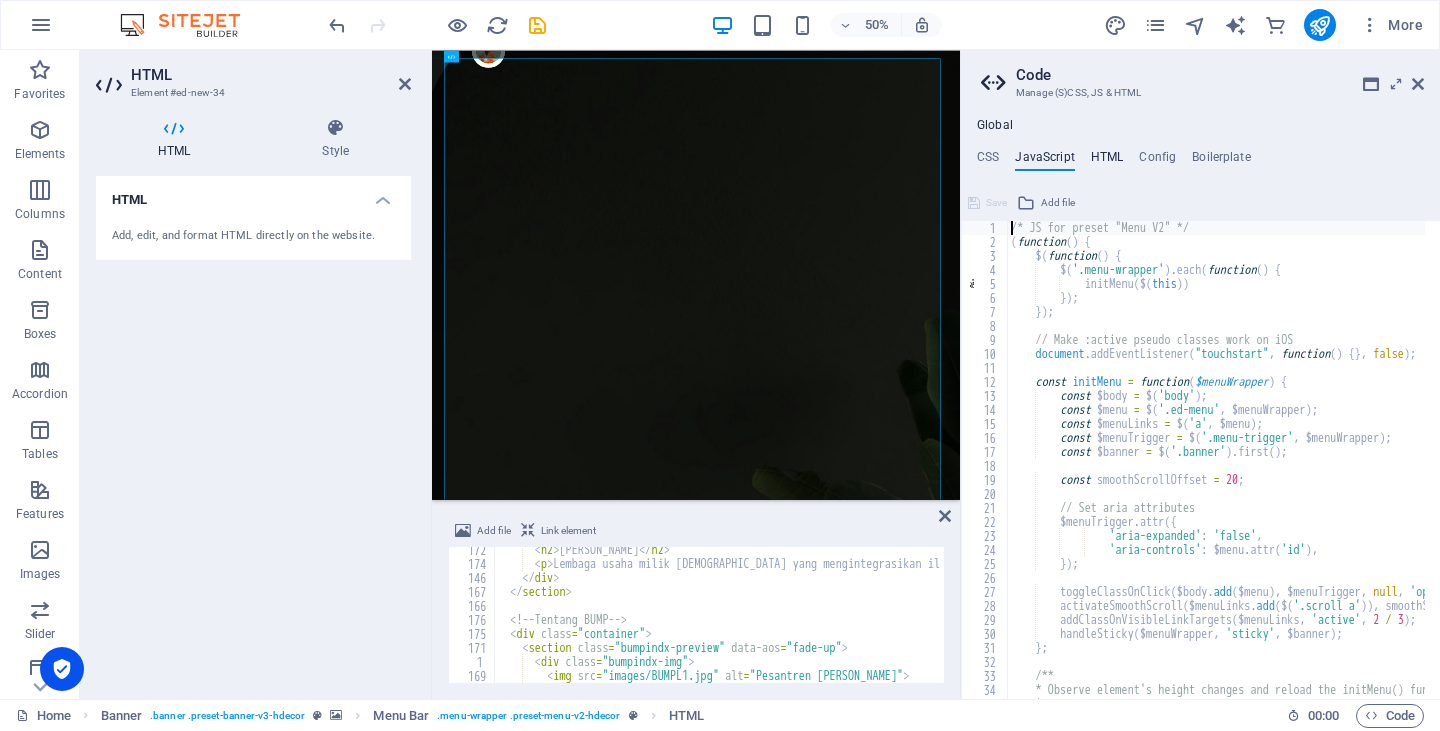 click on "HTML" at bounding box center [1107, 161] 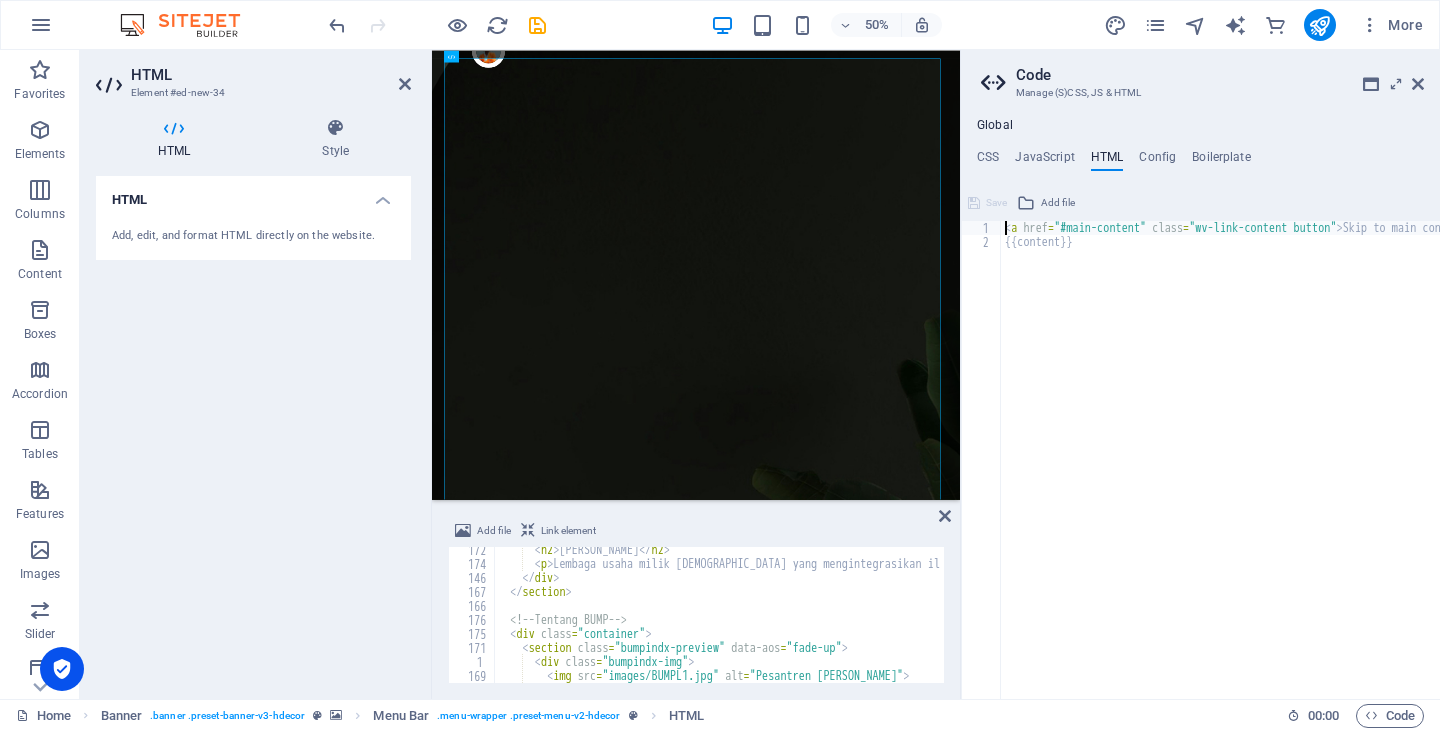 click on "Global CSS JavaScript HTML Config Boilerplate /* 1 2 3 4 5 6 7 8 9 10 11 12 13 14 15 16 17 18 19 20 21 22 23 24 25 26 27 28 29 30 31 32 33 34 35 /* -------------------- HOME DECOR TEMPLATE -------------------- */ /*CUSTOM CODE FOR SHOP PRODUCTS*/ /*Fit on mobile devices*/ .ed-ecwid-products   {   max-width :  100% ;  } #ed-393024581   .grid__categories   {   display :  none  !important;  } html#ecwid_html   body#ecwid_body   .ec-size   .ec-store   .grid-product__bg   {   background-color : unset !important;  } html#ecwid_html   body#ecwid_body   .ec-size   .ec-store   .grid-product__image-wrap   {   border-radius :  20px   20px   0   0 ;  } html#ecwid_html   body#ecwid_body   .ec-size   .ec-store   .grid-product__wrap-inner   {      background-color :  $color-background ;      border-radius :  20px ; } .grid-product__title , .grid-product__price   {   padding :  0   1rem   1rem  !important;  } html#ecwid_html   body#ecwid_body   .horizontal-menu-container   {   z-index :  1 ;  } /* CUSTOM CODE */ @media and" at bounding box center [1200, 408] 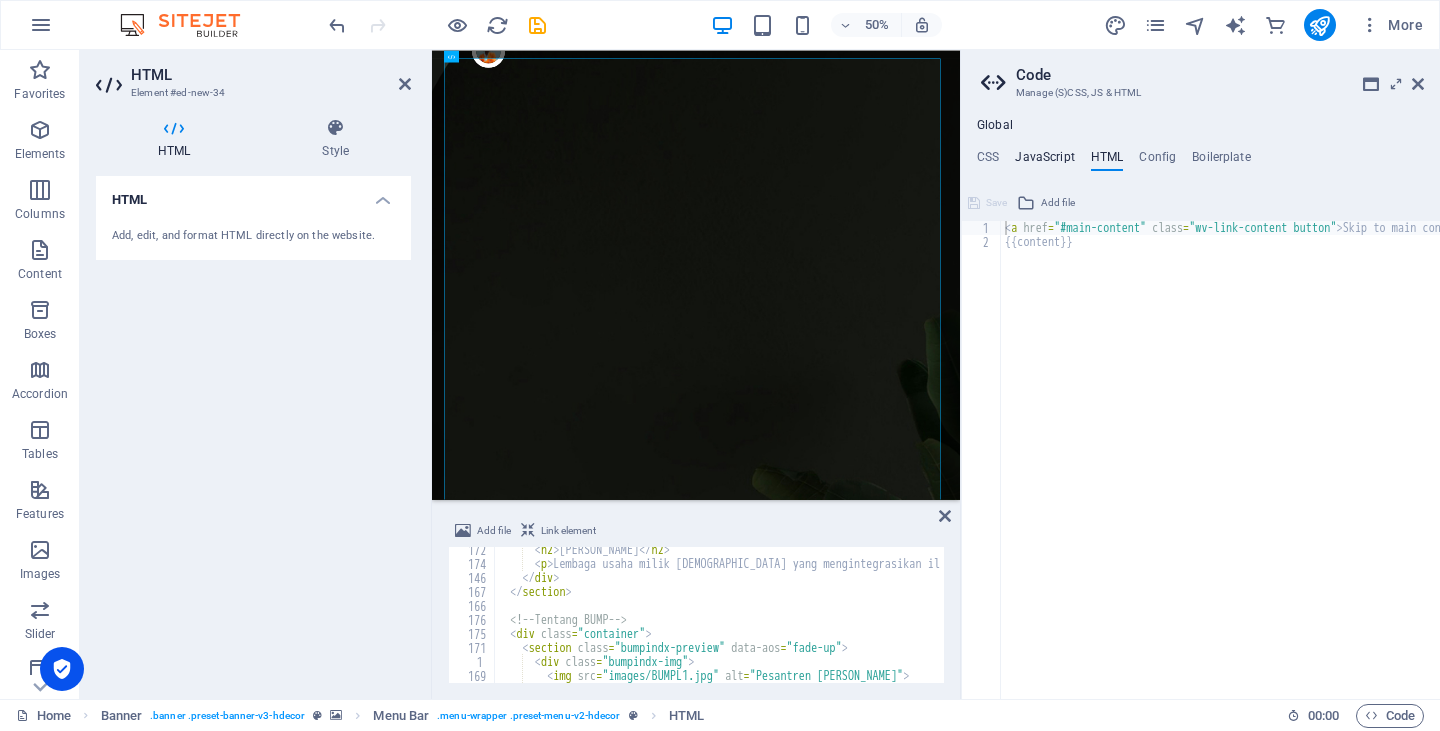 click on "JavaScript" at bounding box center (1044, 161) 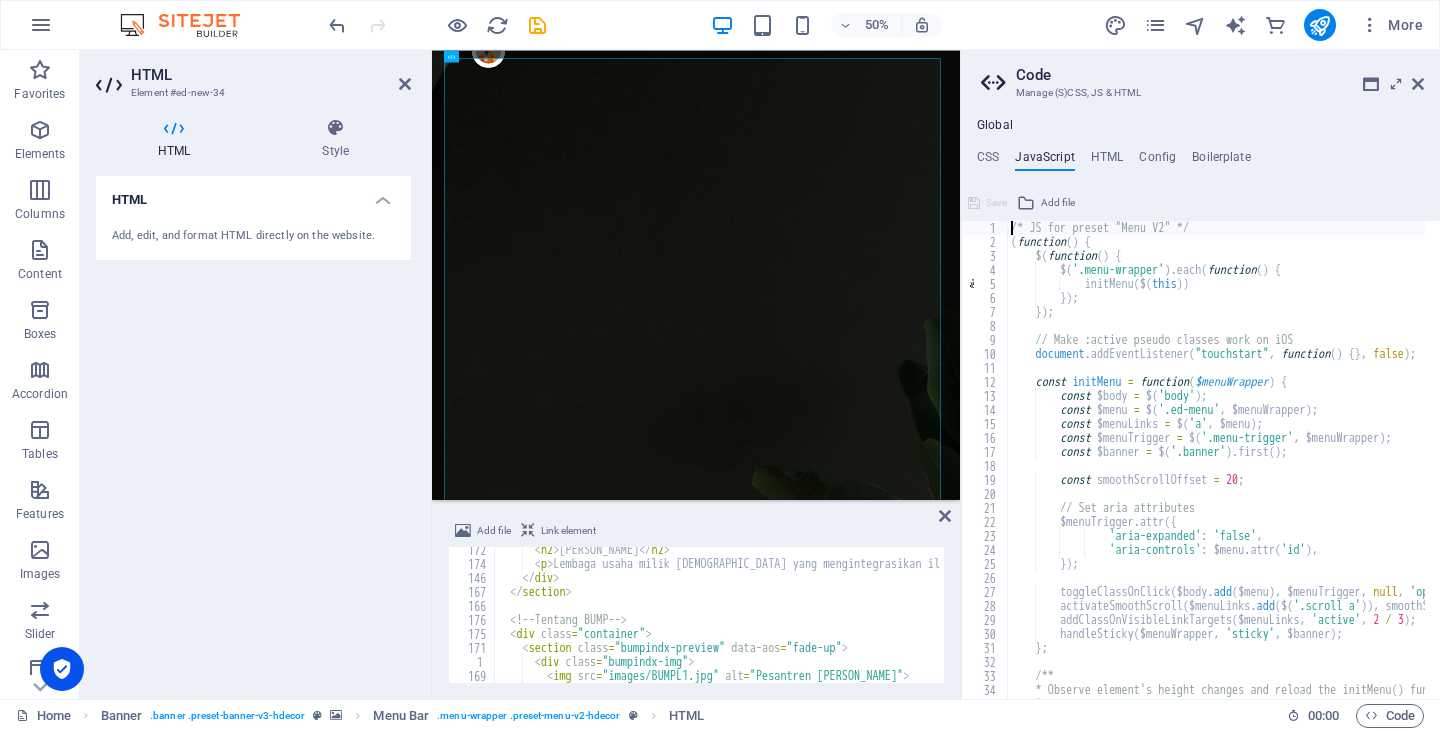 click on "CSS JavaScript HTML Config Boilerplate" at bounding box center [1200, 161] 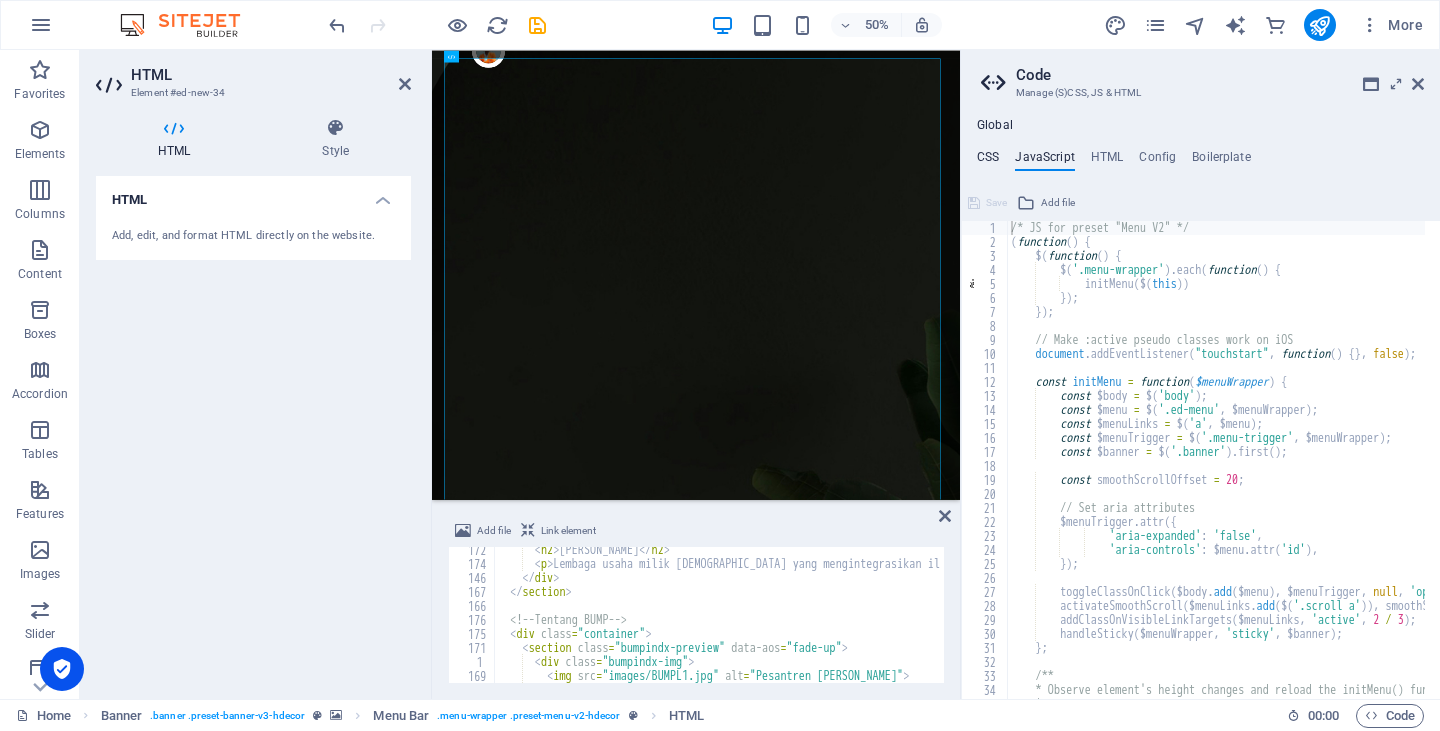 click on "CSS" at bounding box center [988, 161] 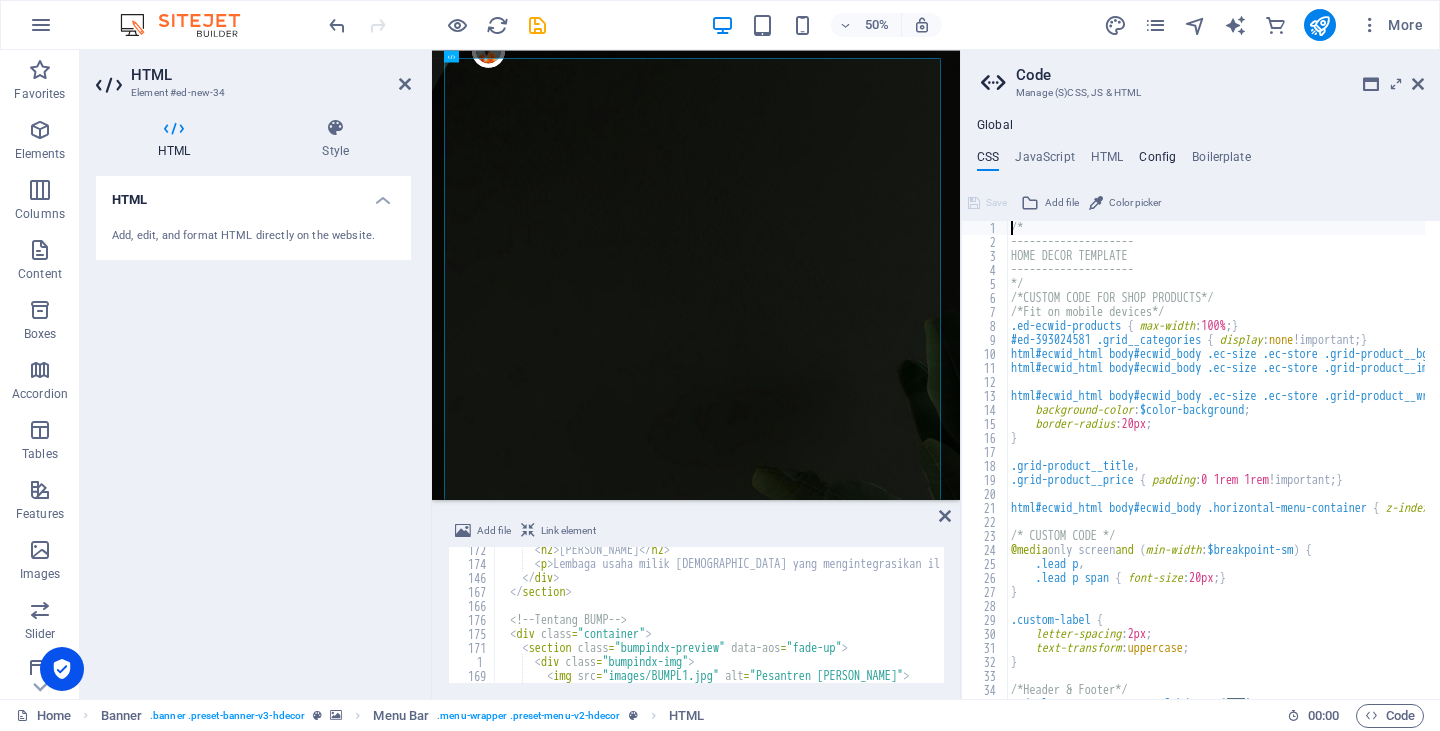 click on "Config" at bounding box center (1157, 161) 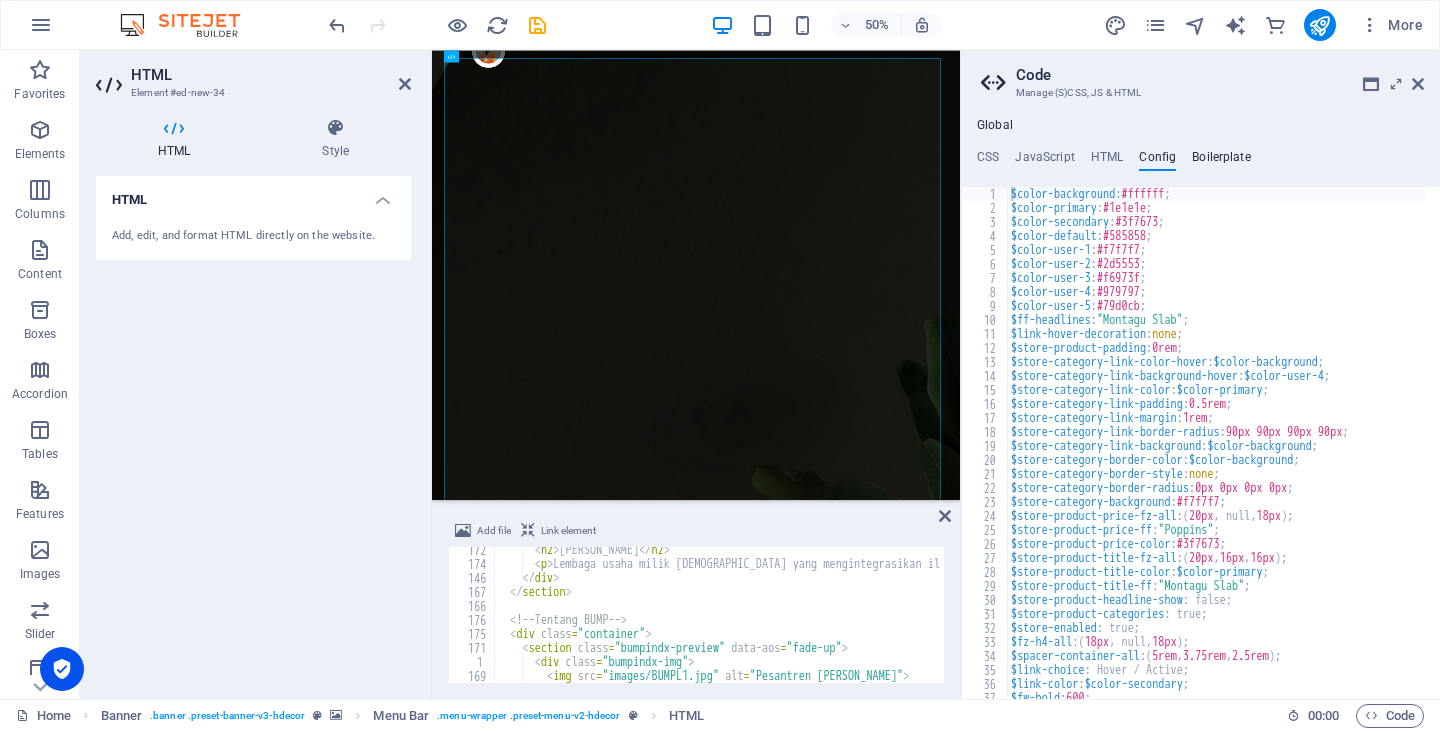 click on "Boilerplate" at bounding box center [1221, 161] 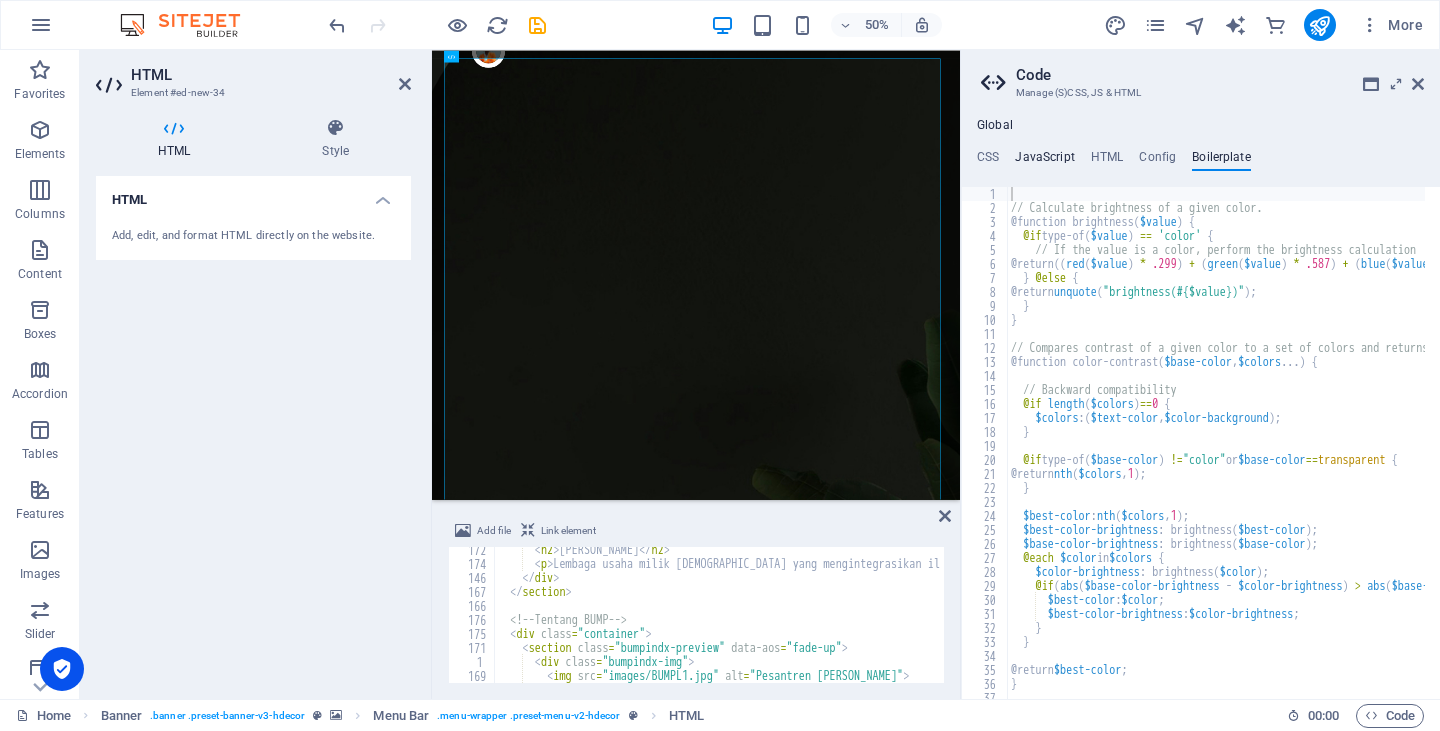click on "JavaScript" at bounding box center (1044, 161) 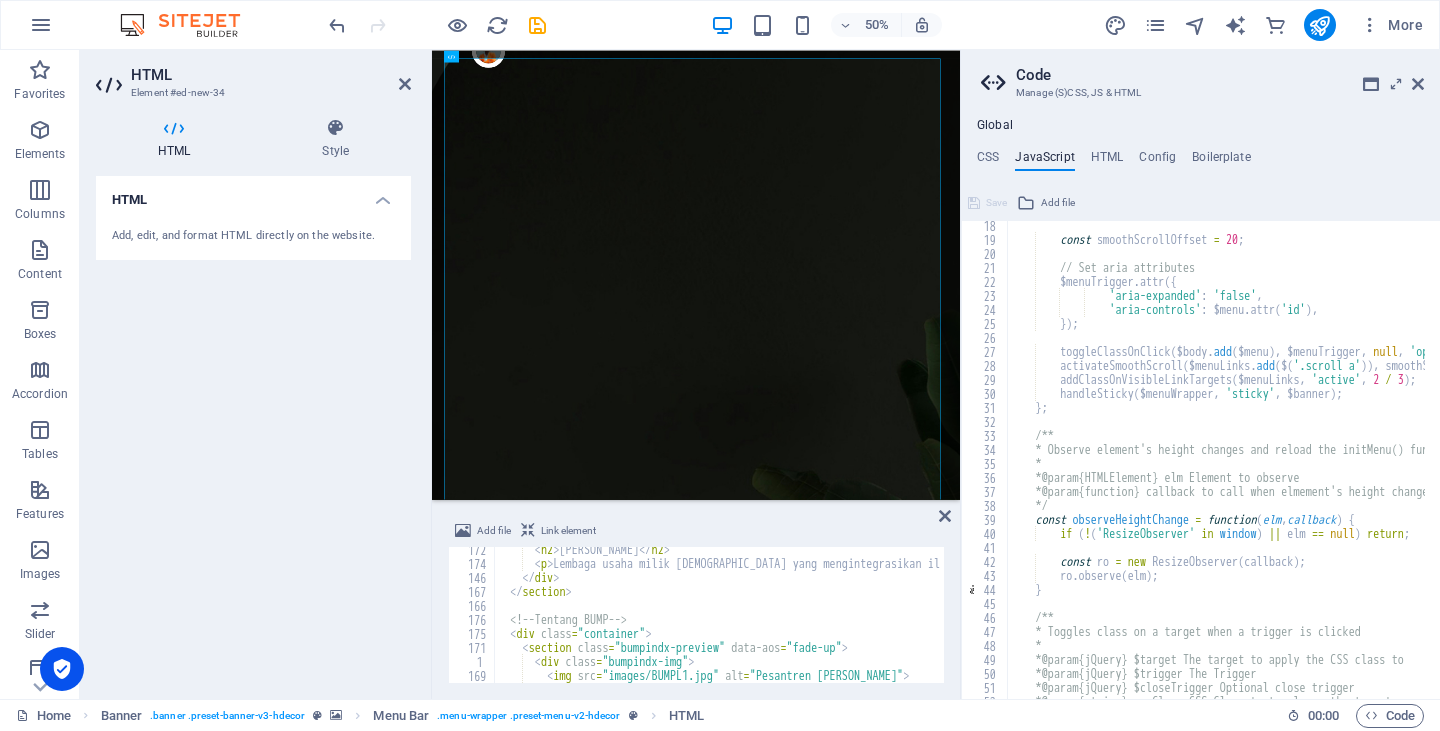 scroll, scrollTop: 360, scrollLeft: 0, axis: vertical 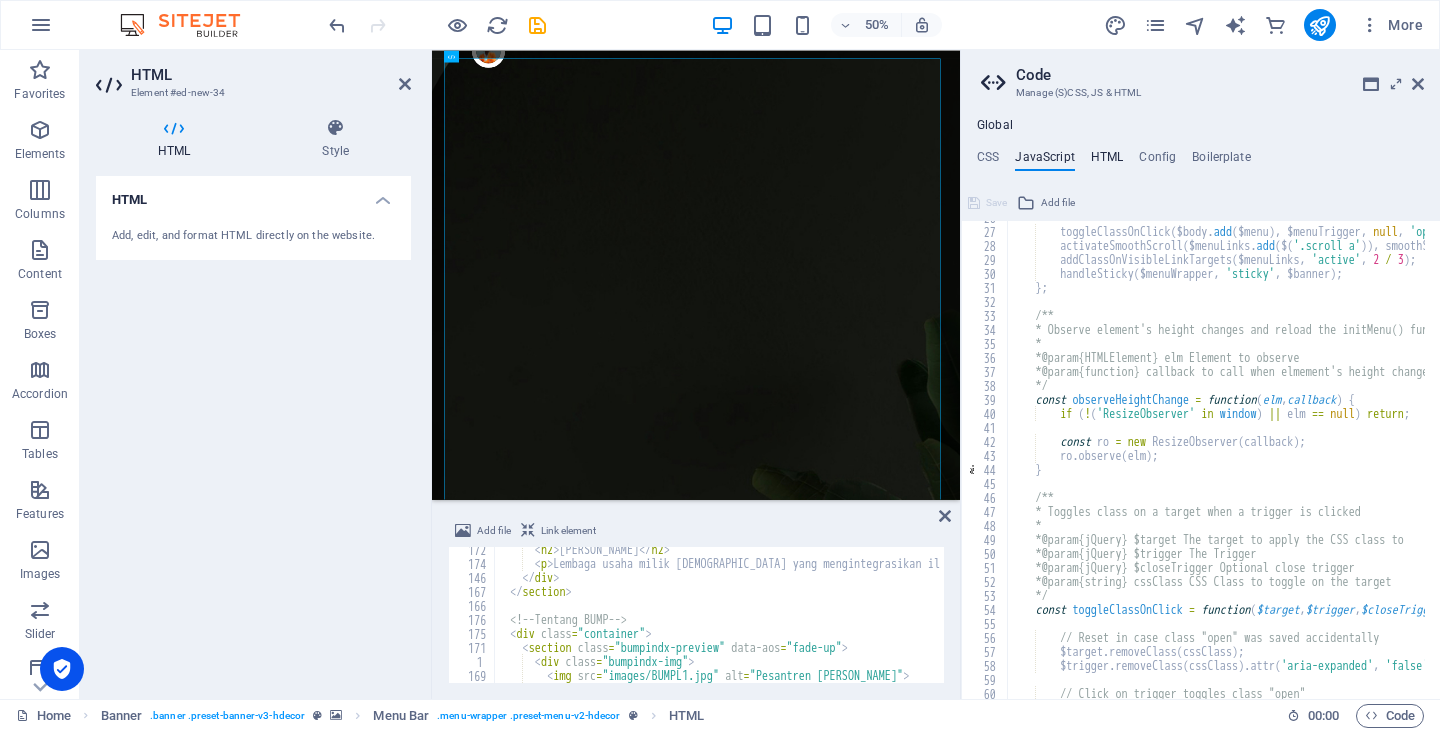 click on "HTML" at bounding box center [1107, 161] 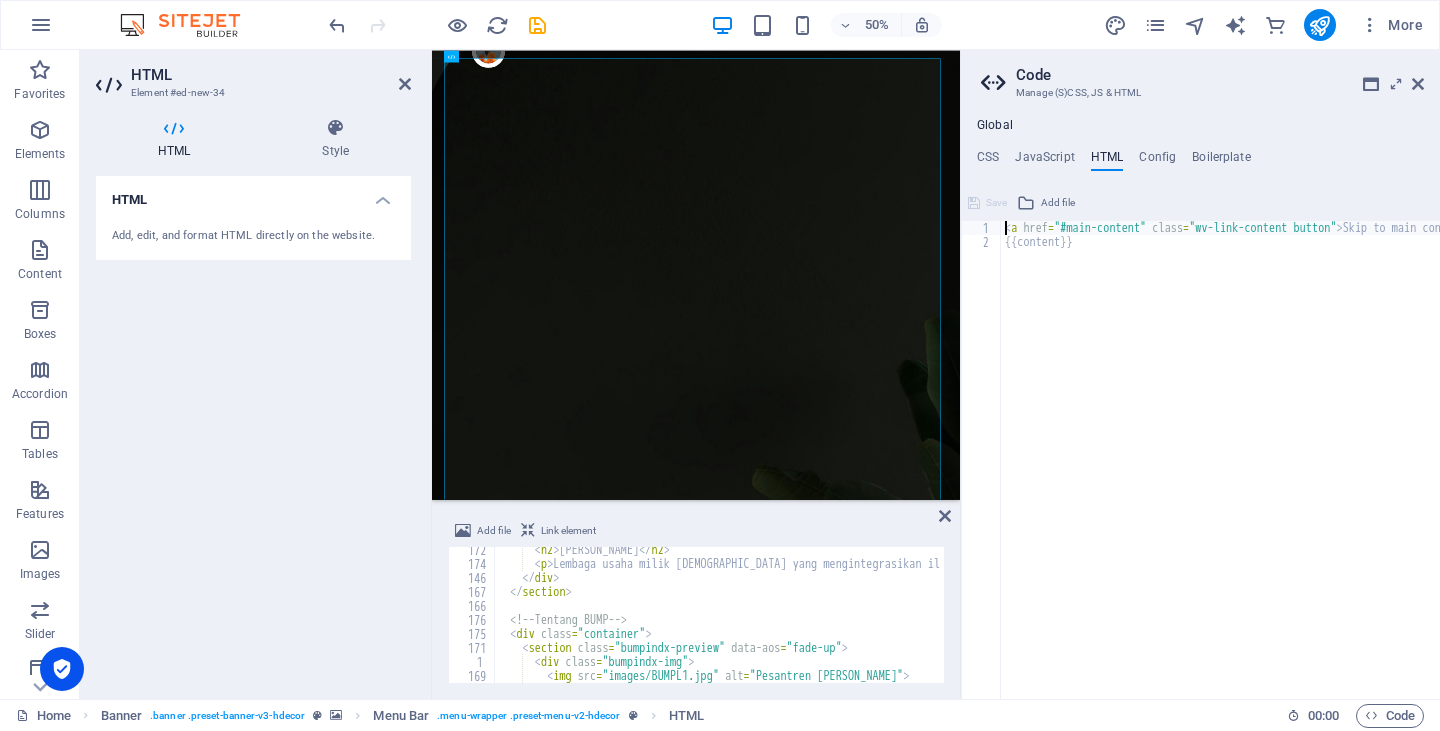 click on "Code Manage (S)CSS, JS & HTML Global CSS JavaScript HTML Config Boilerplate /* 1 2 3 4 5 6 7 8 9 10 11 12 13 14 15 16 17 18 19 20 21 22 23 24 25 26 27 28 29 30 31 32 33 34 35 /* -------------------- HOME DECOR TEMPLATE -------------------- */ /*CUSTOM CODE FOR SHOP PRODUCTS*/ /*Fit on mobile devices*/ .ed-ecwid-products   {   max-width :  100% ;  } #ed-393024581   .grid__categories   {   display :  none  !important;  } html#ecwid_html   body#ecwid_body   .ec-size   .ec-store   .grid-product__bg   {   background-color : unset !important;  } html#ecwid_html   body#ecwid_body   .ec-size   .ec-store   .grid-product__image-wrap   {   border-radius :  20px   20px   0   0 ;  } html#ecwid_html   body#ecwid_body   .ec-size   .ec-store   .grid-product__wrap-inner   {      background-color :  $color-background ;      border-radius :  20px ; } .grid-product__title , .grid-product__price   {   padding :  0   1rem   1rem  !important;  } html#ecwid_html   body#ecwid_body   .horizontal-menu-container   {   z-index :  1 ;  }" at bounding box center (1200, 374) 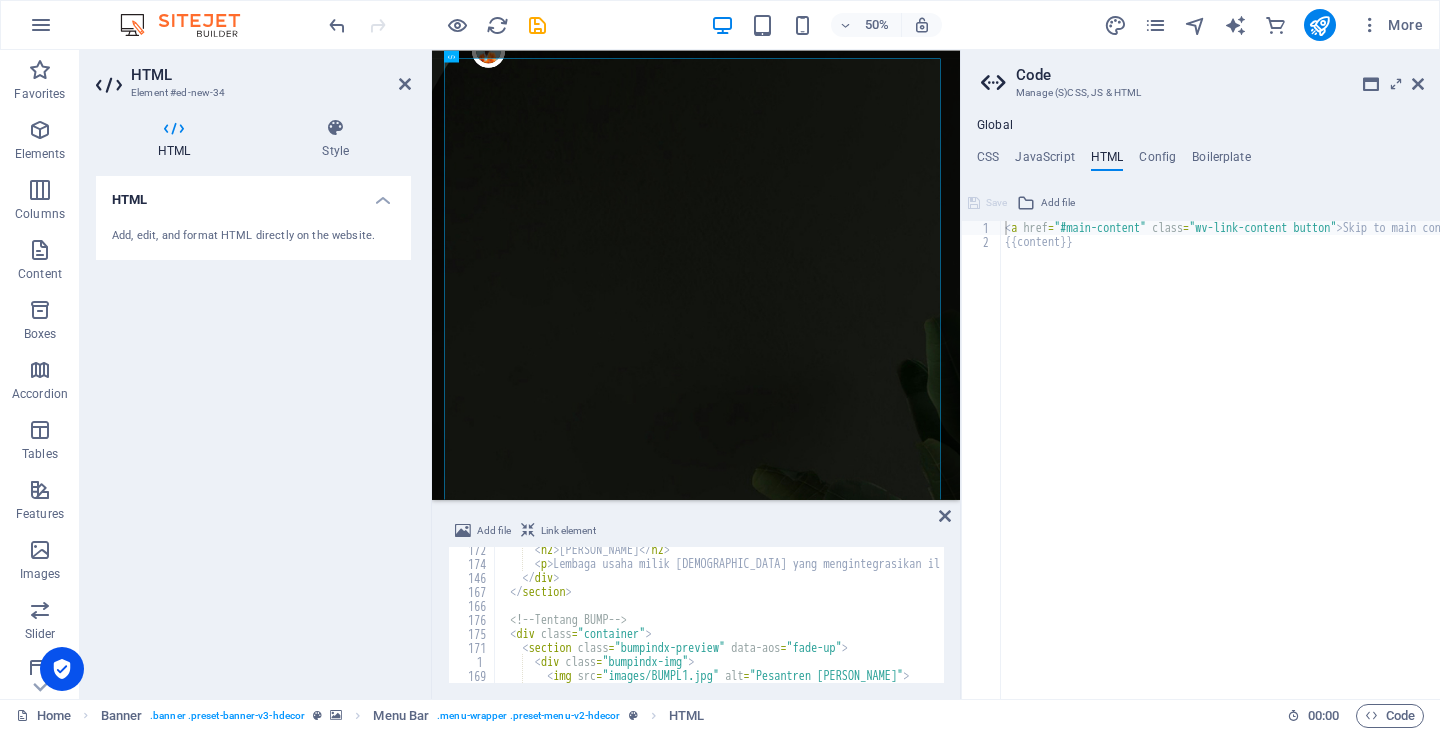 click on "Code Manage (S)CSS, JS & HTML Global CSS JavaScript HTML Config Boilerplate /* 1 2 3 4 5 6 7 8 9 10 11 12 13 14 15 16 17 18 19 20 21 22 23 24 25 26 27 28 29 30 31 32 33 34 35 /* -------------------- HOME DECOR TEMPLATE -------------------- */ /*CUSTOM CODE FOR SHOP PRODUCTS*/ /*Fit on mobile devices*/ .ed-ecwid-products   {   max-width :  100% ;  } #ed-393024581   .grid__categories   {   display :  none  !important;  } html#ecwid_html   body#ecwid_body   .ec-size   .ec-store   .grid-product__bg   {   background-color : unset !important;  } html#ecwid_html   body#ecwid_body   .ec-size   .ec-store   .grid-product__image-wrap   {   border-radius :  20px   20px   0   0 ;  } html#ecwid_html   body#ecwid_body   .ec-size   .ec-store   .grid-product__wrap-inner   {      background-color :  $color-background ;      border-radius :  20px ; } .grid-product__title , .grid-product__price   {   padding :  0   1rem   1rem  !important;  } html#ecwid_html   body#ecwid_body   .horizontal-menu-container   {   z-index :  1 ;  }" at bounding box center (1200, 374) 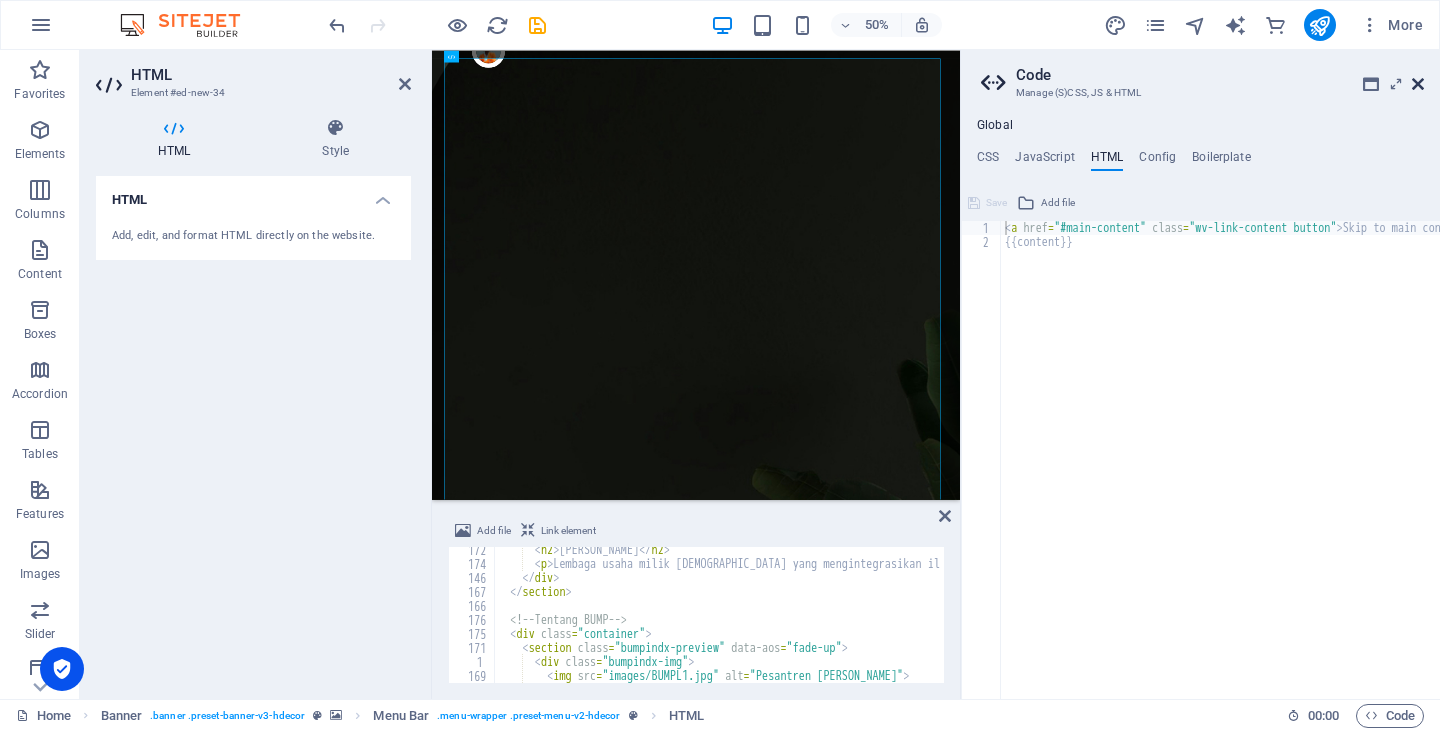 click at bounding box center [1418, 84] 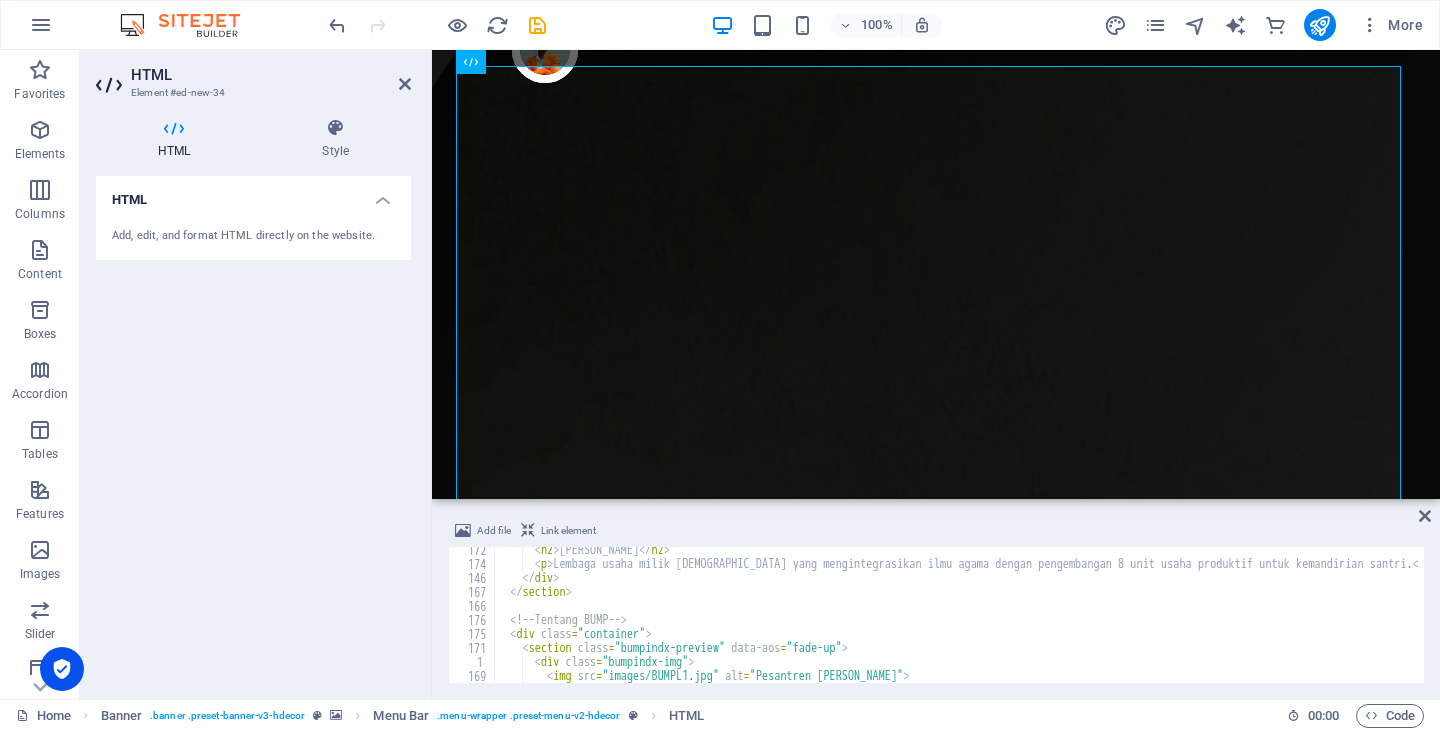 click on "HTML Add, edit, and format HTML directly on the website." at bounding box center [253, 429] 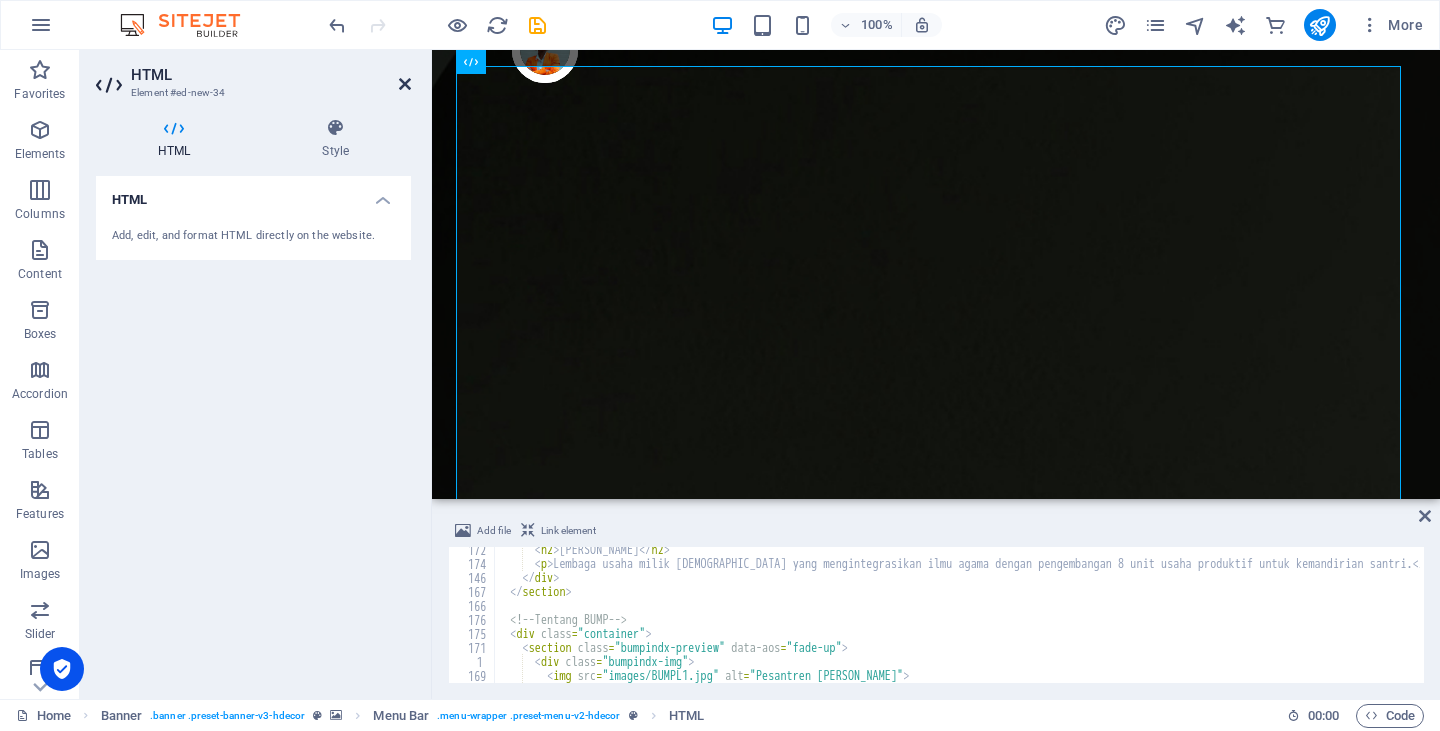click at bounding box center (405, 84) 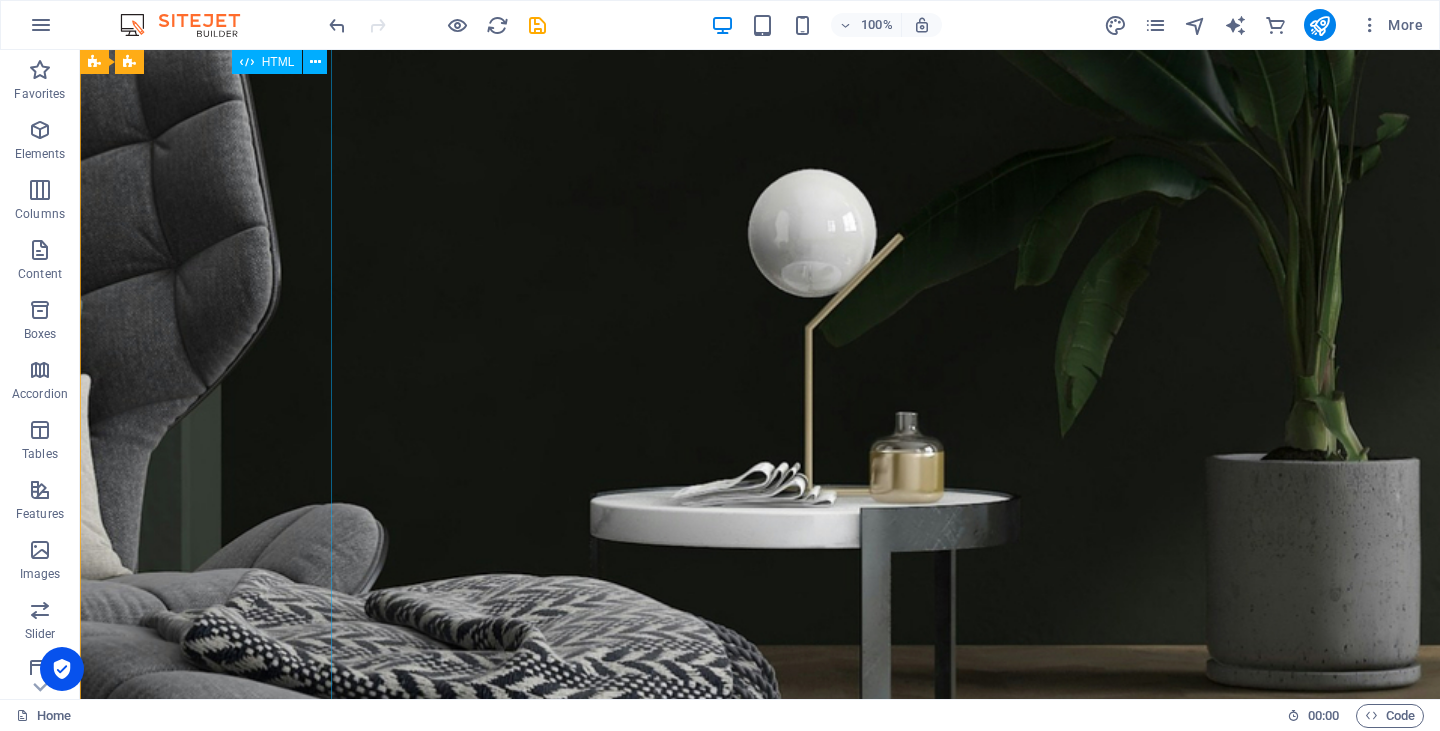 scroll, scrollTop: 876, scrollLeft: 0, axis: vertical 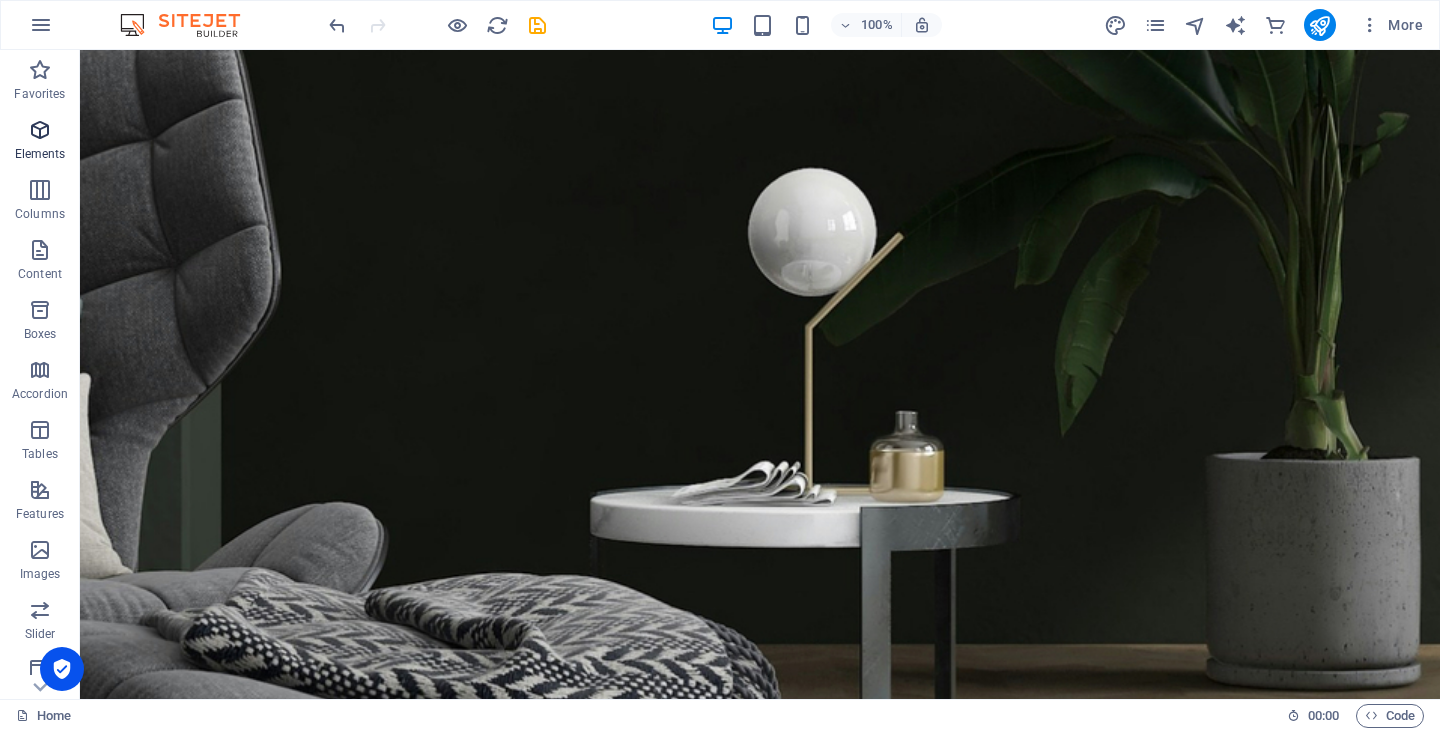 click on "Elements" at bounding box center [40, 142] 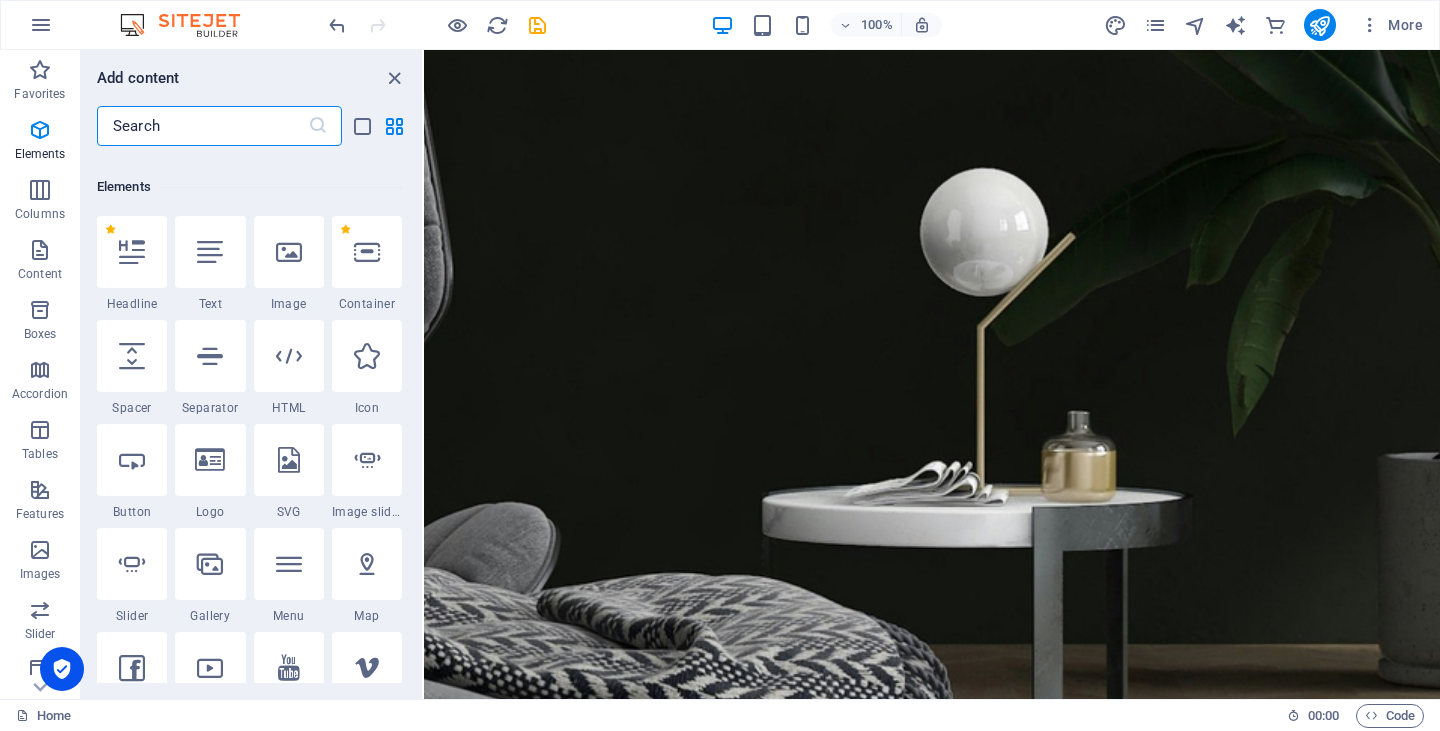 scroll, scrollTop: 213, scrollLeft: 0, axis: vertical 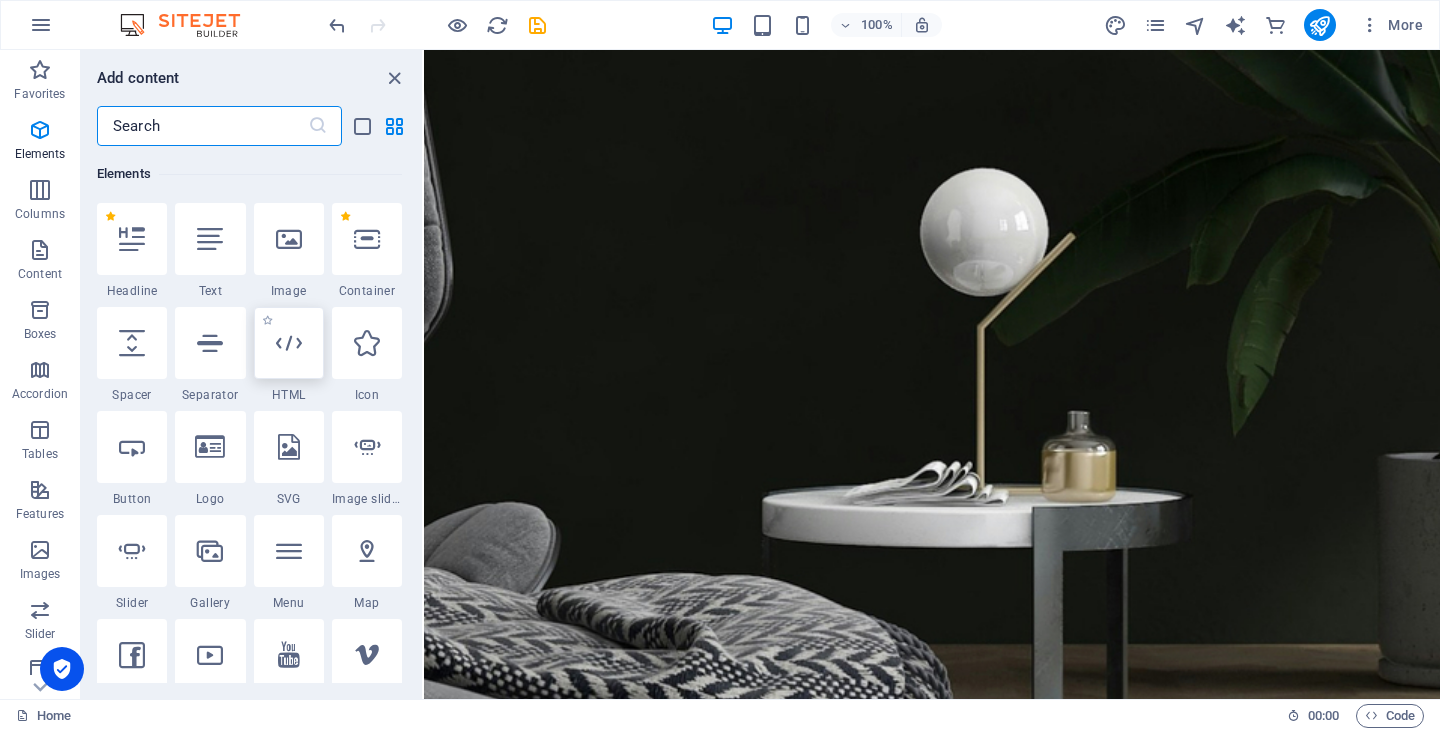 click at bounding box center [289, 343] 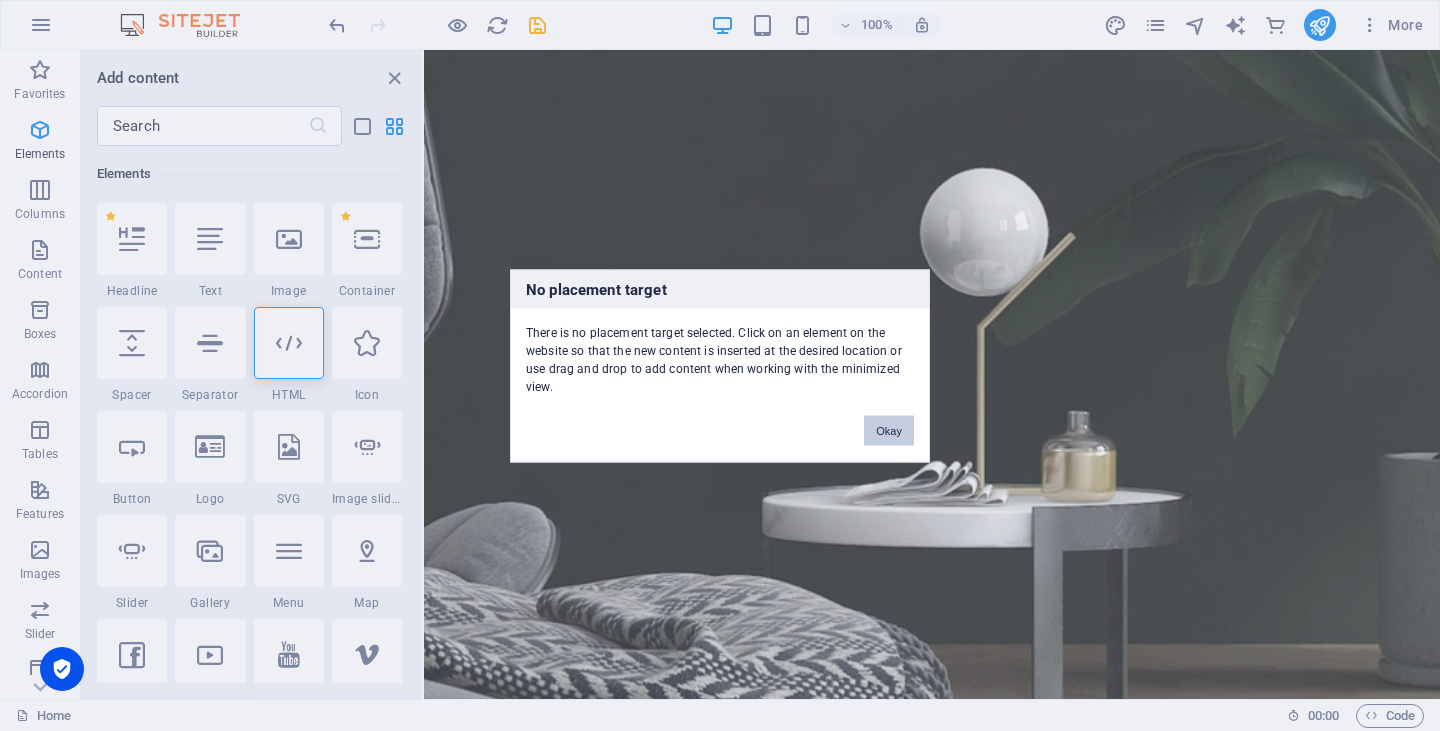click on "Okay" at bounding box center (889, 430) 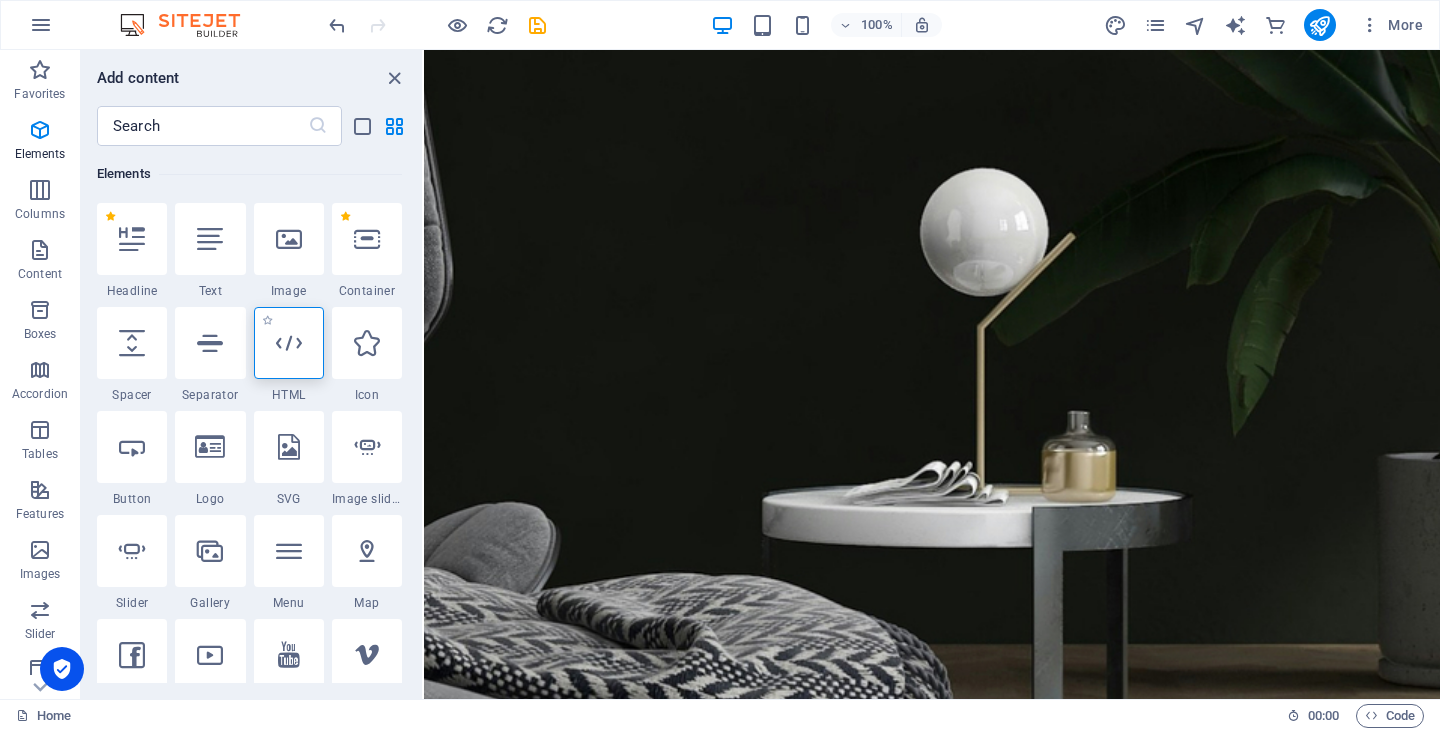 click at bounding box center [289, 343] 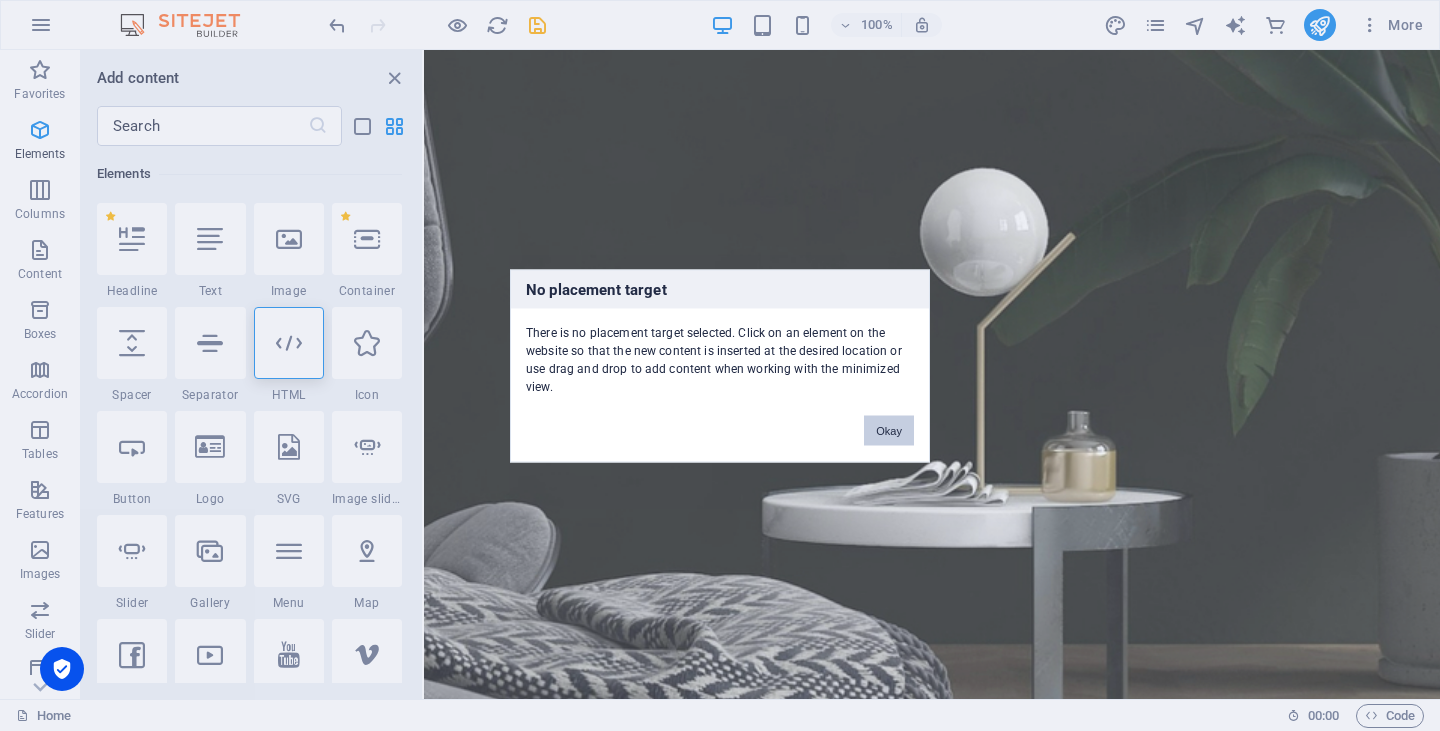 click on "Okay" at bounding box center (889, 430) 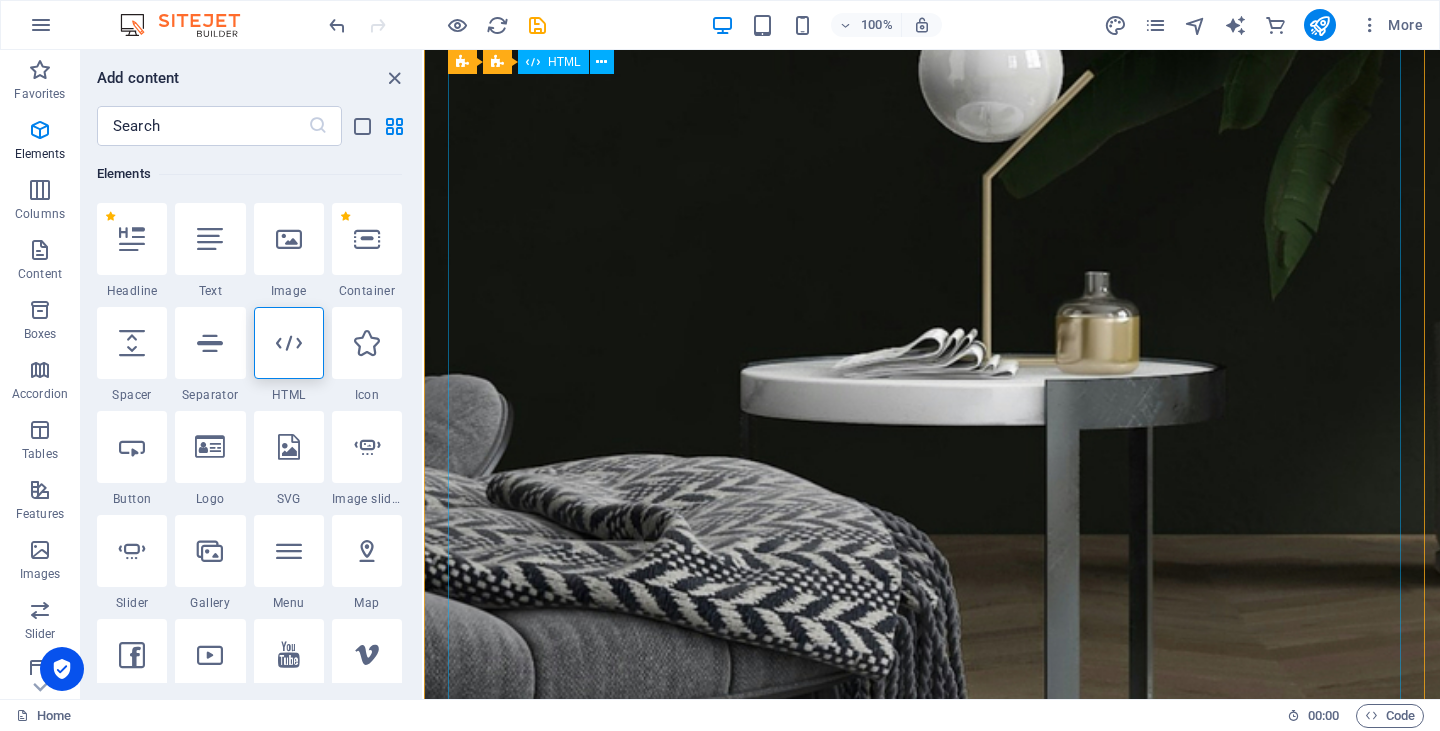 scroll, scrollTop: 1176, scrollLeft: 0, axis: vertical 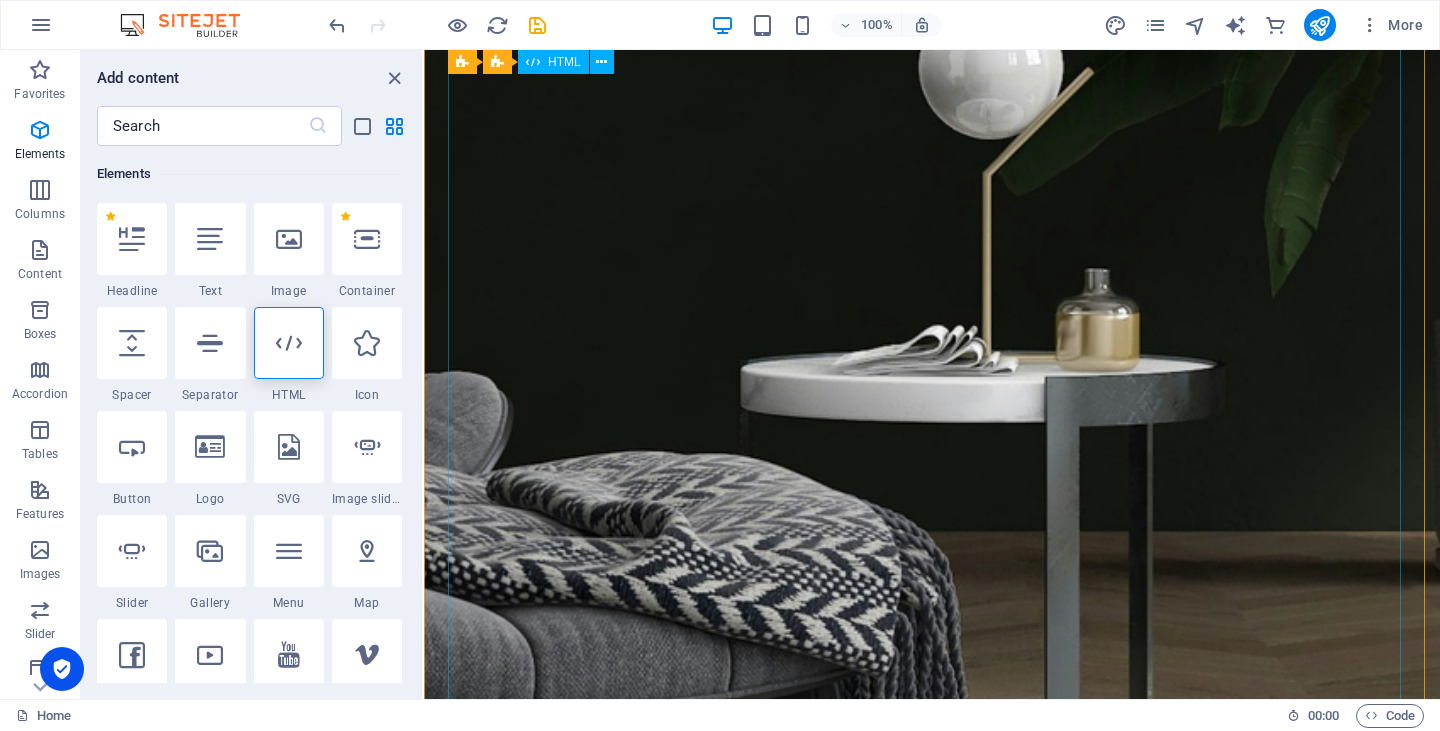 click on "BUMP [PERSON_NAME]
BUMP [PERSON_NAME]
Badan Usaha Milik Pesantren
Beranda
Tentang Kami
Unit Usaha
Kontak
Toko Online
Badan Usaha Milik Pesantren
[PERSON_NAME] KWAGEAN
Lembaga usaha milik [DEMOGRAPHIC_DATA] yang mengintegrasikan ilmu agama dengan pengembangan 8 unit usaha produktif untuk kemandirian santri.
Tentang Kami
BUMP Fathul 'Ulum adalah sebuah badan usaha yang secara struktural berada di bawah naungan Pesantren Fathul 'Ulum, serta kedudukannya setara dengan lembaga-lembaga Pesantren Fathul 'Ulum lainnya,
yang telah disahkan pada tahun 1999/2000 dan dikelola langsung oleh santri-santri yang sudah terdidik sesuai dengan bidangnya masing-masing.
Baca Selengkapnya" at bounding box center (932, 2251) 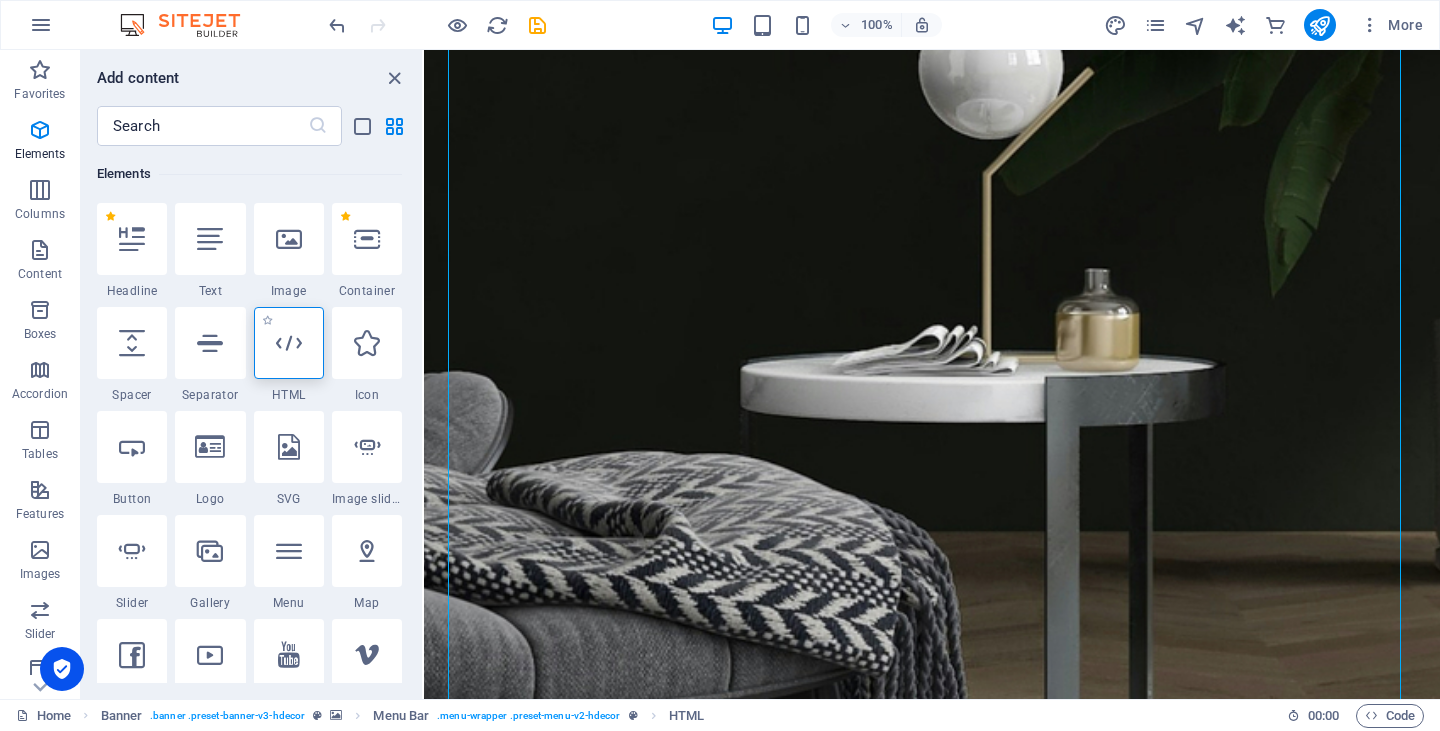 click at bounding box center (289, 343) 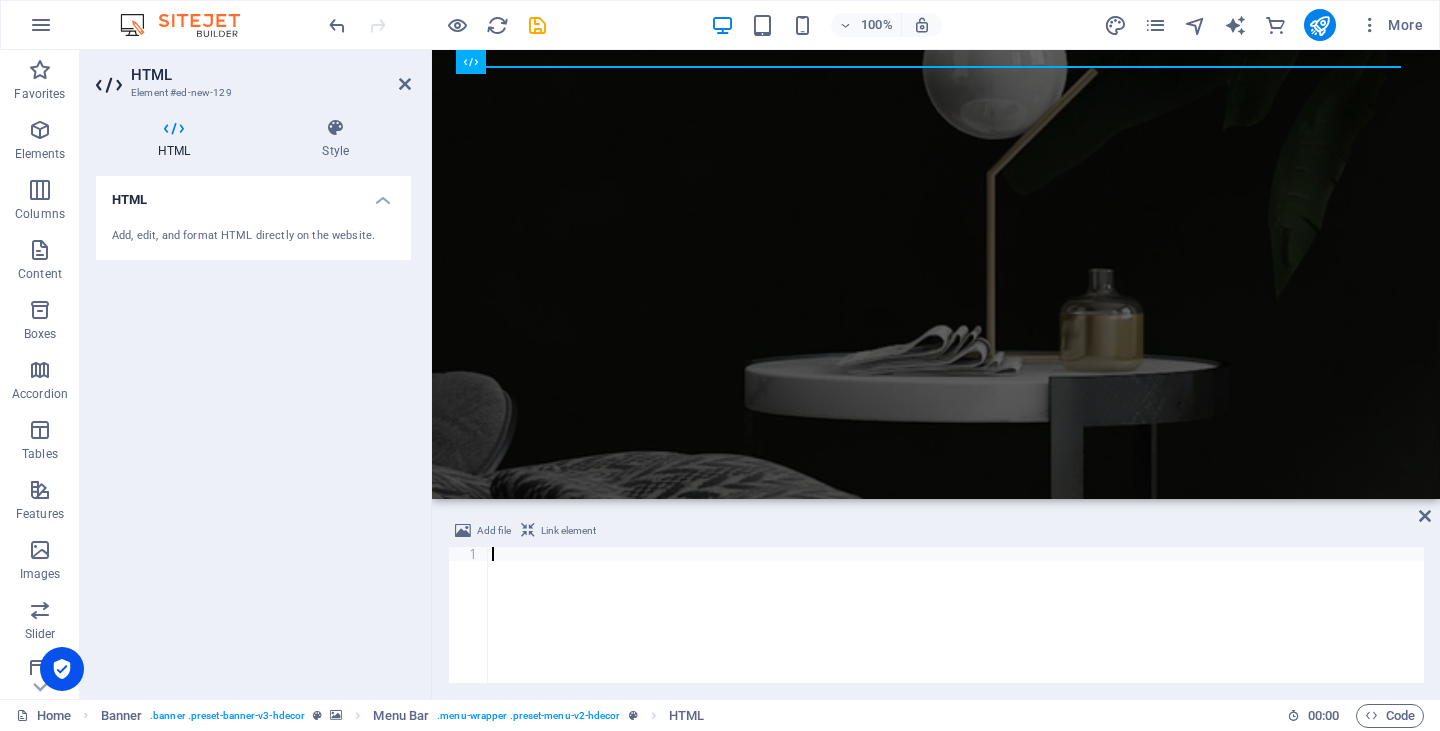 scroll, scrollTop: 0, scrollLeft: 0, axis: both 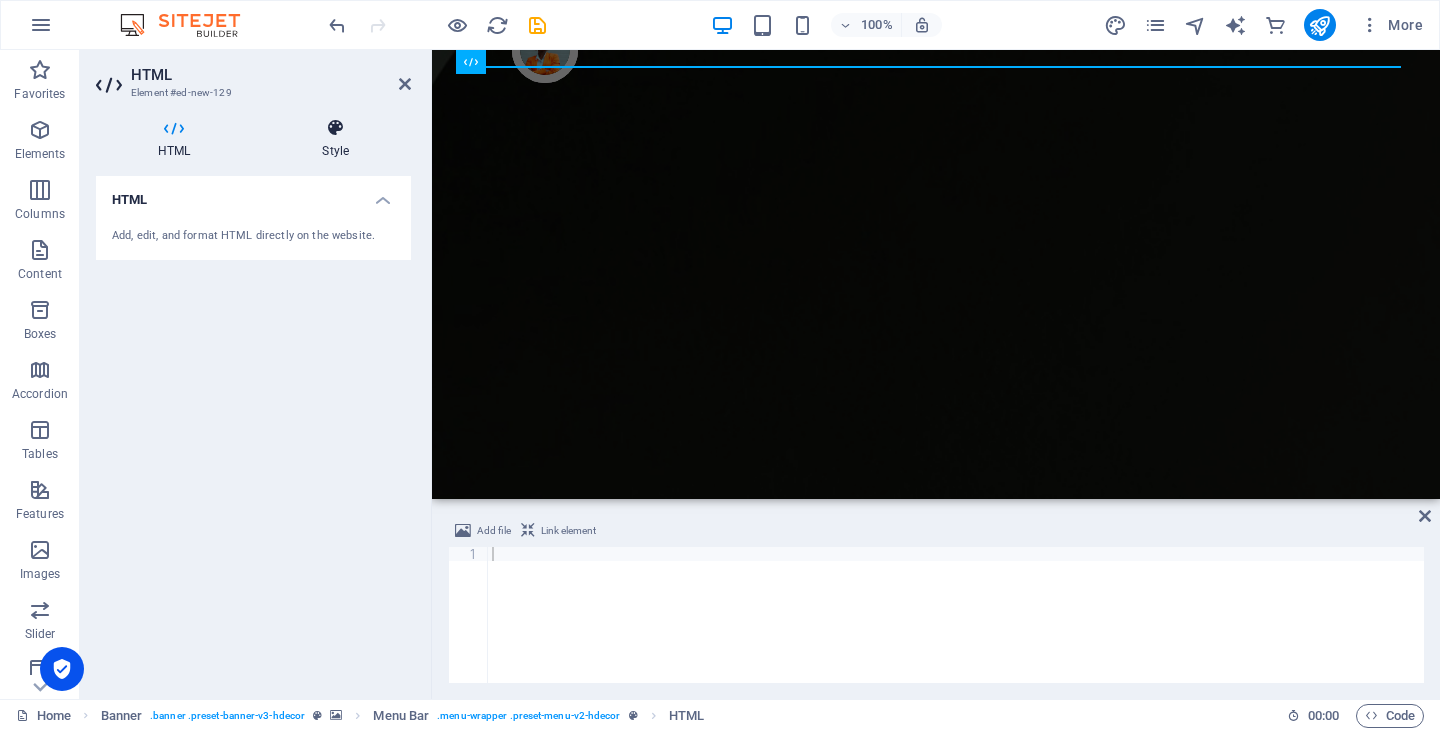 click on "Style" at bounding box center (335, 139) 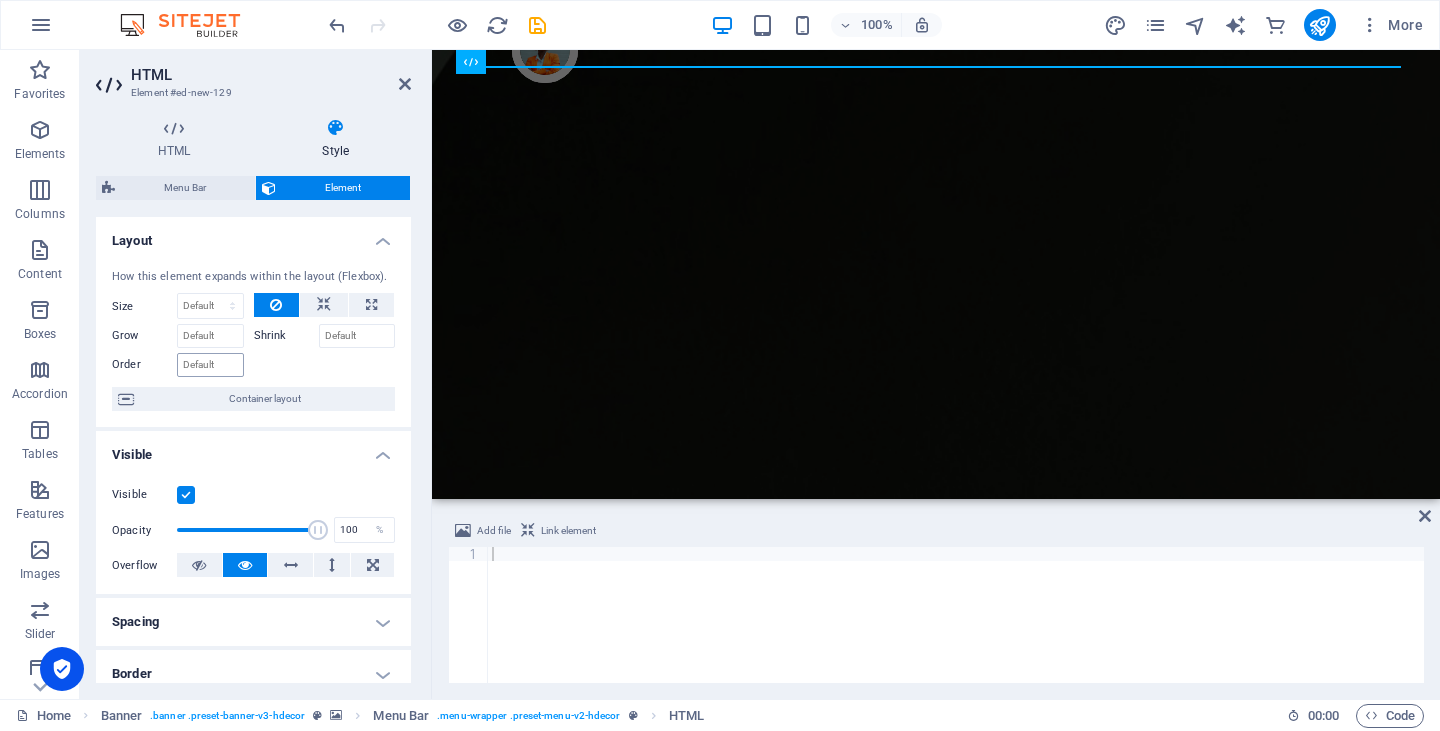 scroll, scrollTop: 379, scrollLeft: 0, axis: vertical 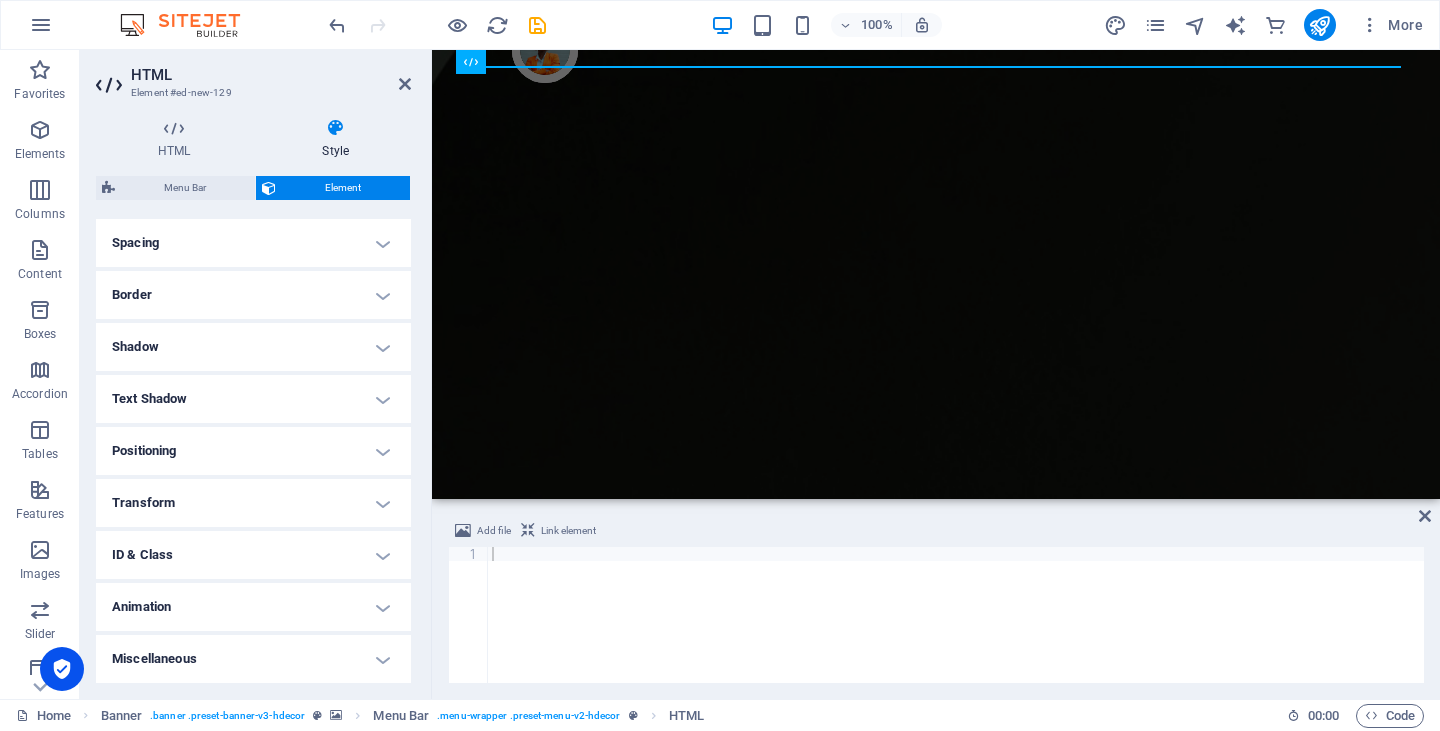 click on "Spacing" at bounding box center (253, 243) 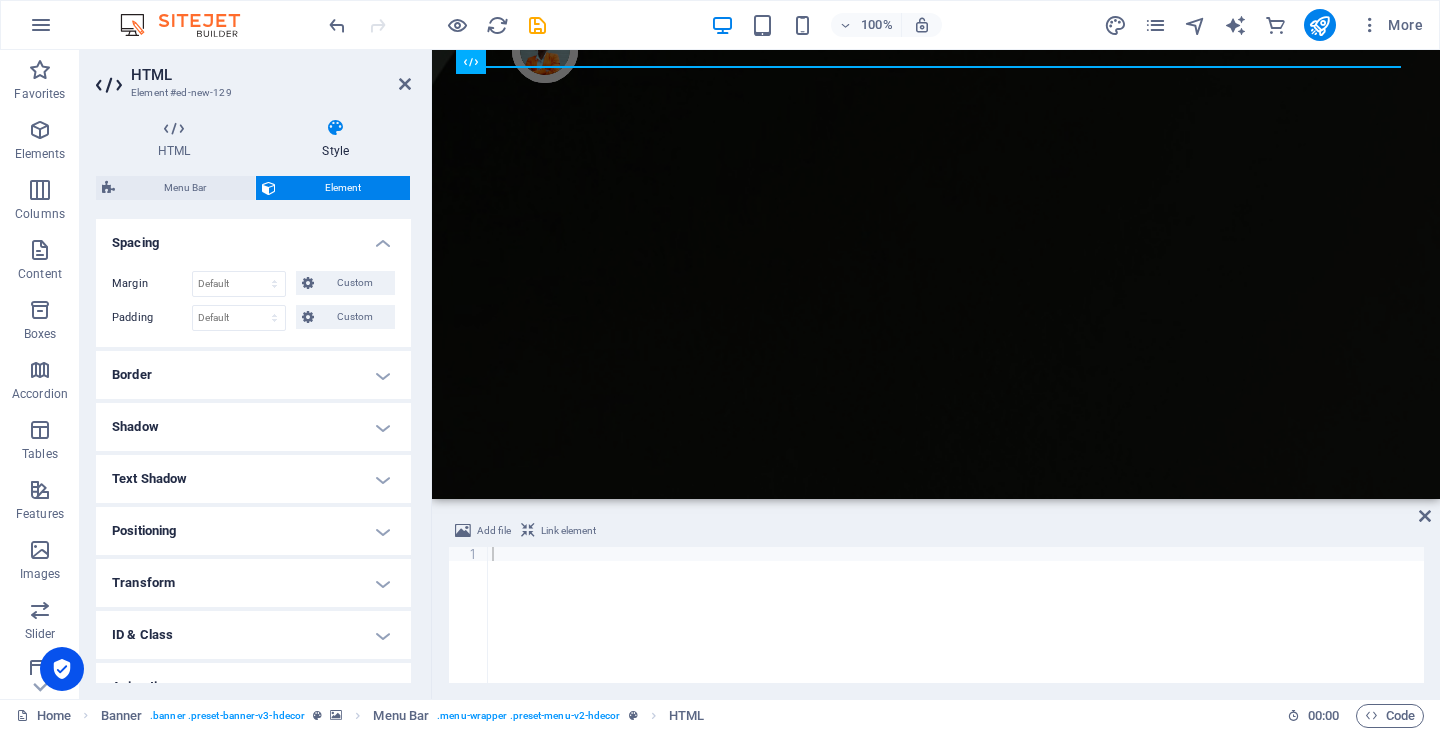 click on "Border" at bounding box center [253, 375] 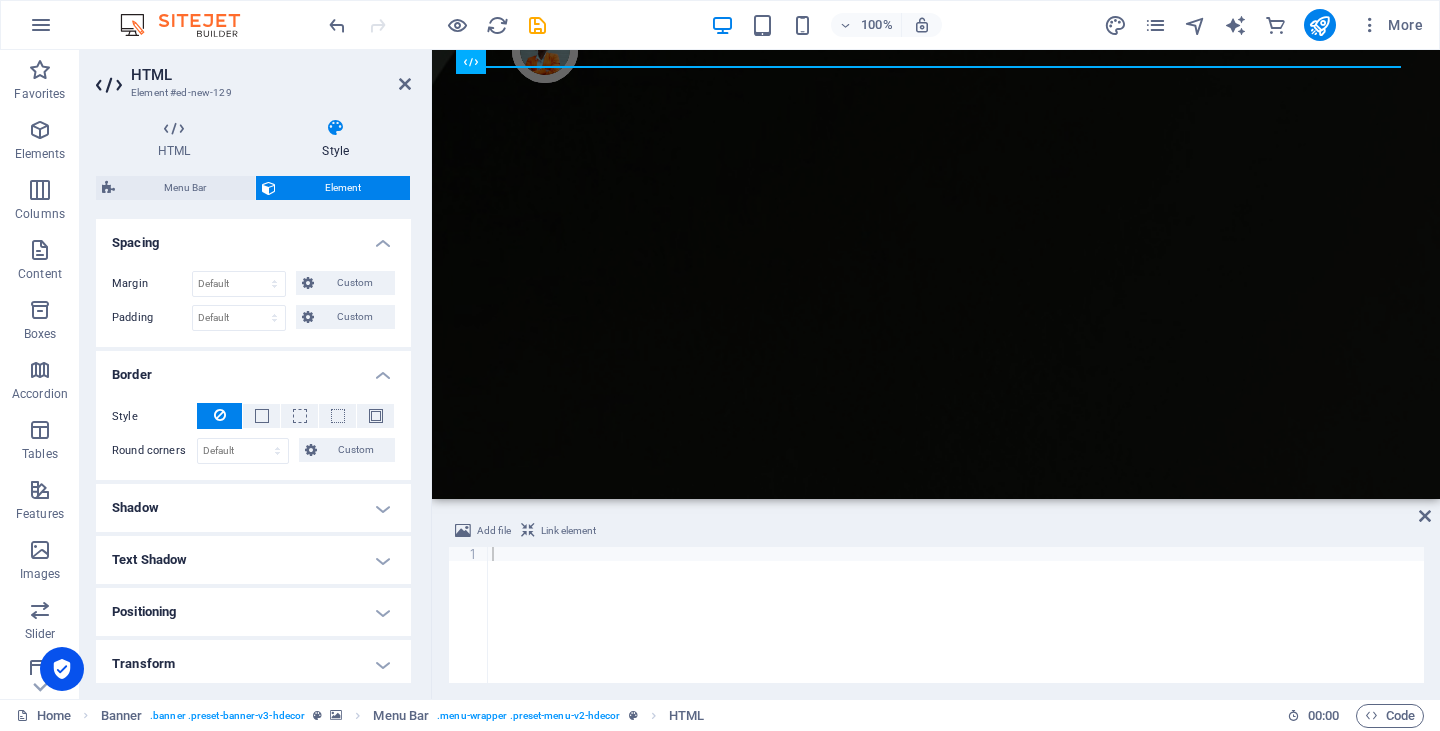 click on "Shadow" at bounding box center [253, 508] 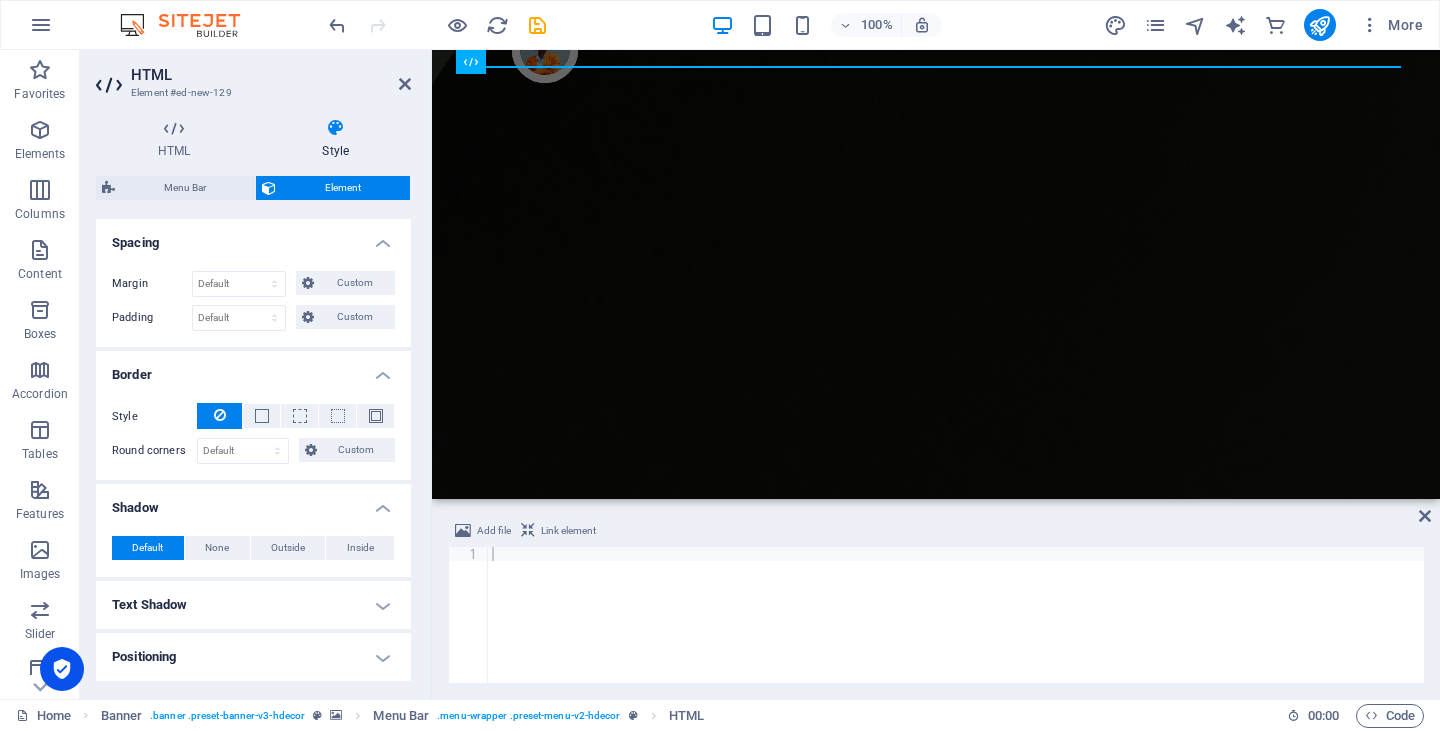 click on "Text Shadow" at bounding box center [253, 605] 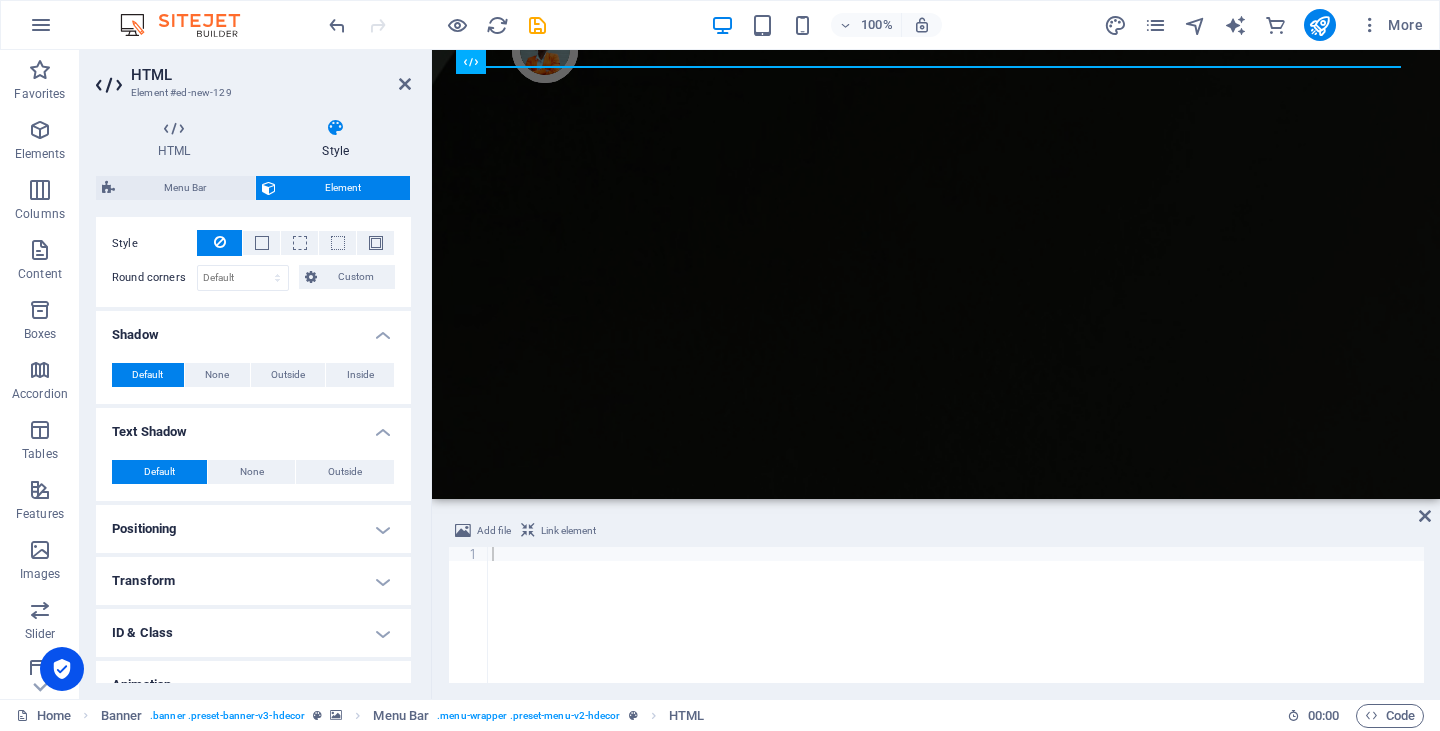 scroll, scrollTop: 630, scrollLeft: 0, axis: vertical 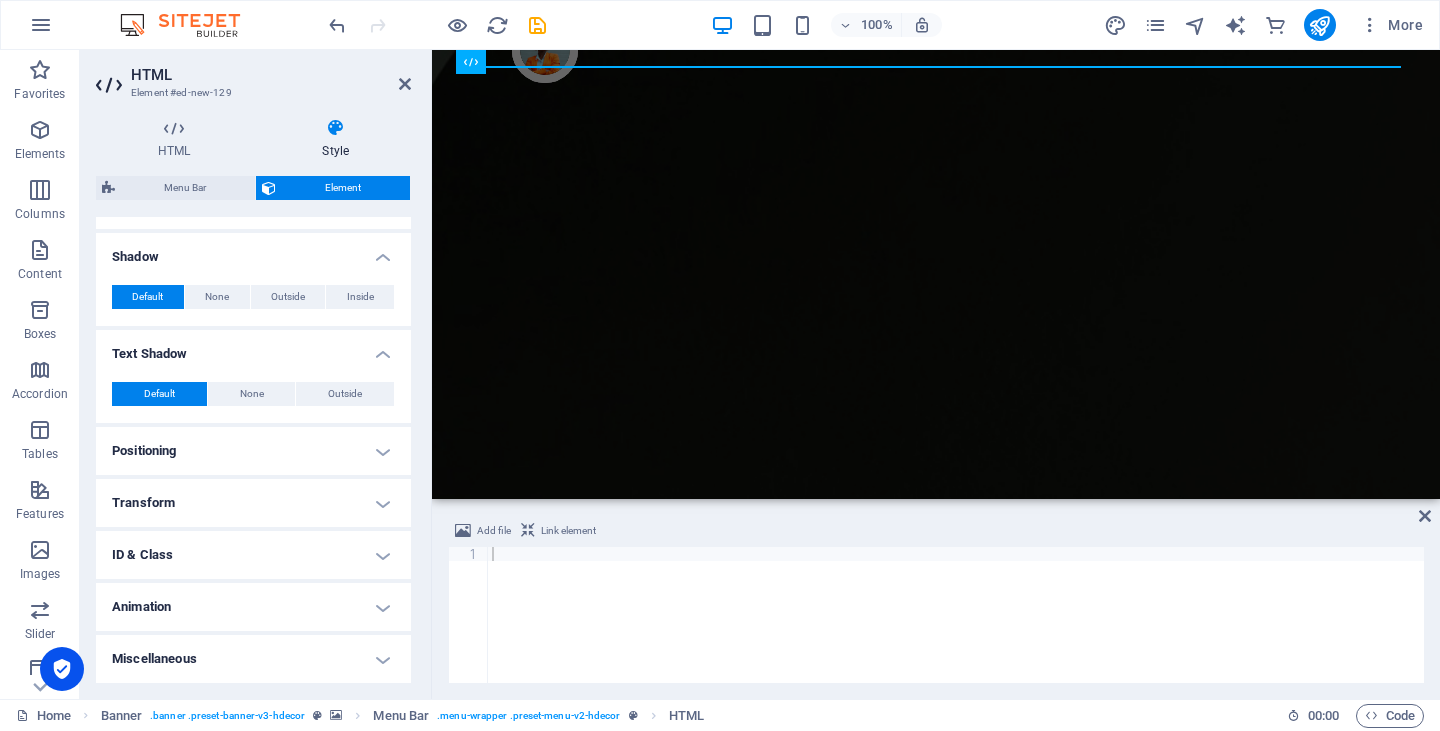 click on "Positioning" at bounding box center (253, 451) 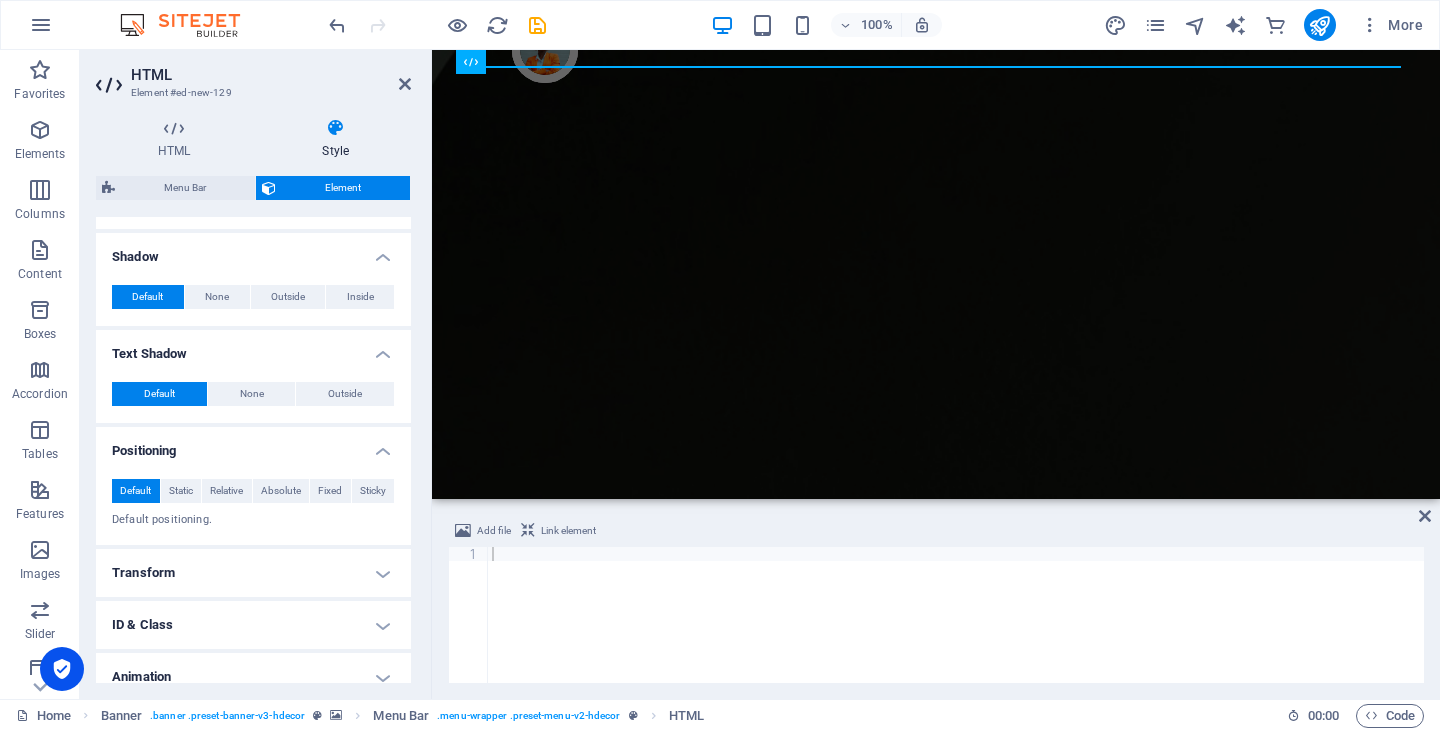 click on "Transform" at bounding box center [253, 573] 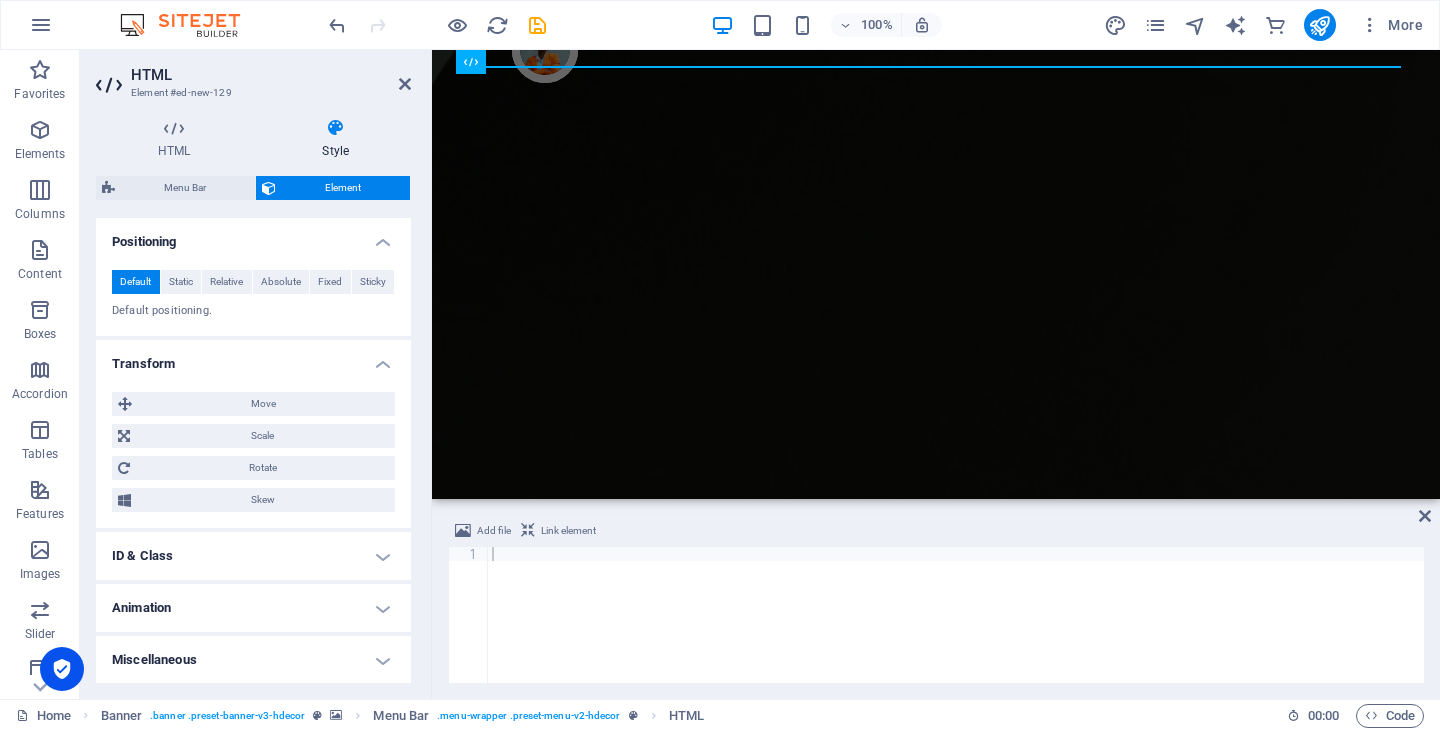 scroll, scrollTop: 840, scrollLeft: 0, axis: vertical 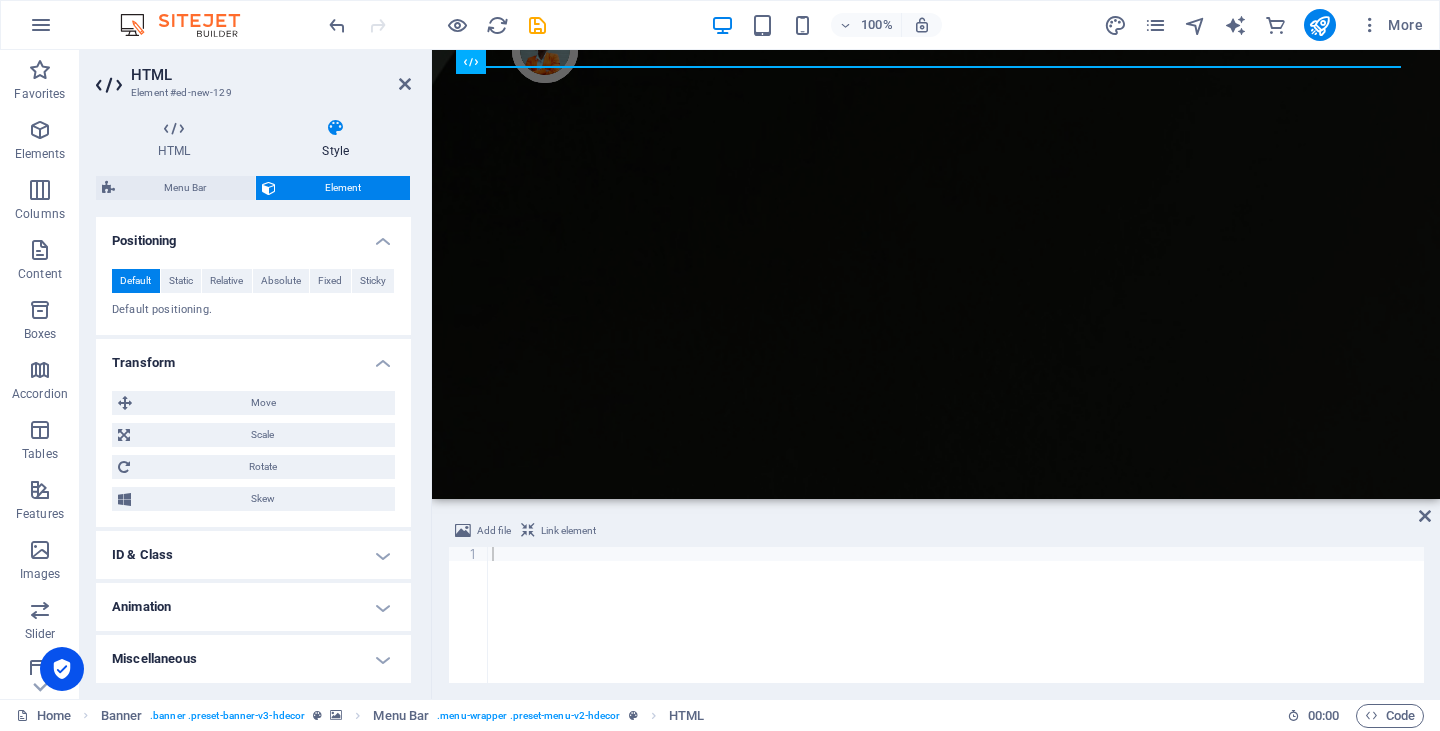 click on "ID & Class" at bounding box center (253, 555) 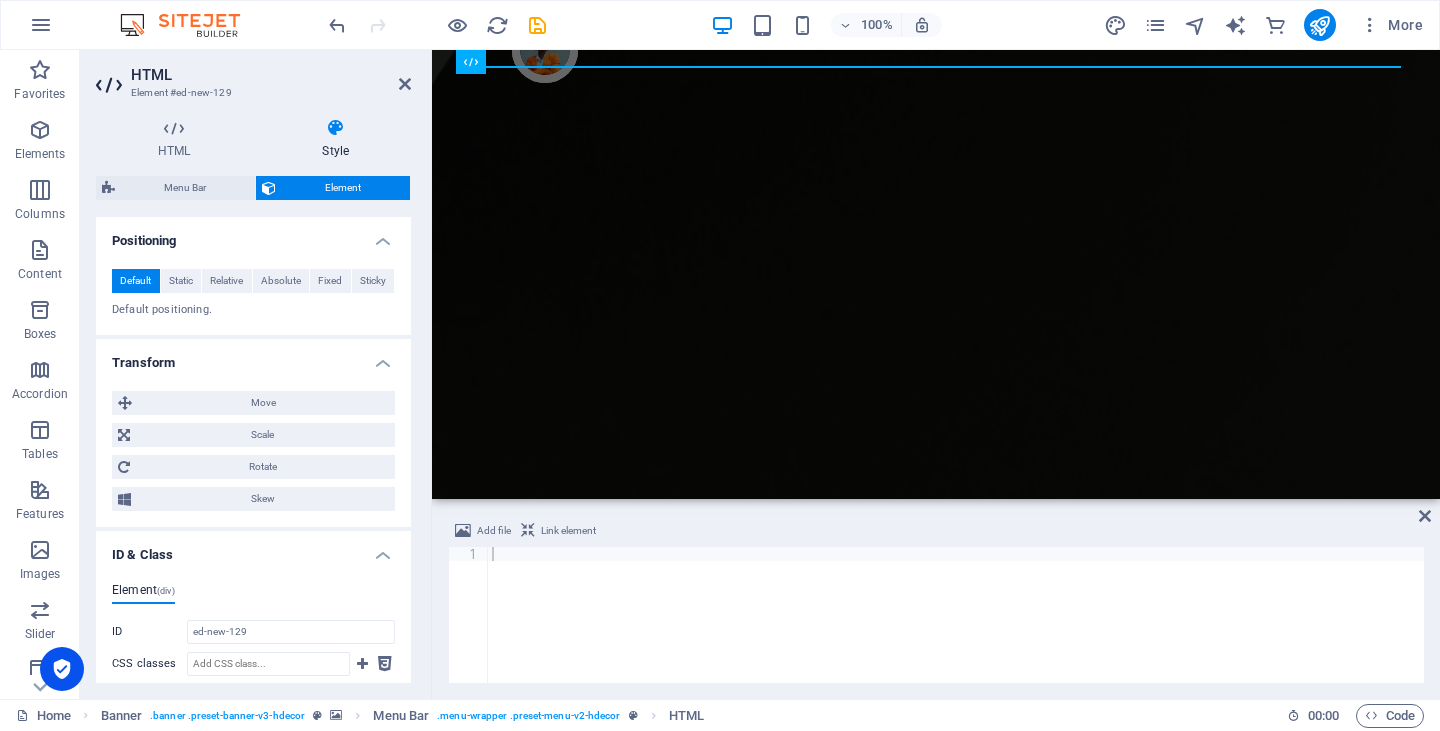 scroll, scrollTop: 1020, scrollLeft: 0, axis: vertical 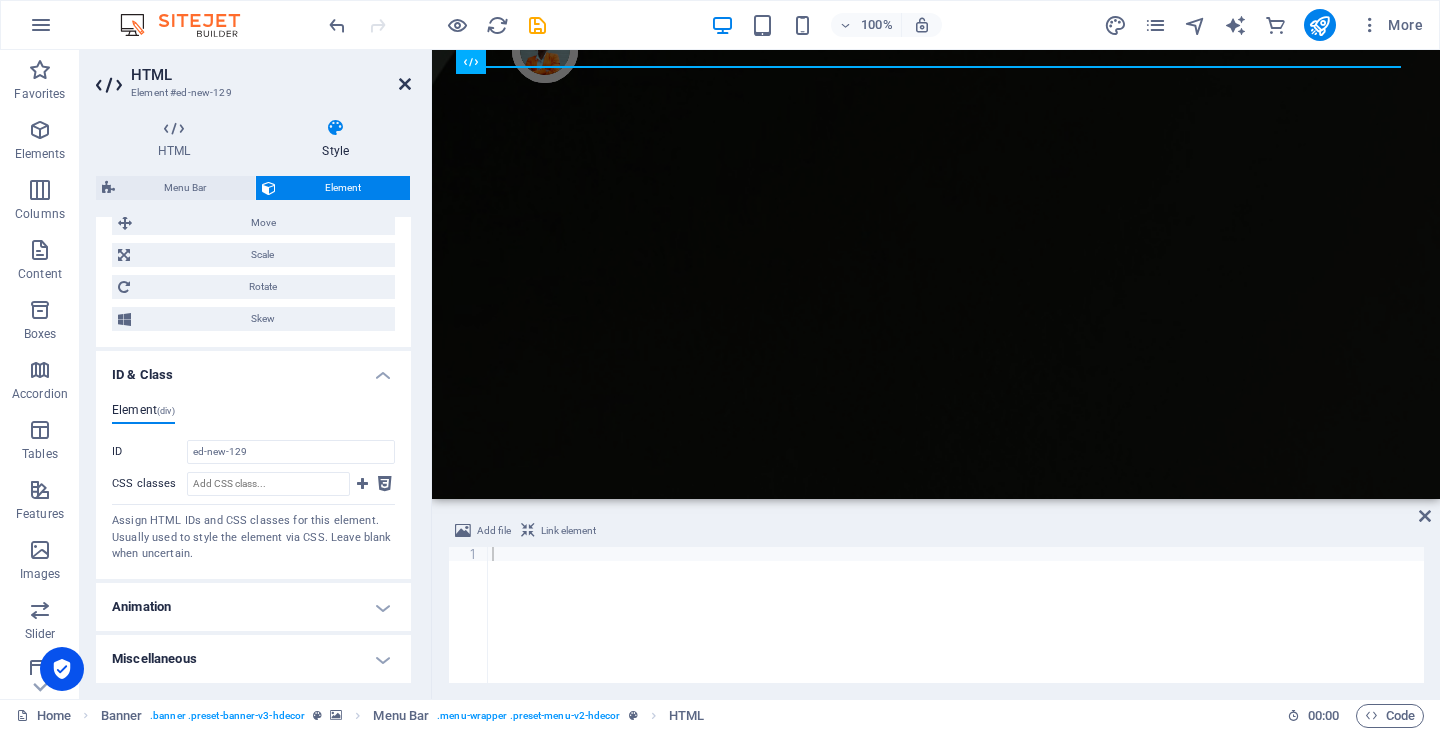 click at bounding box center [405, 84] 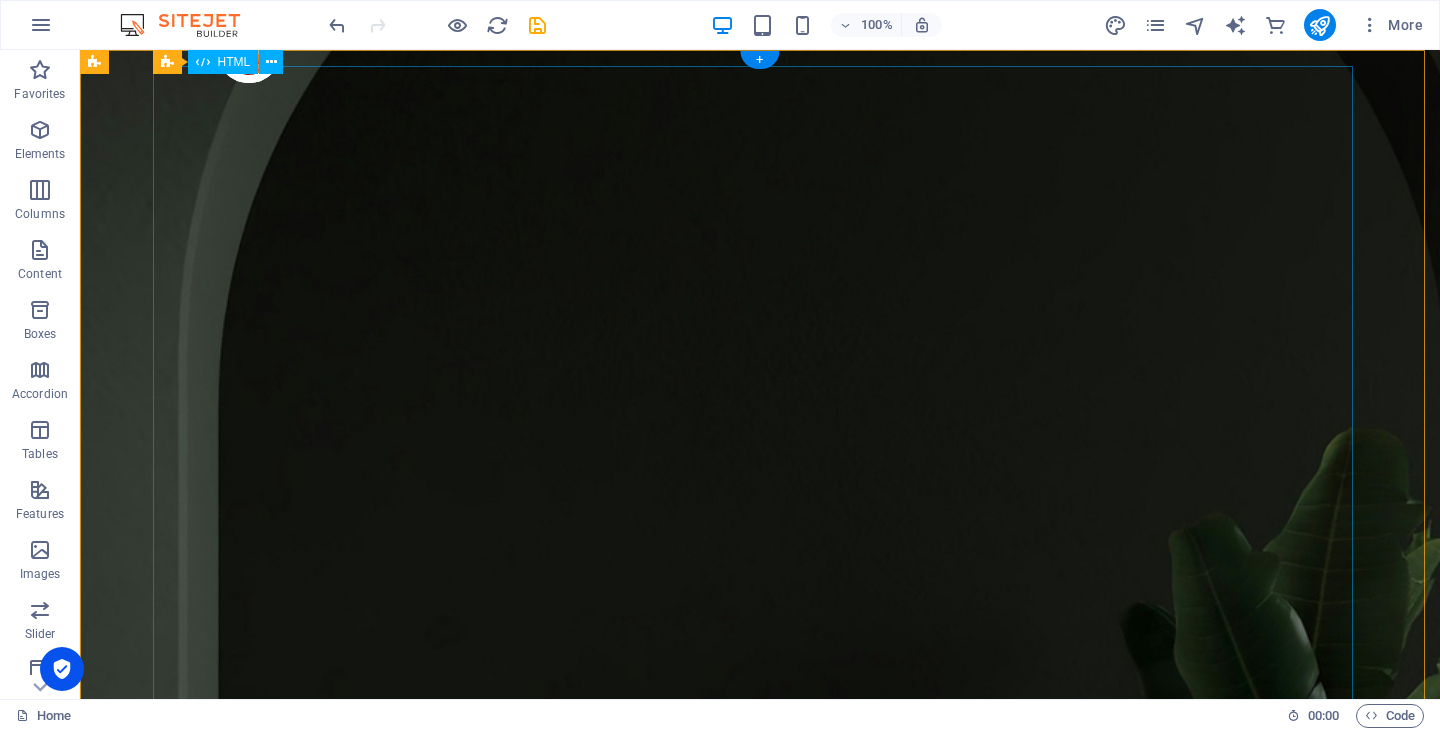 click on "BUMP [PERSON_NAME]
BUMP [PERSON_NAME]
Badan Usaha Milik Pesantren
Beranda
Tentang Kami
Unit Usaha
Kontak
Toko Online
Badan Usaha Milik Pesantren
[PERSON_NAME] KWAGEAN
Lembaga usaha milik [DEMOGRAPHIC_DATA] yang mengintegrasikan ilmu agama dengan pengembangan 8 unit usaha produktif untuk kemandirian santri.
Tentang Kami
BUMP Fathul 'Ulum adalah sebuah badan usaha yang secara struktural berada di bawah naungan Pesantren Fathul 'Ulum, serta kedudukannya setara dengan lembaga-lembaga Pesantren Fathul 'Ulum lainnya,
yang telah disahkan pada tahun 1999/2000 dan dikelola langsung oleh santri-santri yang sudah terdidik sesuai dengan bidangnya masing-masing.
Baca Selengkapnya" at bounding box center [760, 3088] 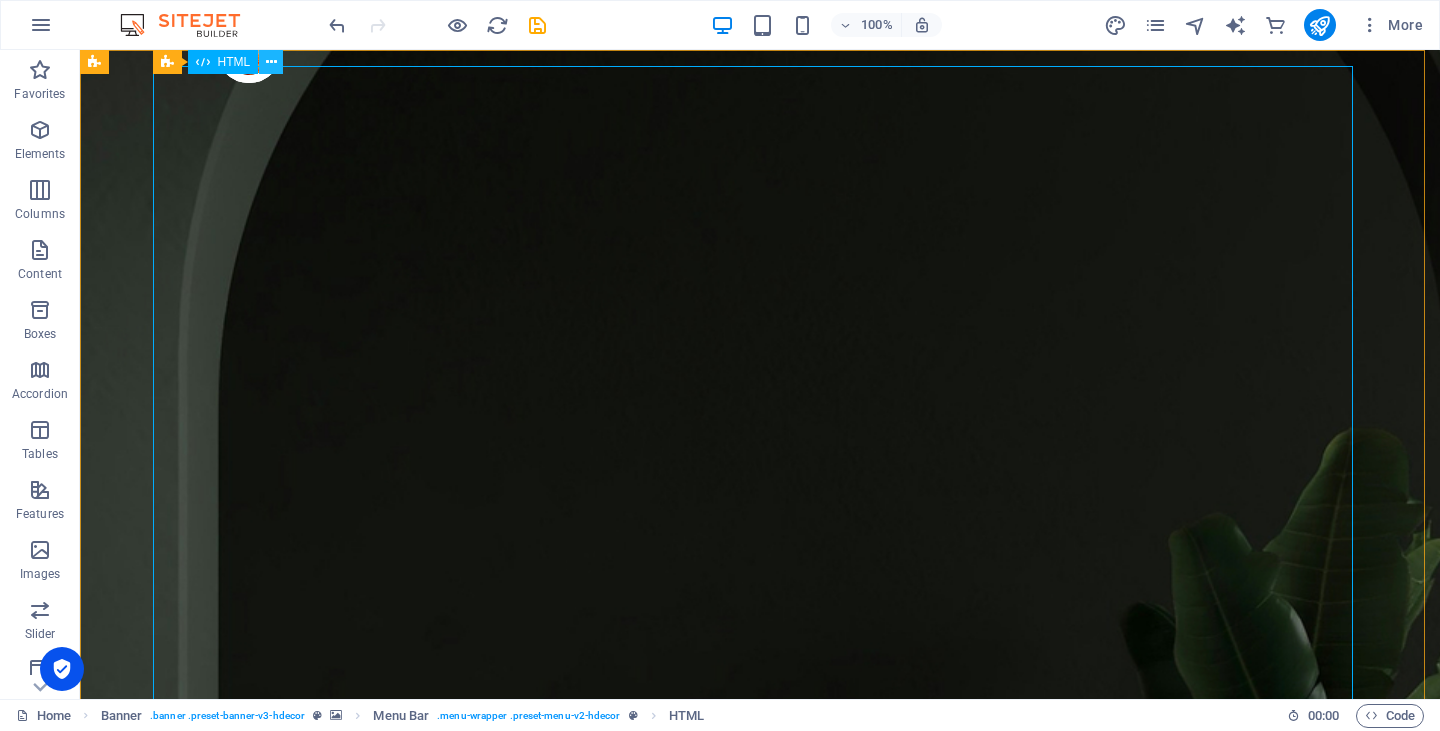 click at bounding box center [271, 62] 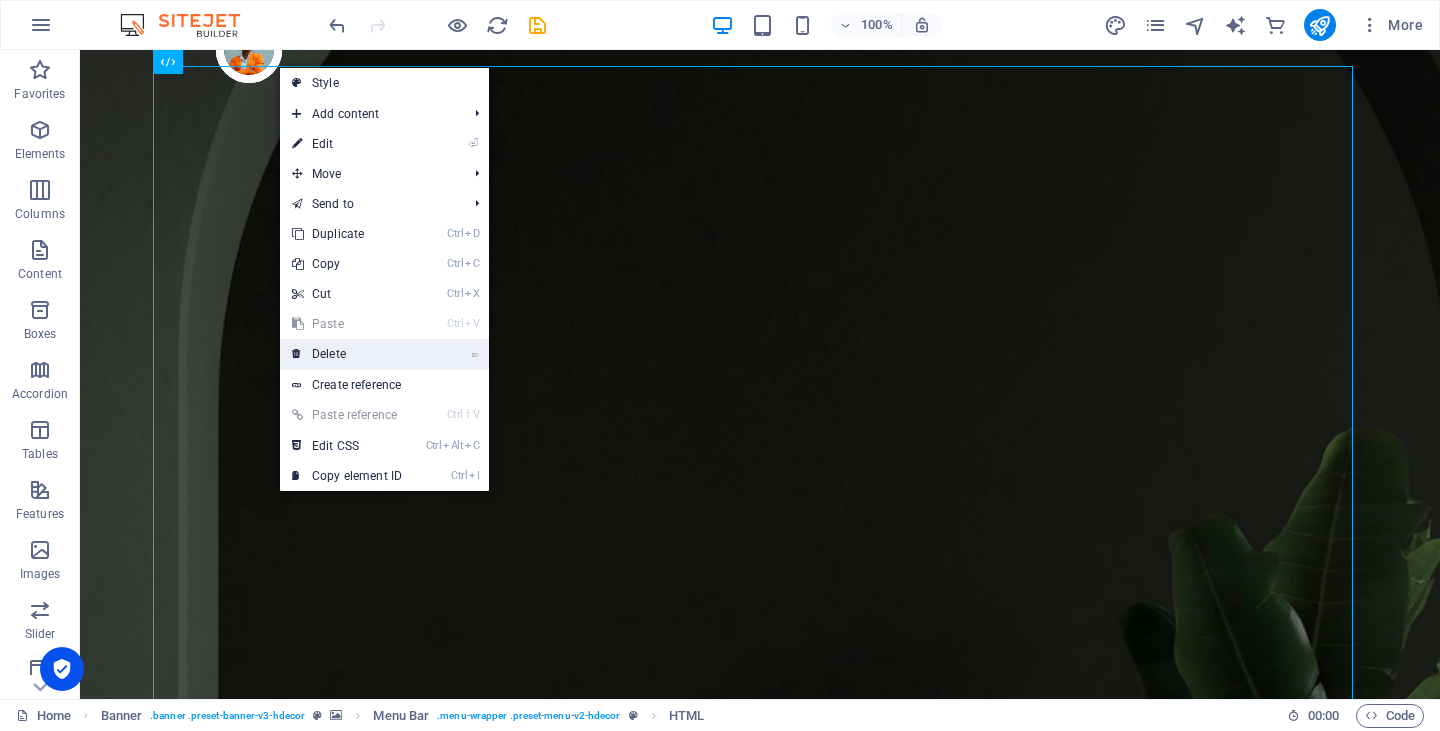 click on "⌦  Delete" at bounding box center (347, 354) 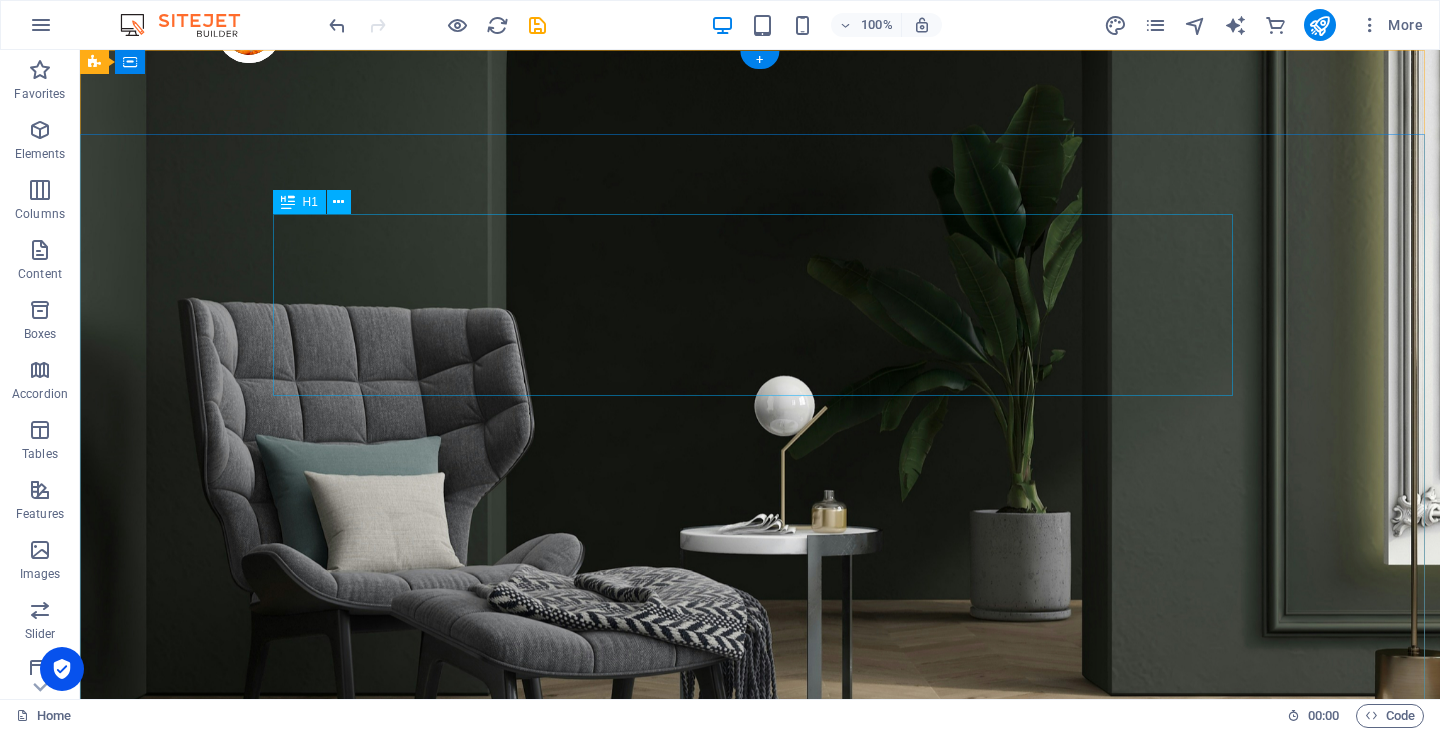 scroll, scrollTop: 0, scrollLeft: 0, axis: both 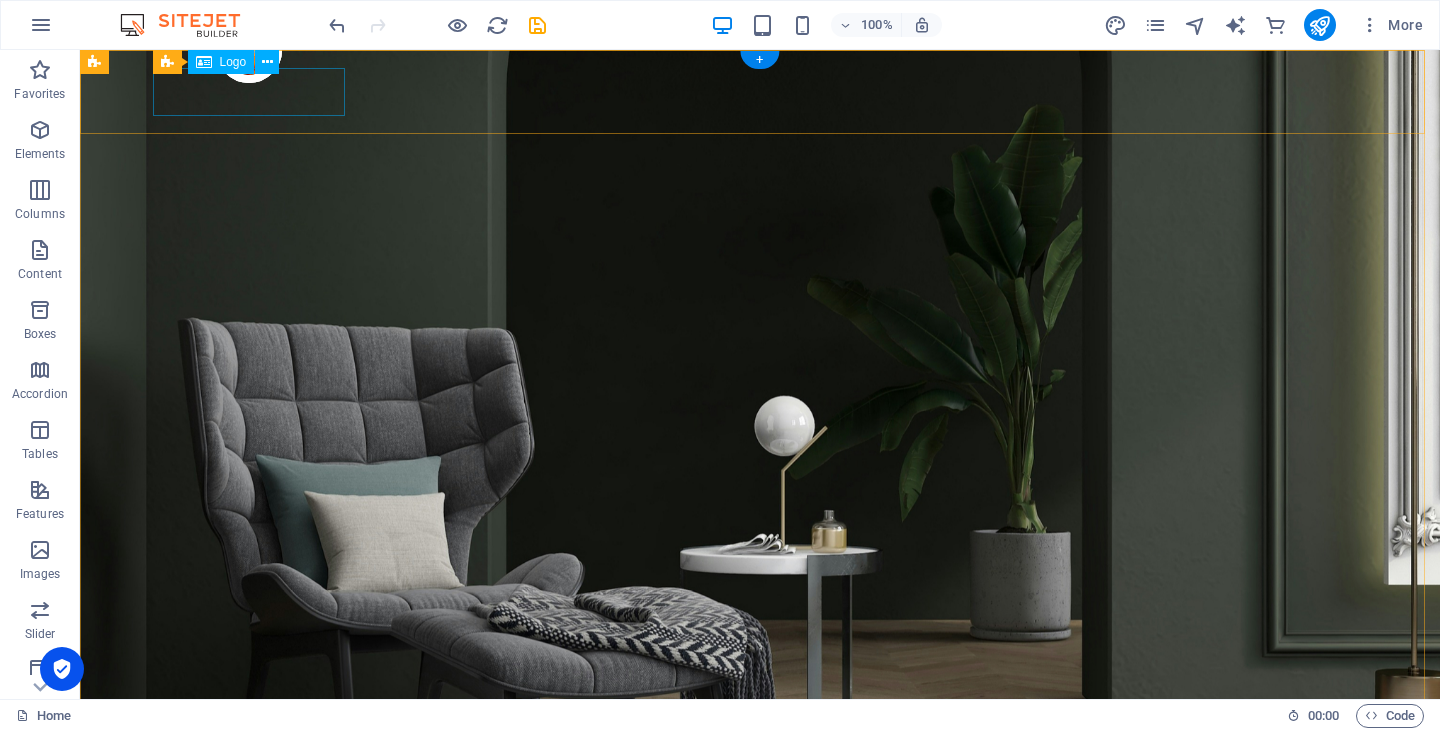 click at bounding box center [760, 869] 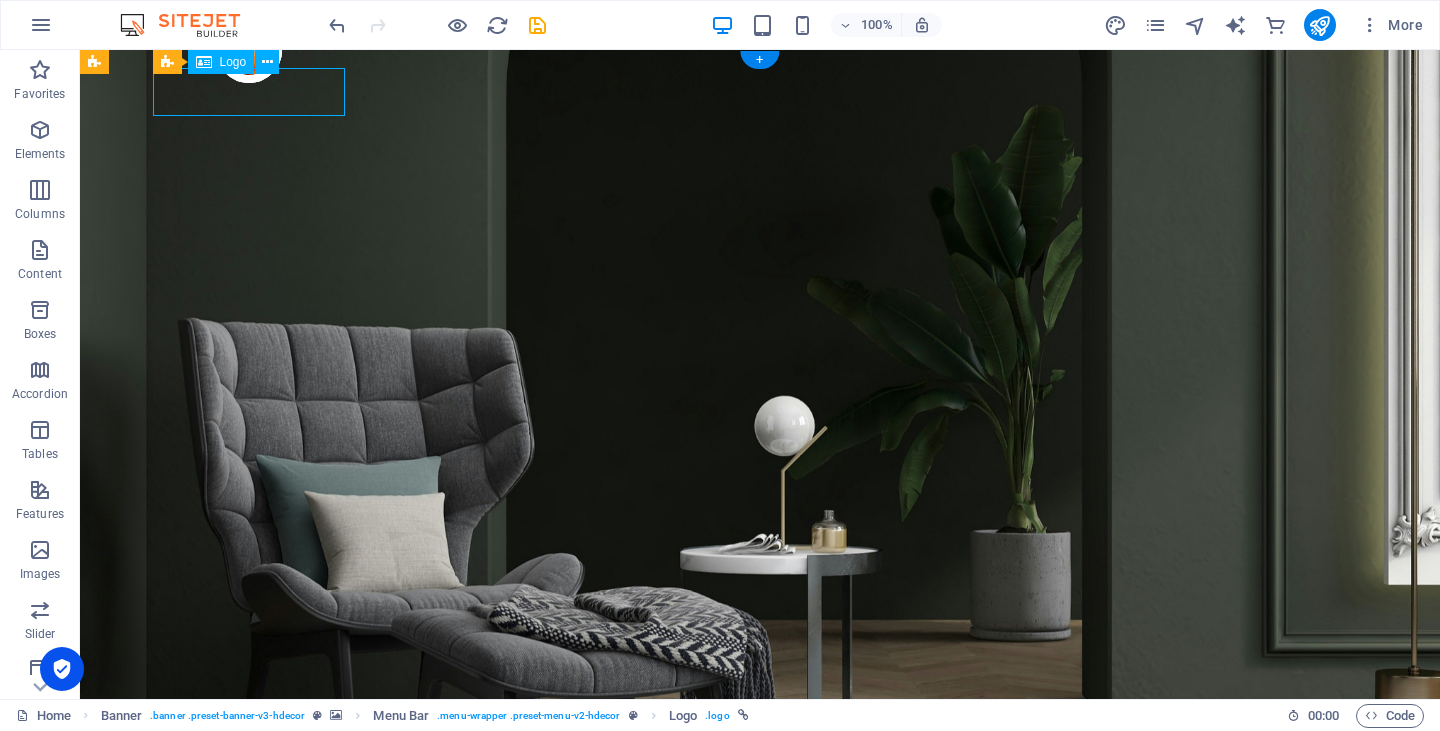 click at bounding box center (760, 869) 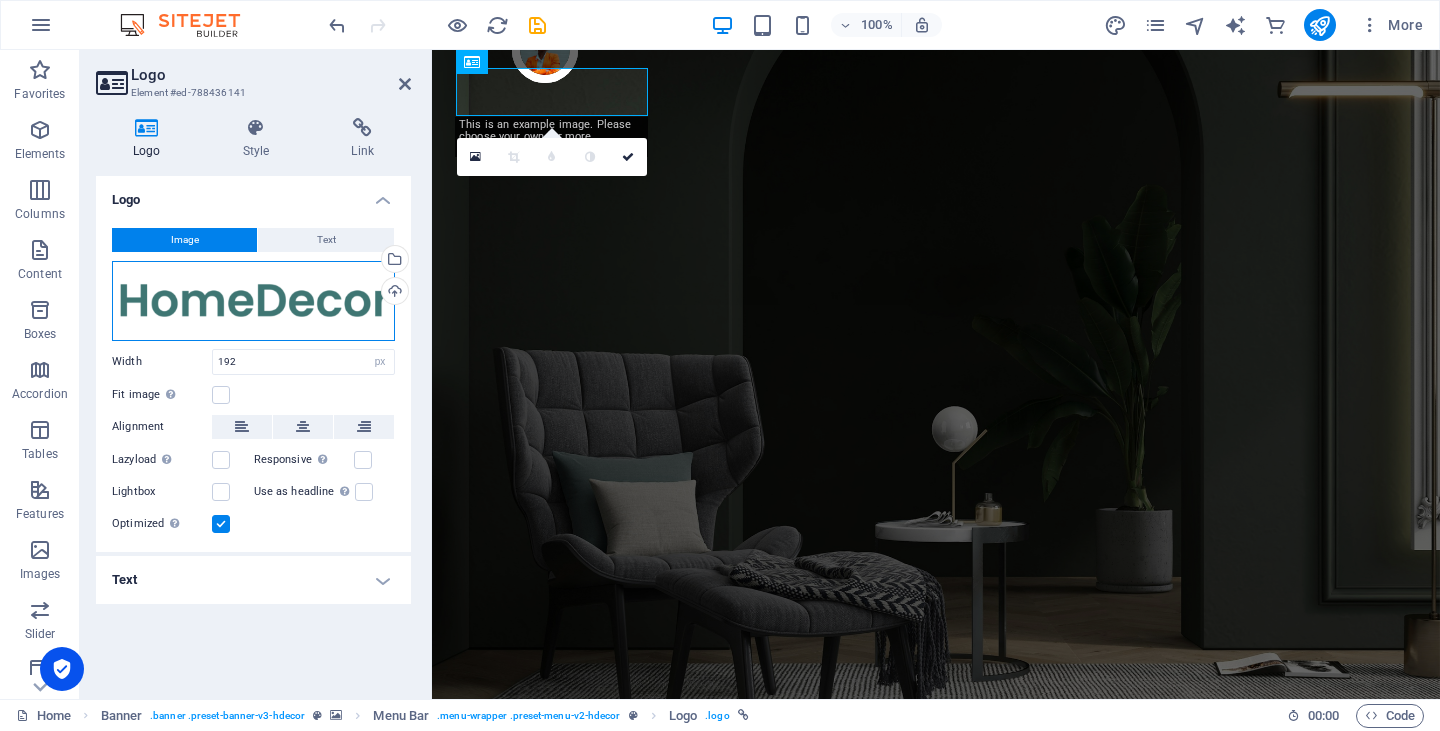 click on "Drag files here, click to choose files or select files from Files or our free stock photos & videos" at bounding box center (253, 301) 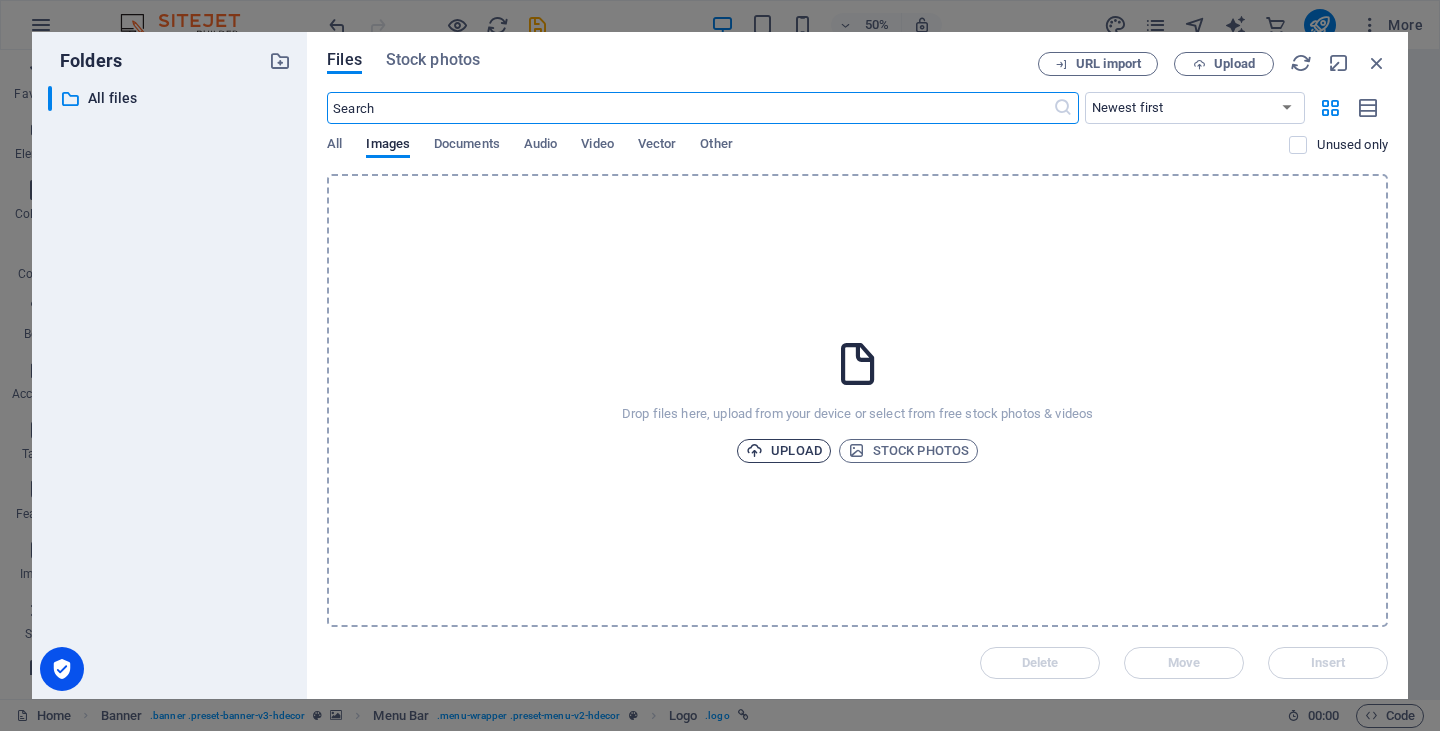 click on "Upload" at bounding box center (784, 451) 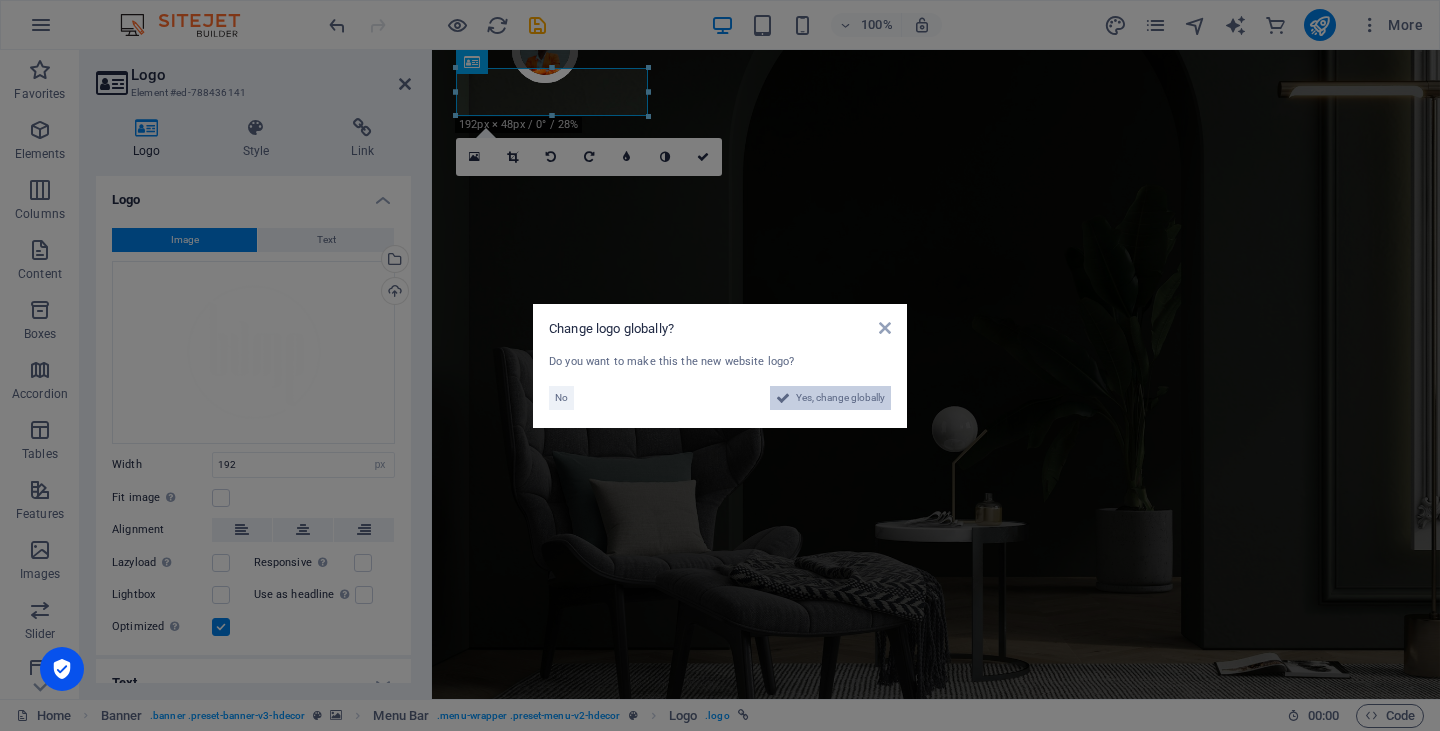 click on "Yes, change globally" at bounding box center [840, 398] 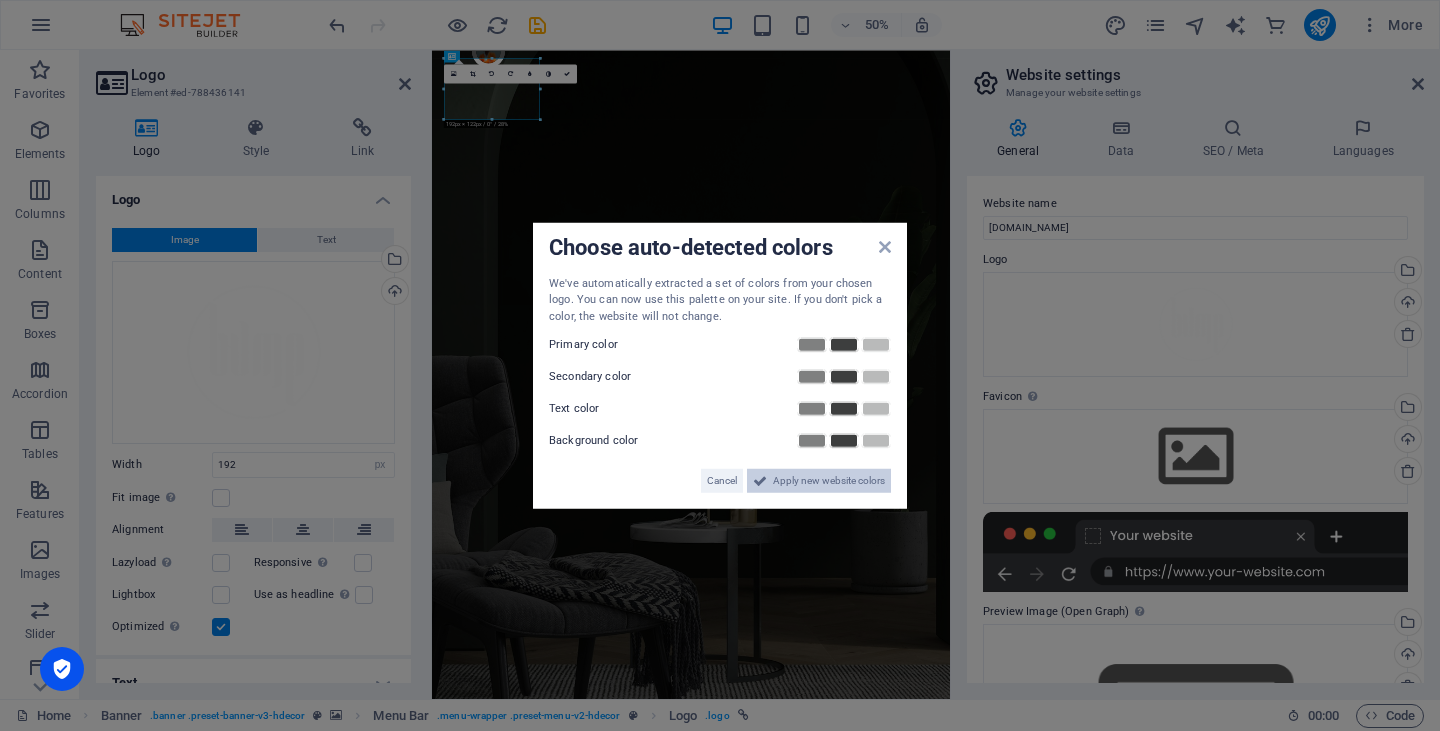 click at bounding box center (760, 481) 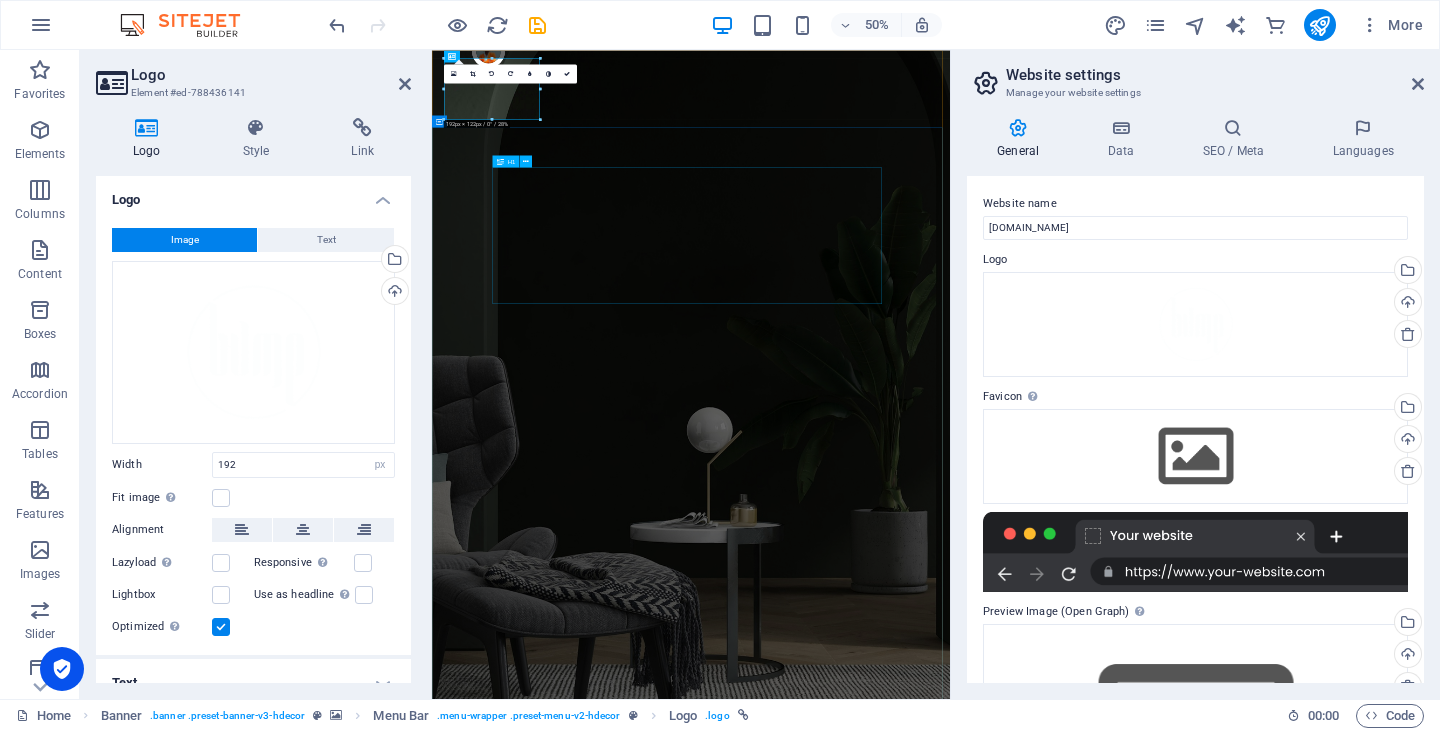 click on "Make Your Interior Minimalistic & Modern" at bounding box center [950, 2033] 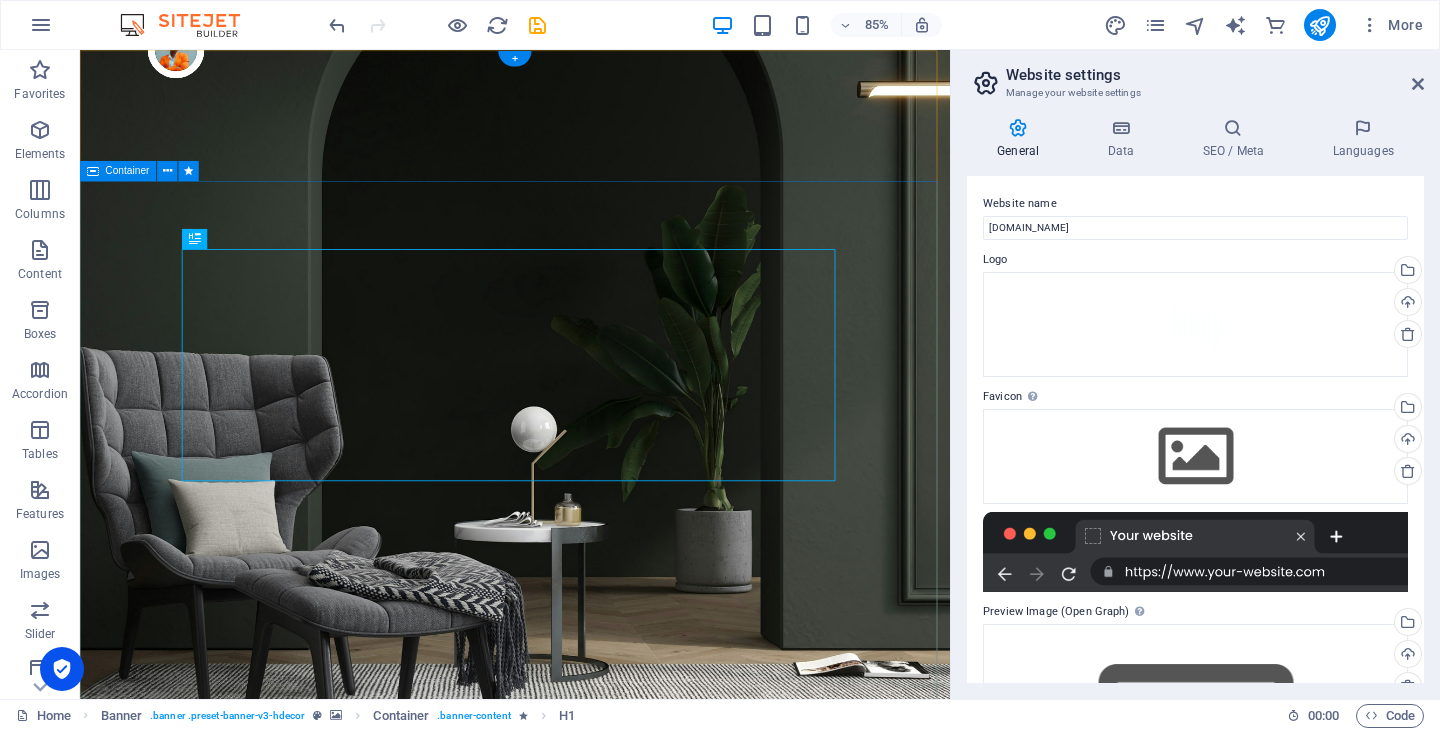 click on "Make Your Interior Minimalistic & Modern Turn your room with panto into a lot more minimalist and modern with ease and speed" at bounding box center [592, 1419] 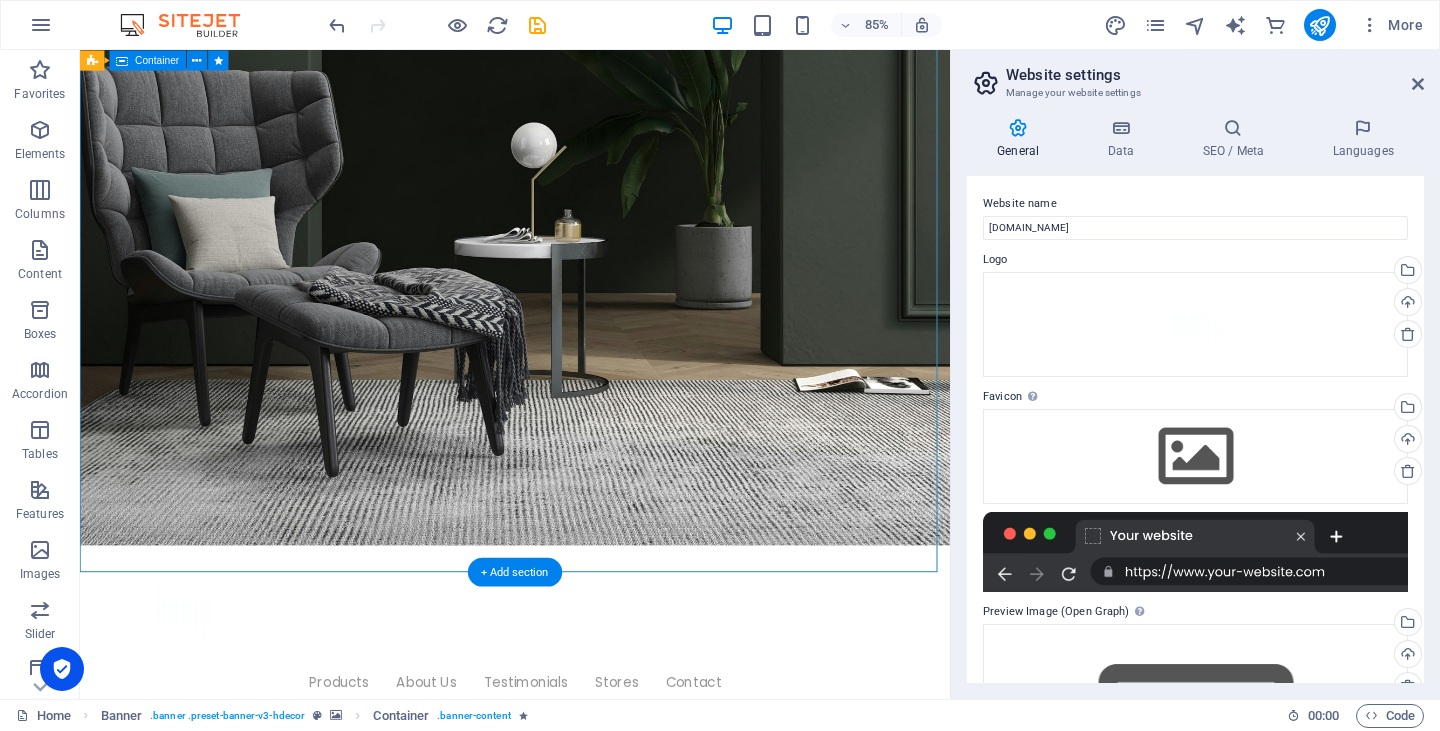 scroll, scrollTop: 0, scrollLeft: 0, axis: both 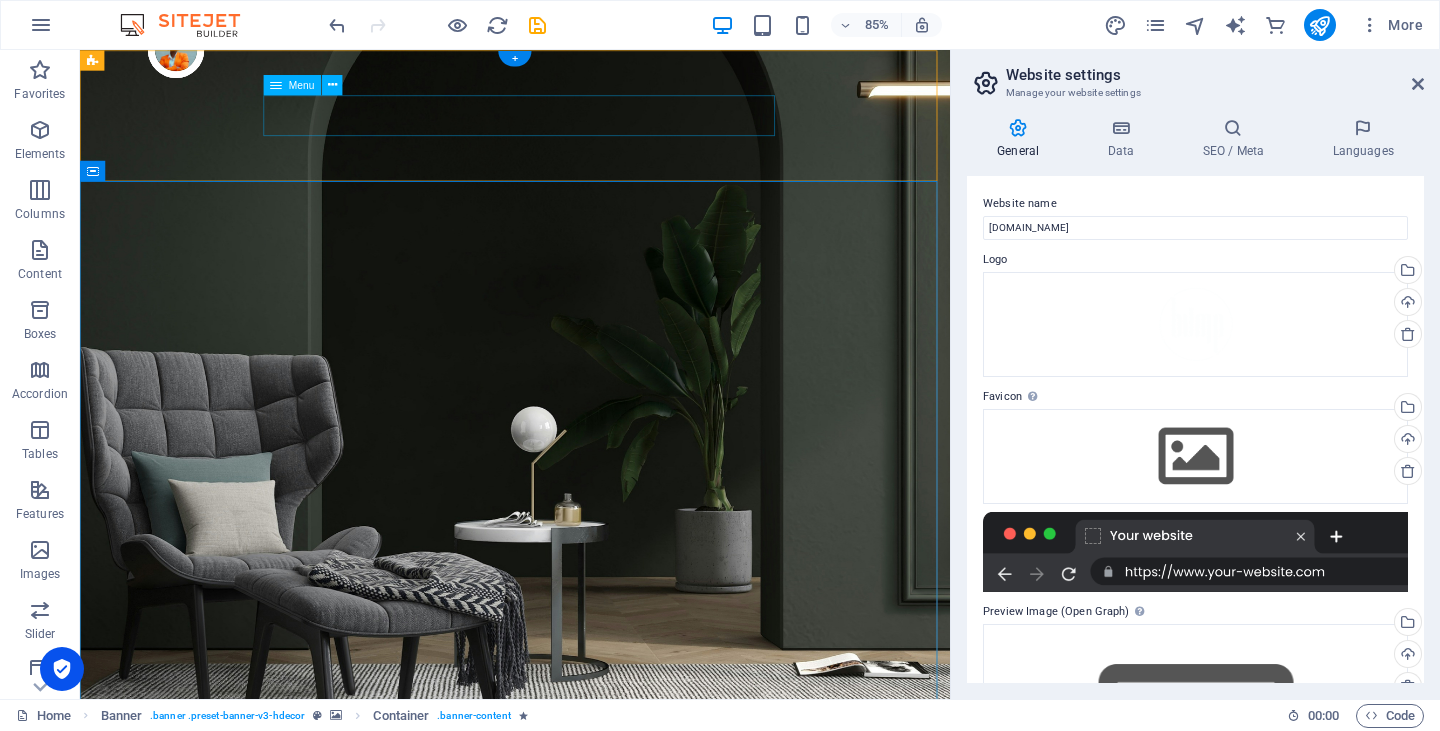 click on "Products About Us Testimonials Stores Contact" at bounding box center (592, 1129) 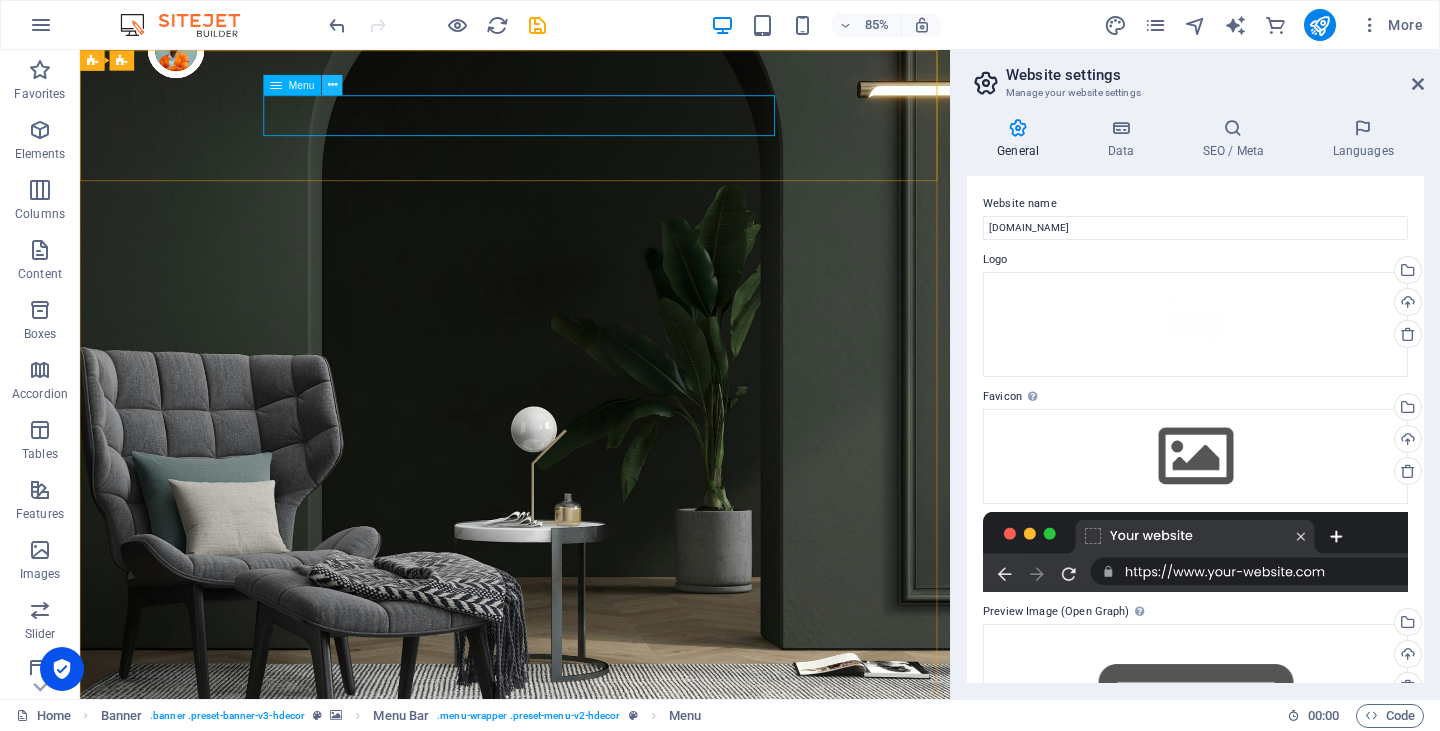 click at bounding box center (332, 85) 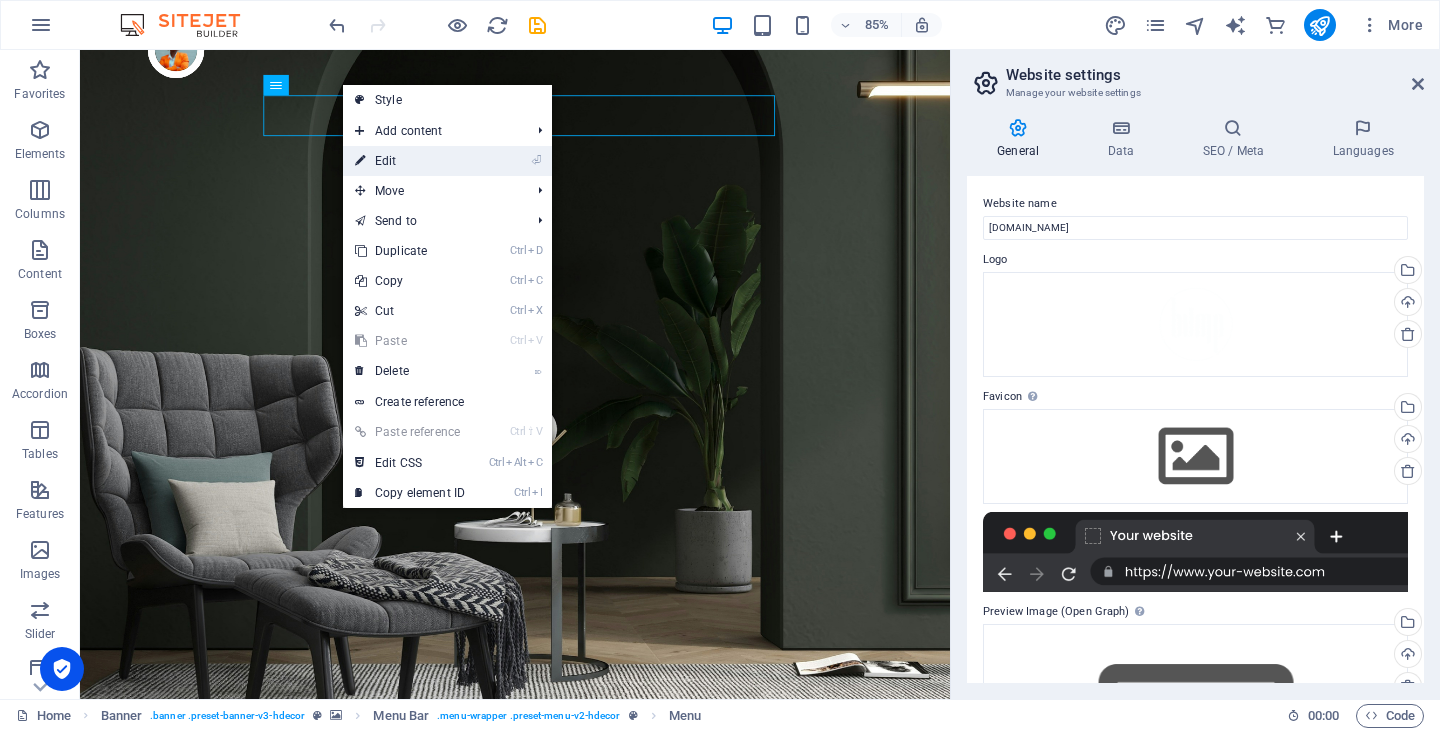 click on "⏎  Edit" at bounding box center [410, 161] 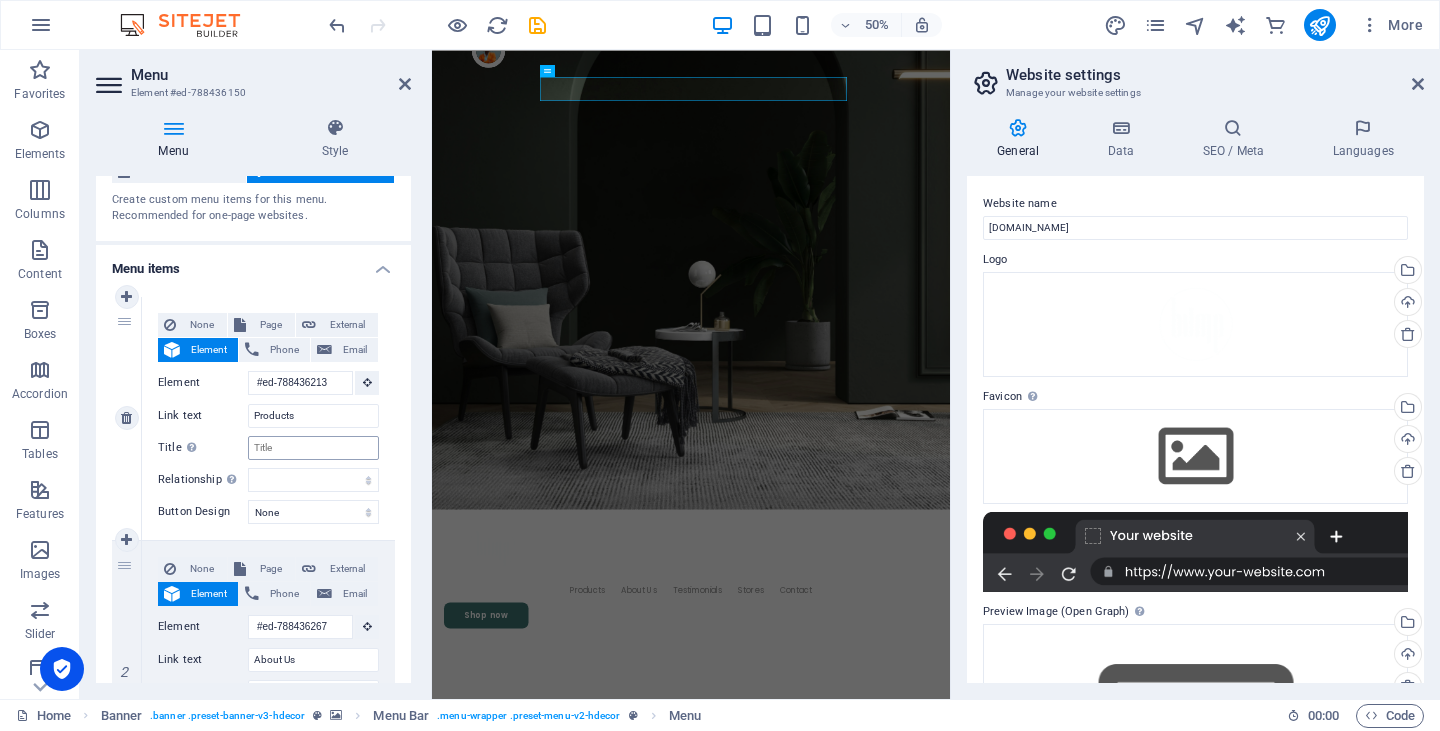 scroll, scrollTop: 0, scrollLeft: 0, axis: both 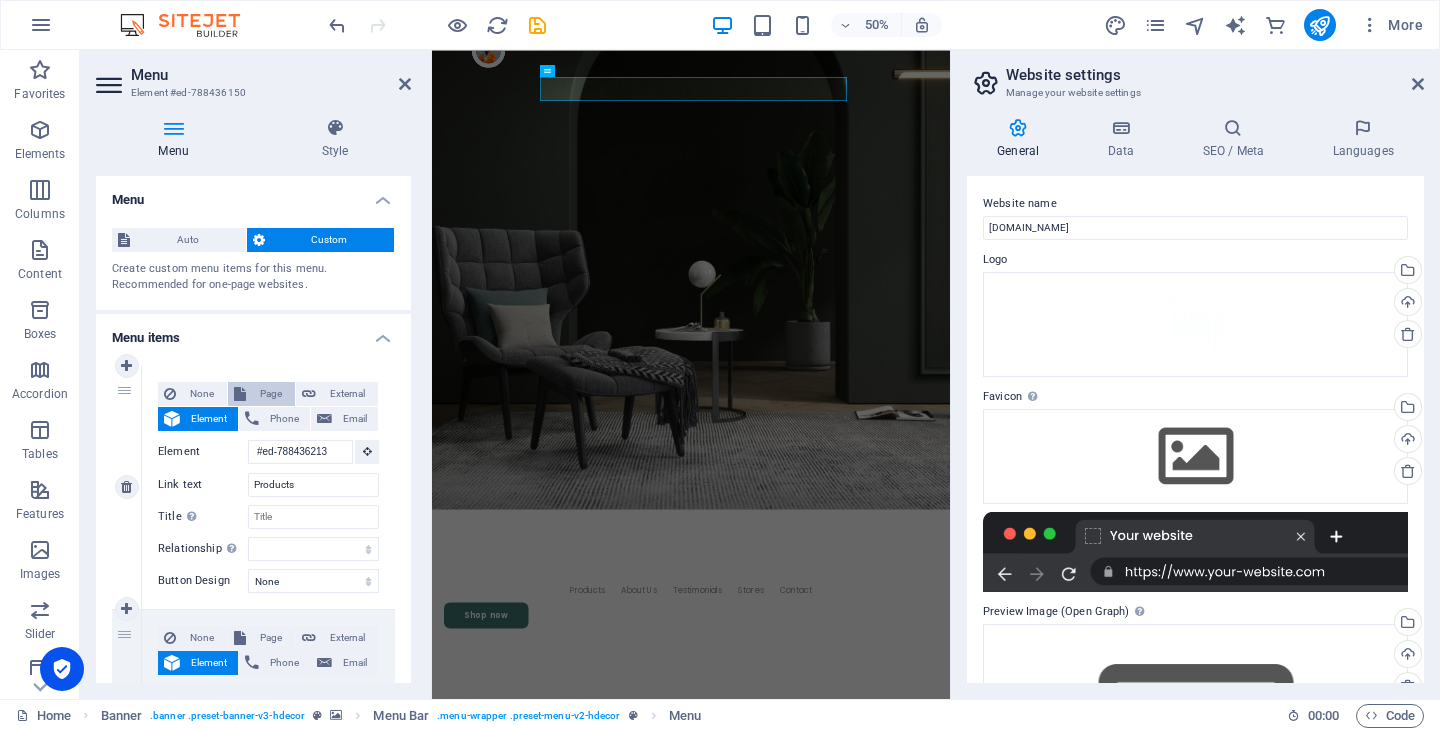 click on "Page" at bounding box center (270, 394) 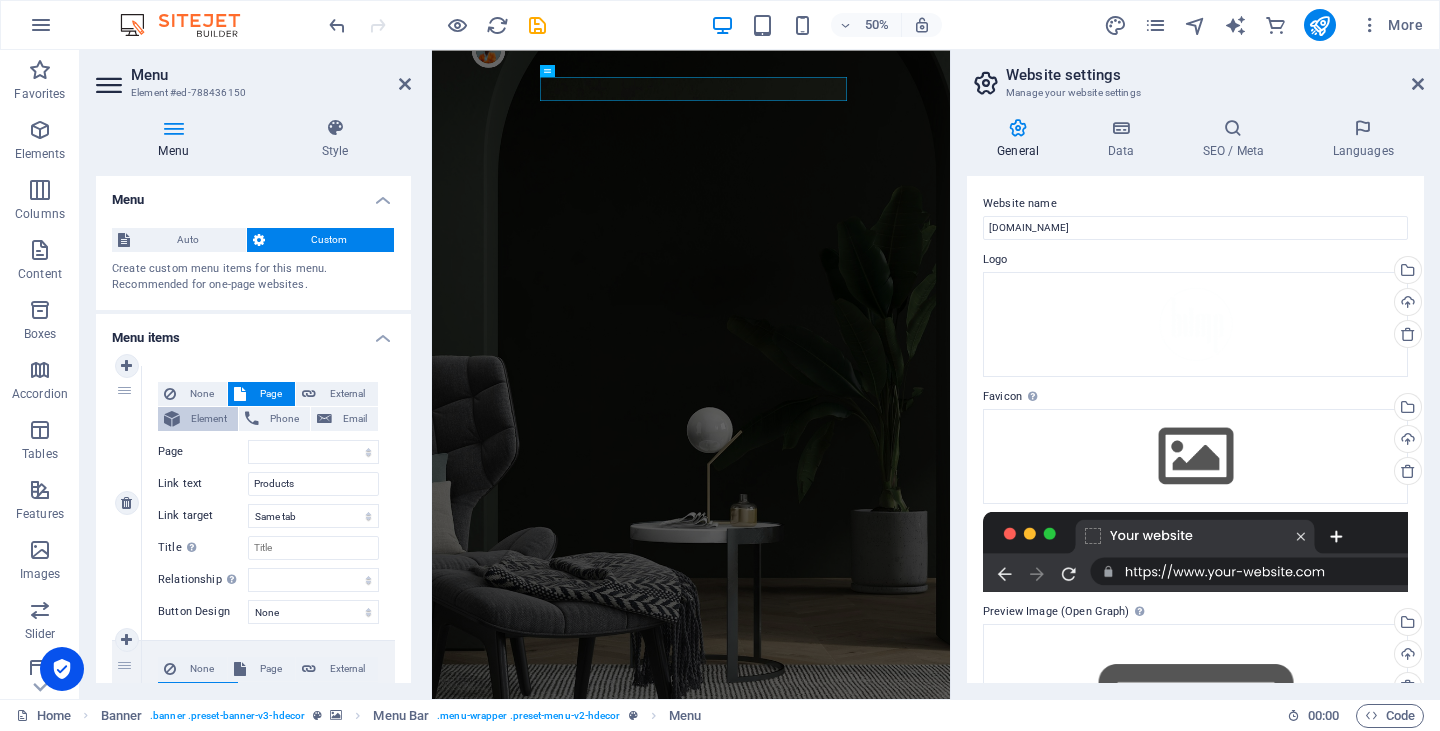 click on "Element" at bounding box center [209, 419] 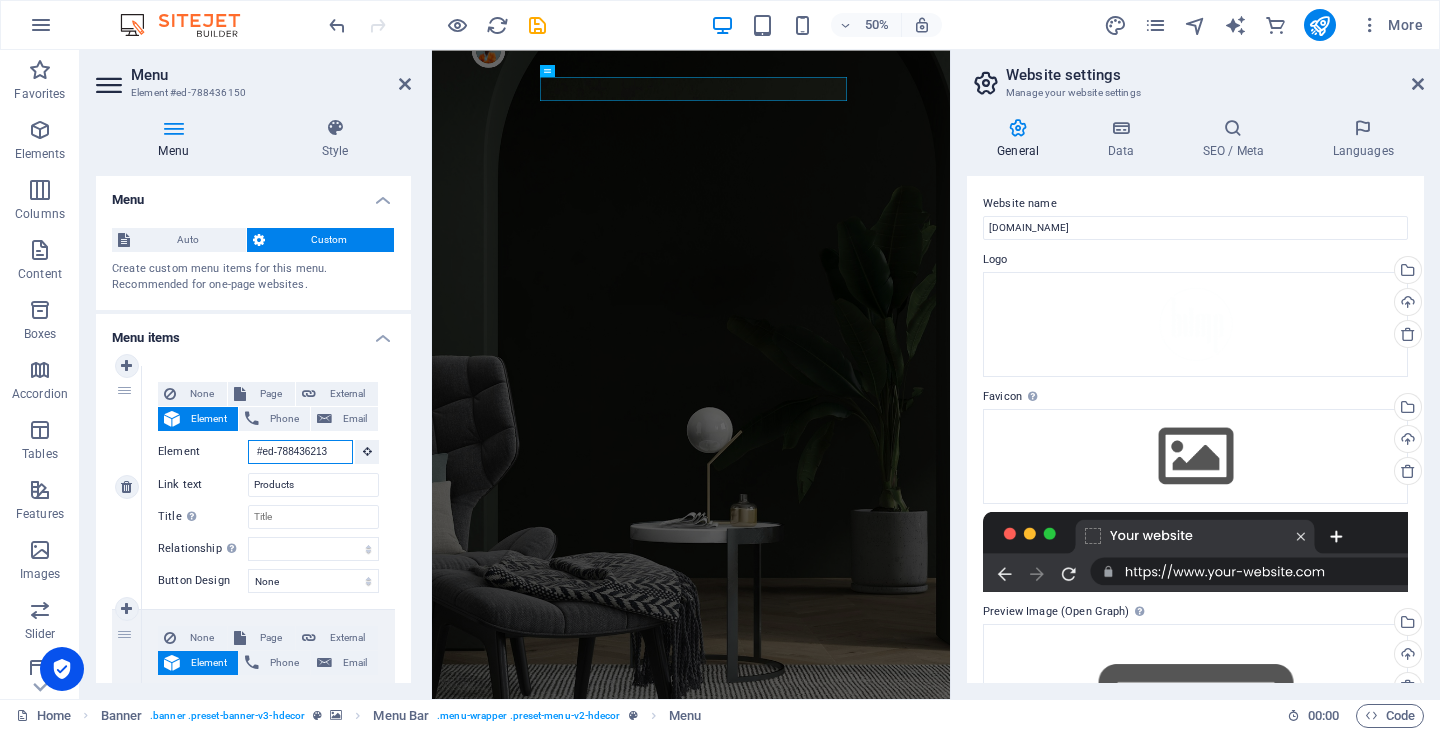 scroll, scrollTop: 0, scrollLeft: 3, axis: horizontal 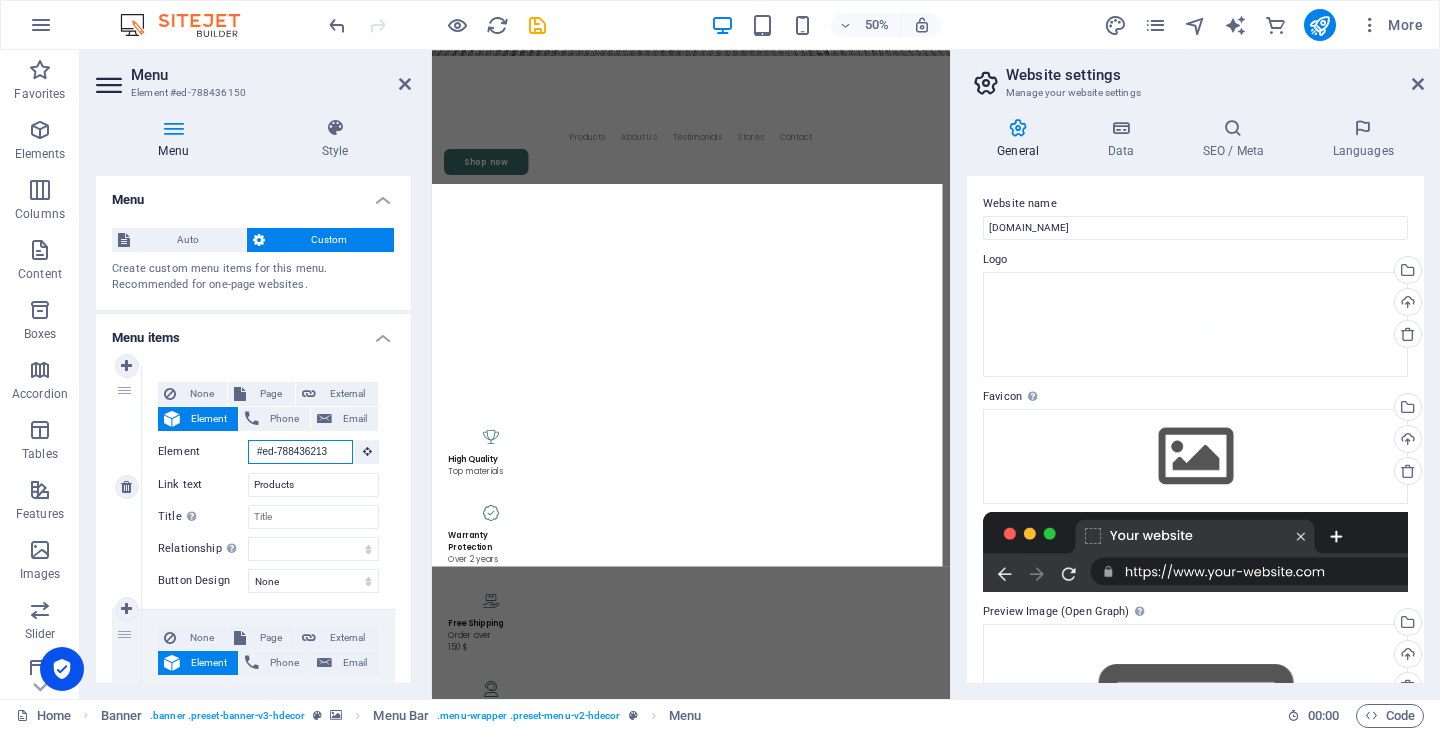click on "#ed-788436213" at bounding box center (300, 452) 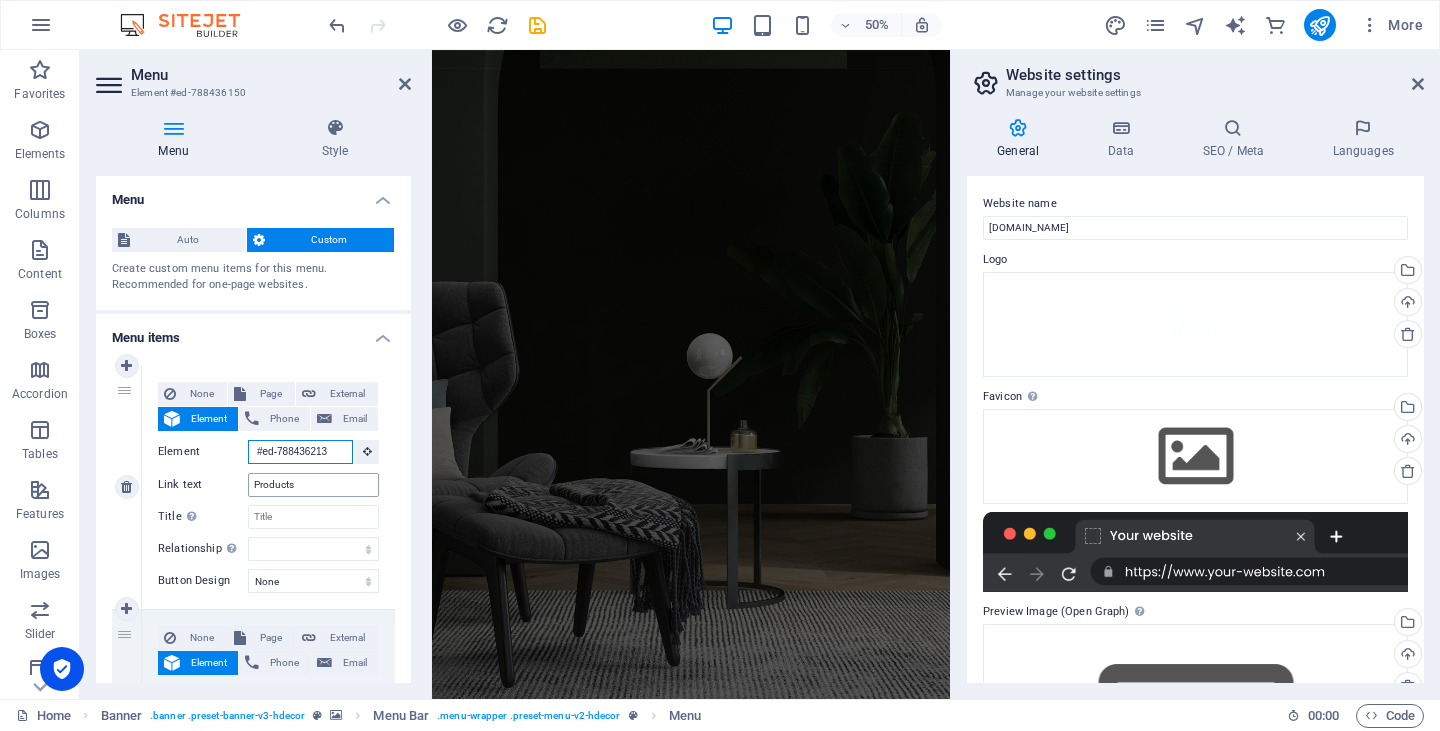 scroll, scrollTop: 0, scrollLeft: 0, axis: both 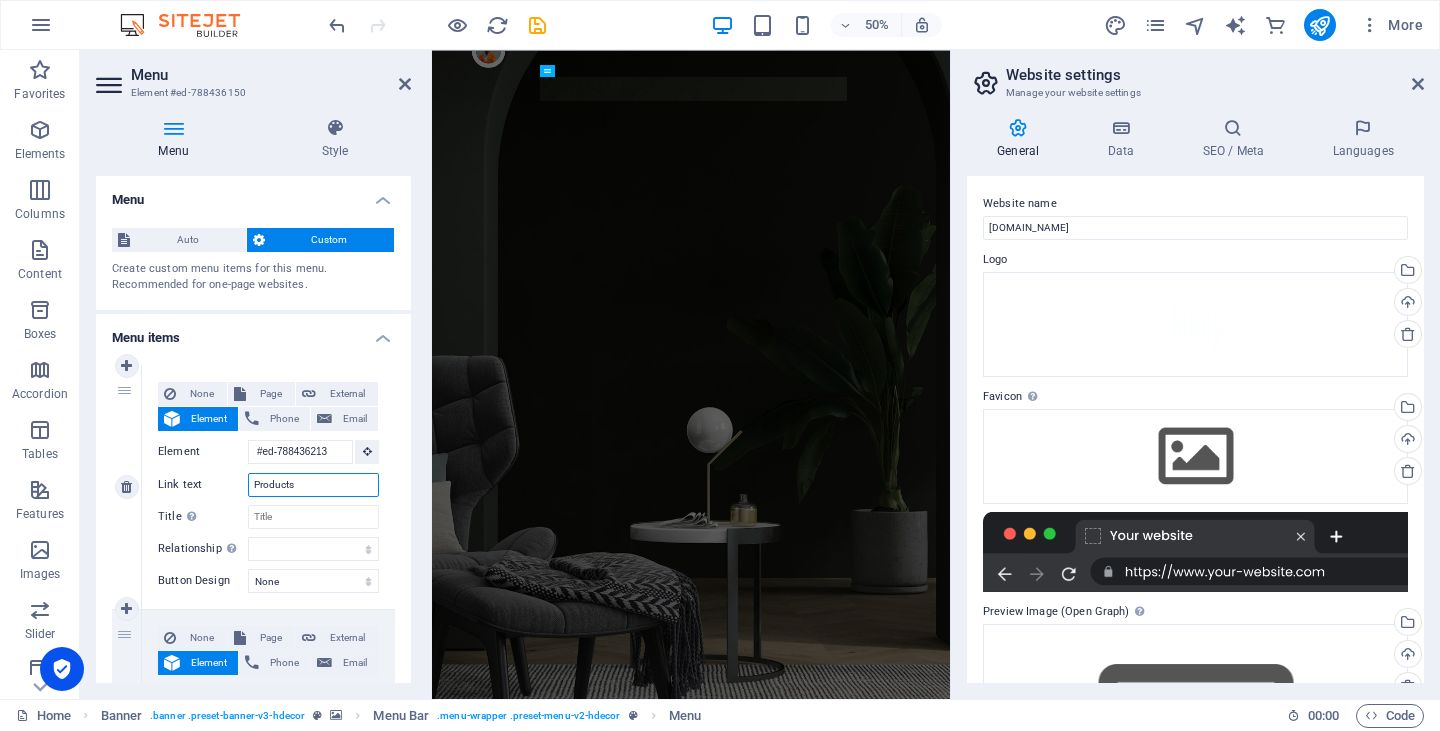 click on "Products" at bounding box center [313, 485] 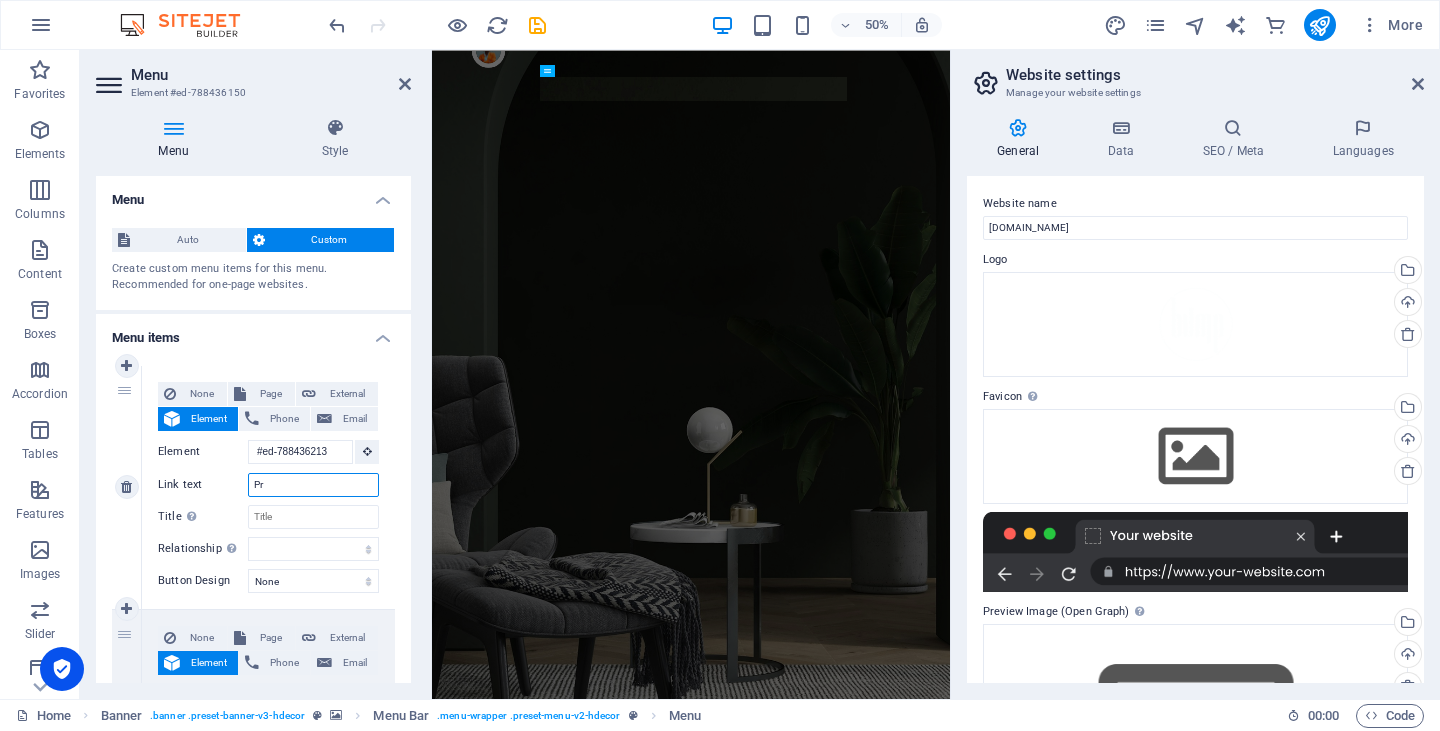 type on "P" 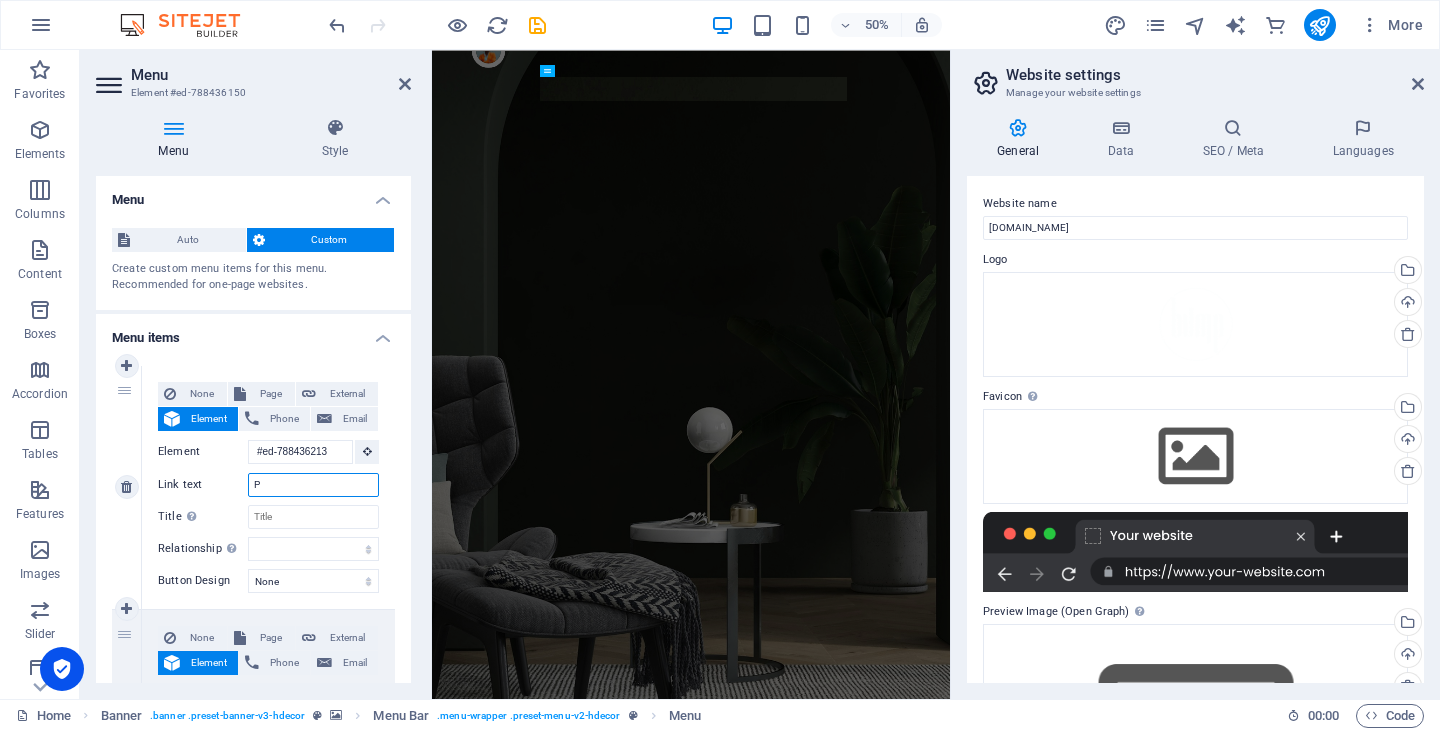 type 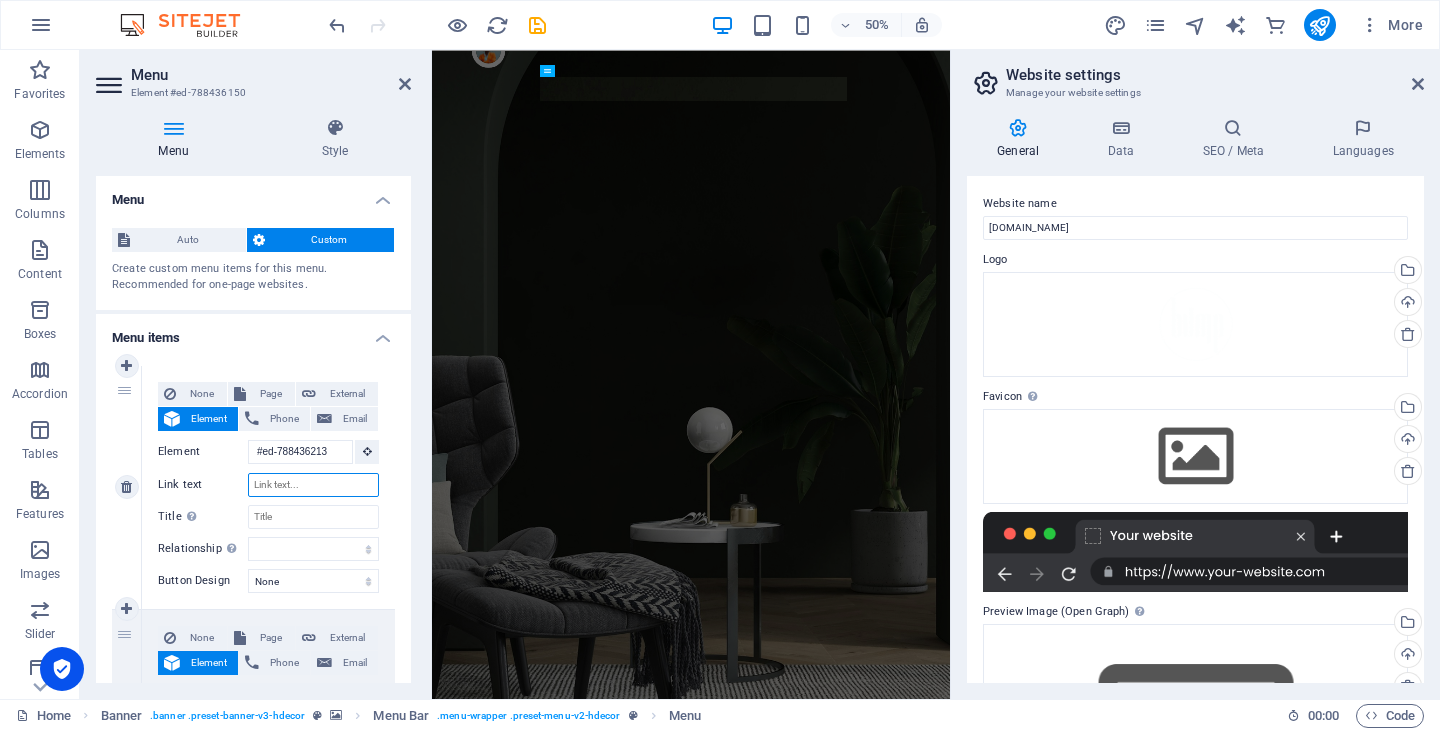 select 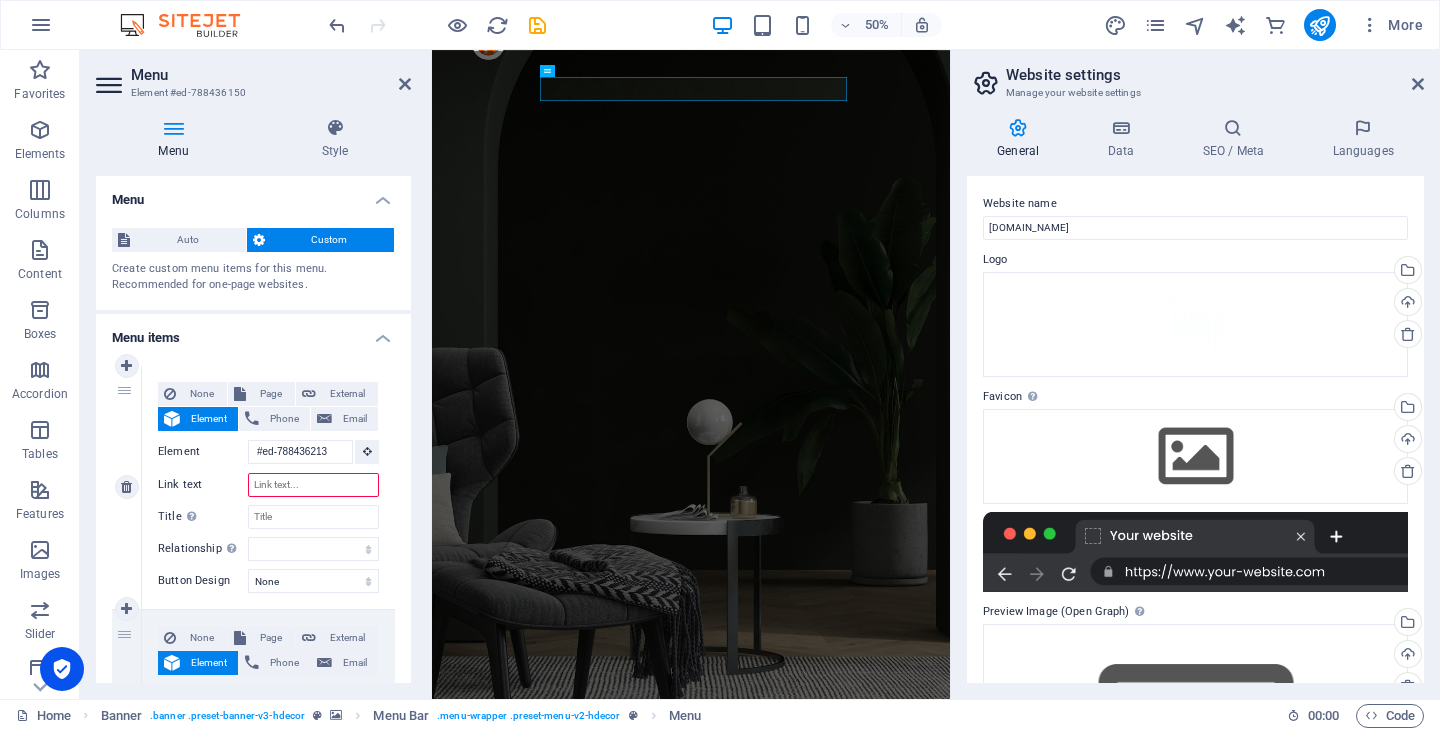 scroll, scrollTop: 0, scrollLeft: 0, axis: both 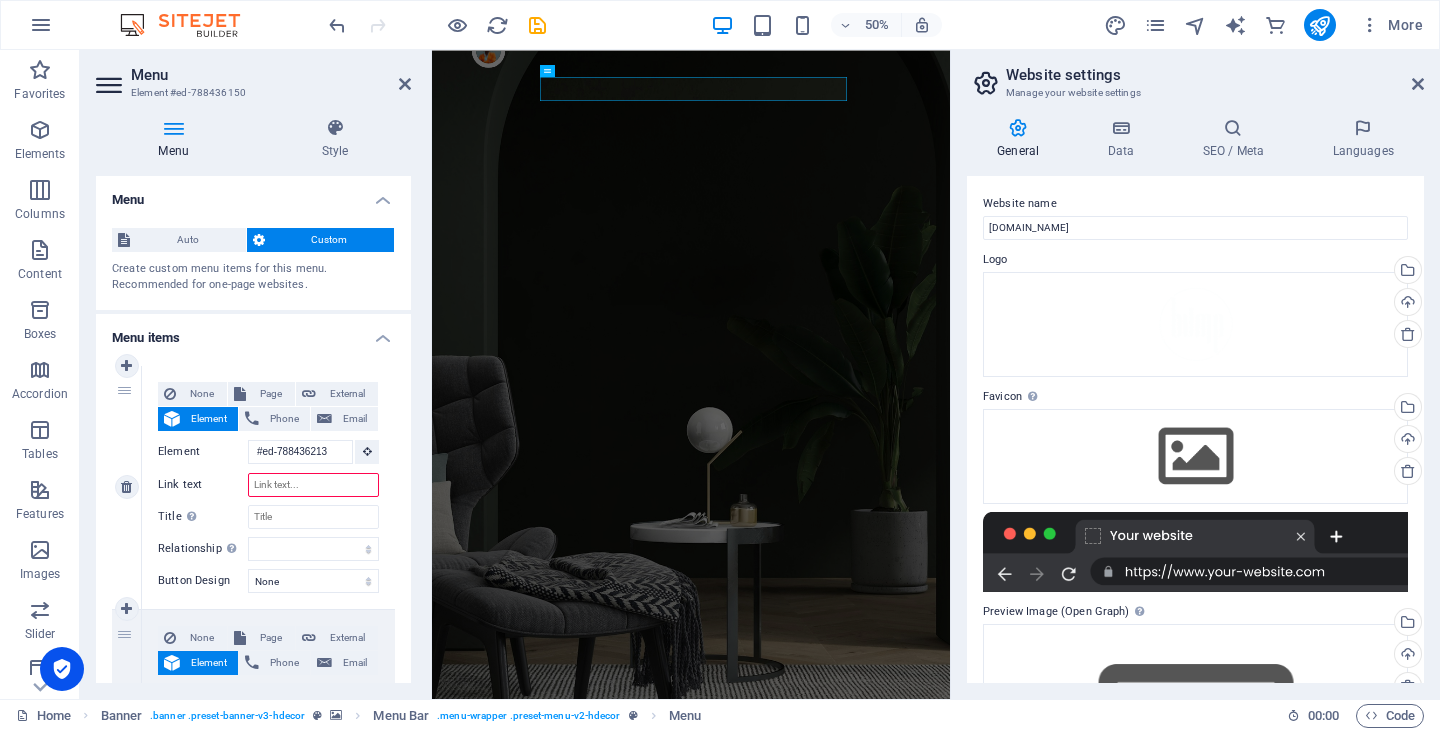 click on "Link text" at bounding box center (313, 485) 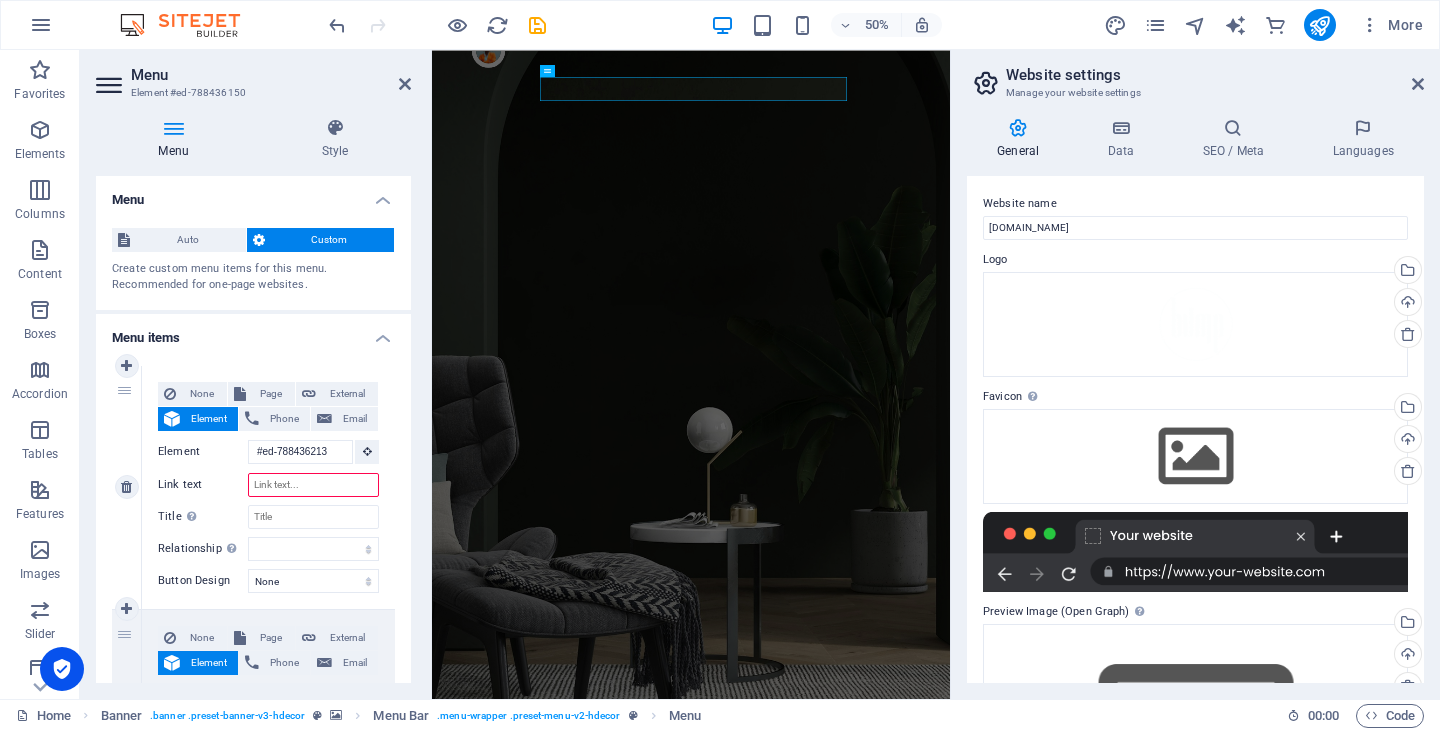 type on "T" 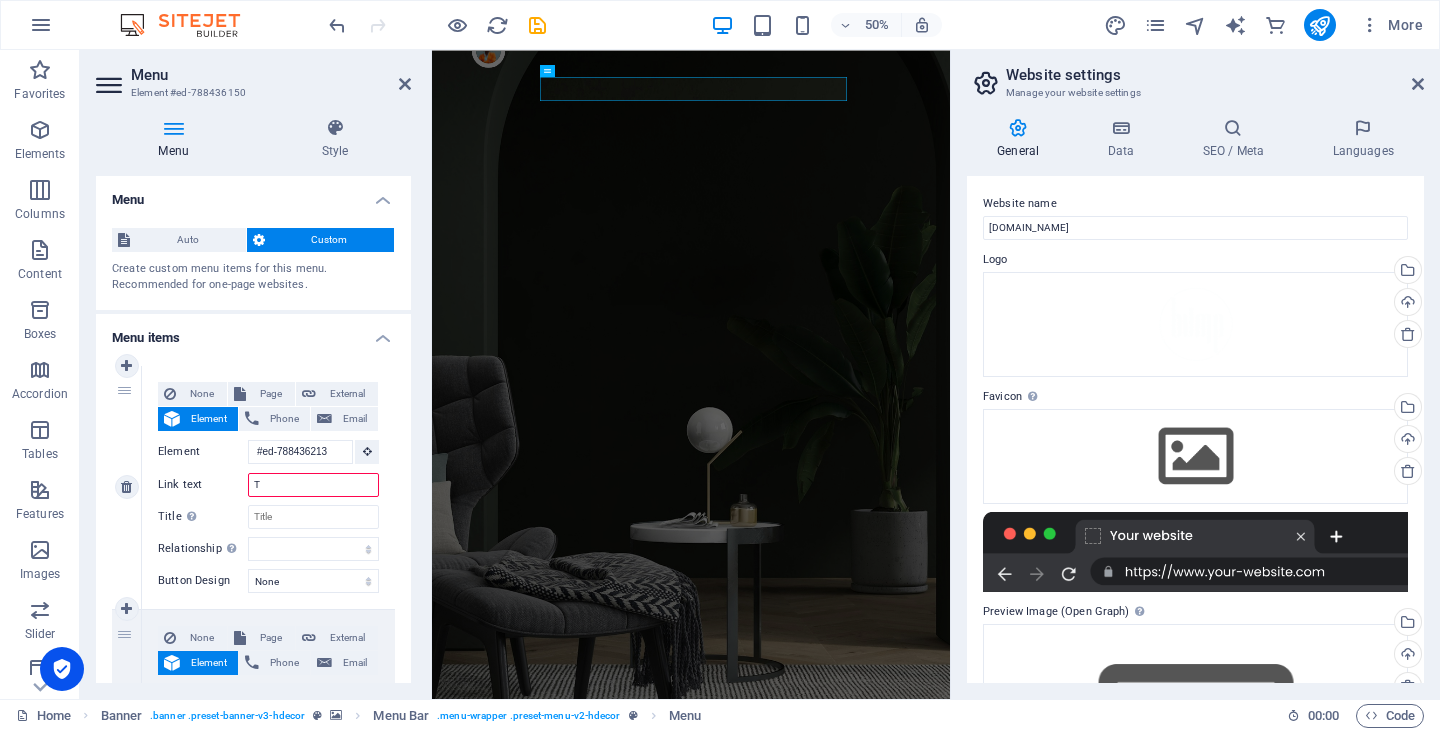 select 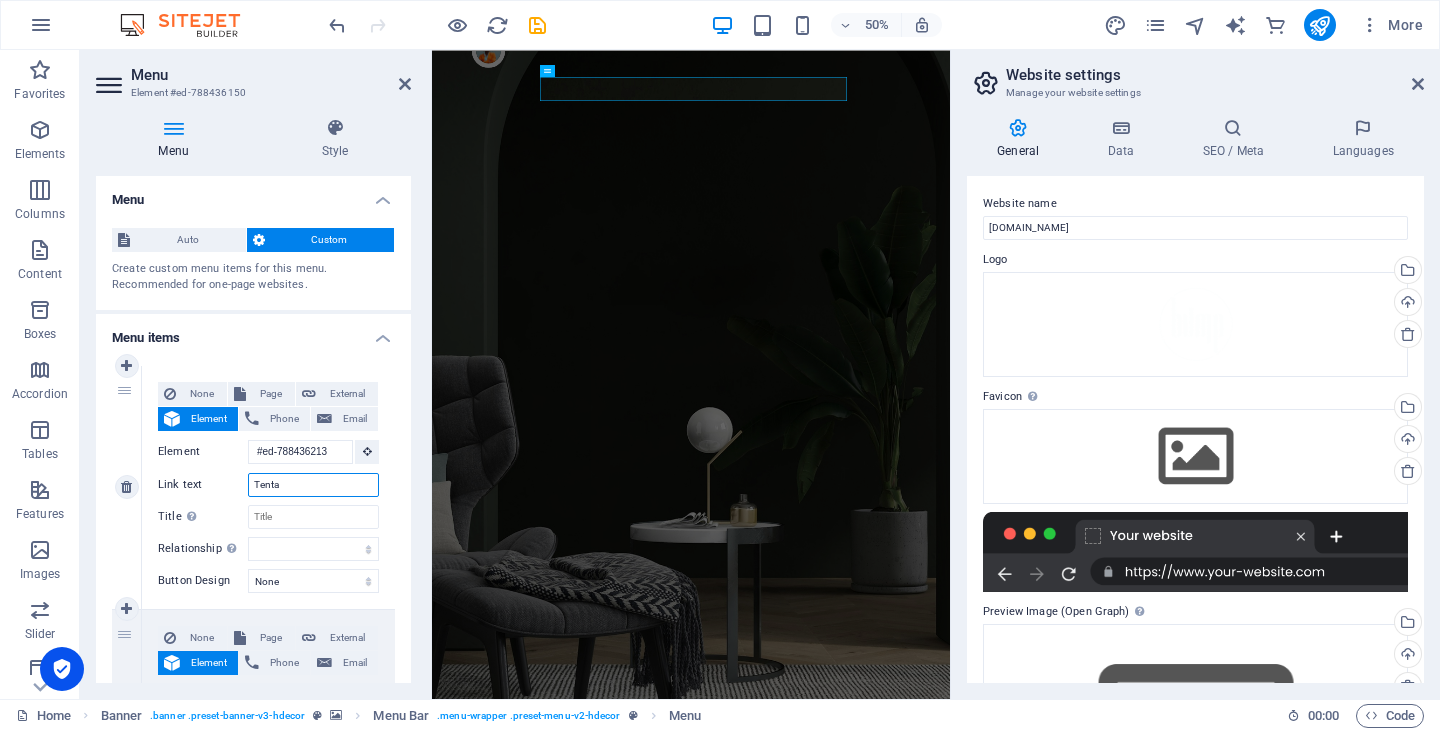 type on "Tentan" 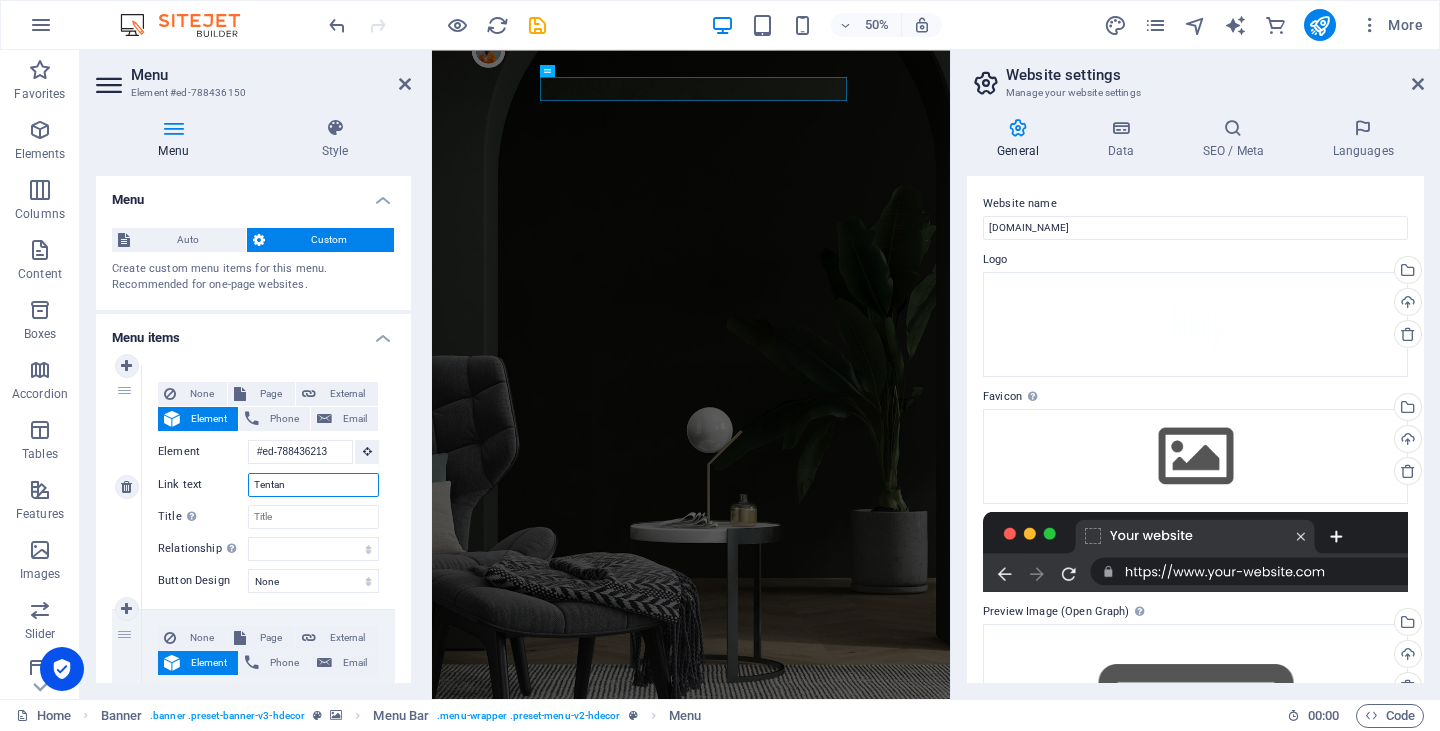 select 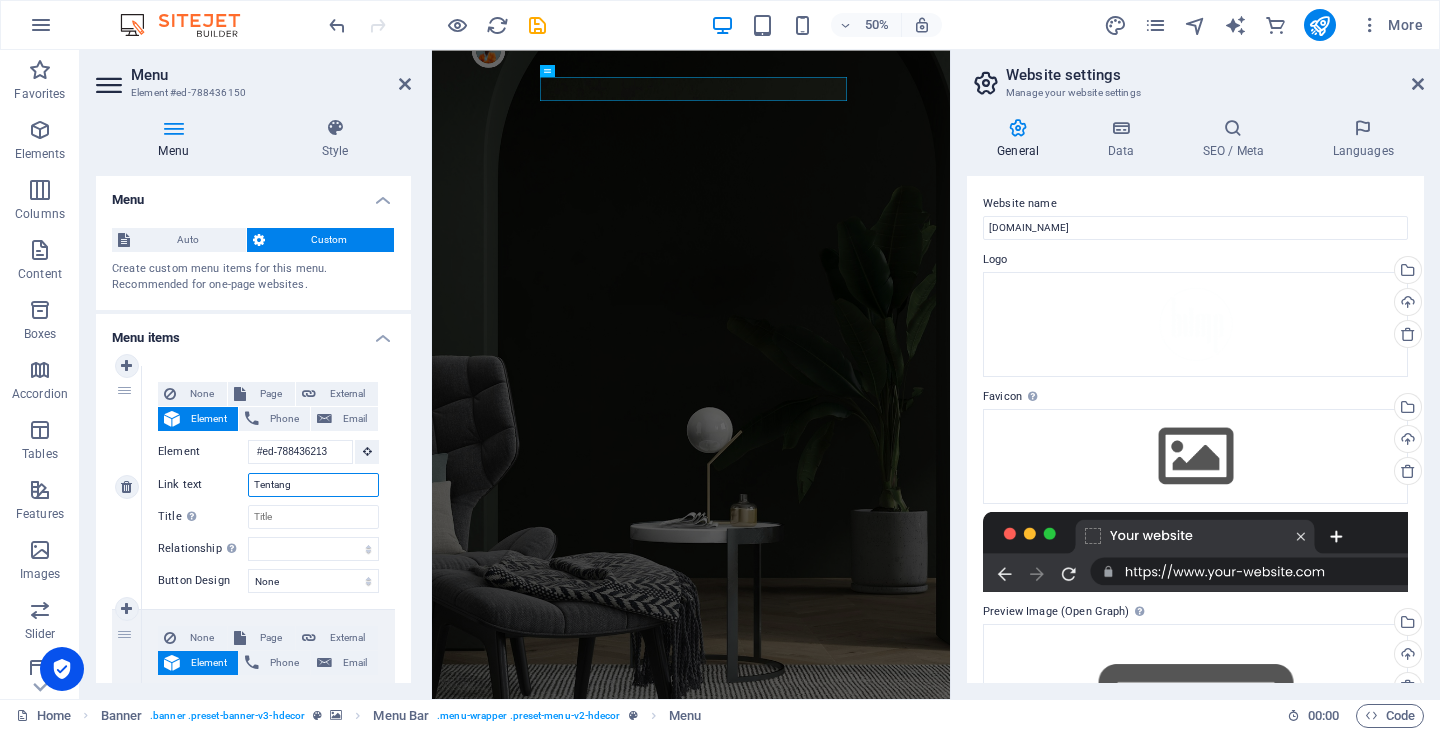type on "Tentang" 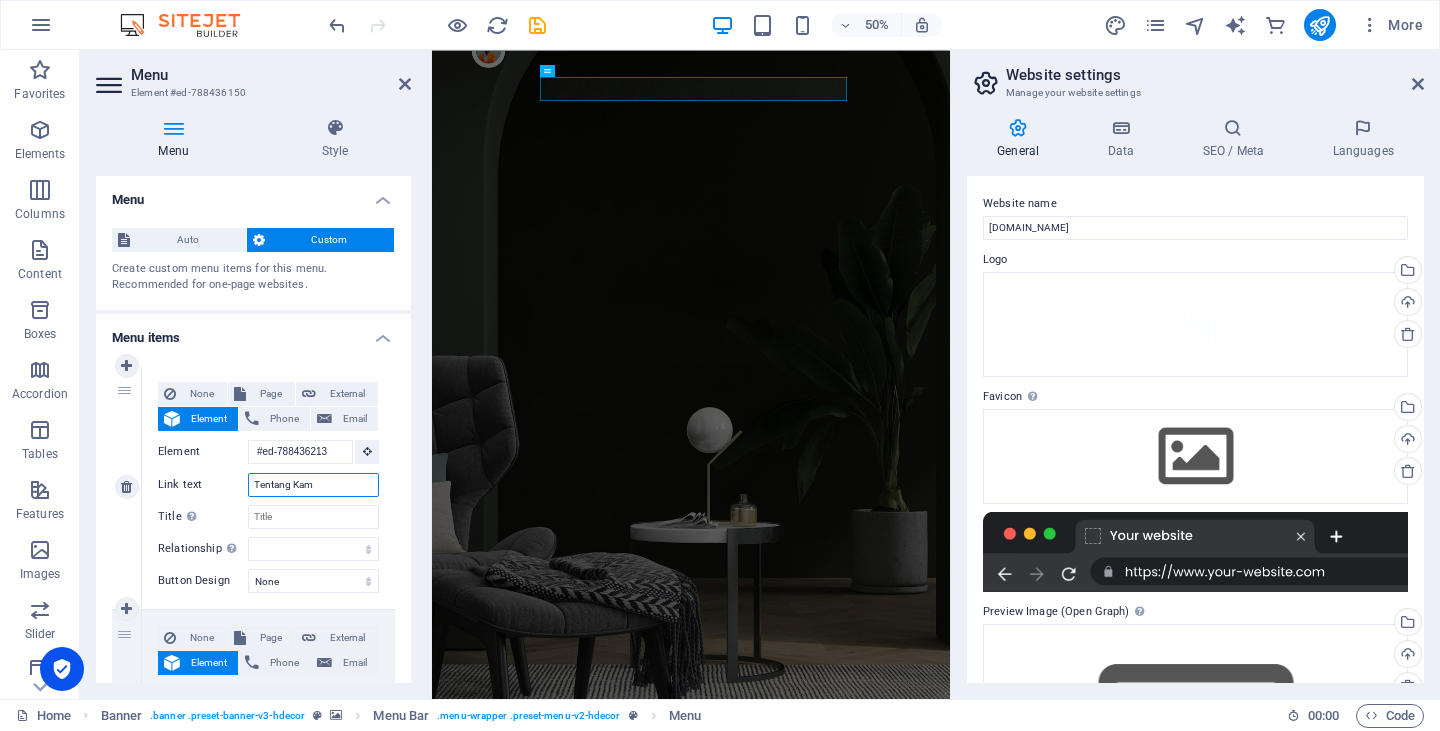 type on "Tentang Kami" 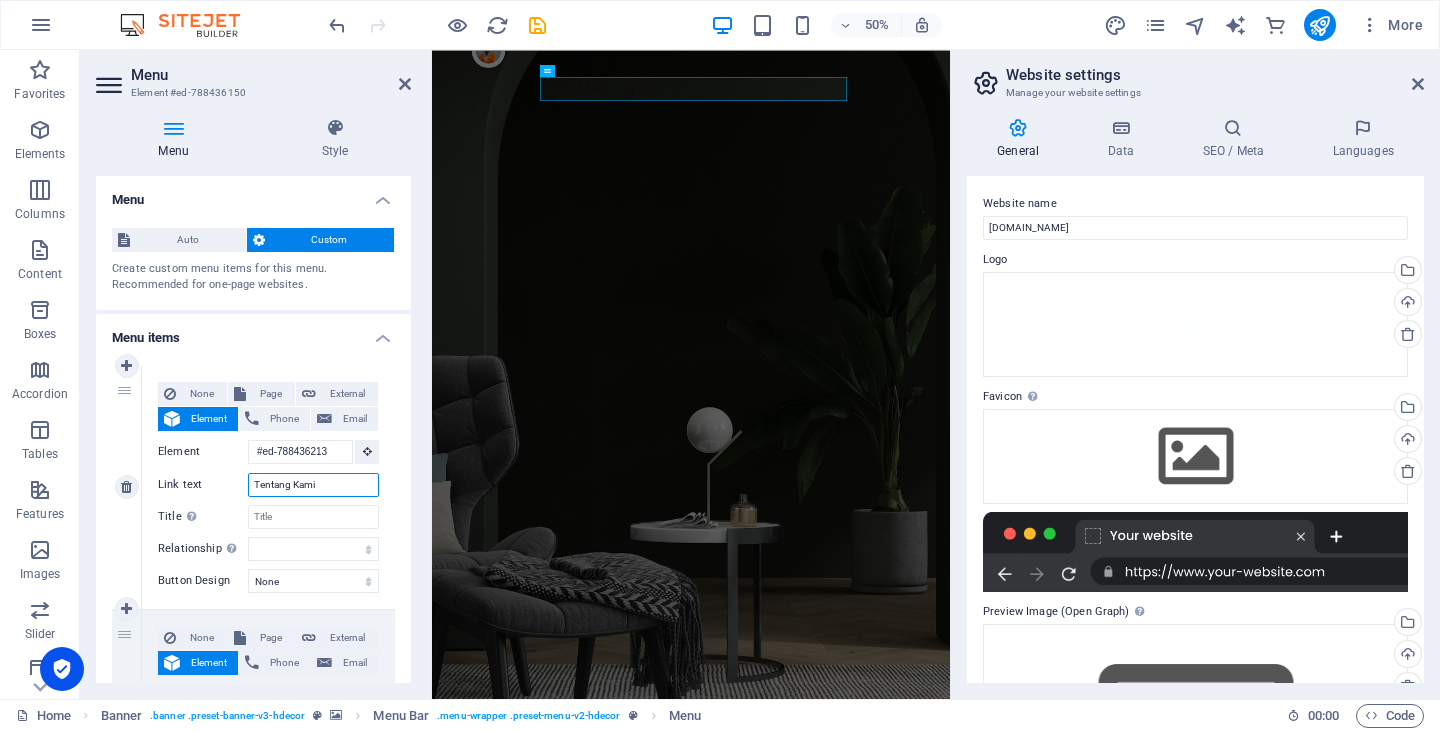 select 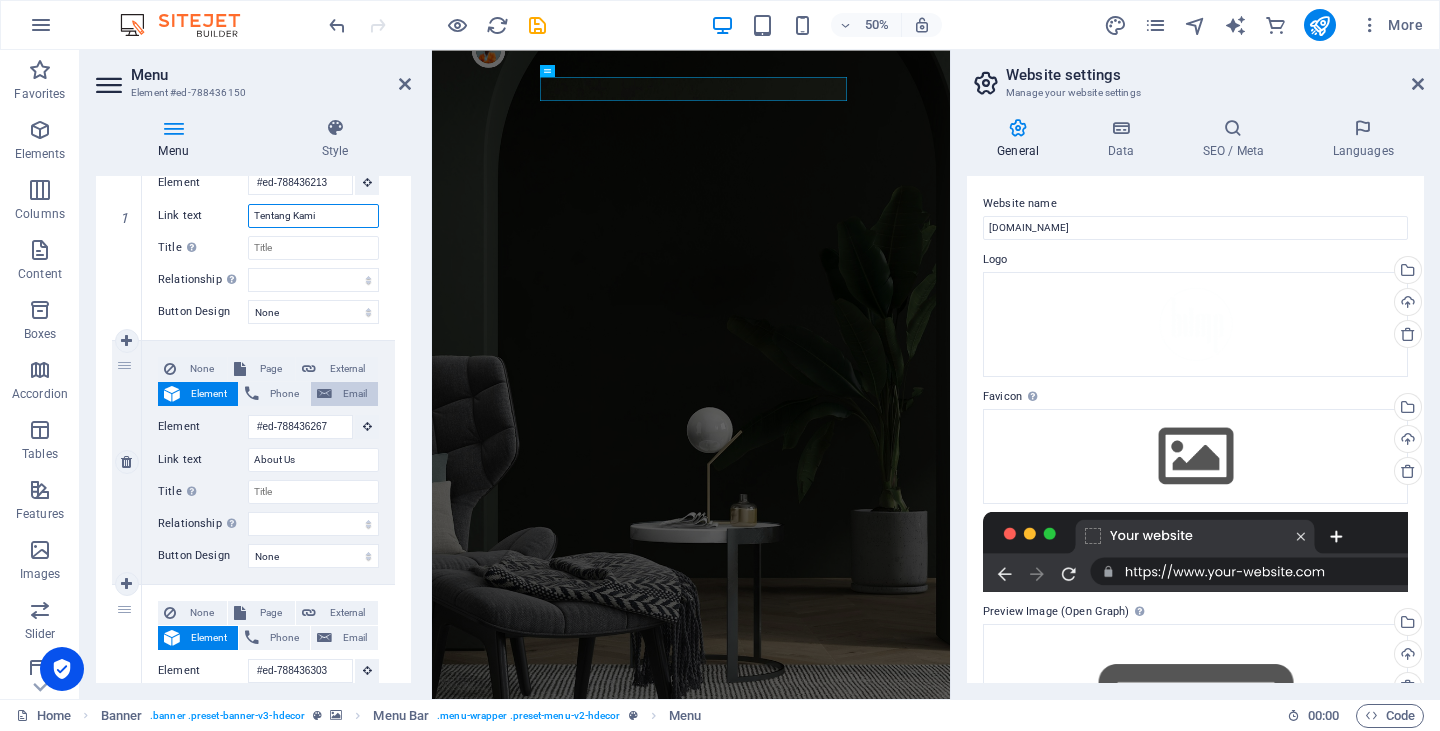 scroll, scrollTop: 300, scrollLeft: 0, axis: vertical 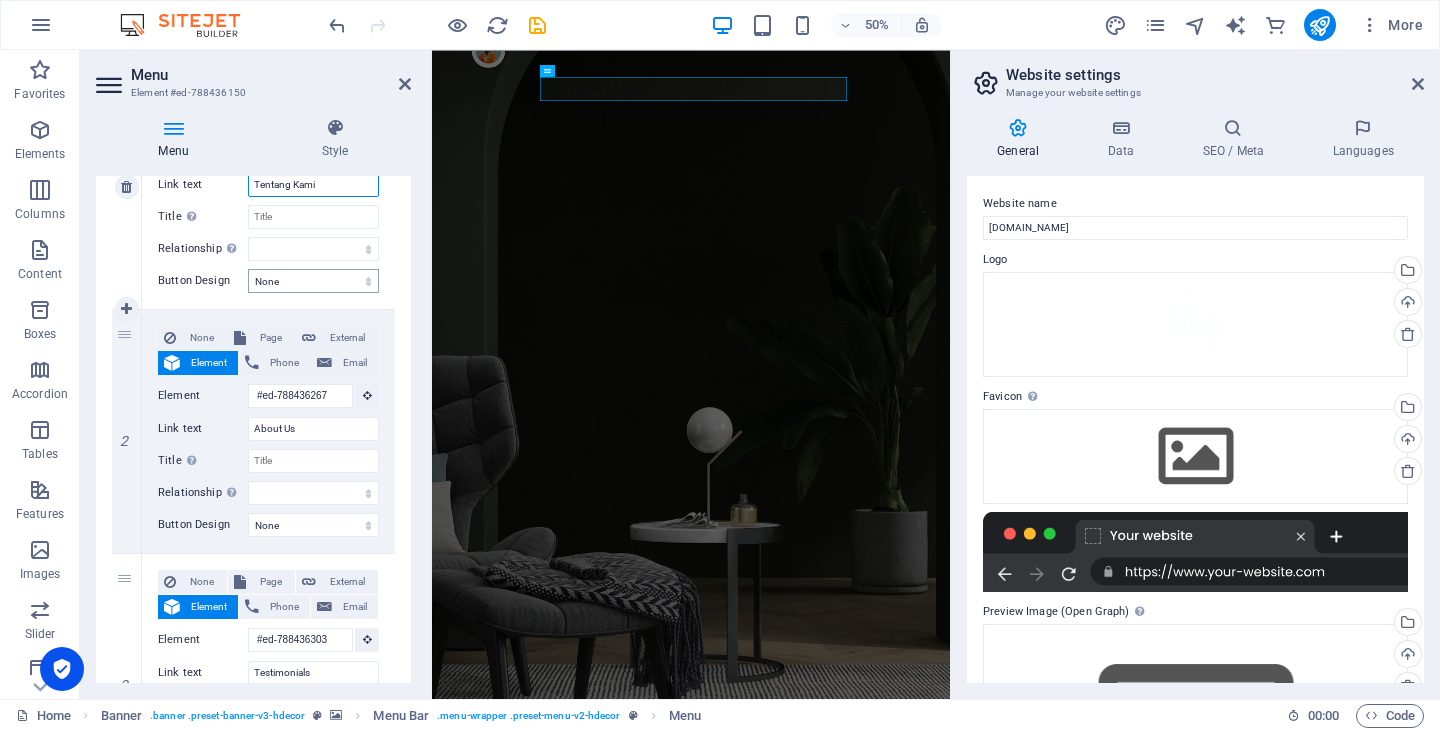 type on "Tentang Kami" 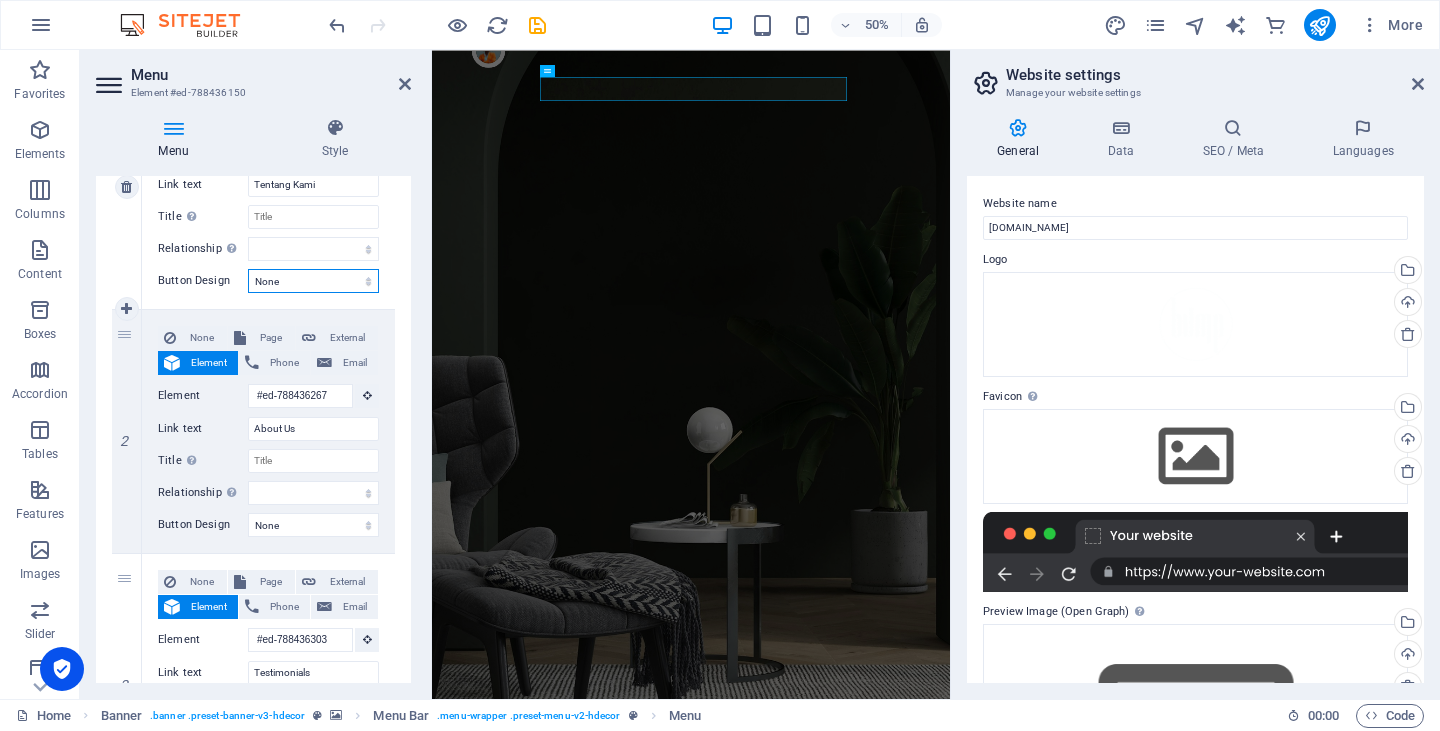 click on "None Default Primary Secondary" at bounding box center (313, 281) 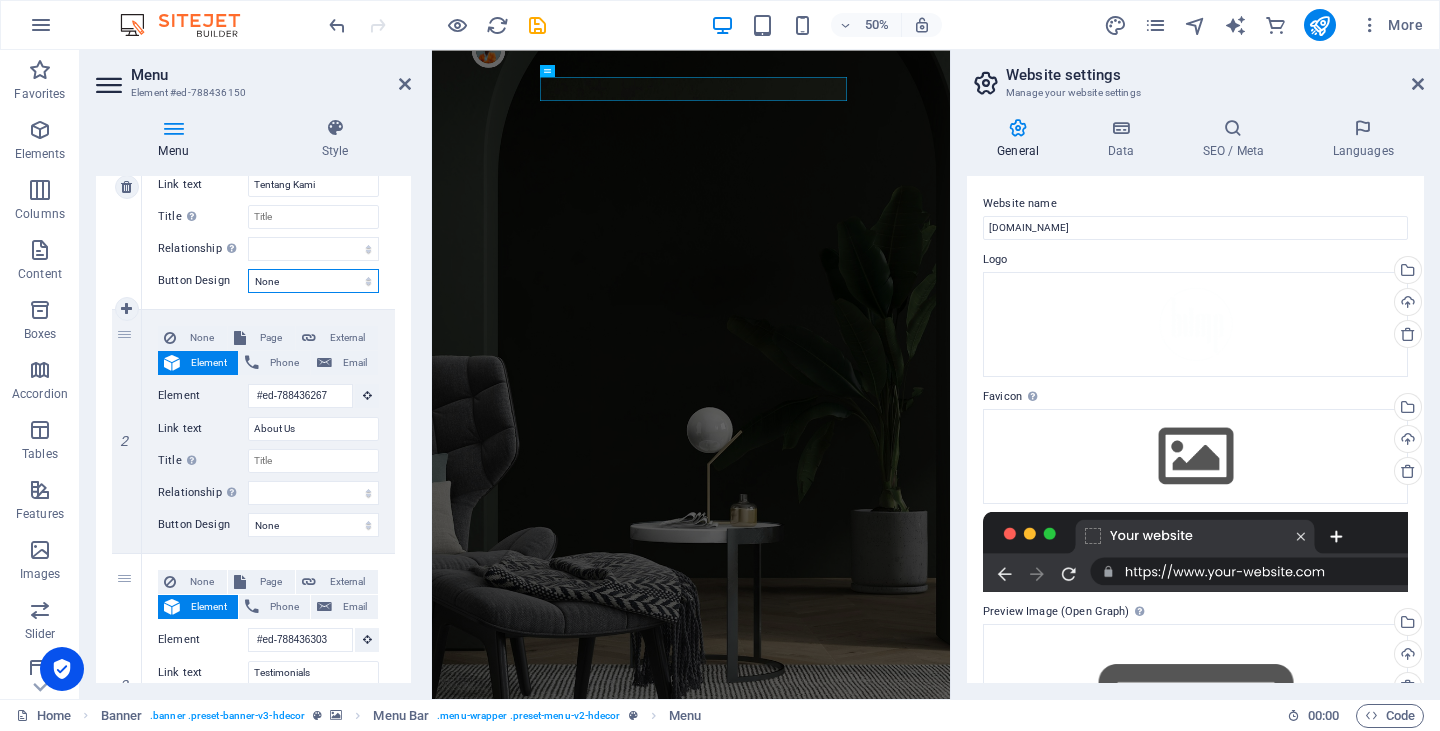 select on "primary" 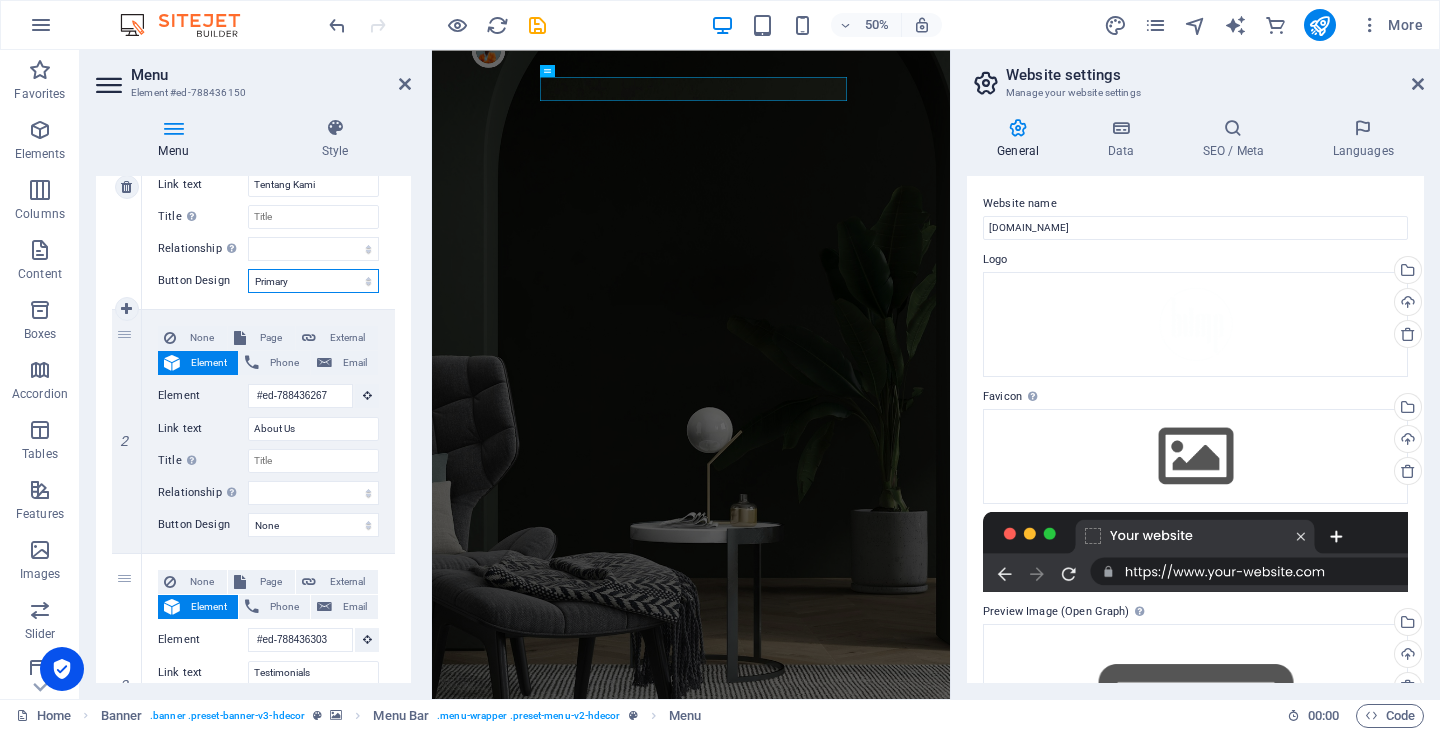 click on "None Default Primary Secondary" at bounding box center (313, 281) 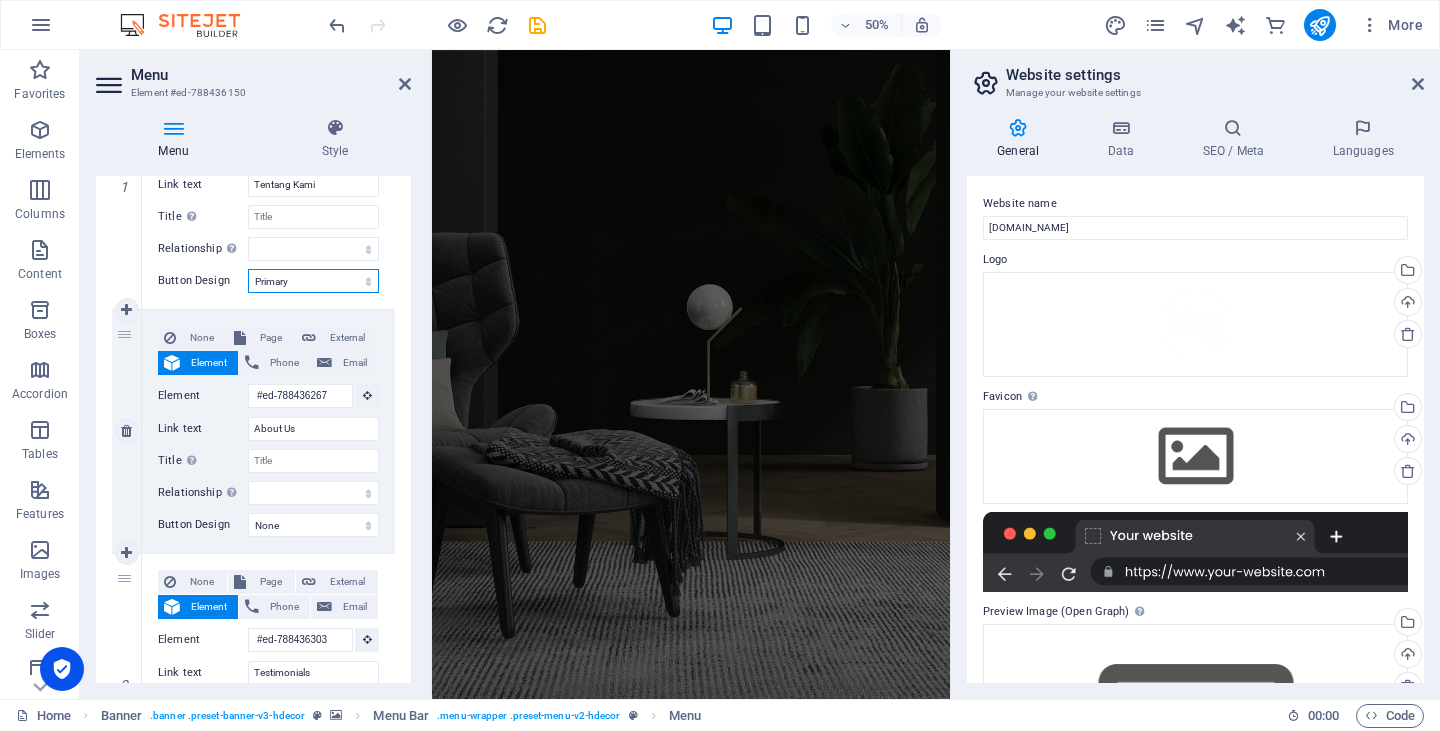 scroll, scrollTop: 0, scrollLeft: 0, axis: both 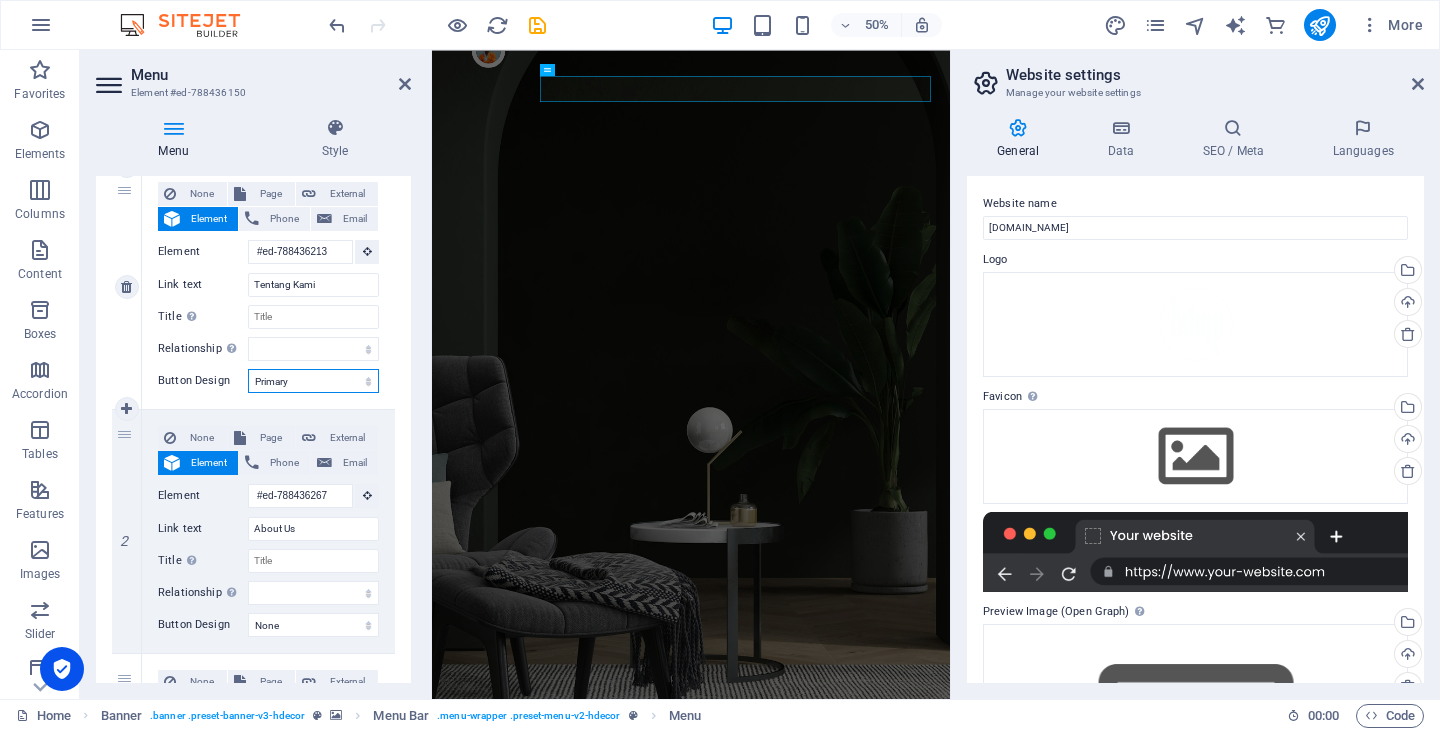 click on "None Default Primary Secondary" at bounding box center [313, 381] 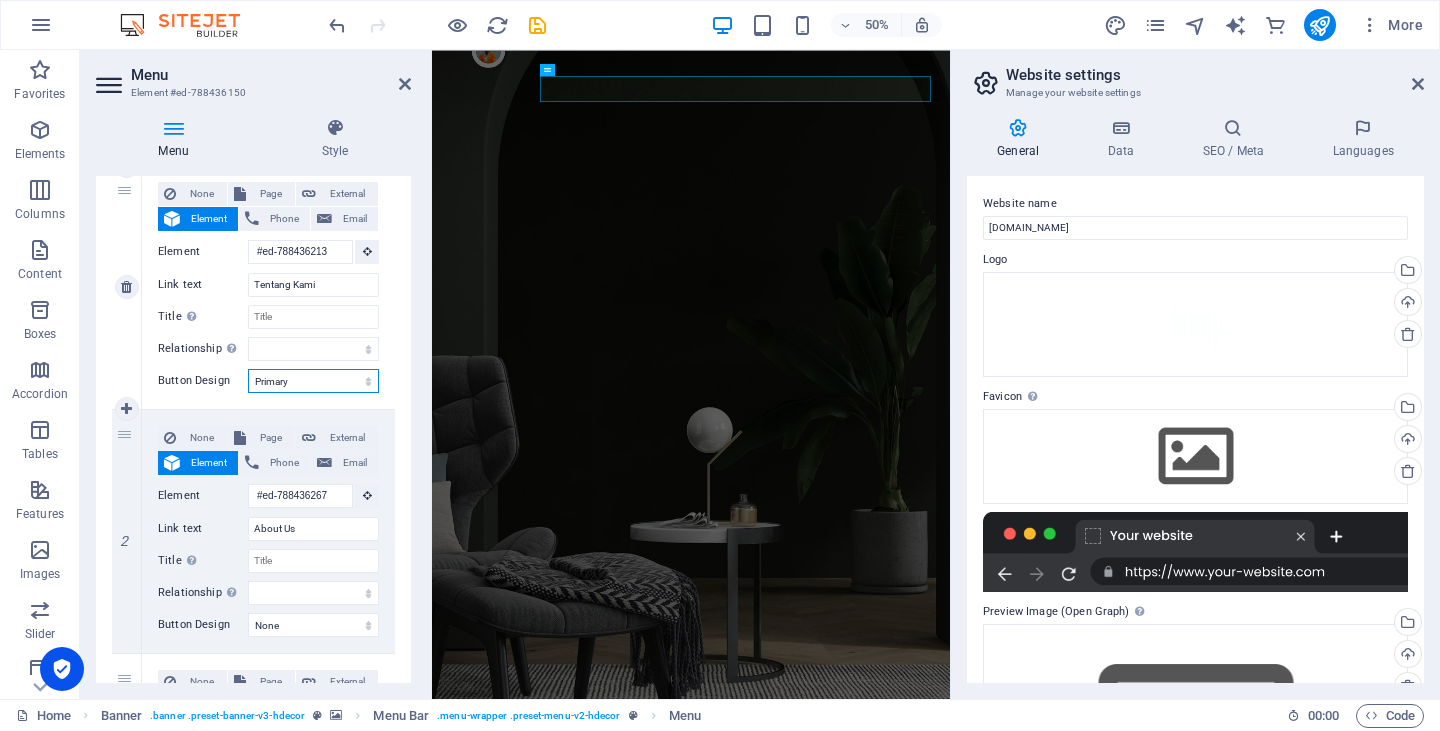 select on "secondary" 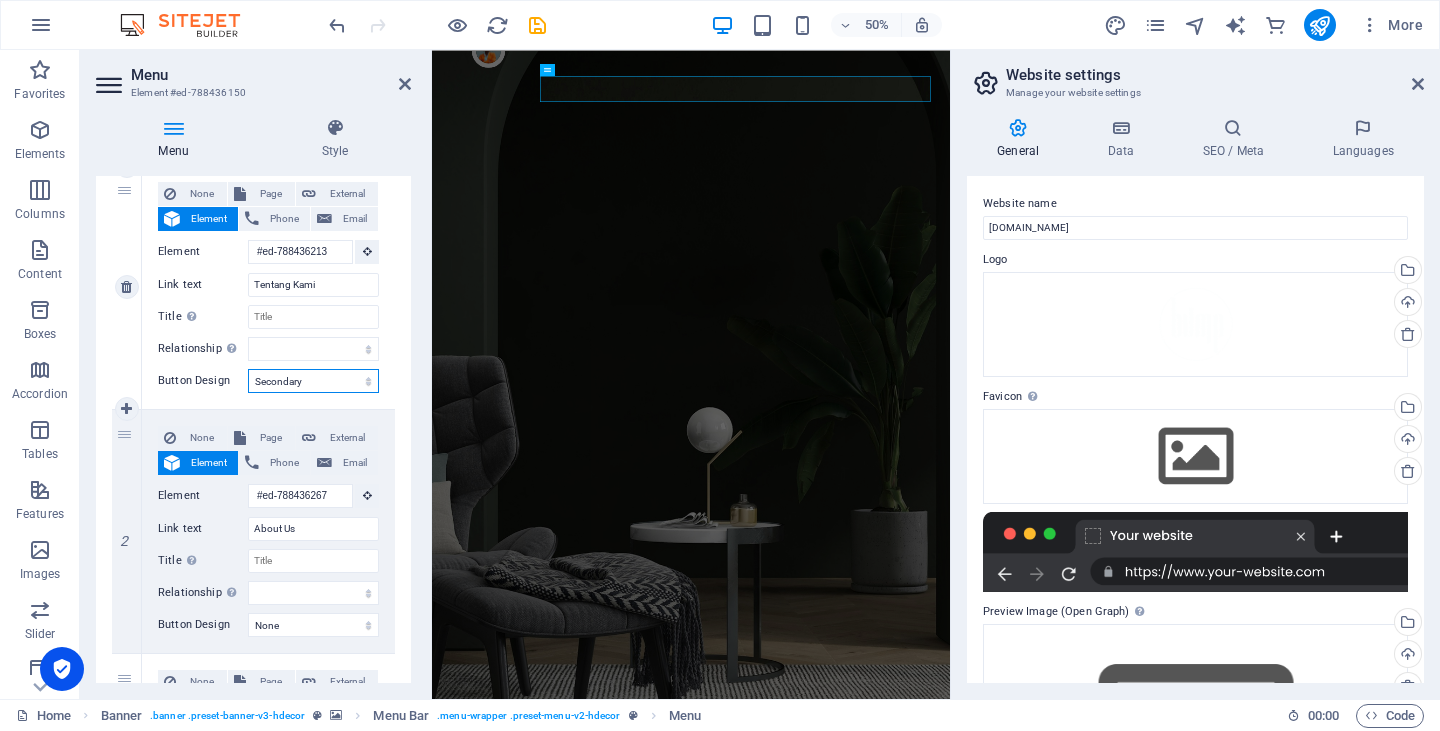 click on "None Default Primary Secondary" at bounding box center (313, 381) 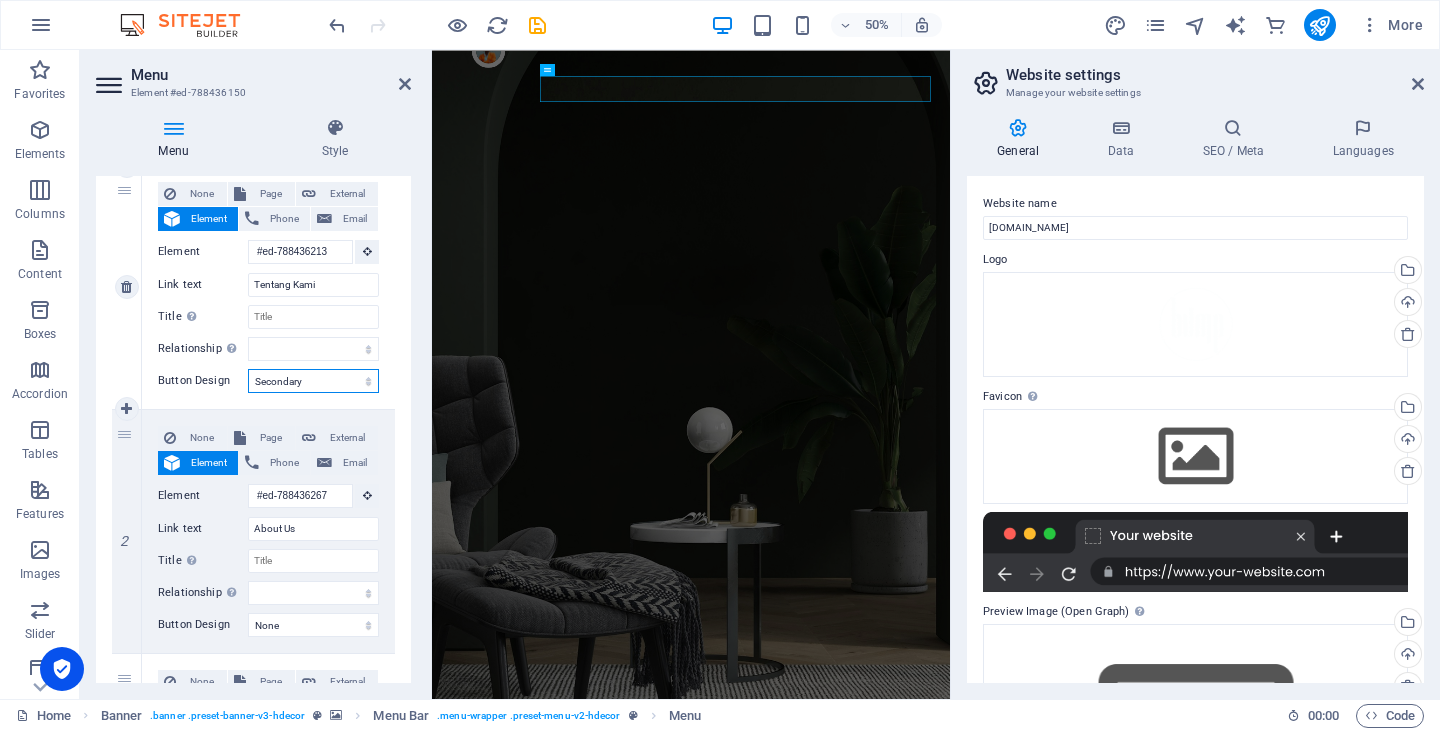 click on "None Default Primary Secondary" at bounding box center [313, 381] 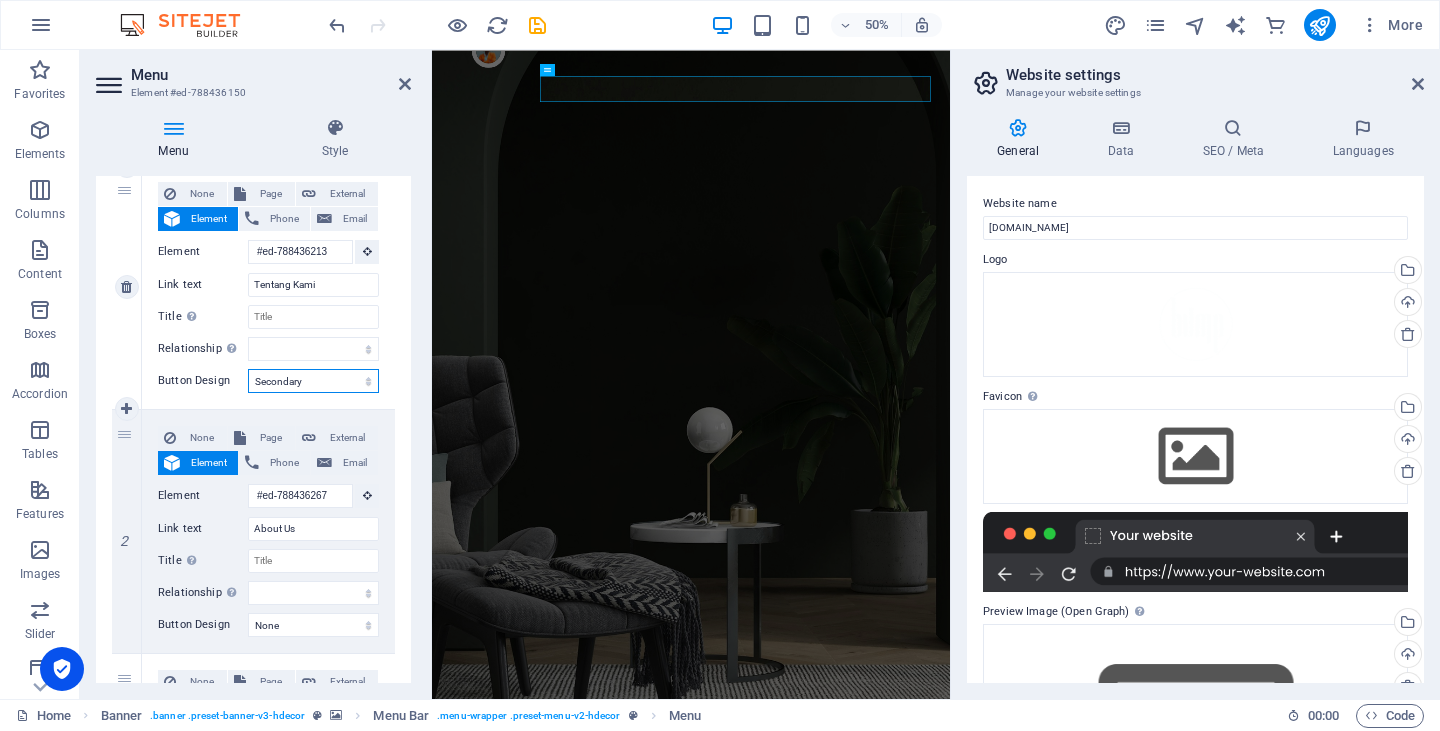 select on "default" 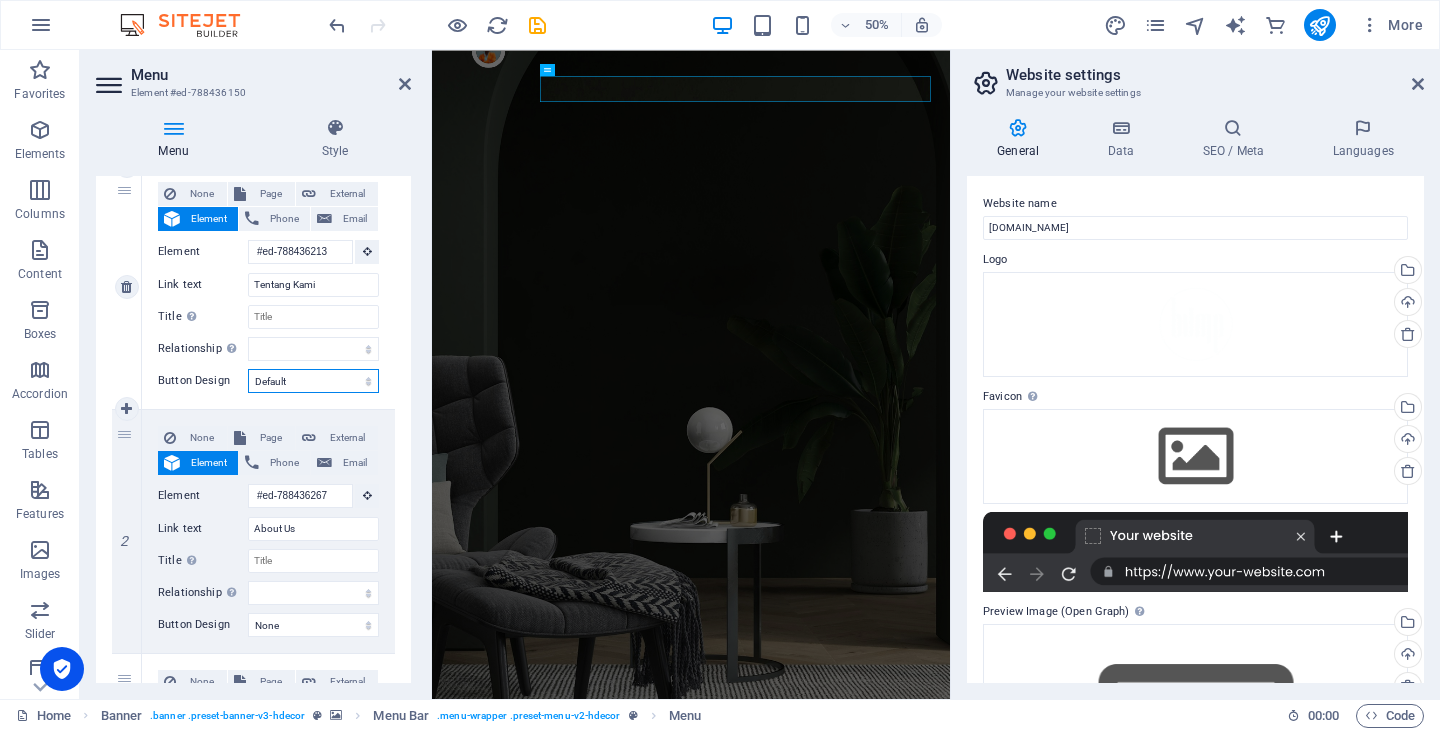 click on "None Default Primary Secondary" at bounding box center [313, 381] 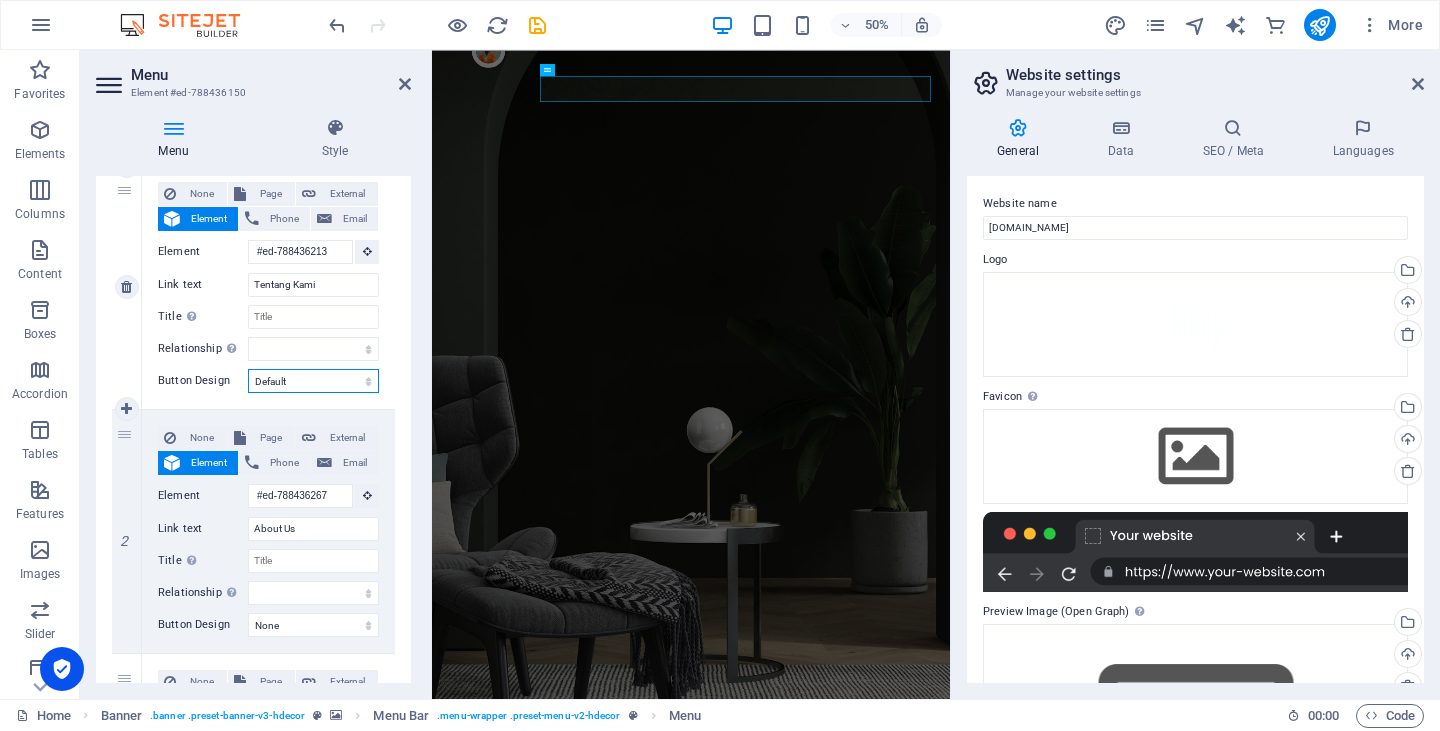 click on "None Default Primary Secondary" at bounding box center [313, 381] 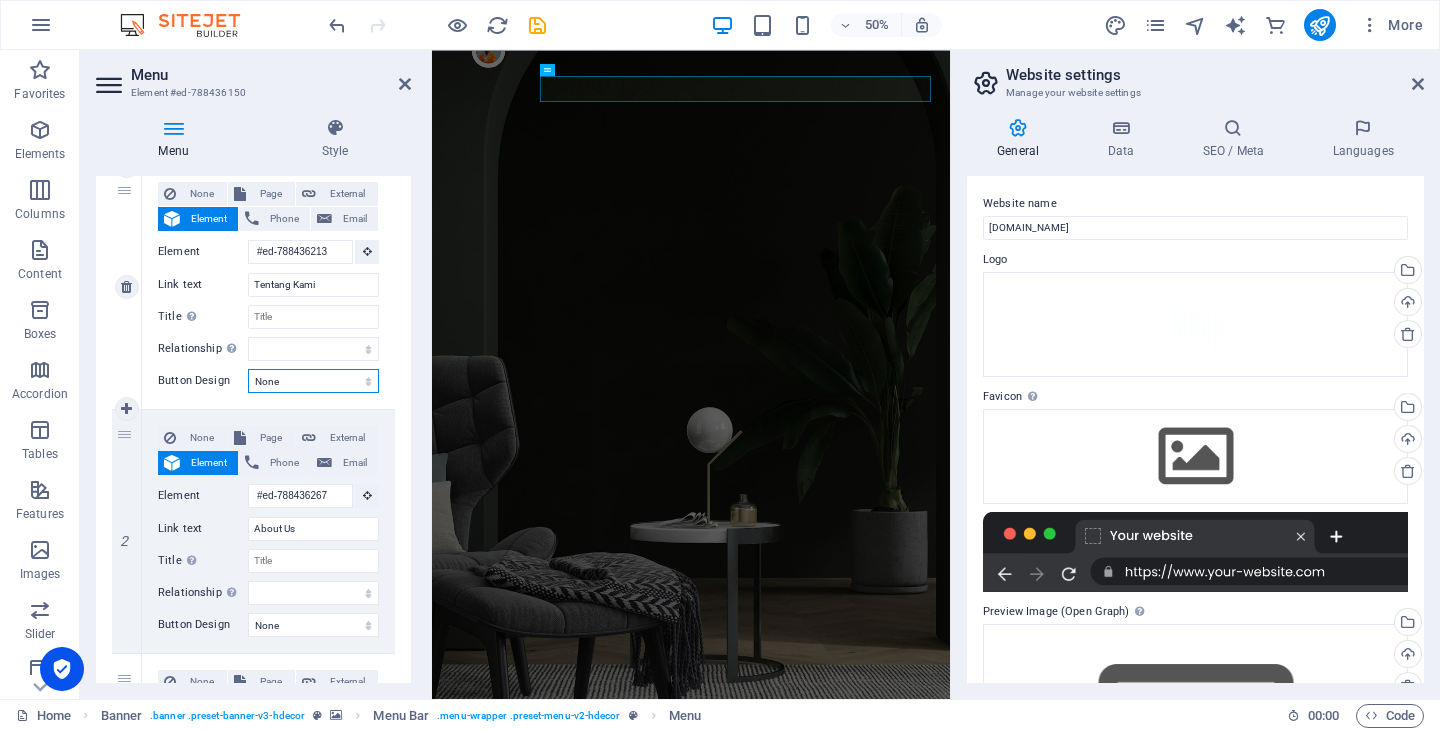 click on "None Default Primary Secondary" at bounding box center [313, 381] 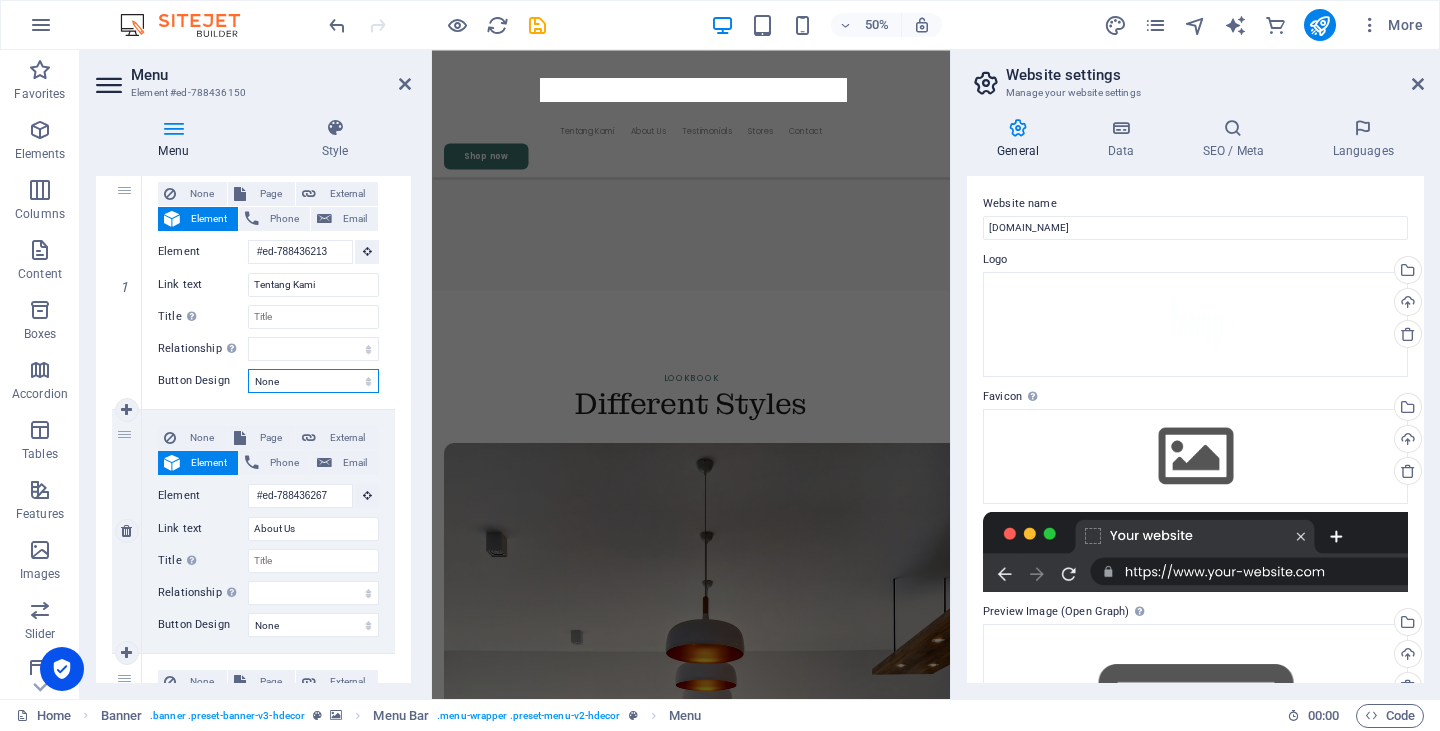 scroll, scrollTop: 0, scrollLeft: 0, axis: both 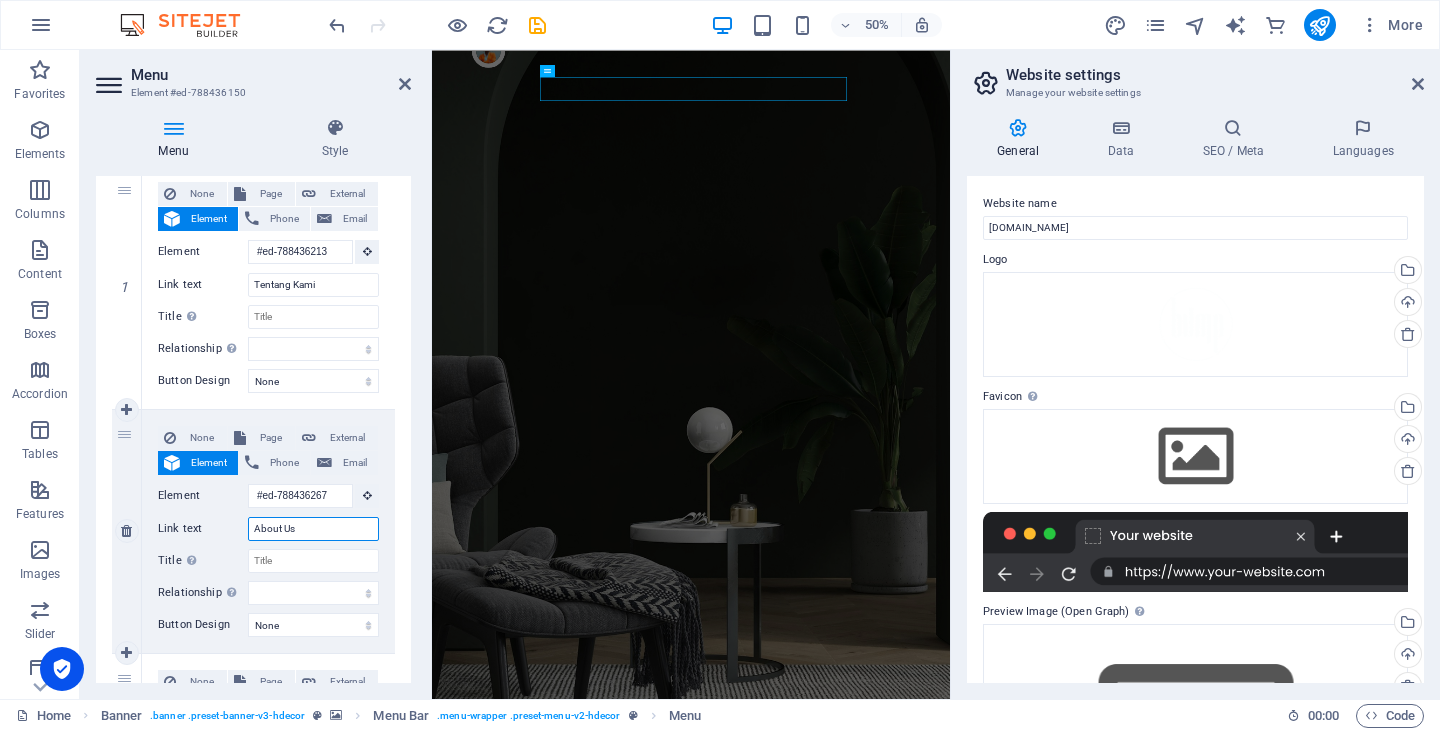 click on "About Us" at bounding box center [313, 529] 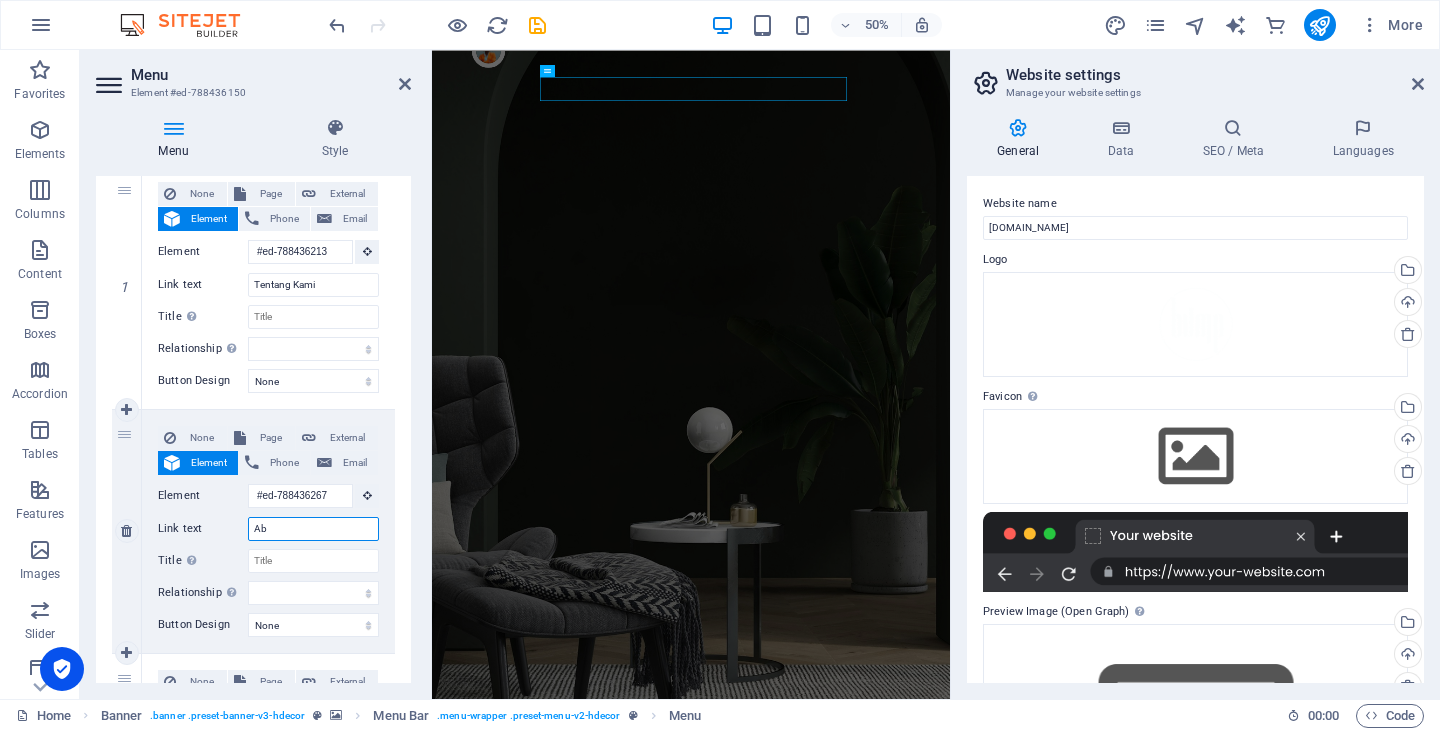 type on "A" 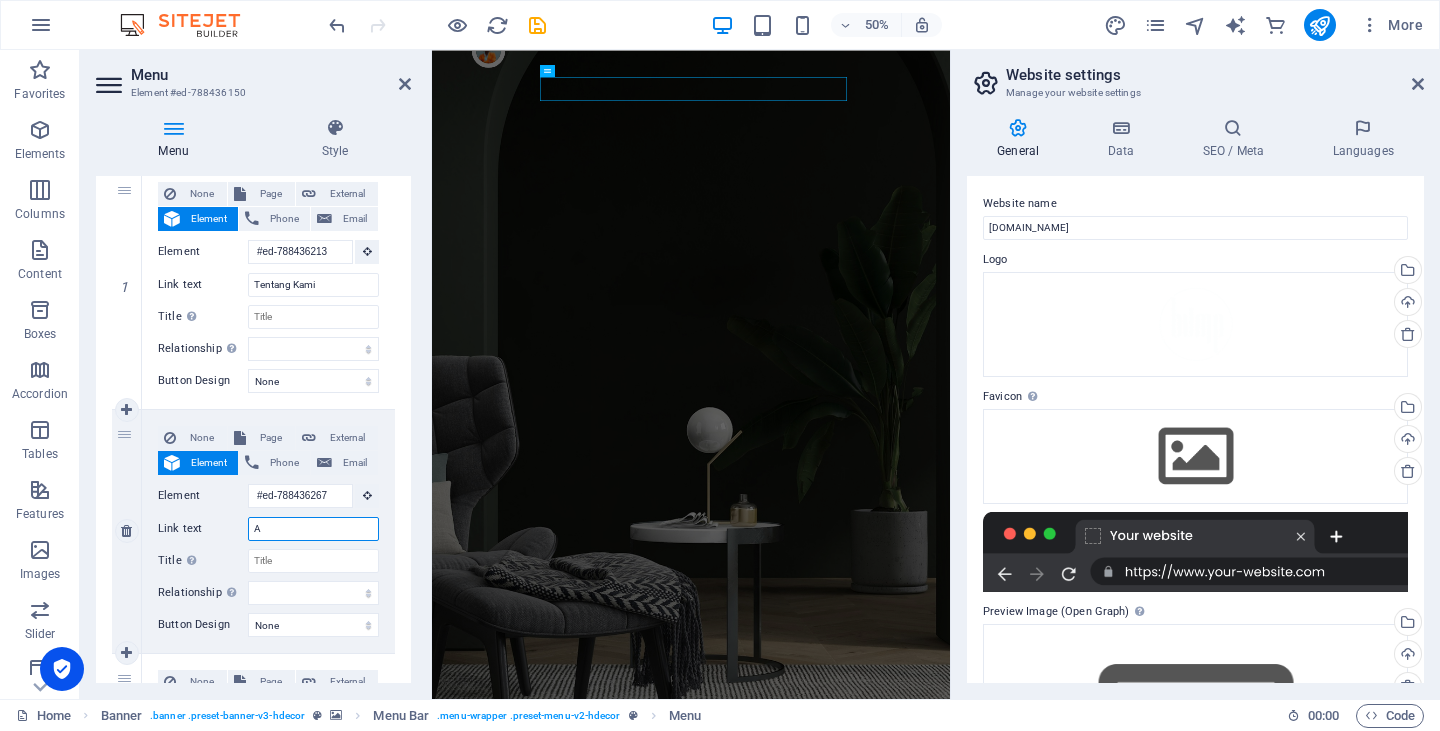 type 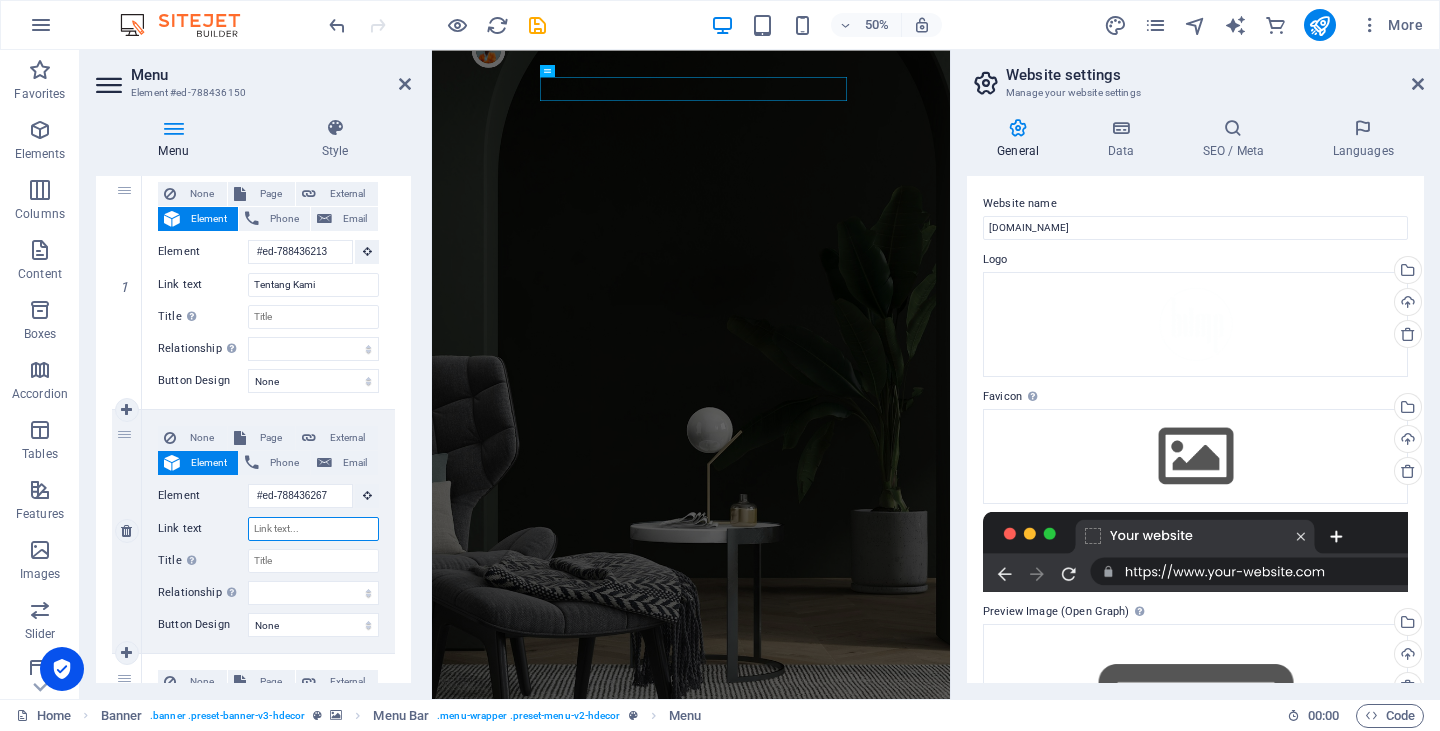 select 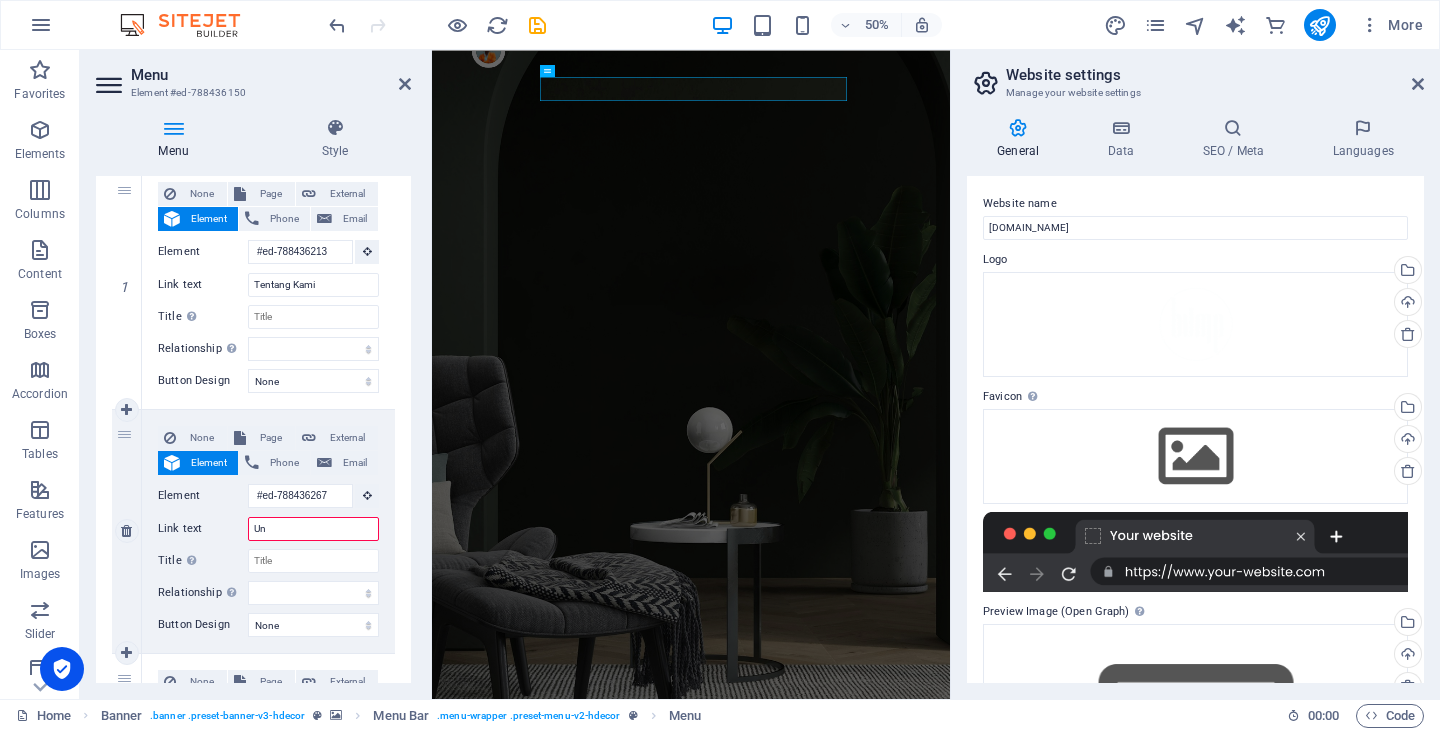 type on "Unu" 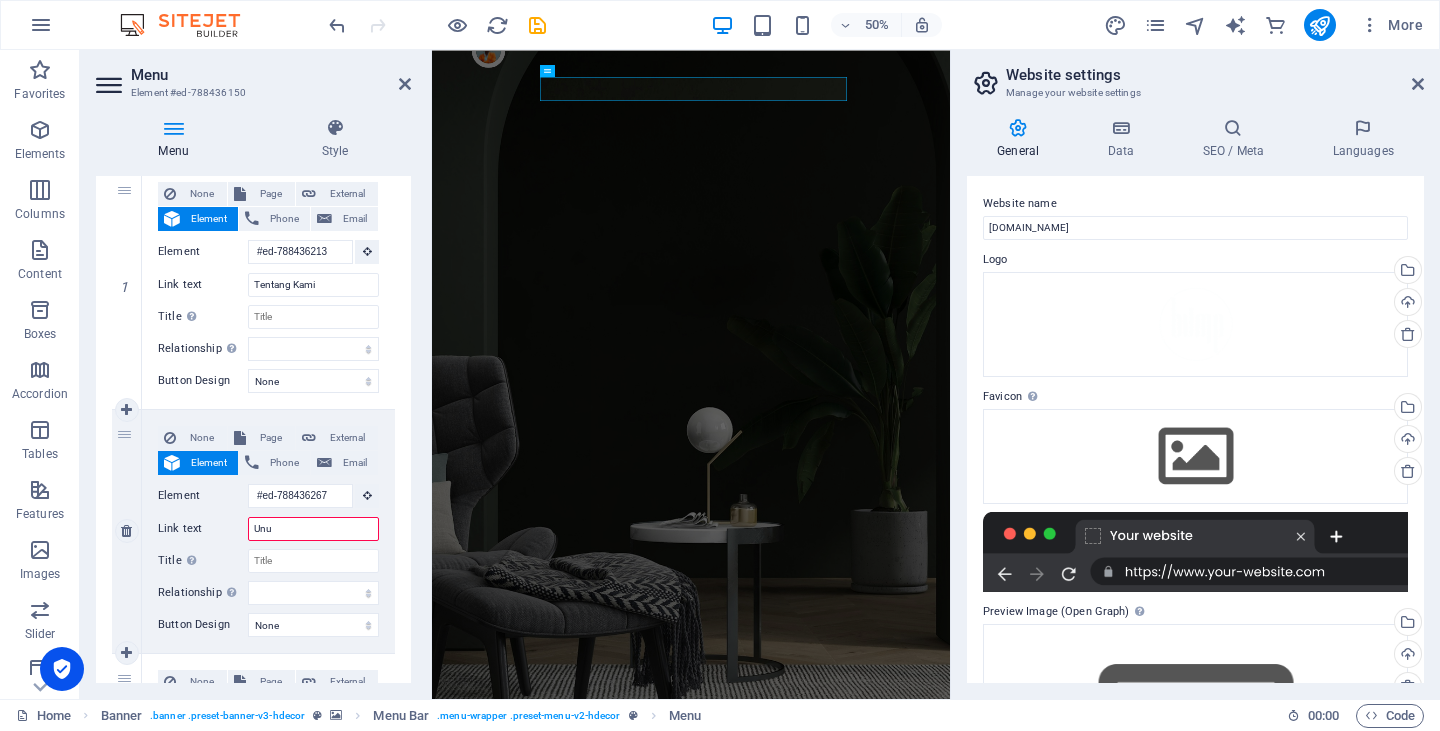 select 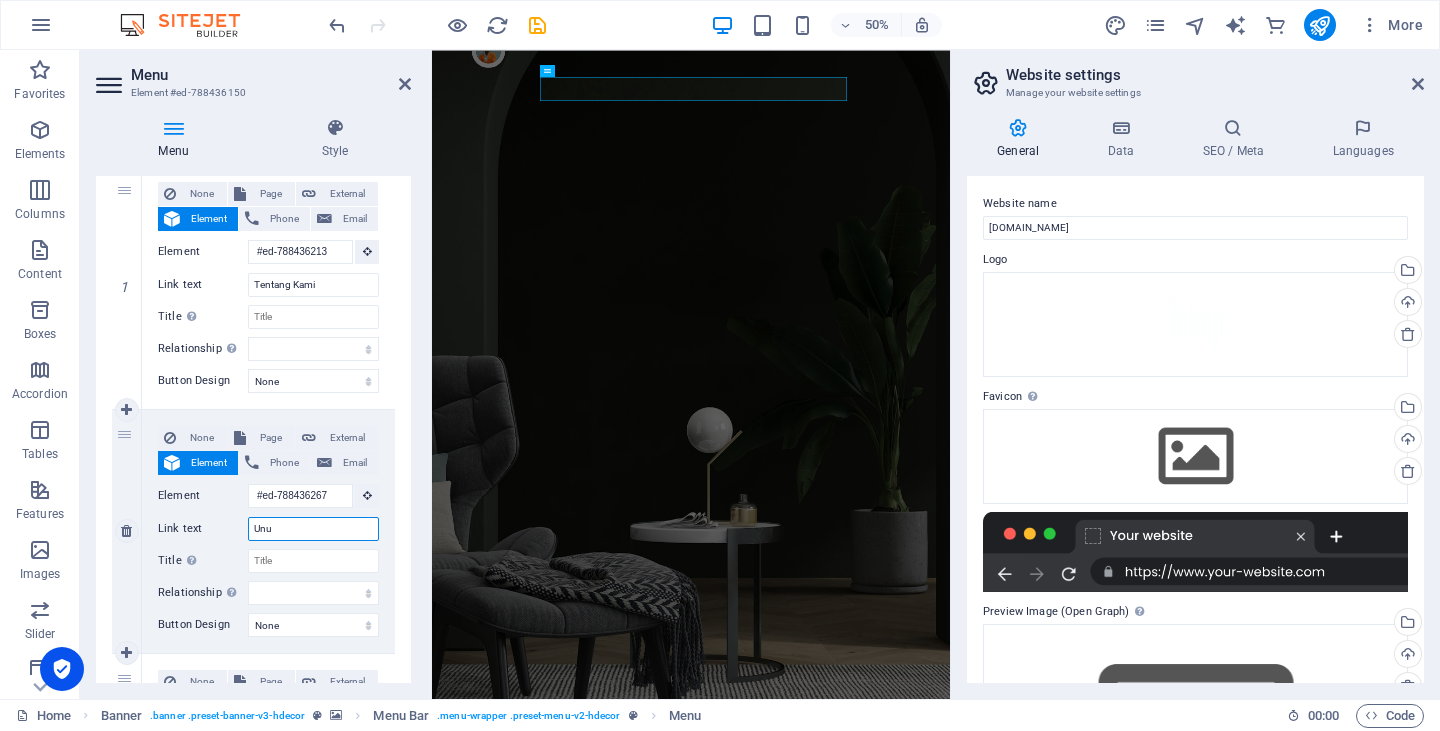 type on "Un" 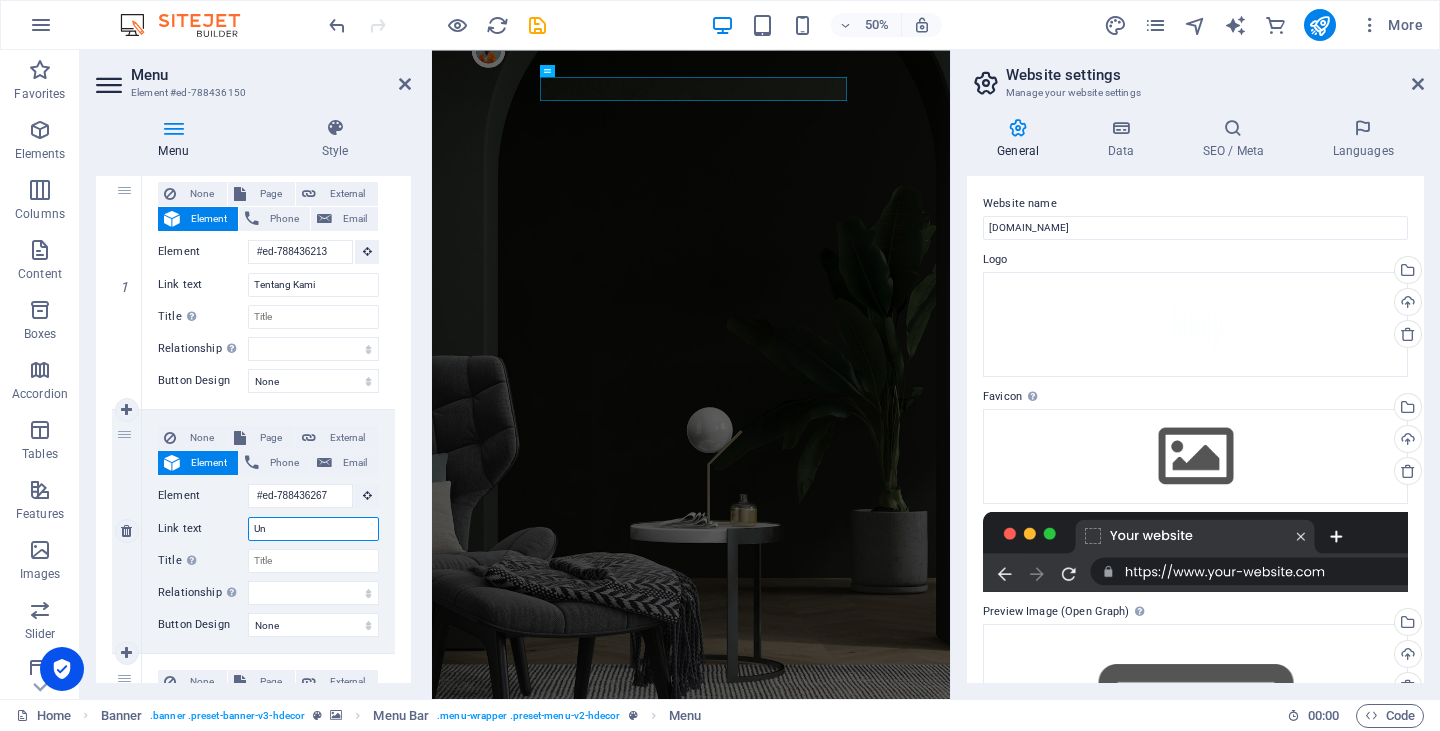 select 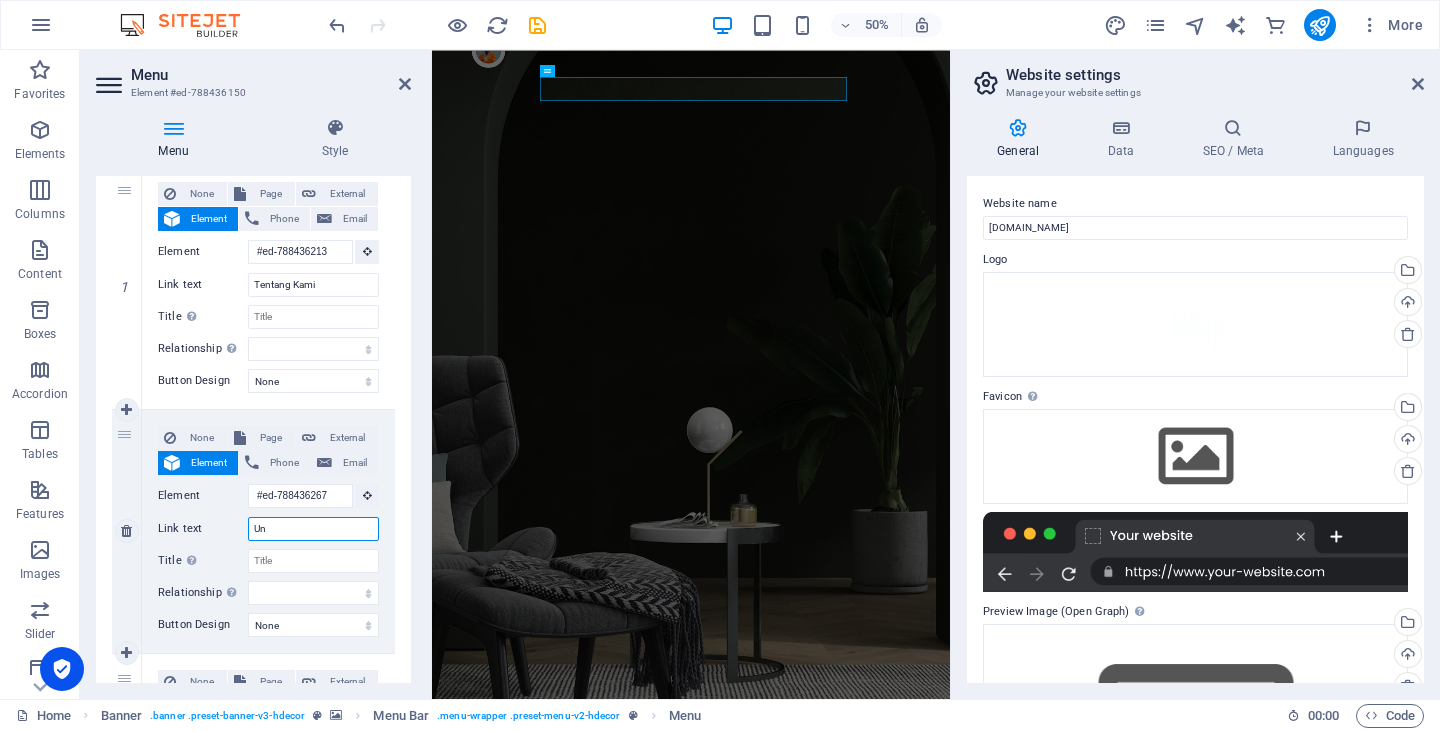 select 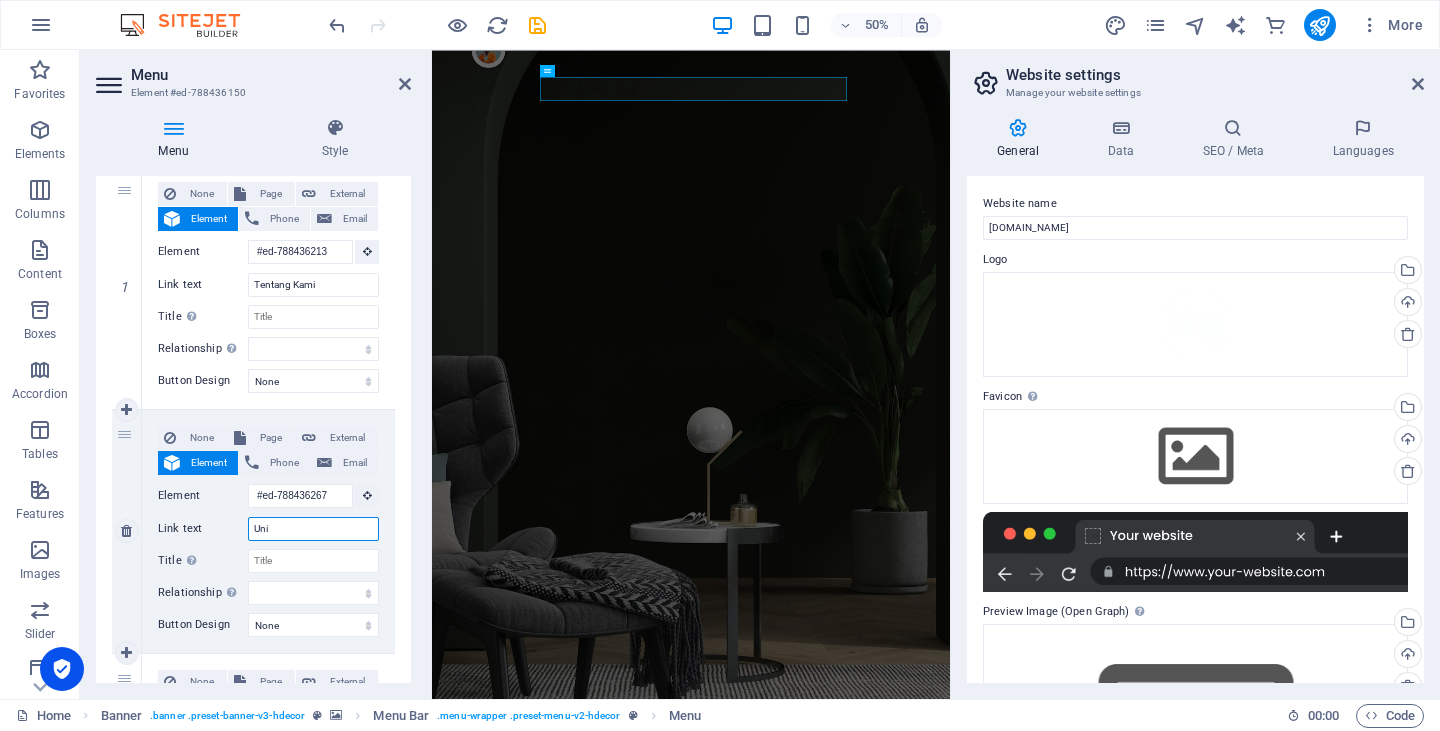 type on "Unit" 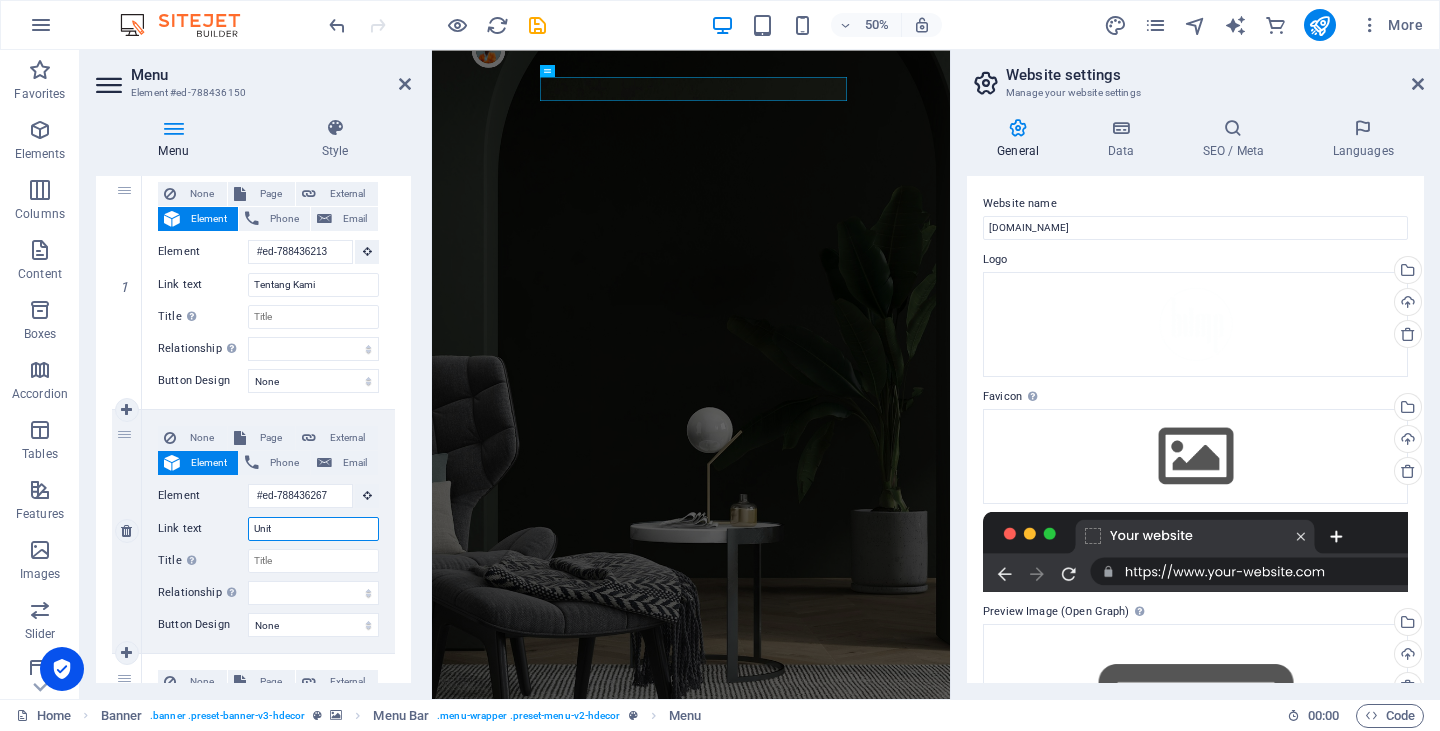 select 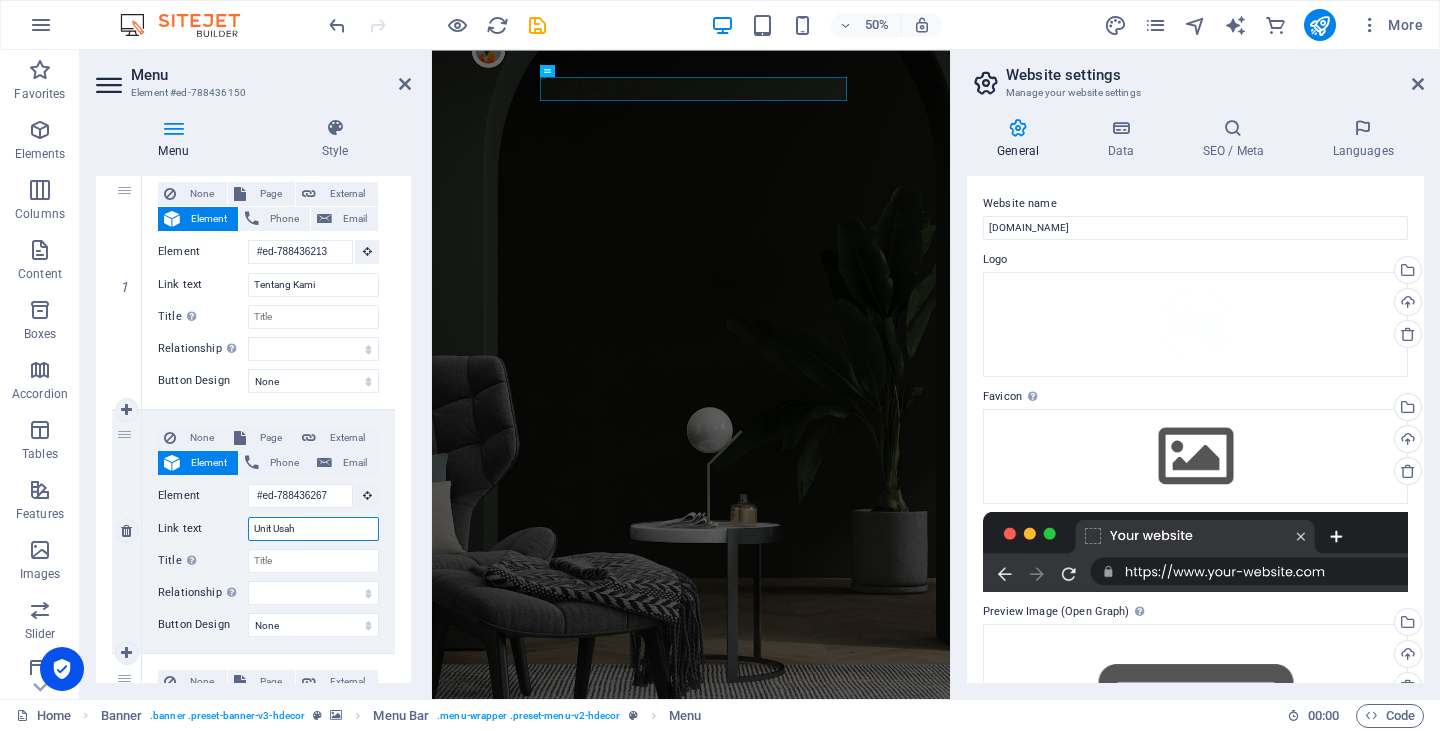 type on "Unit Usaha" 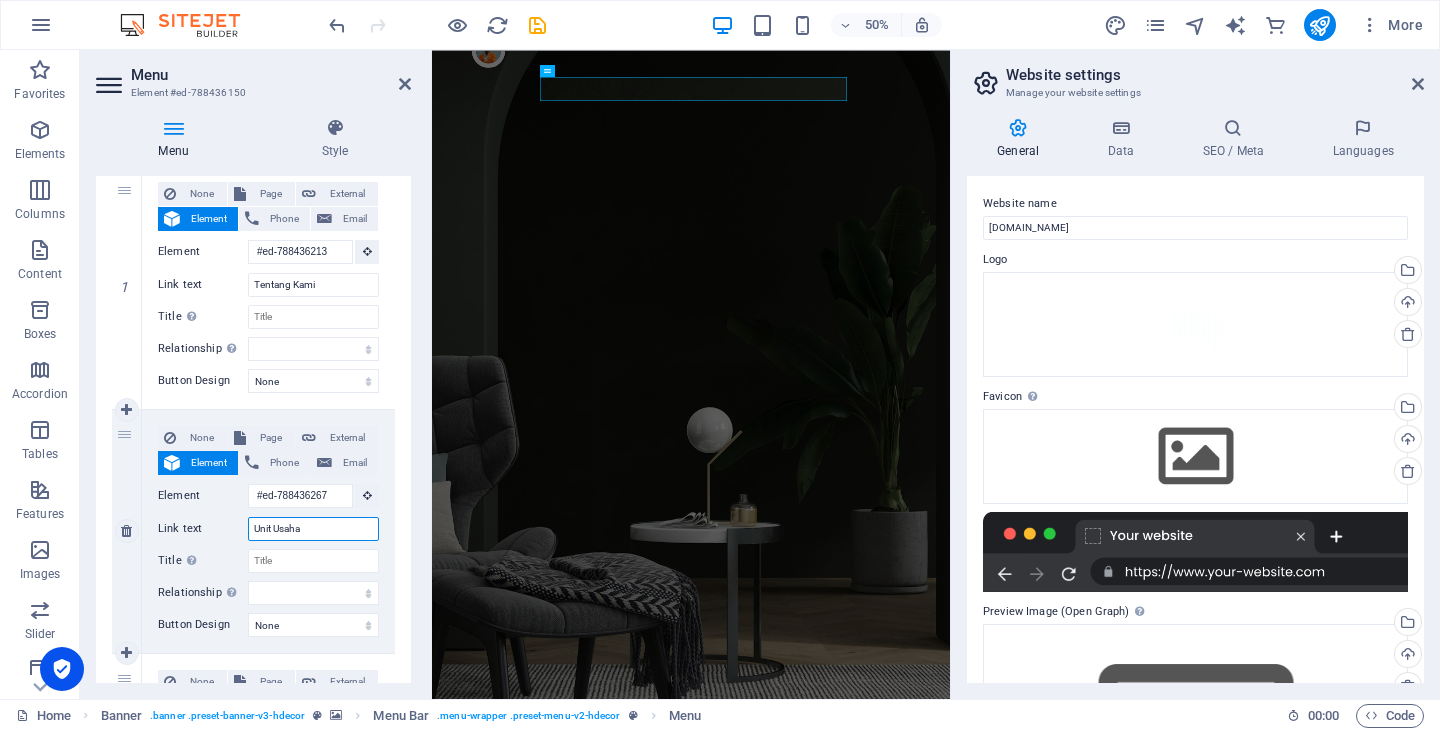 select 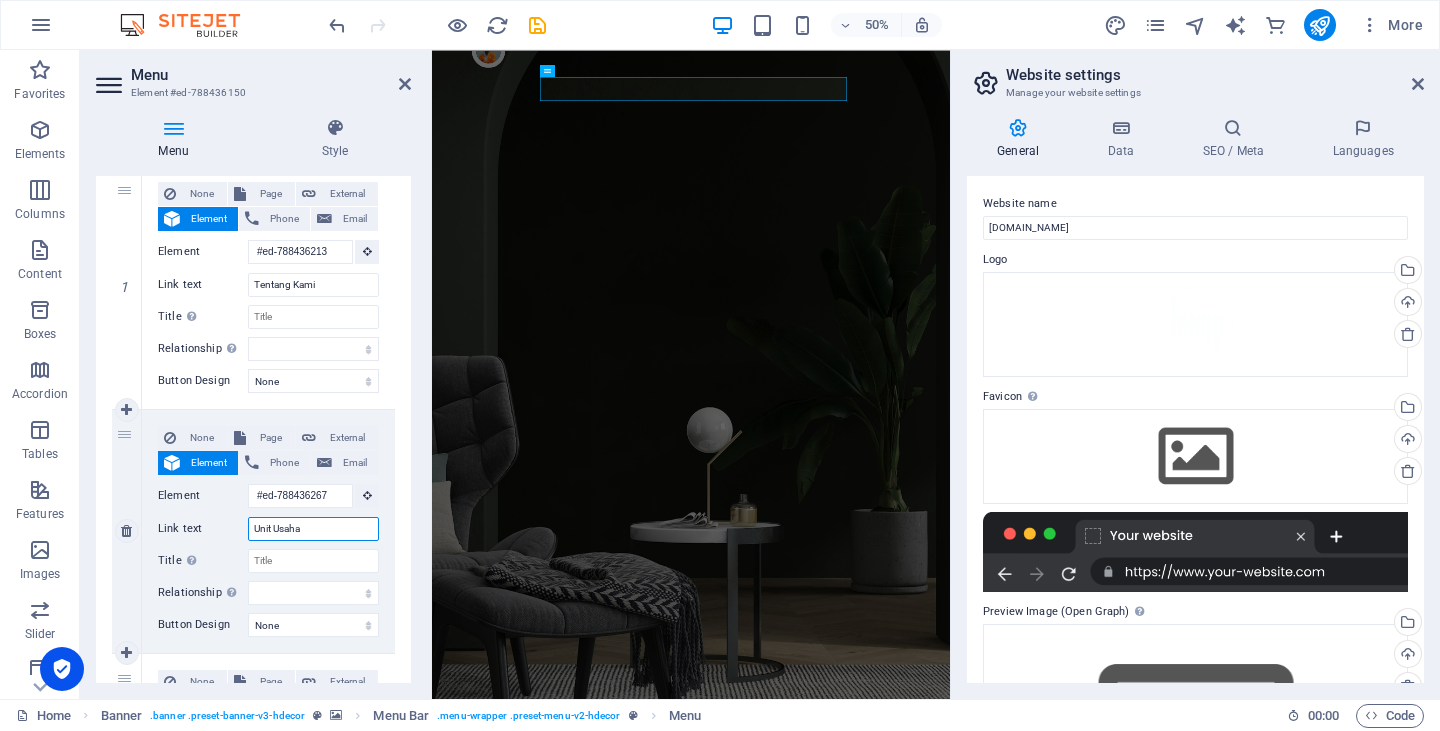 select 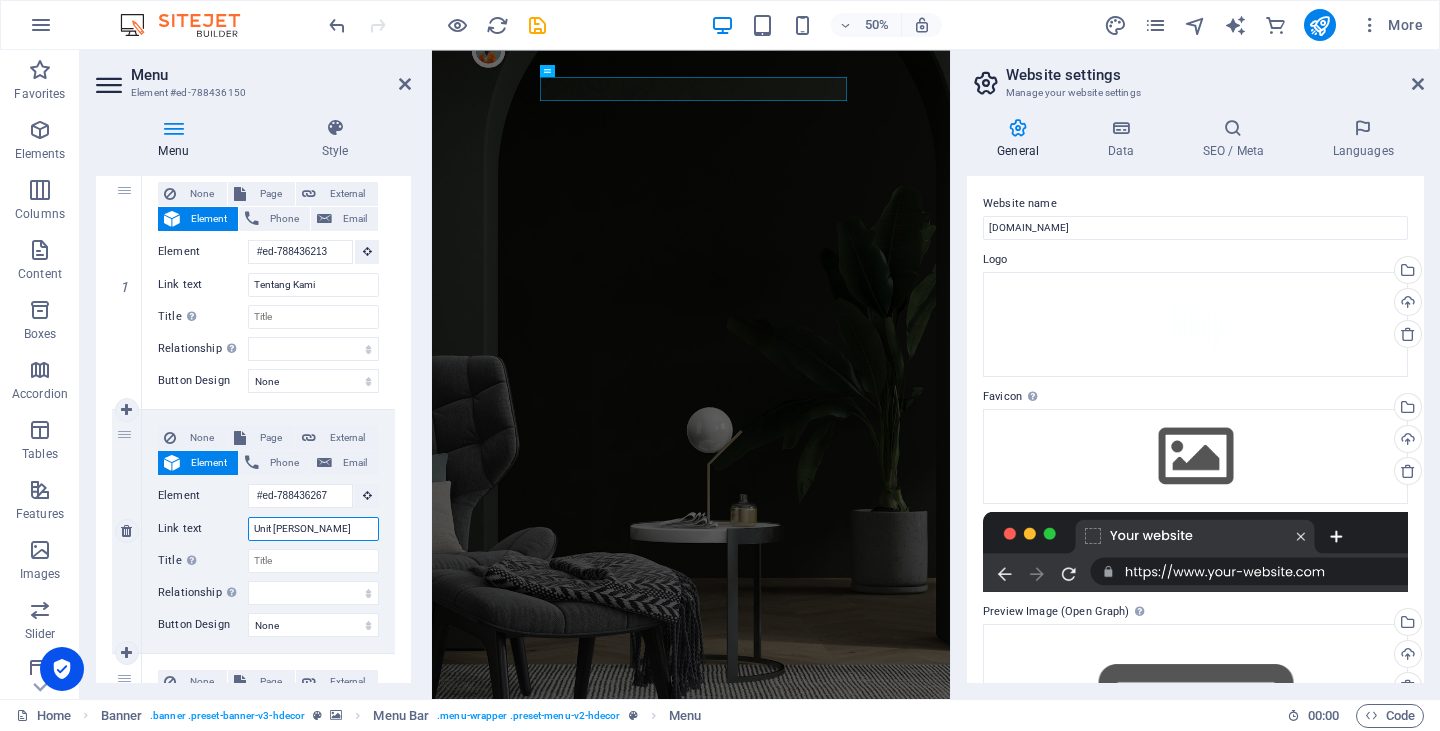 type on "Unit [PERSON_NAME]" 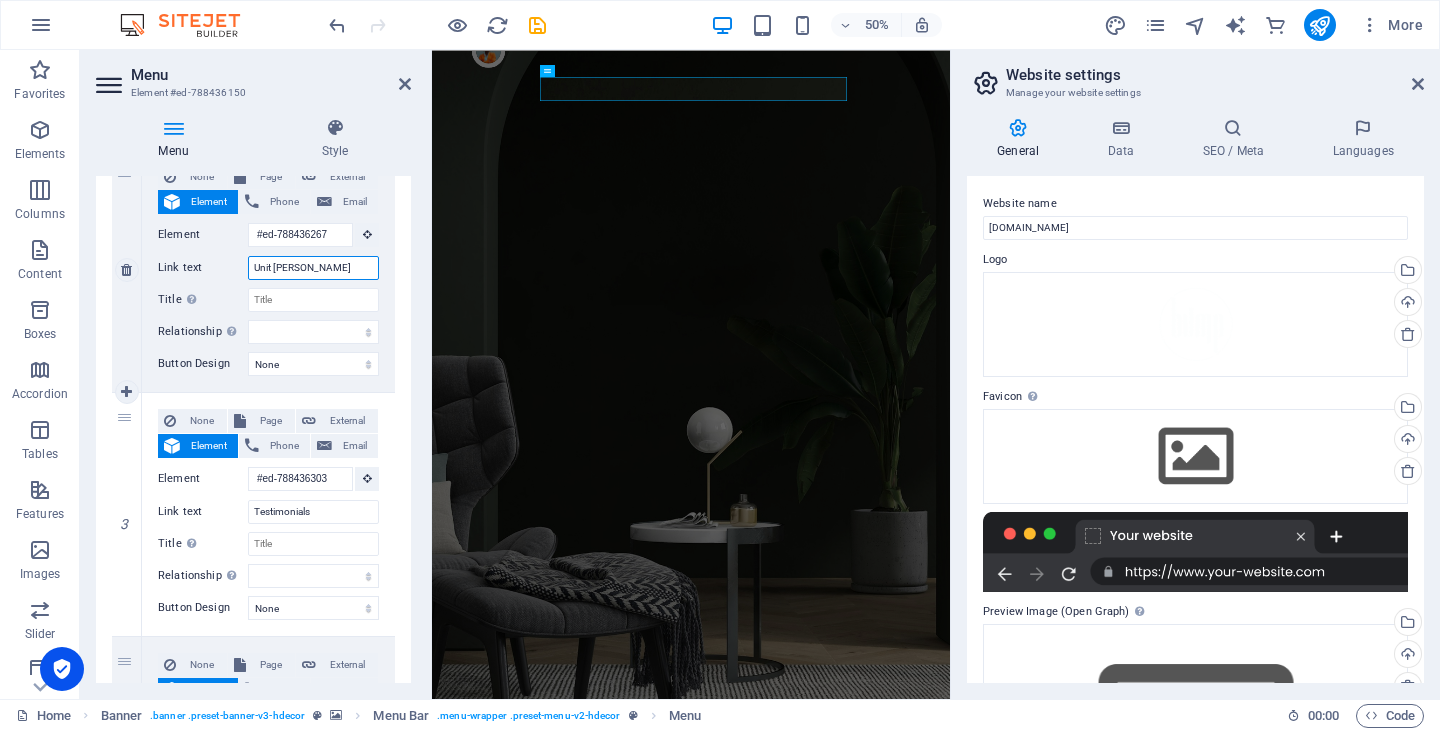 scroll, scrollTop: 500, scrollLeft: 0, axis: vertical 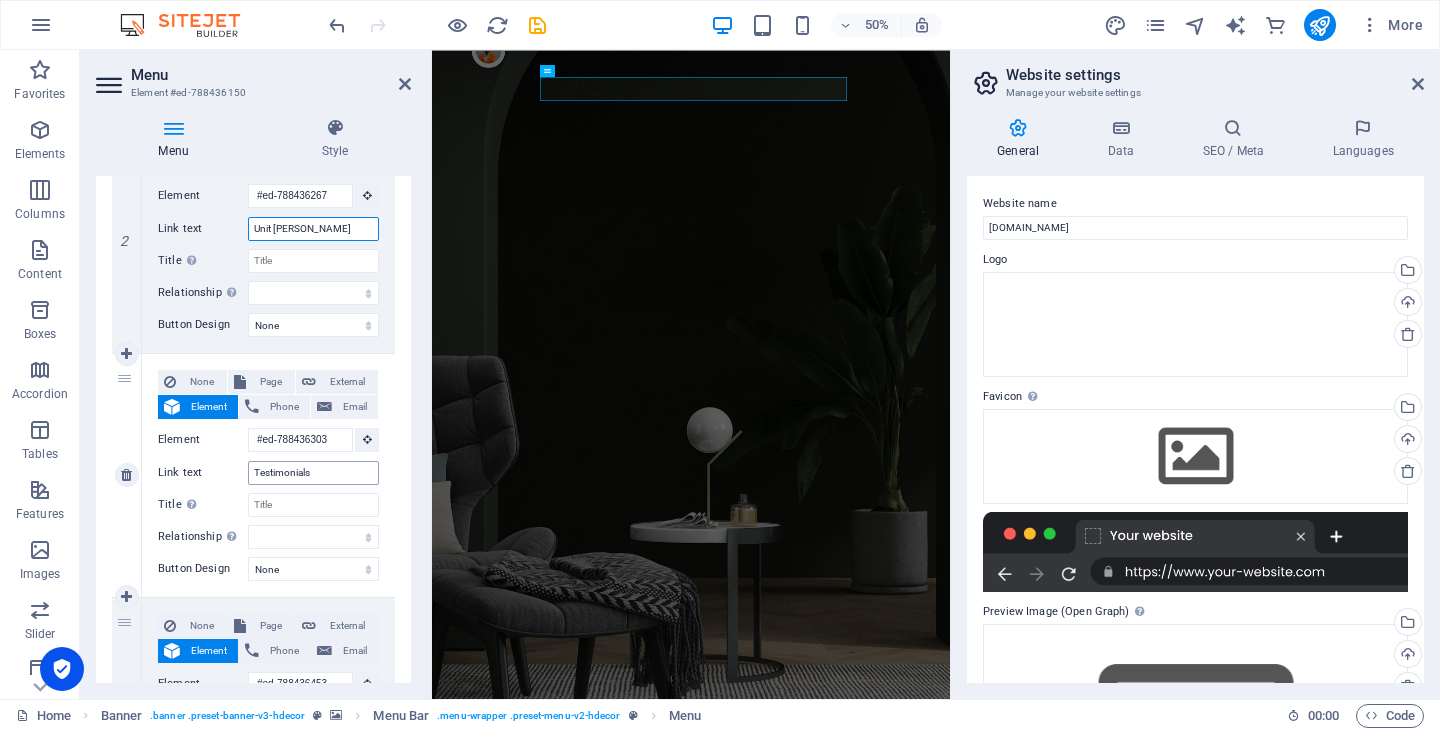 type on "Unit [PERSON_NAME]" 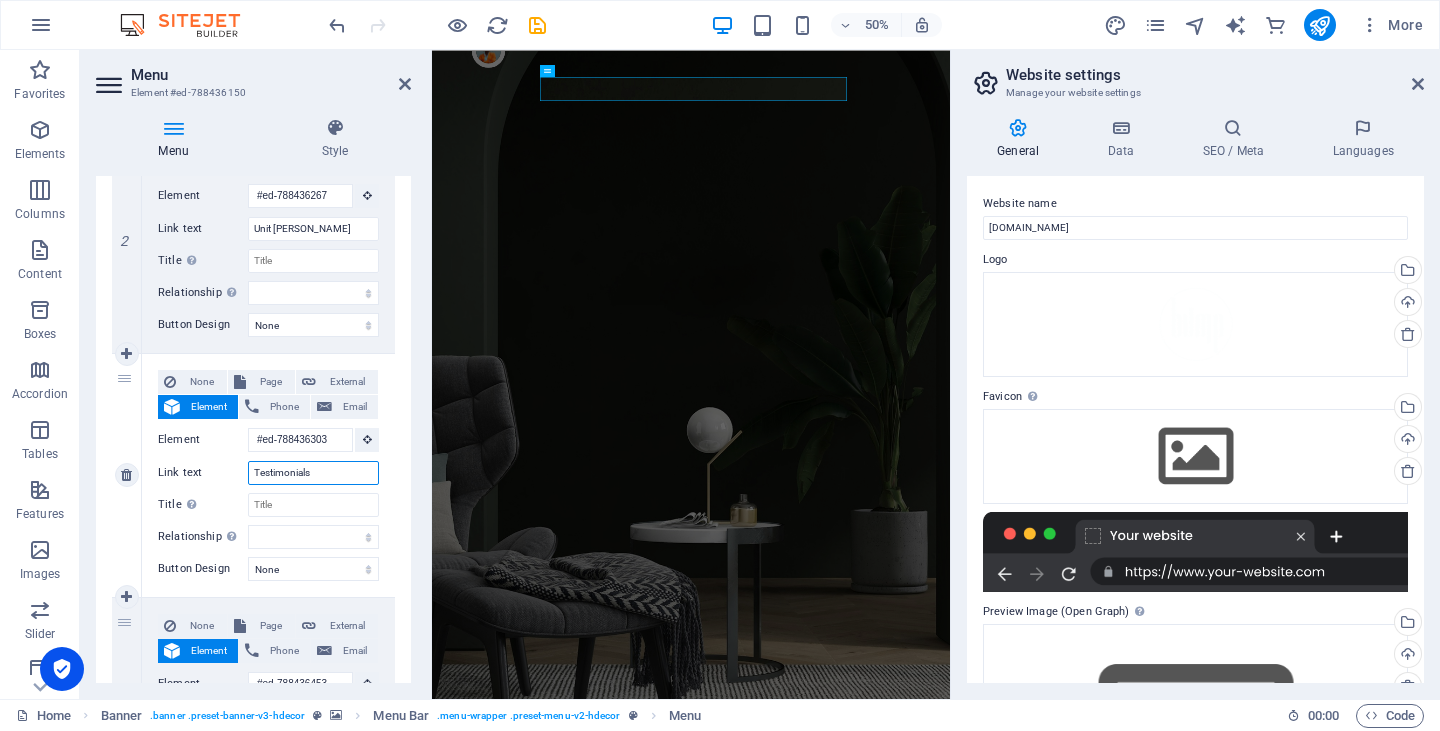 click on "Testimonials" at bounding box center [313, 473] 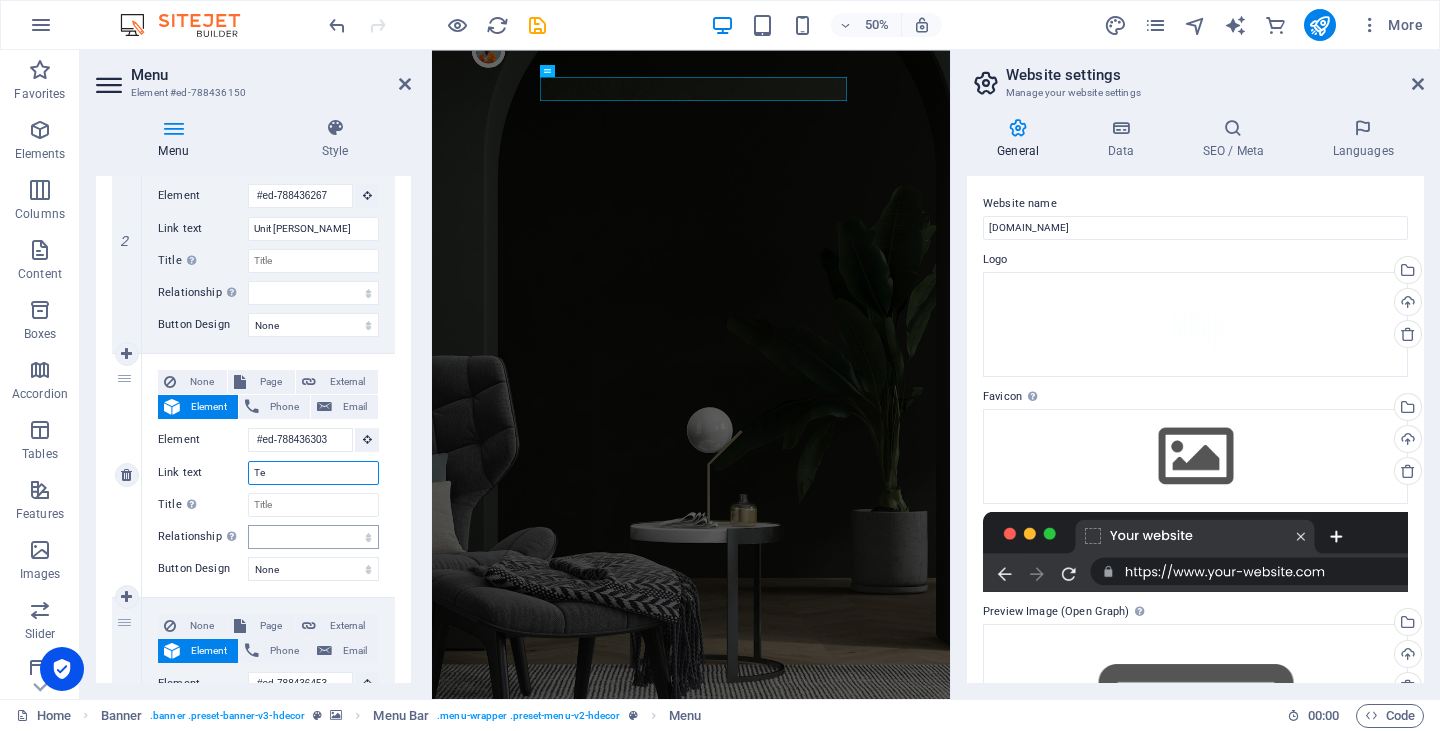 type on "T" 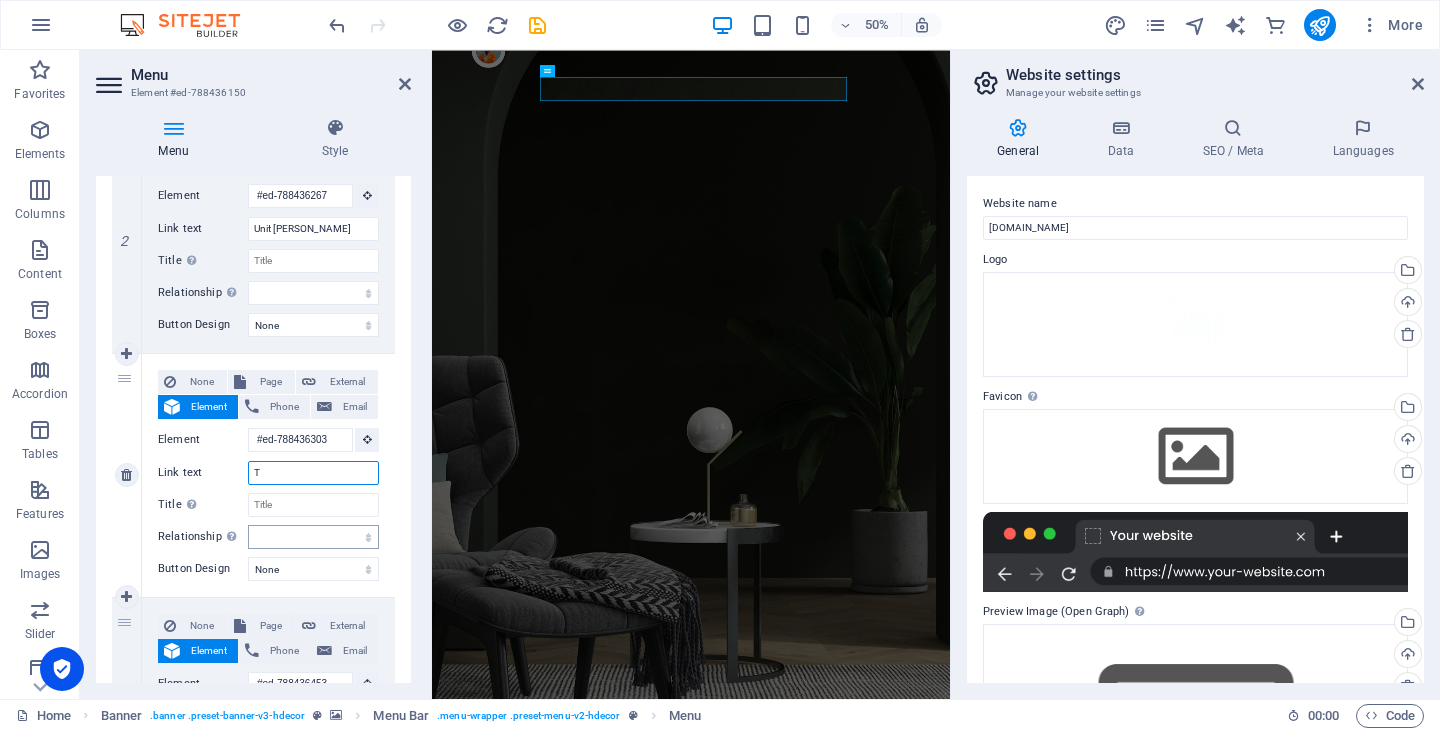 type 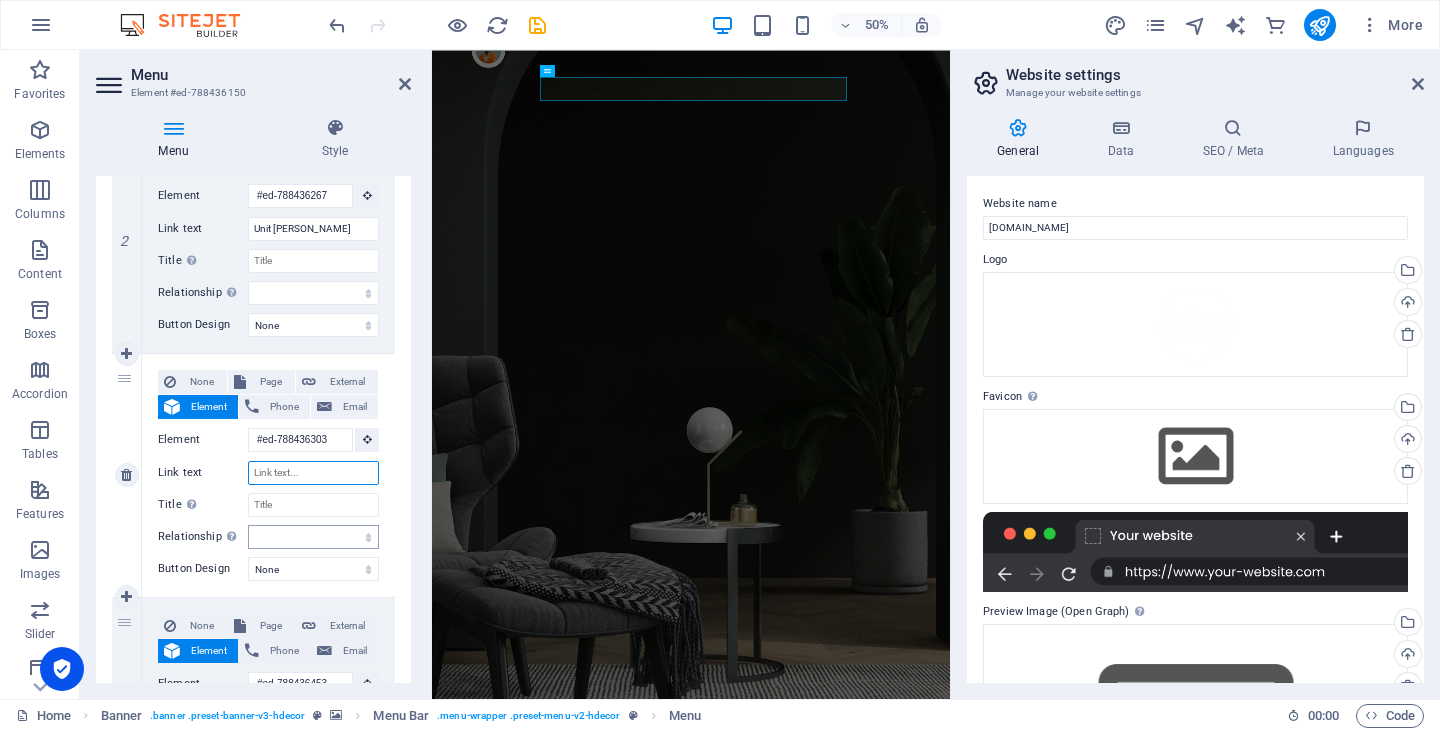 select 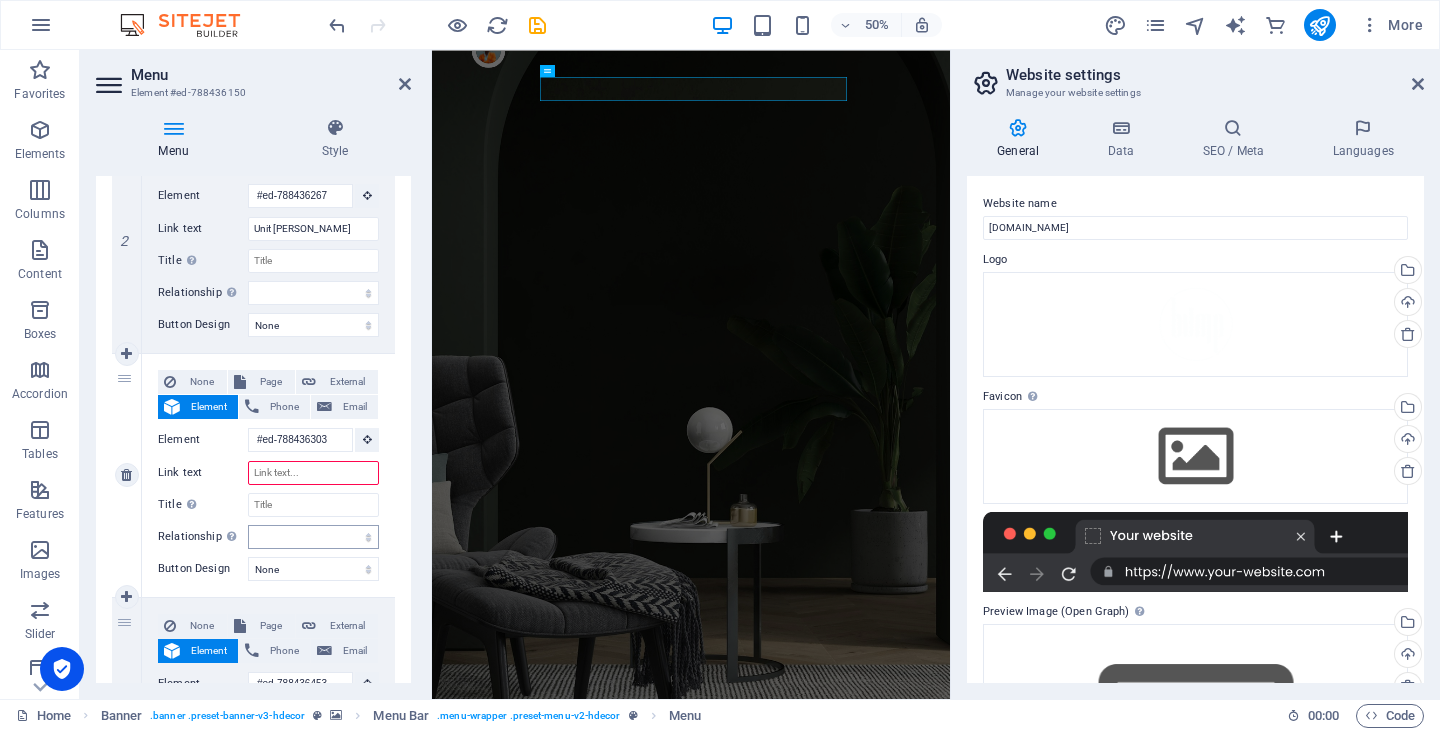 type on "K" 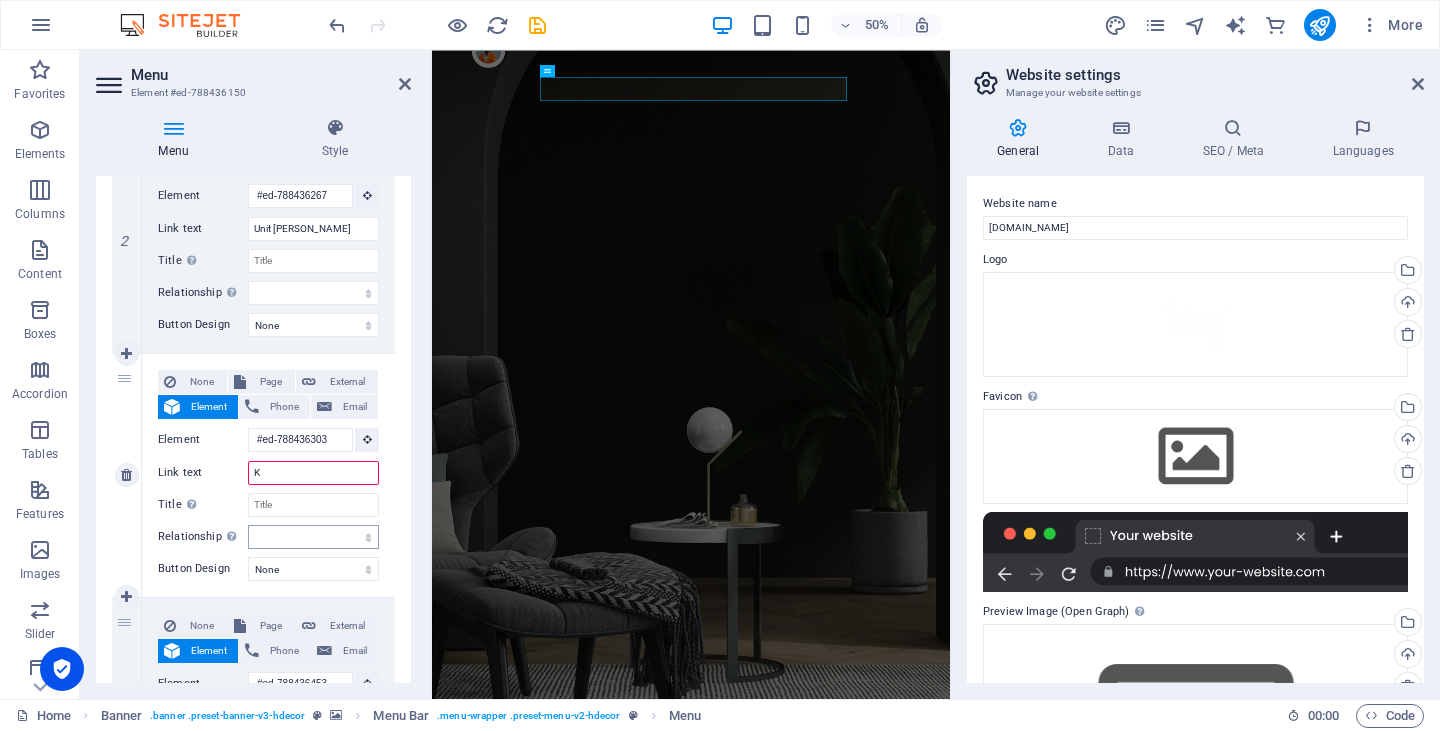select 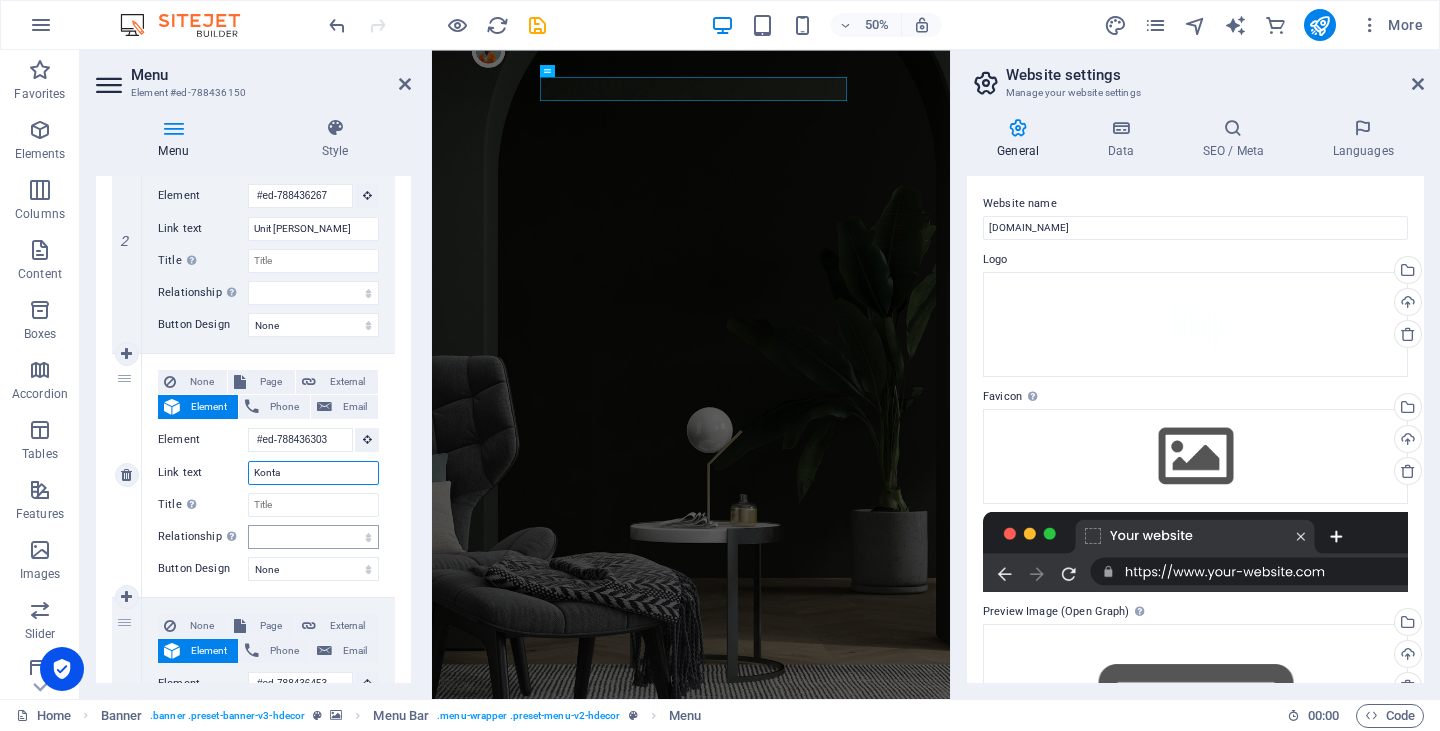 type on "Kontak" 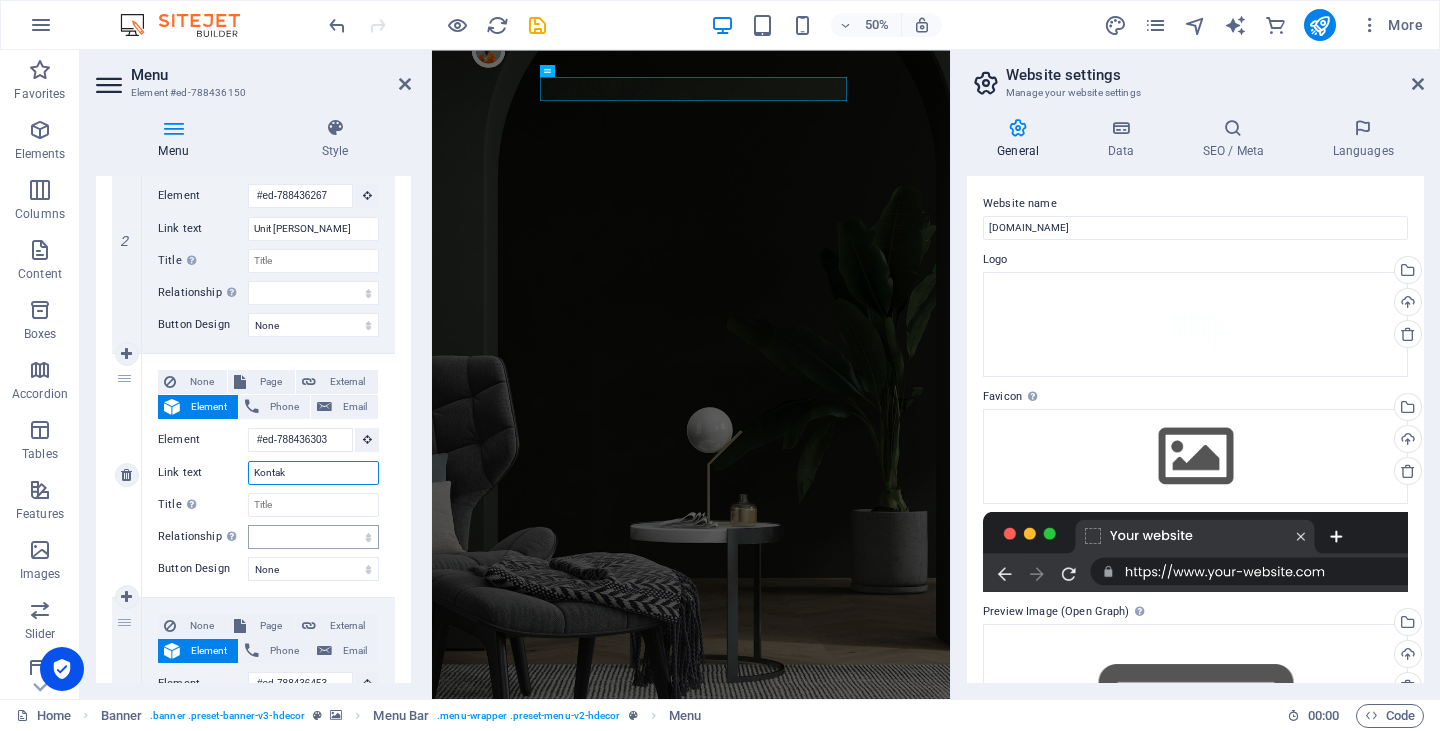 select 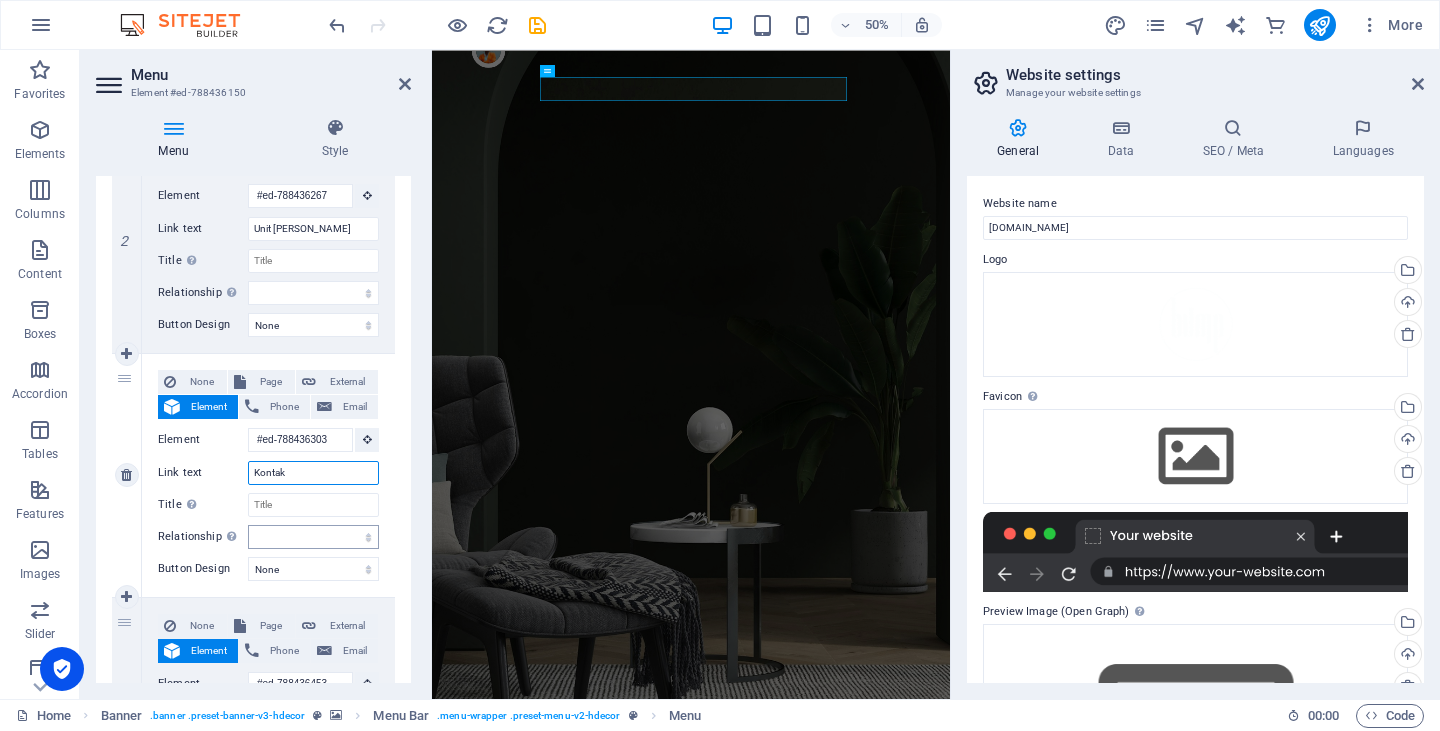 select 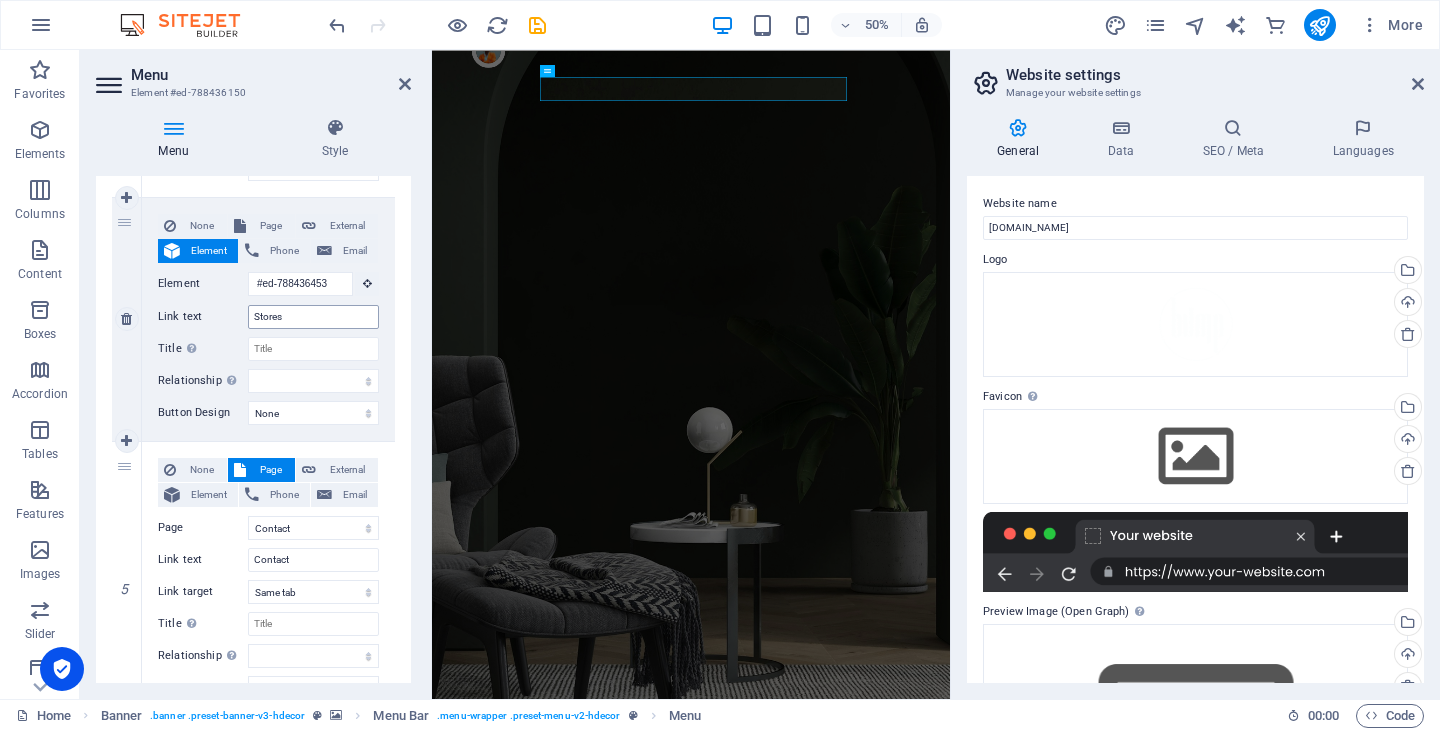 type on "Kontak" 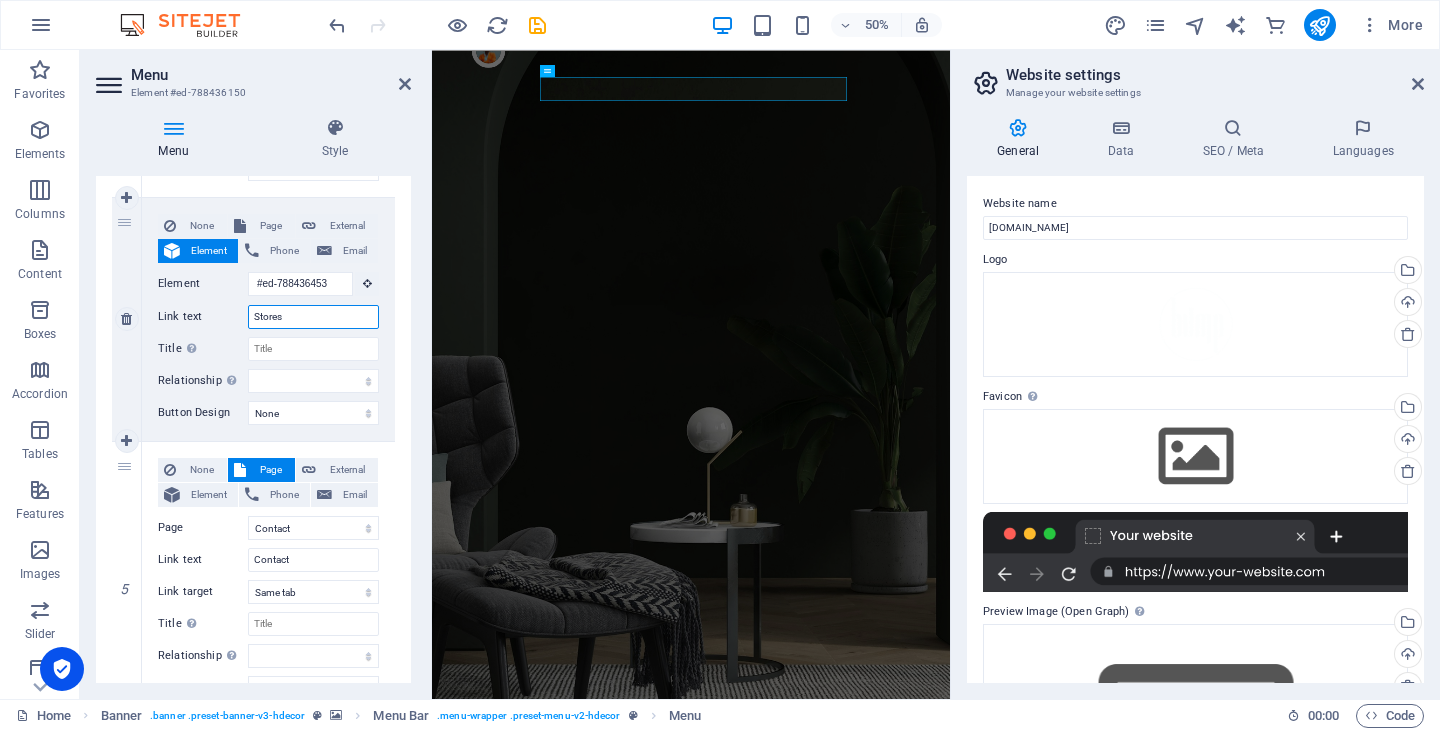 click on "Stores" at bounding box center [313, 317] 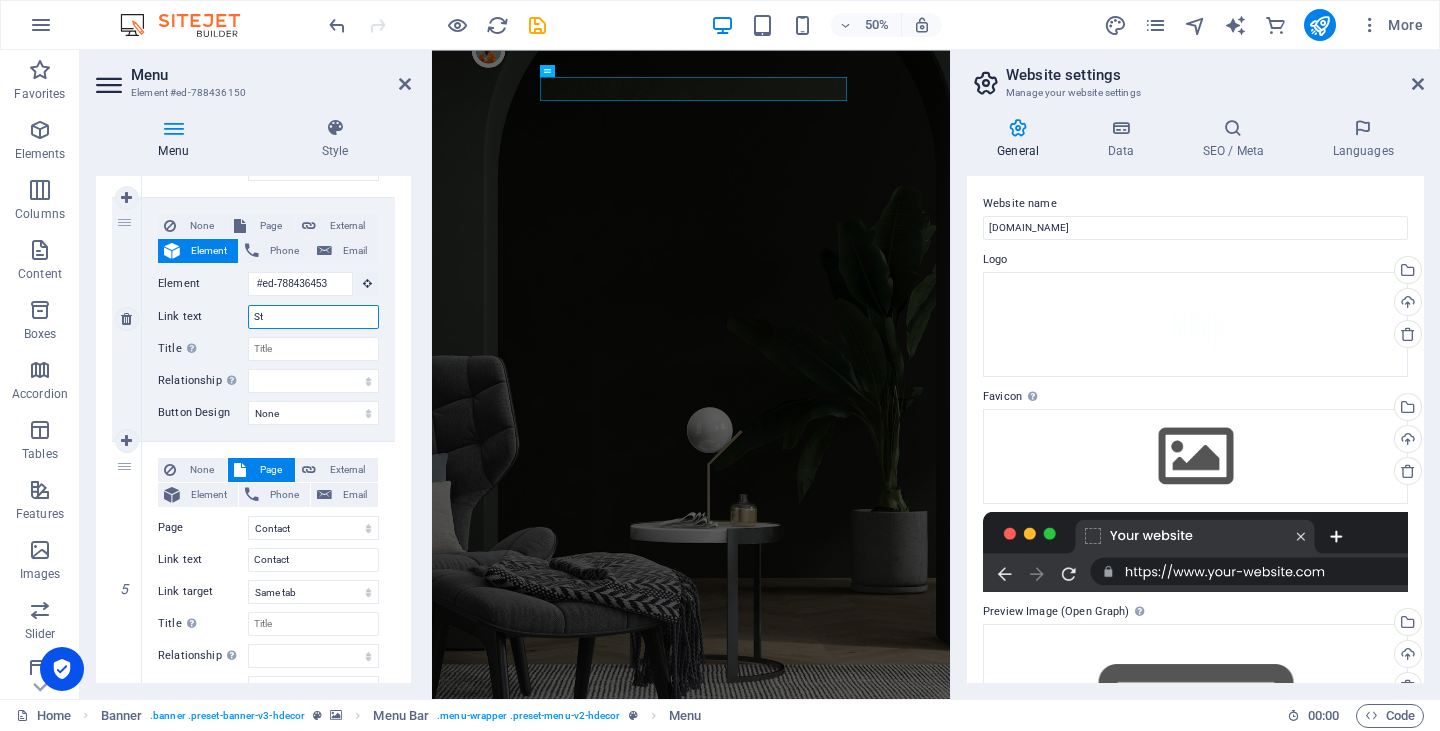type on "S" 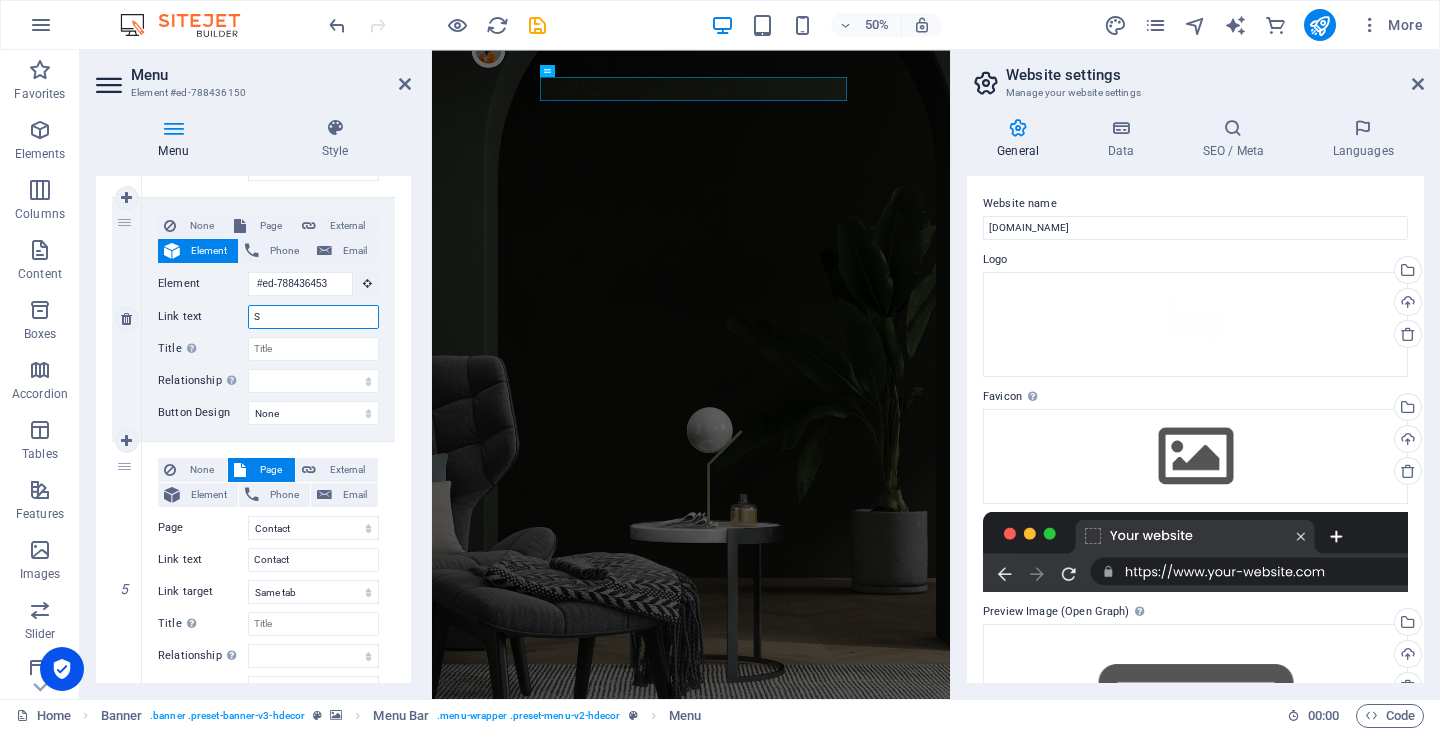 type 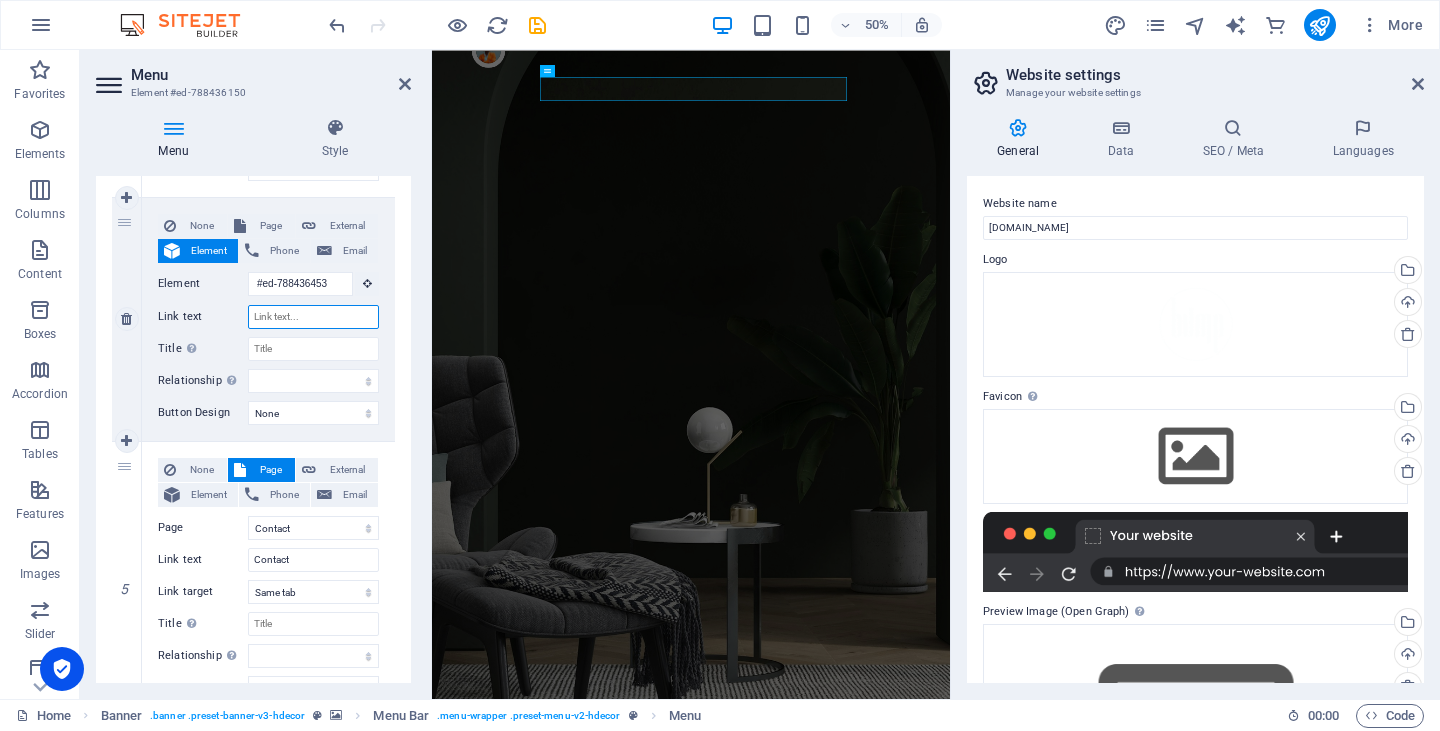 select 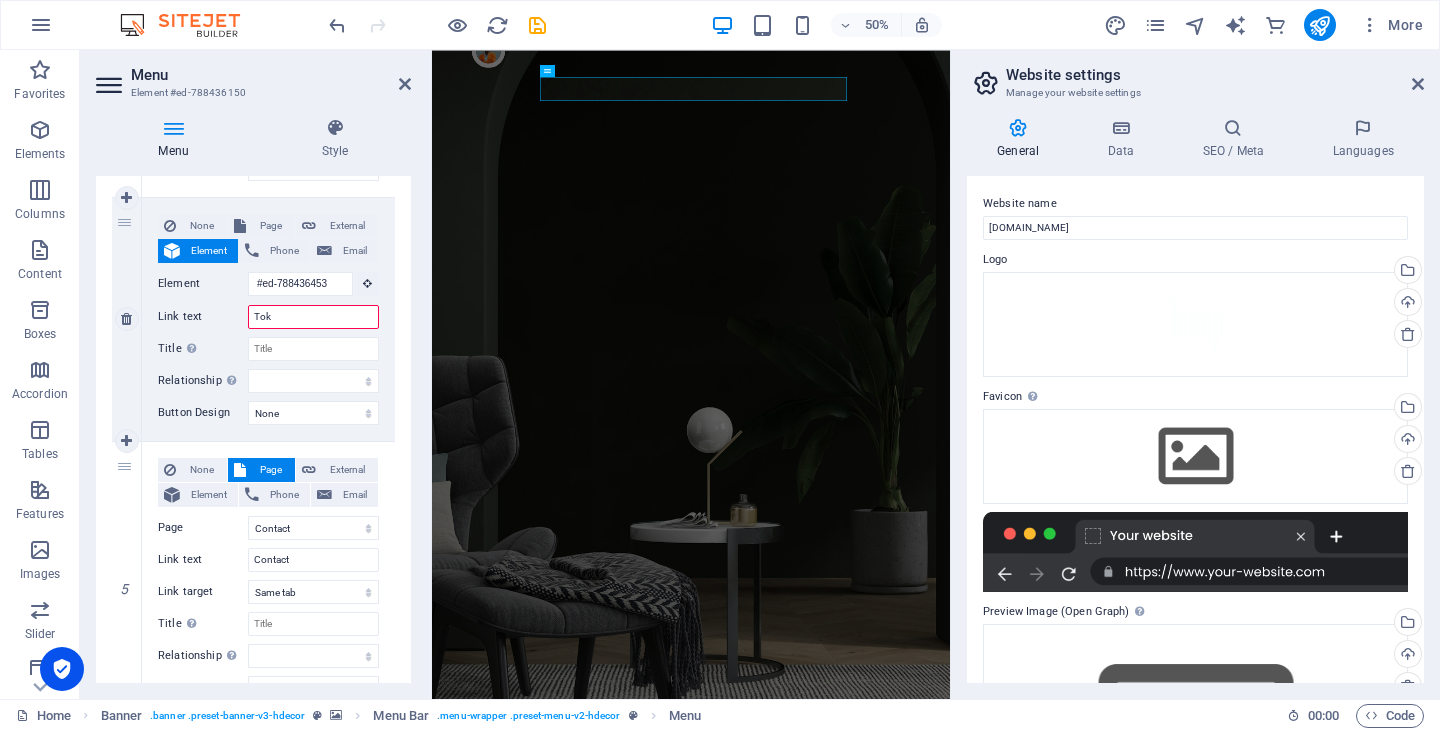 type on "Toko" 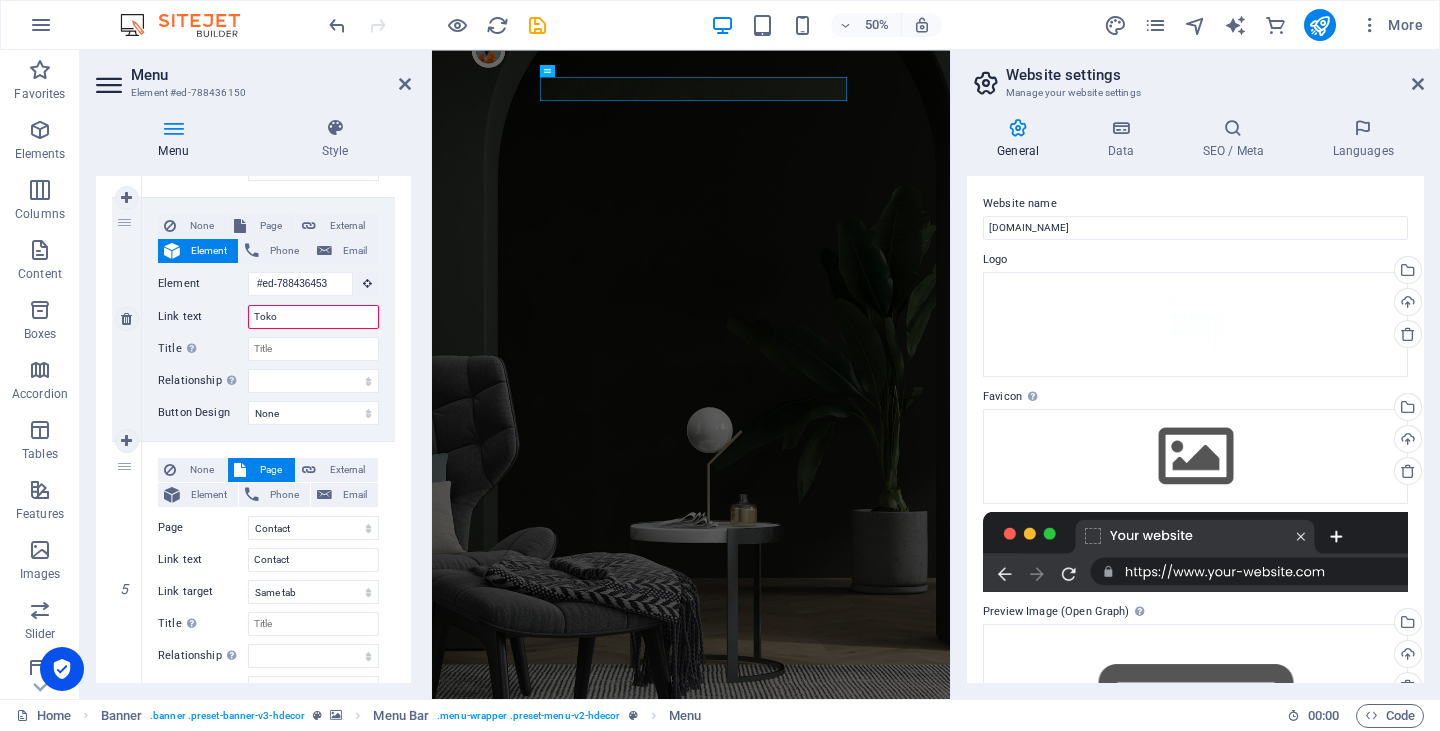 select 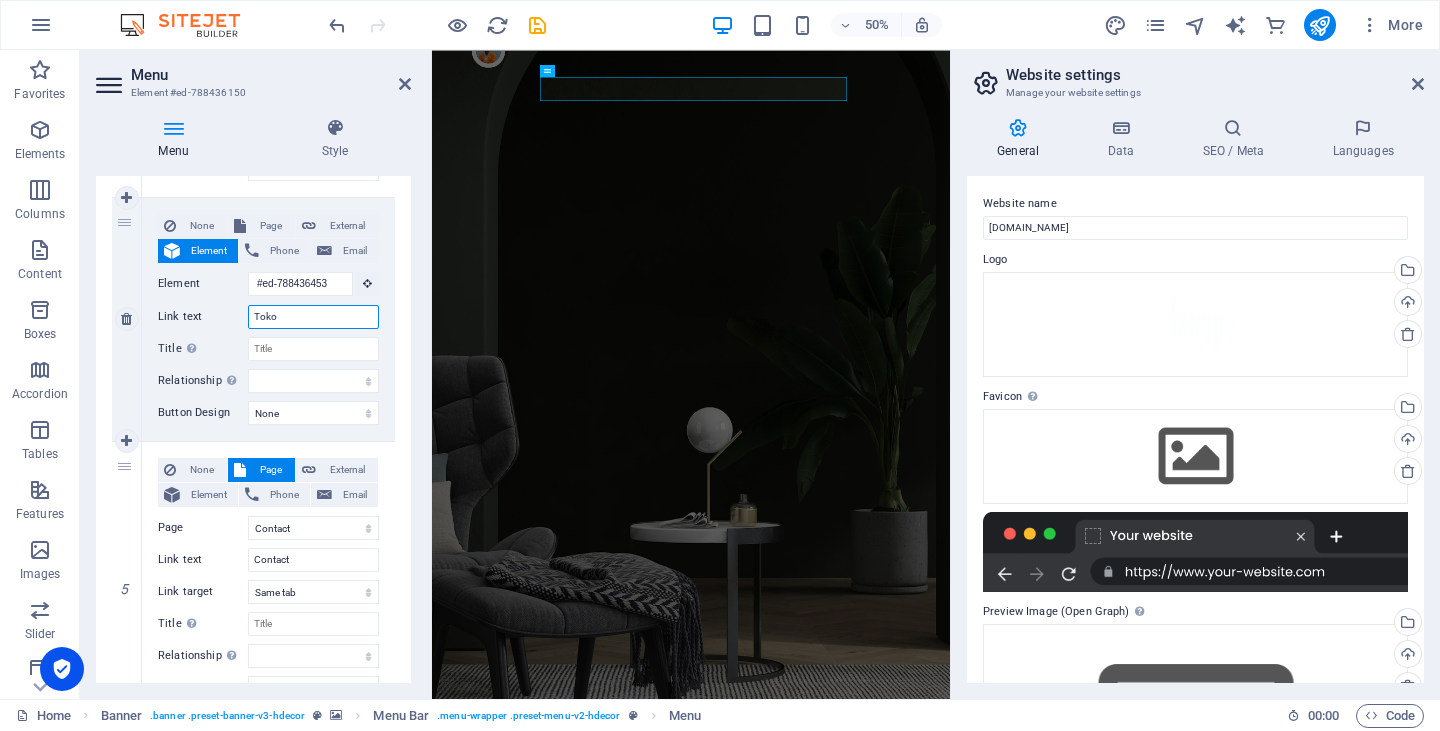 type on "Toko" 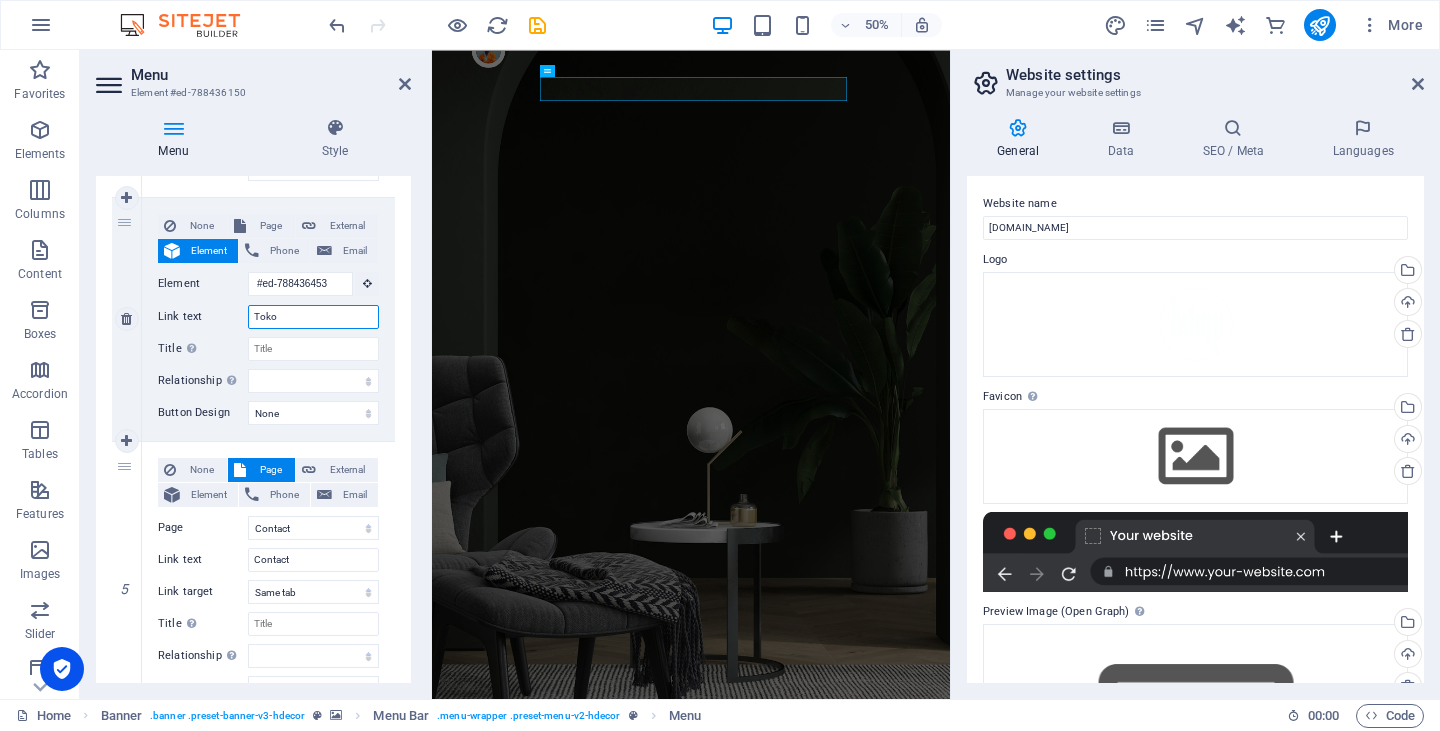 type on "Toko O" 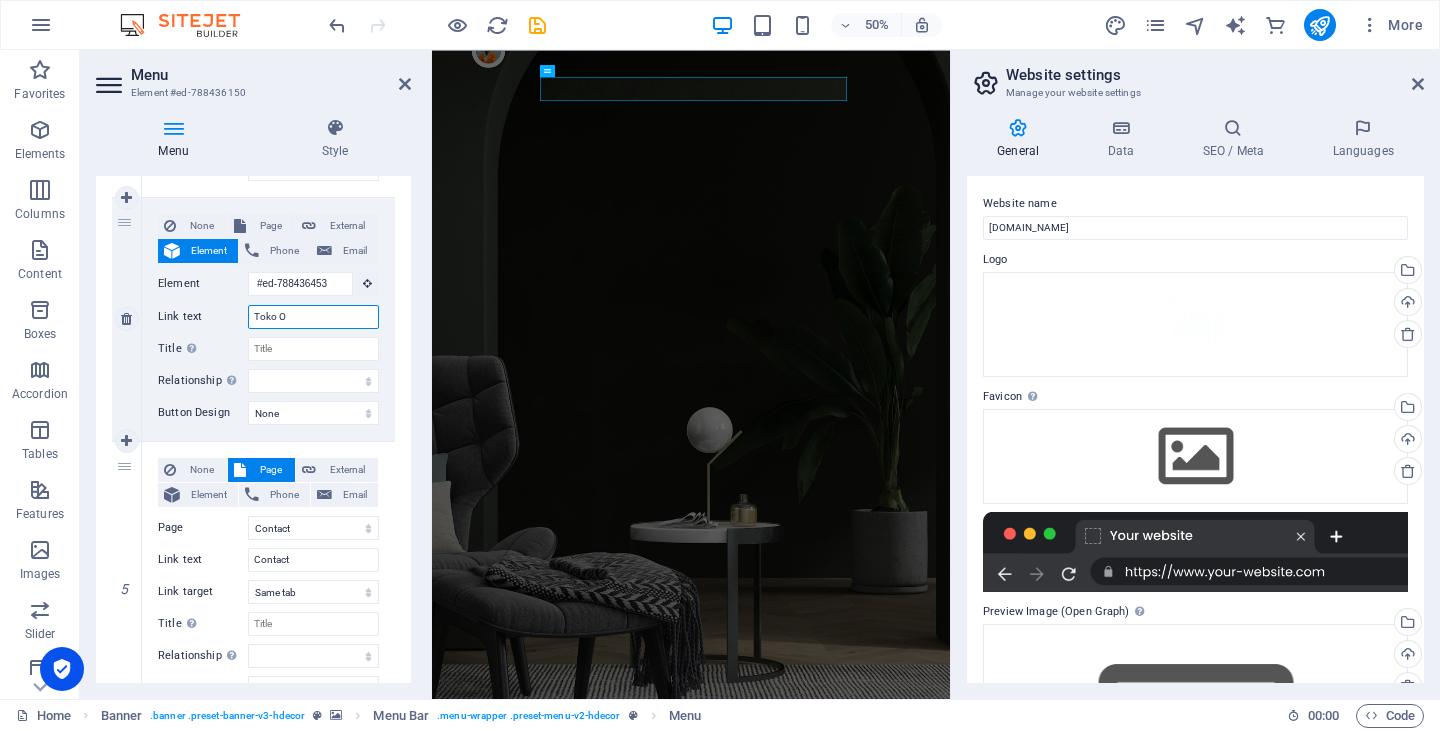 select 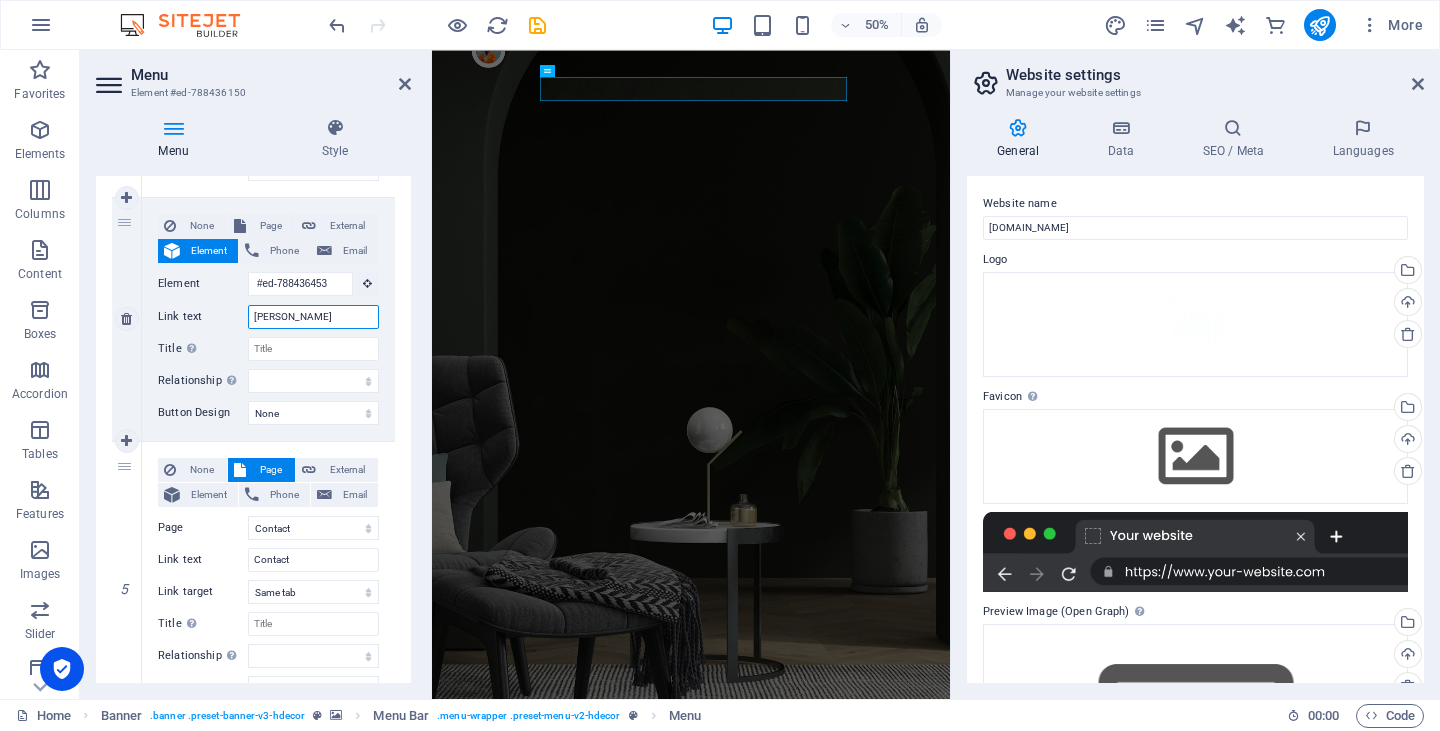type on "Toko Online" 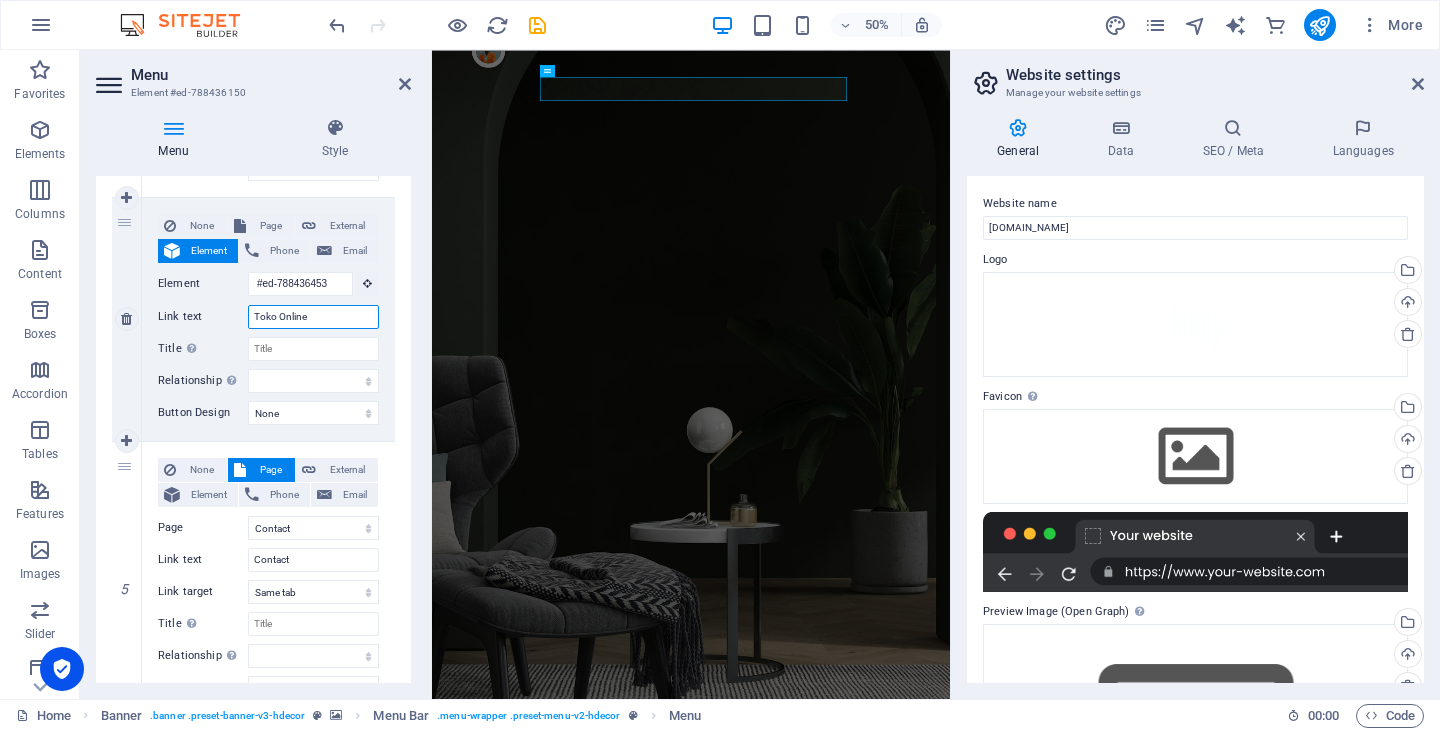 select 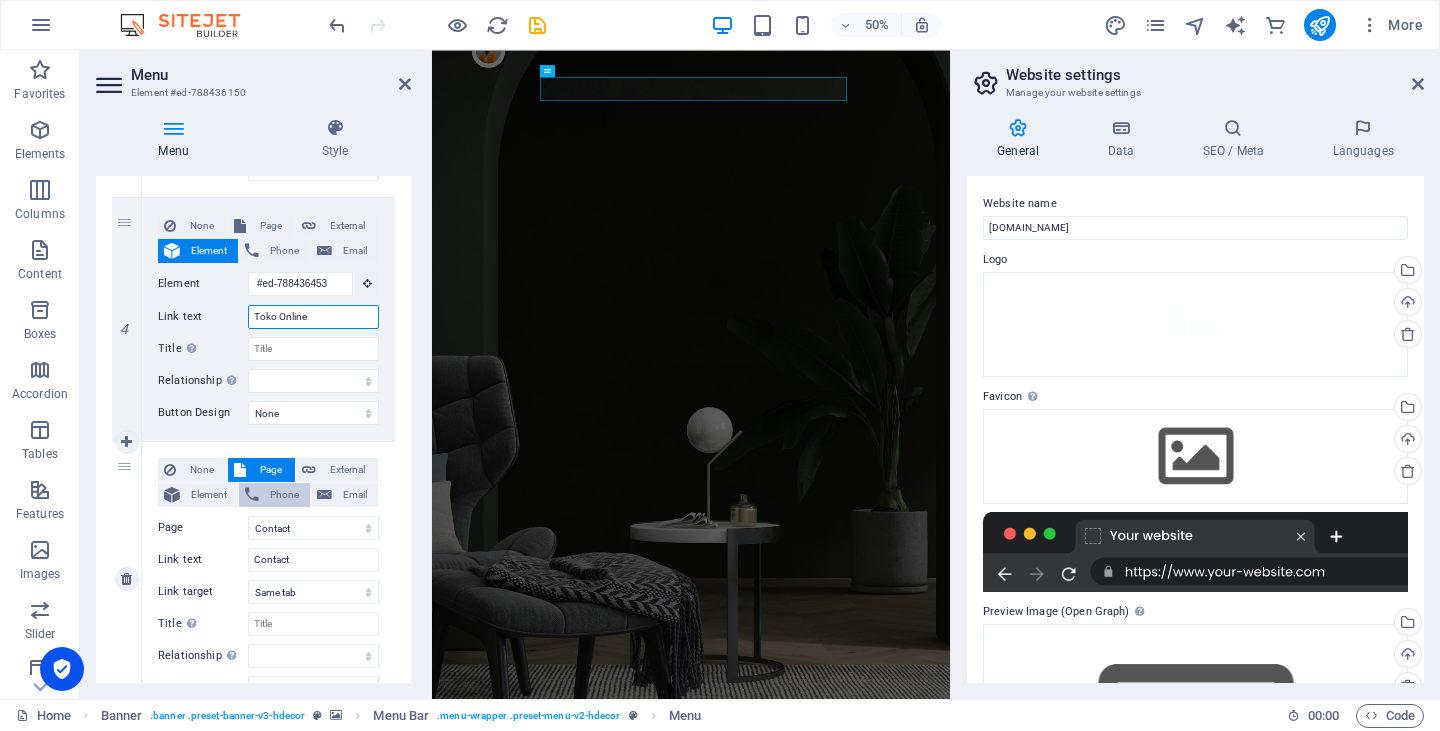 scroll, scrollTop: 989, scrollLeft: 0, axis: vertical 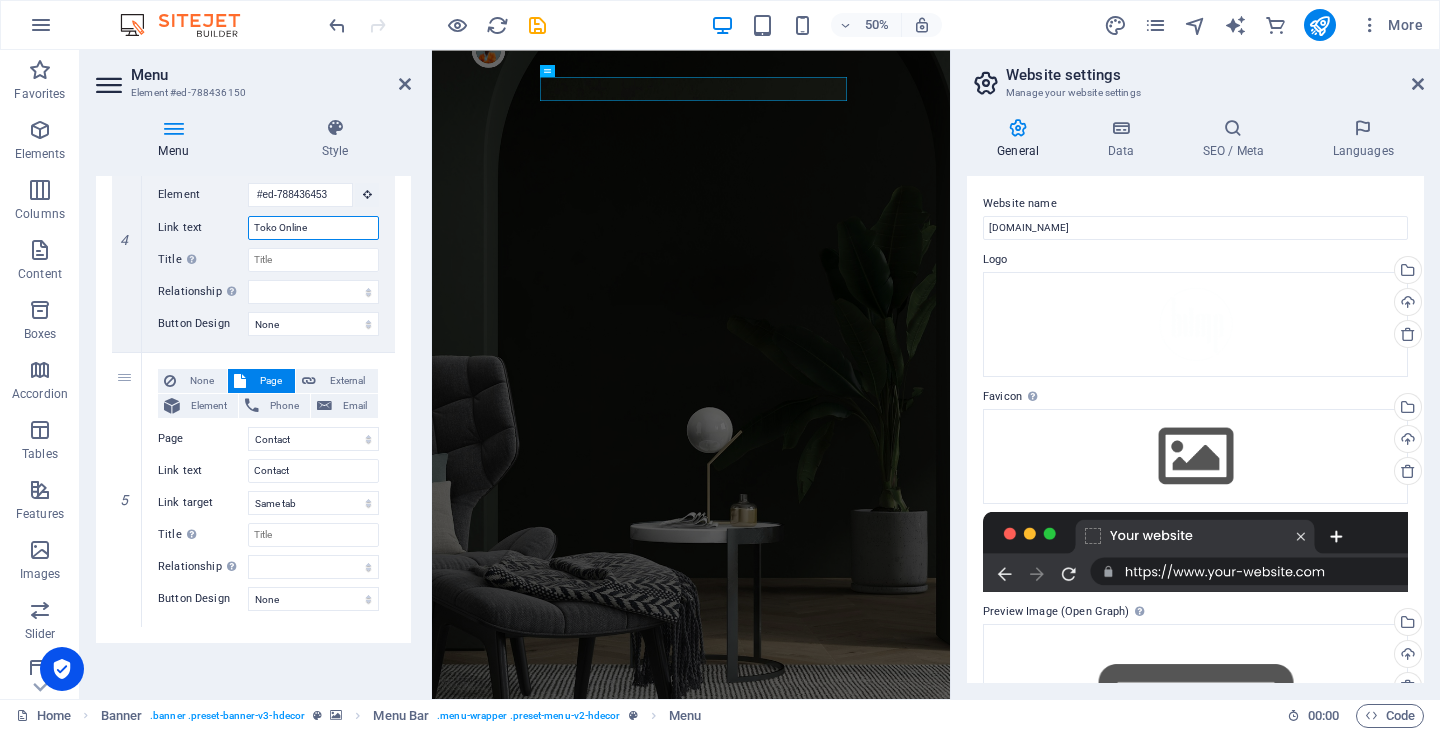 type on "Toko Online" 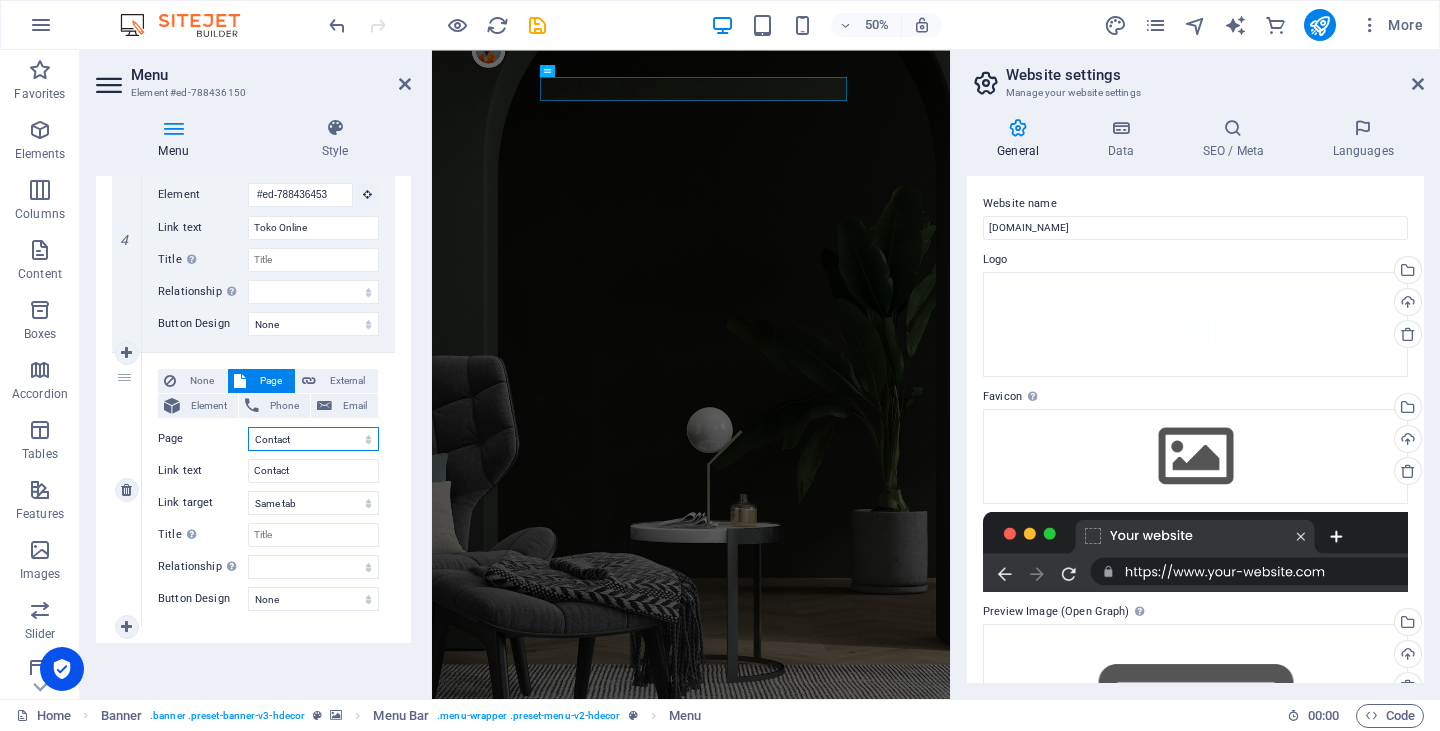click on "Home Contact Privacy Legal Notice" at bounding box center (313, 439) 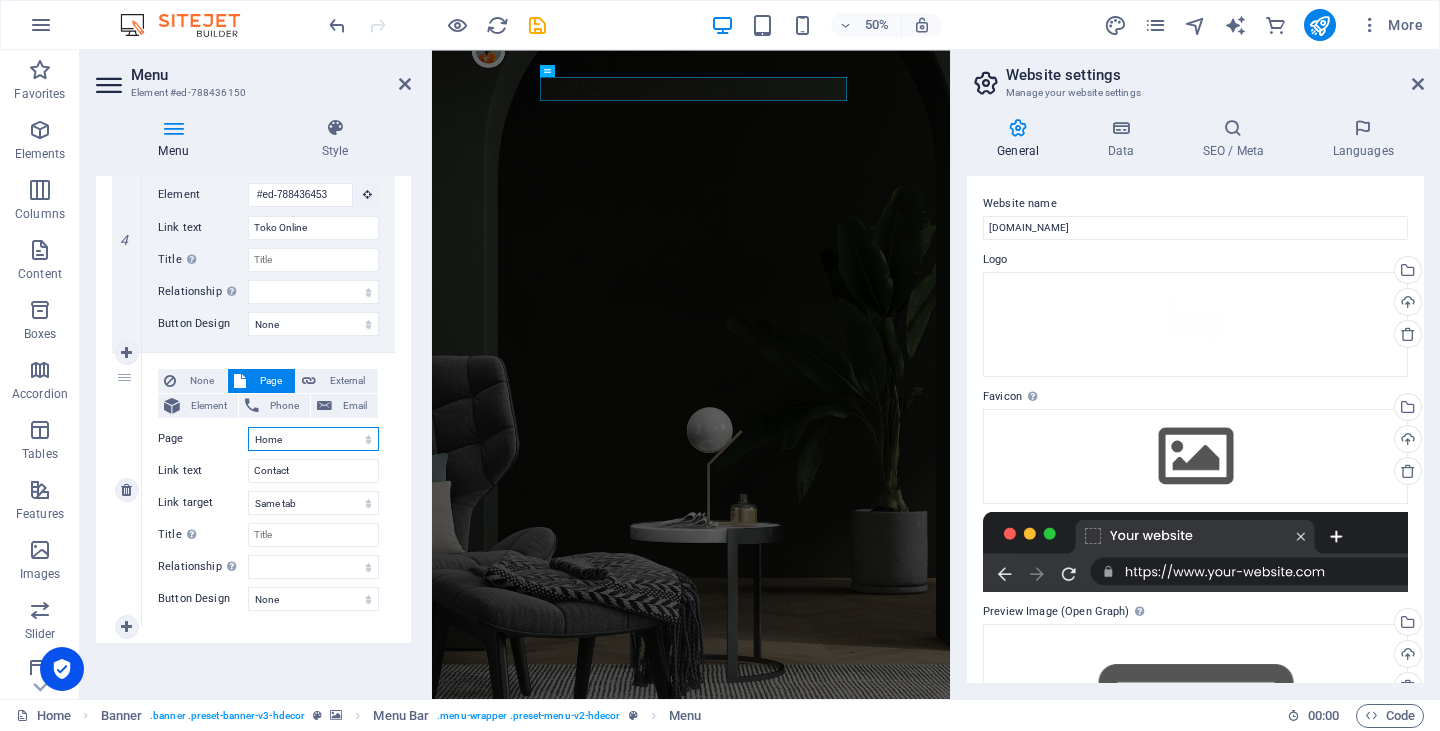 click on "Home Contact Privacy Legal Notice" at bounding box center (313, 439) 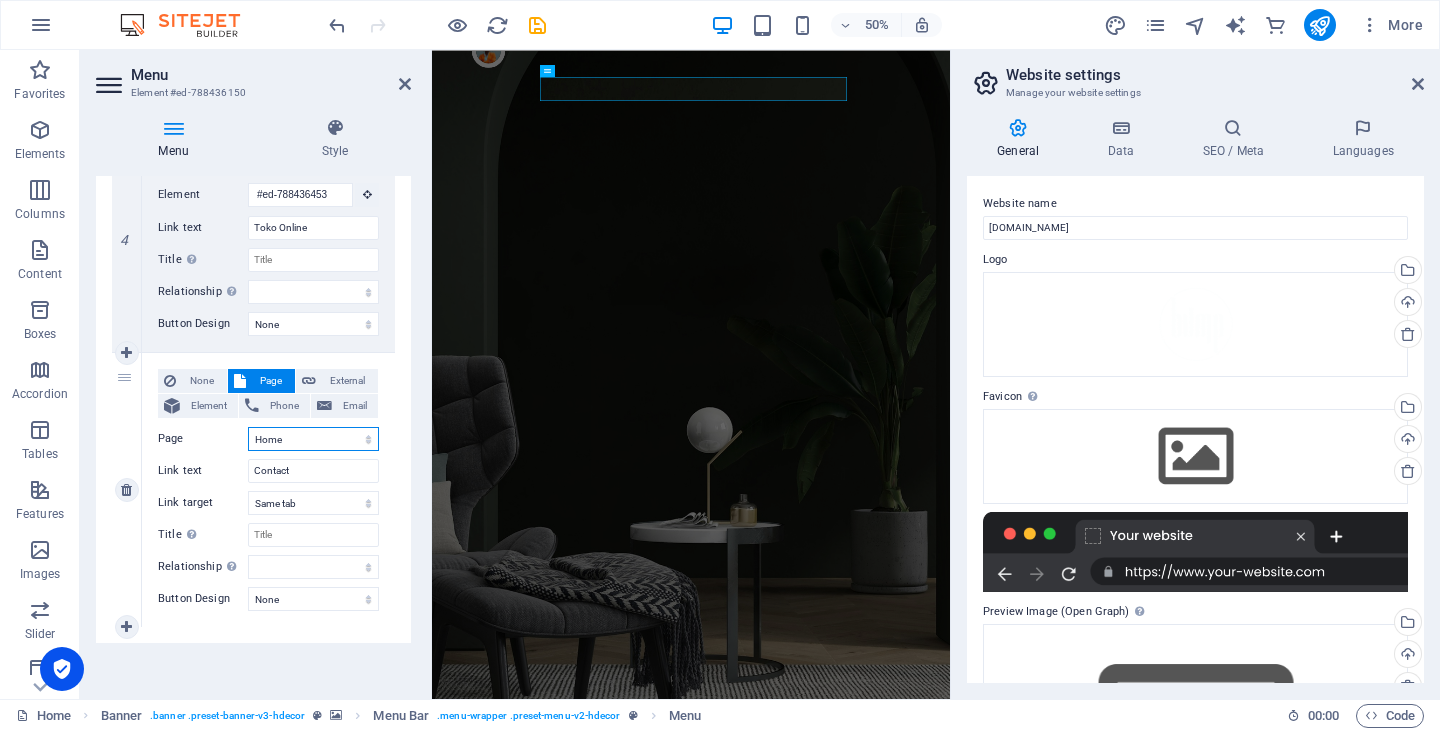 select 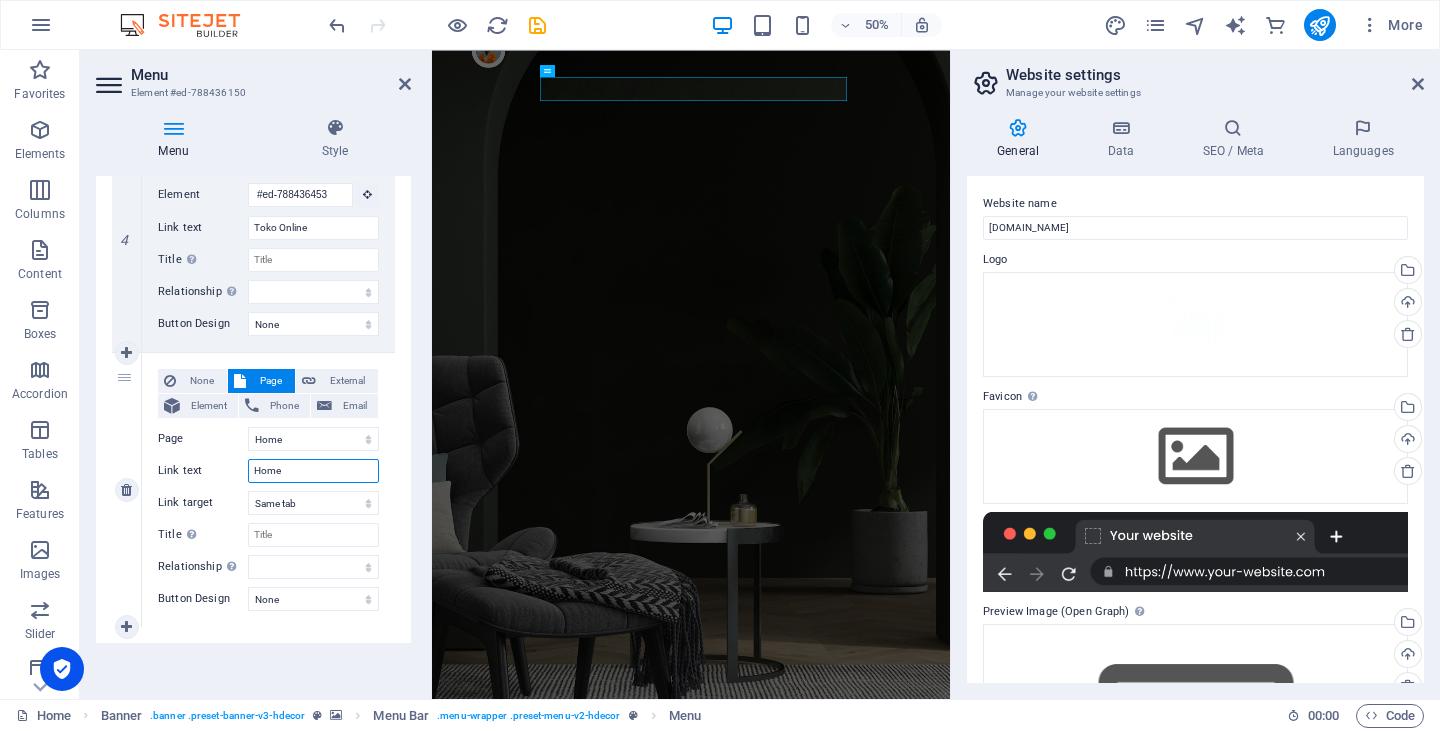 click on "Home" at bounding box center [313, 471] 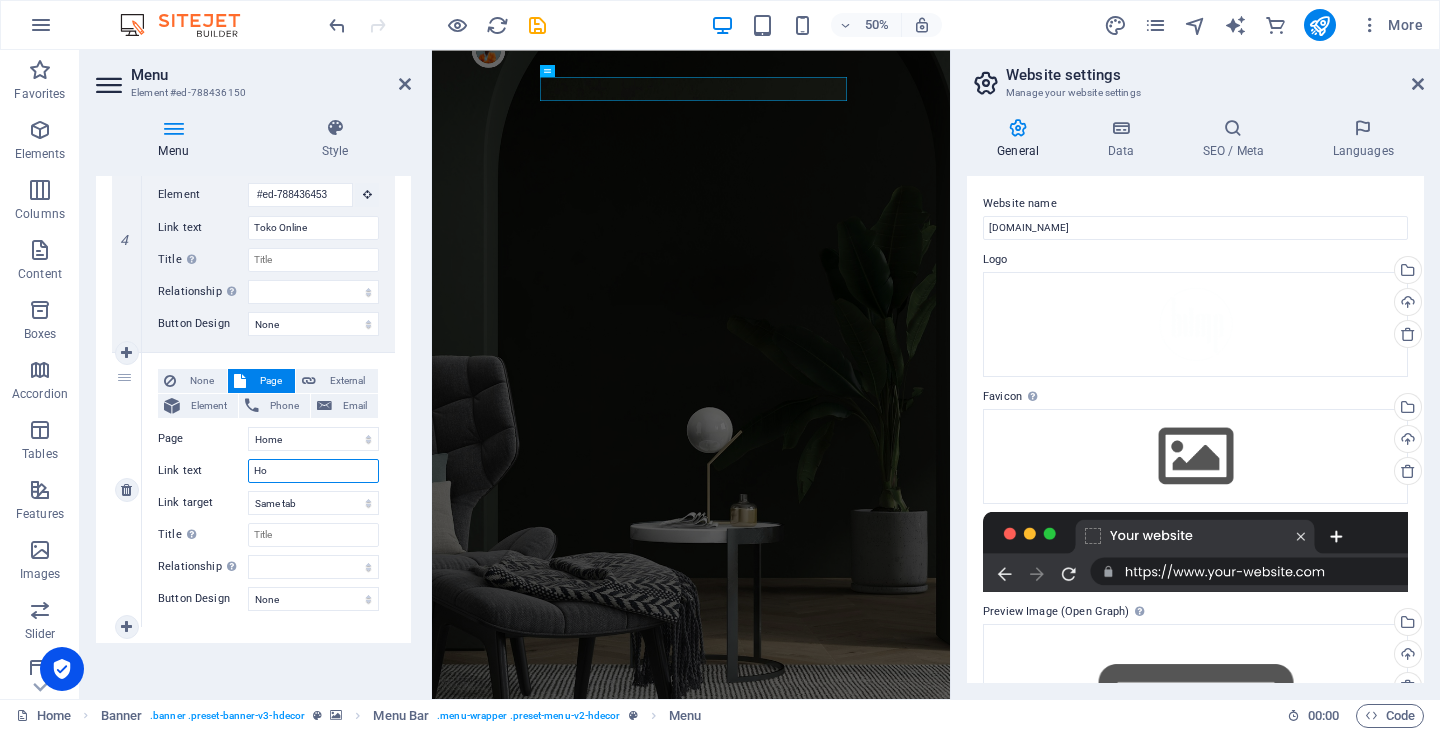type on "H" 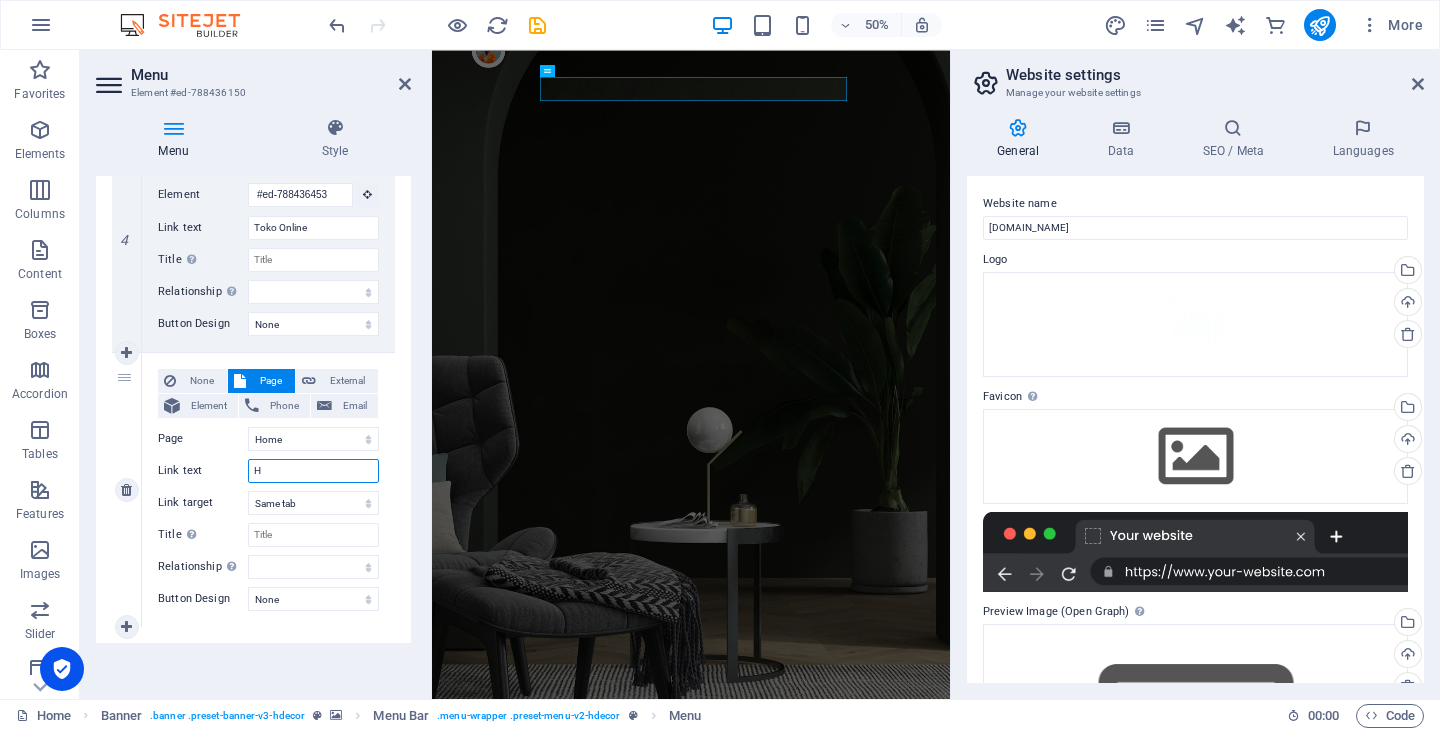 type 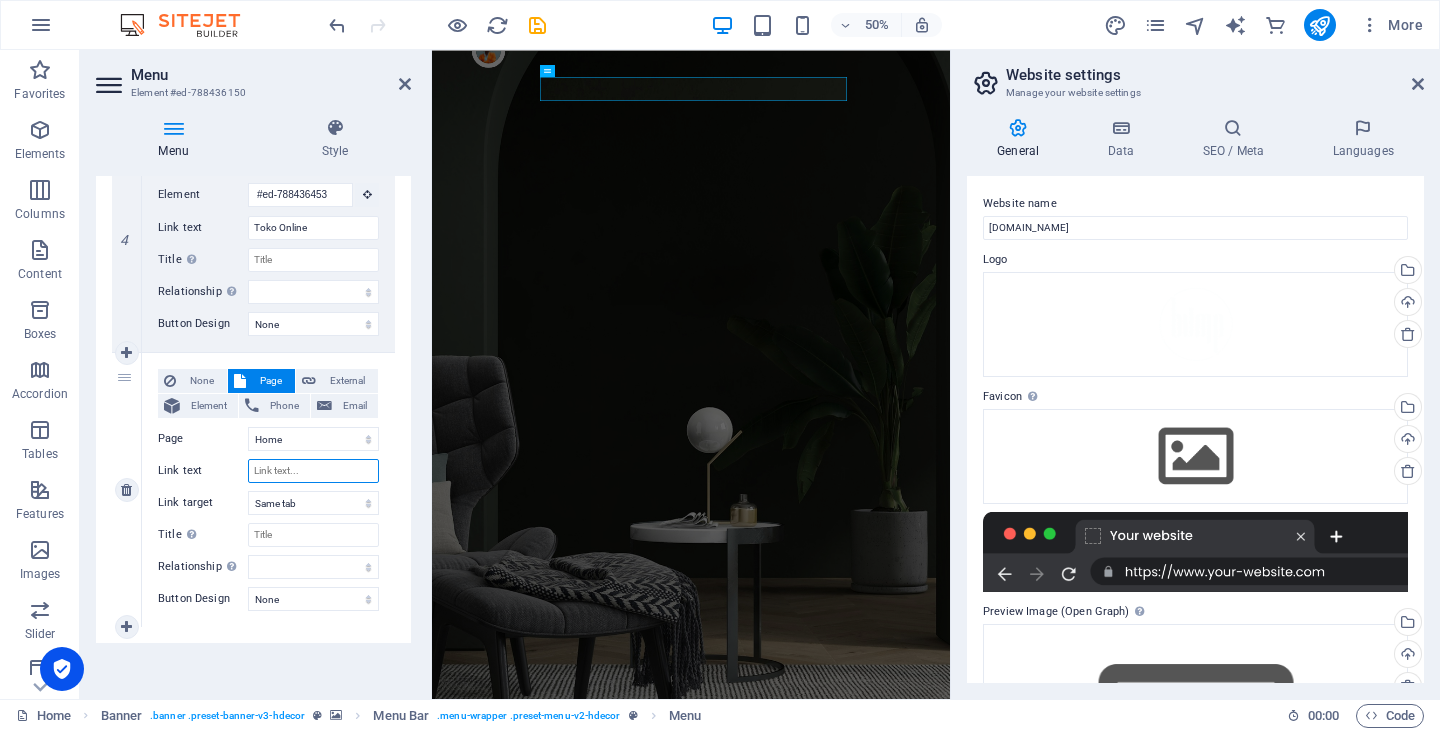 select 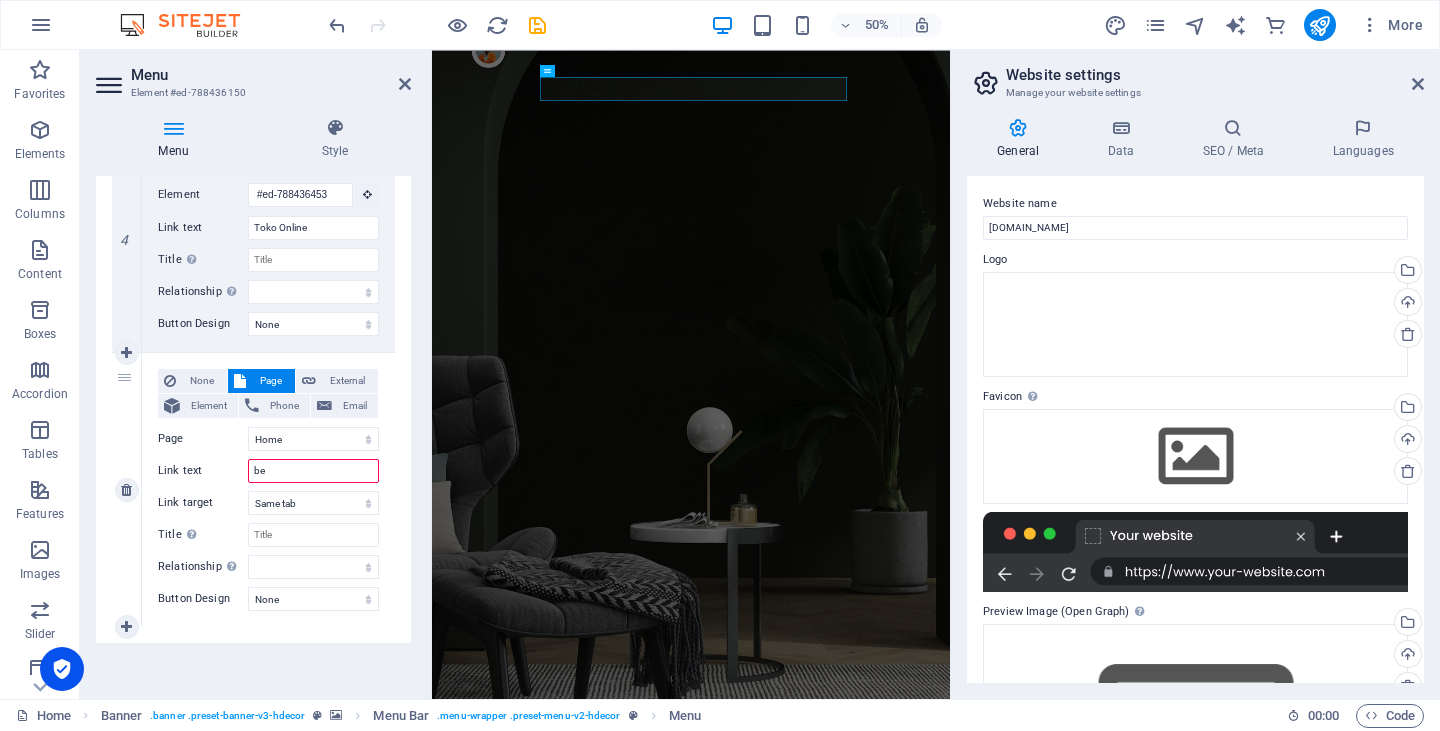 type on "b" 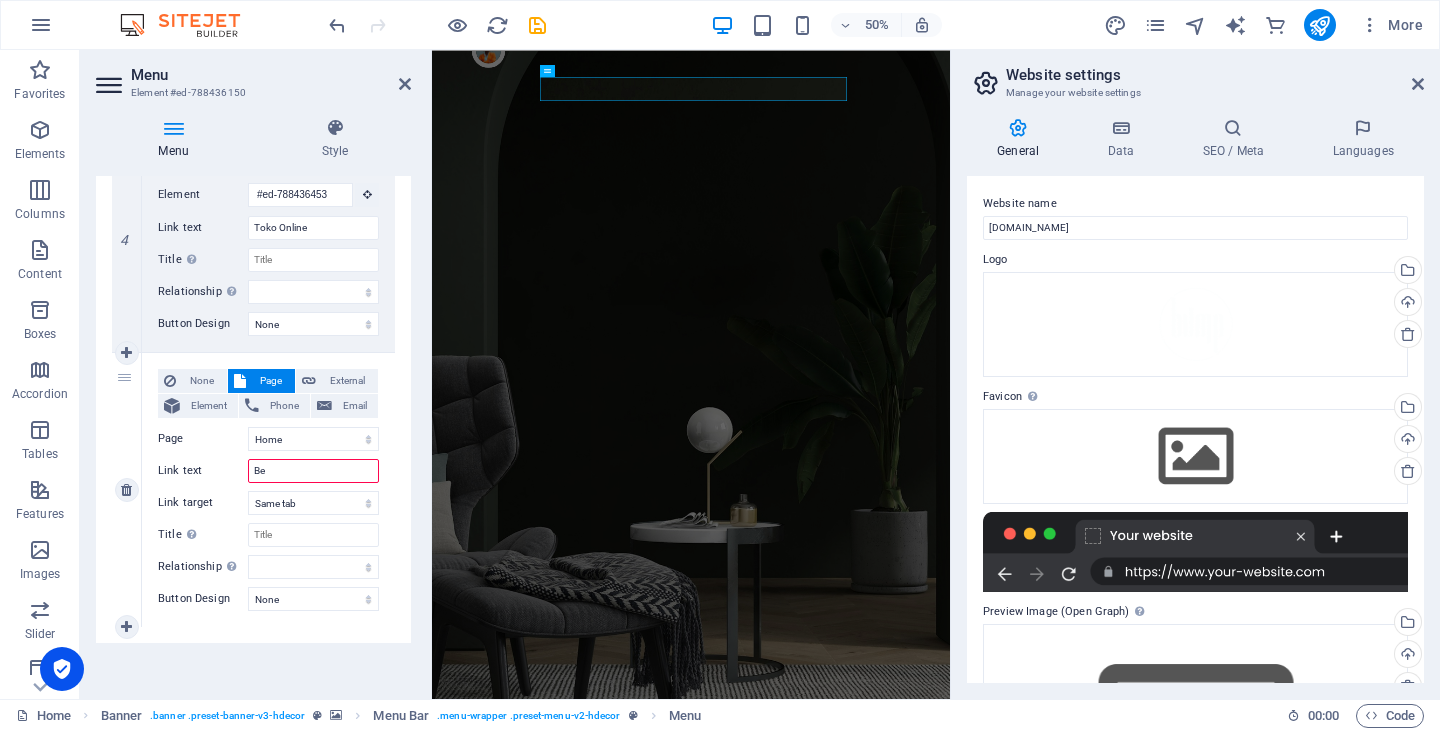 type on "Ber" 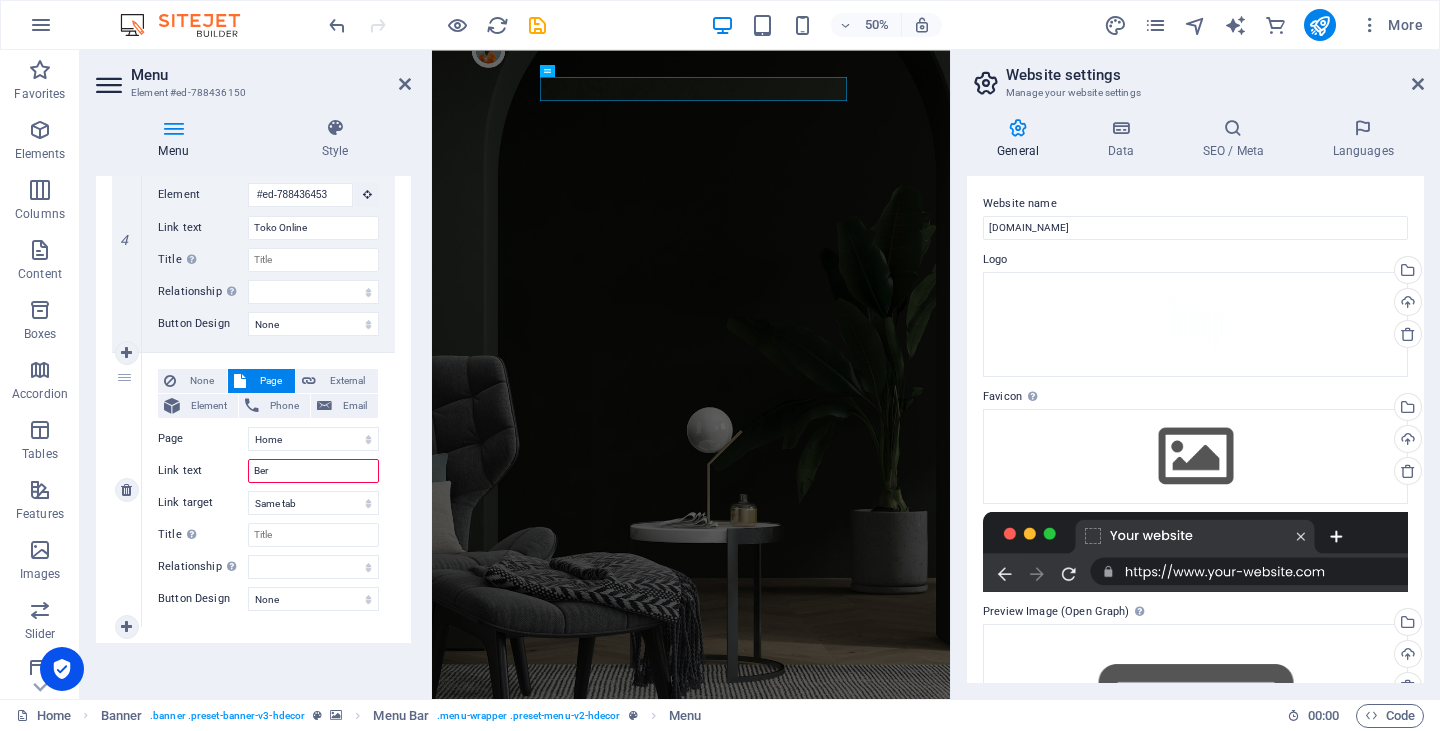 select 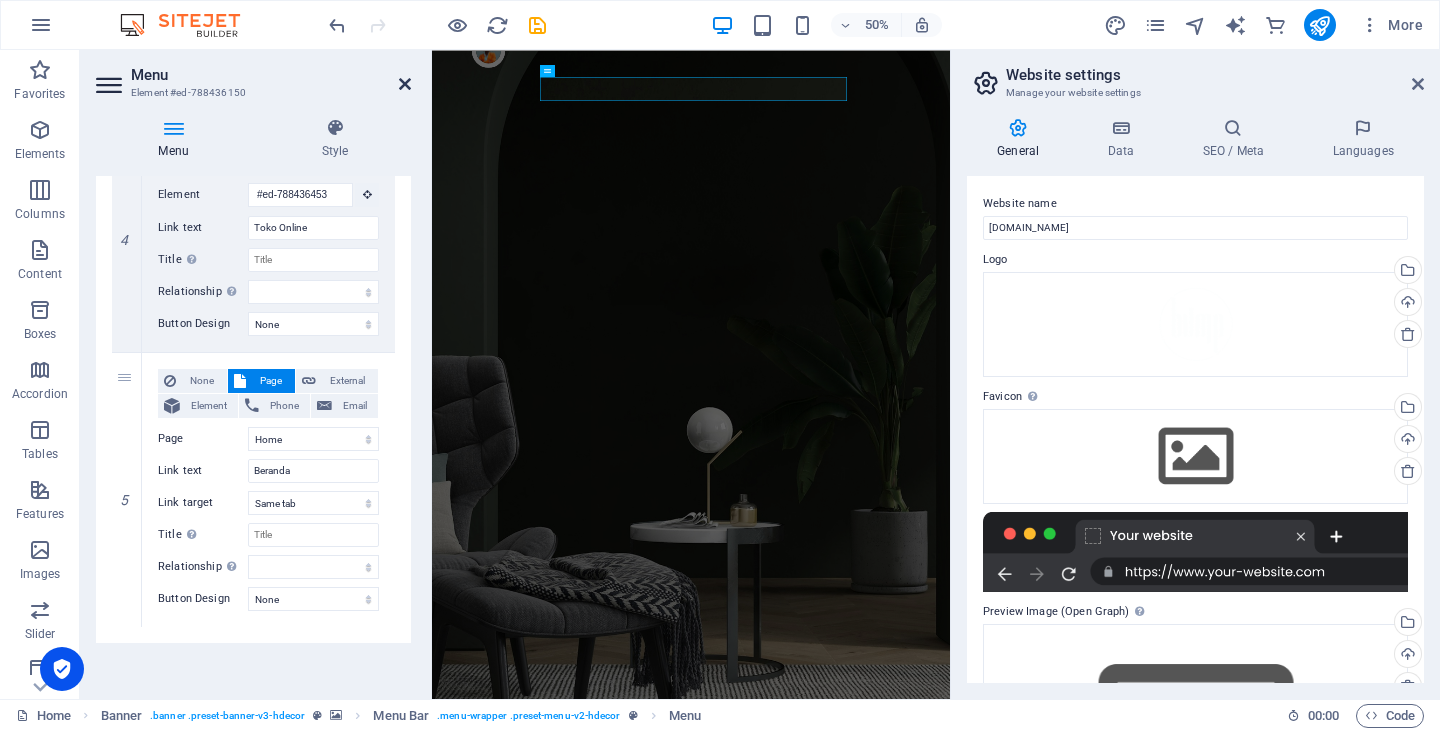 click at bounding box center [405, 84] 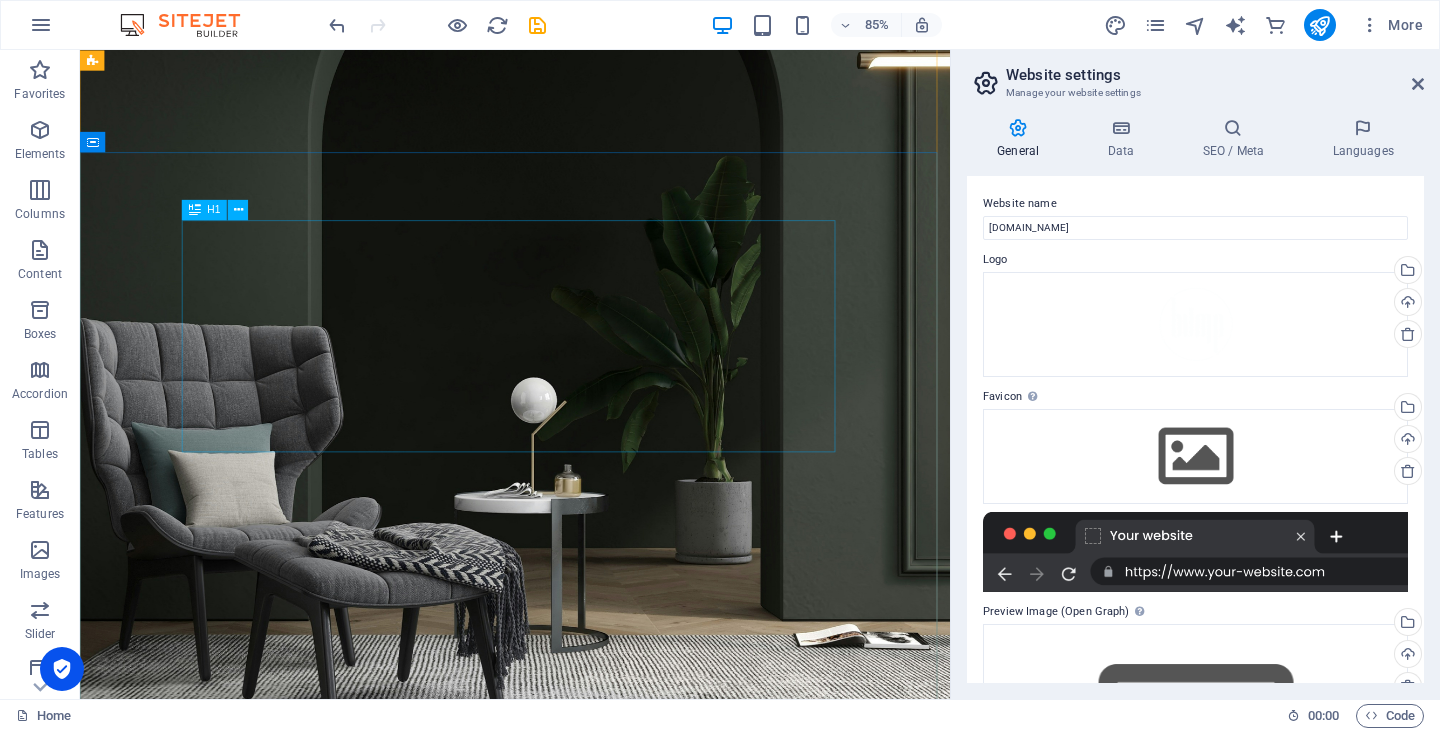 scroll, scrollTop: 0, scrollLeft: 0, axis: both 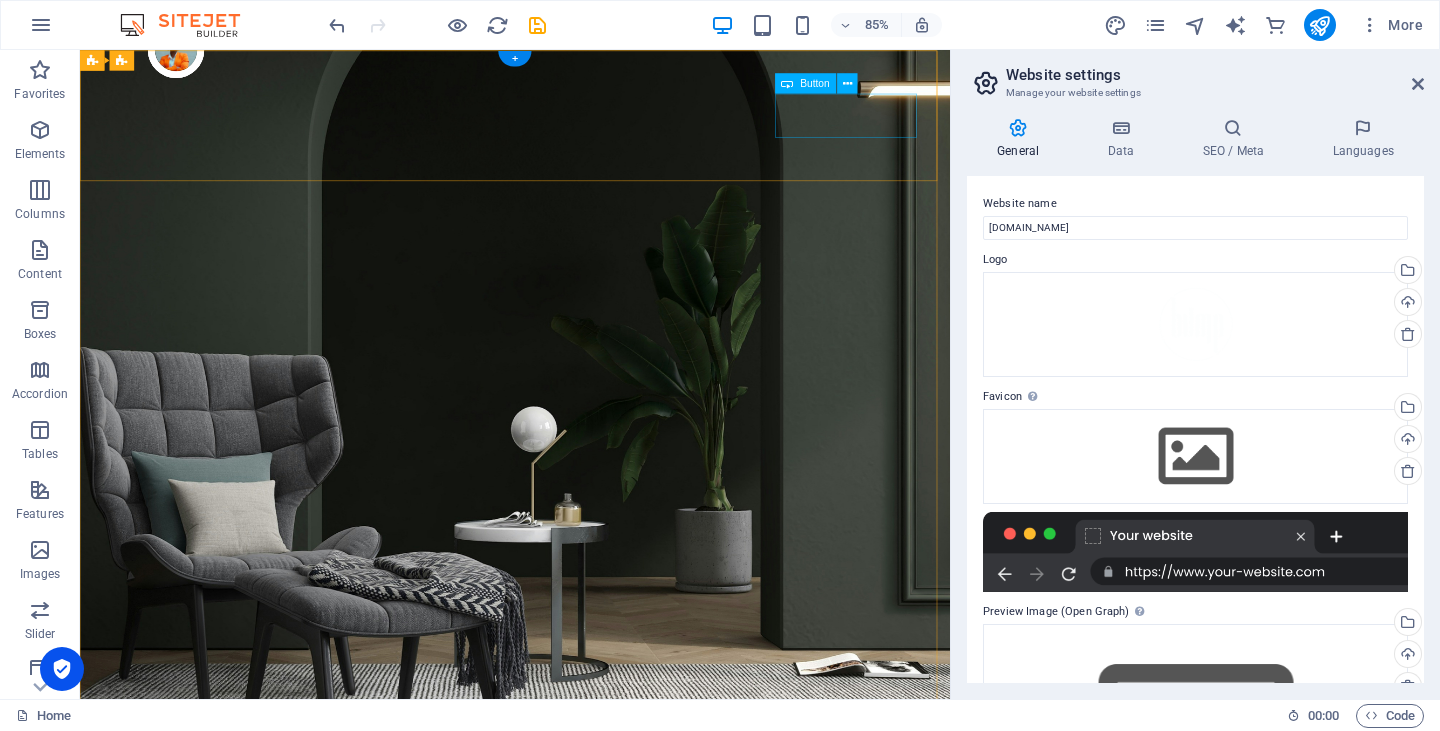click on "Shop now" at bounding box center [592, 1179] 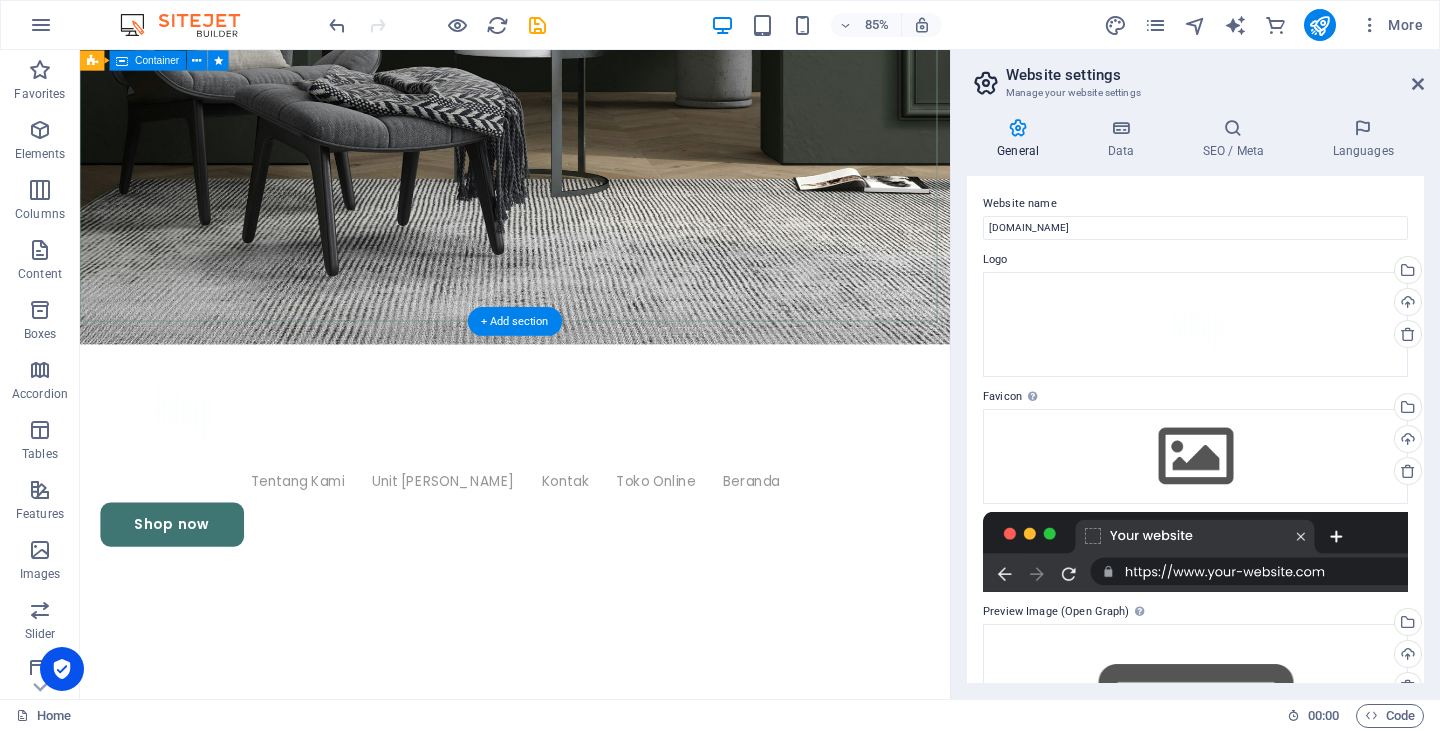 scroll, scrollTop: 600, scrollLeft: 0, axis: vertical 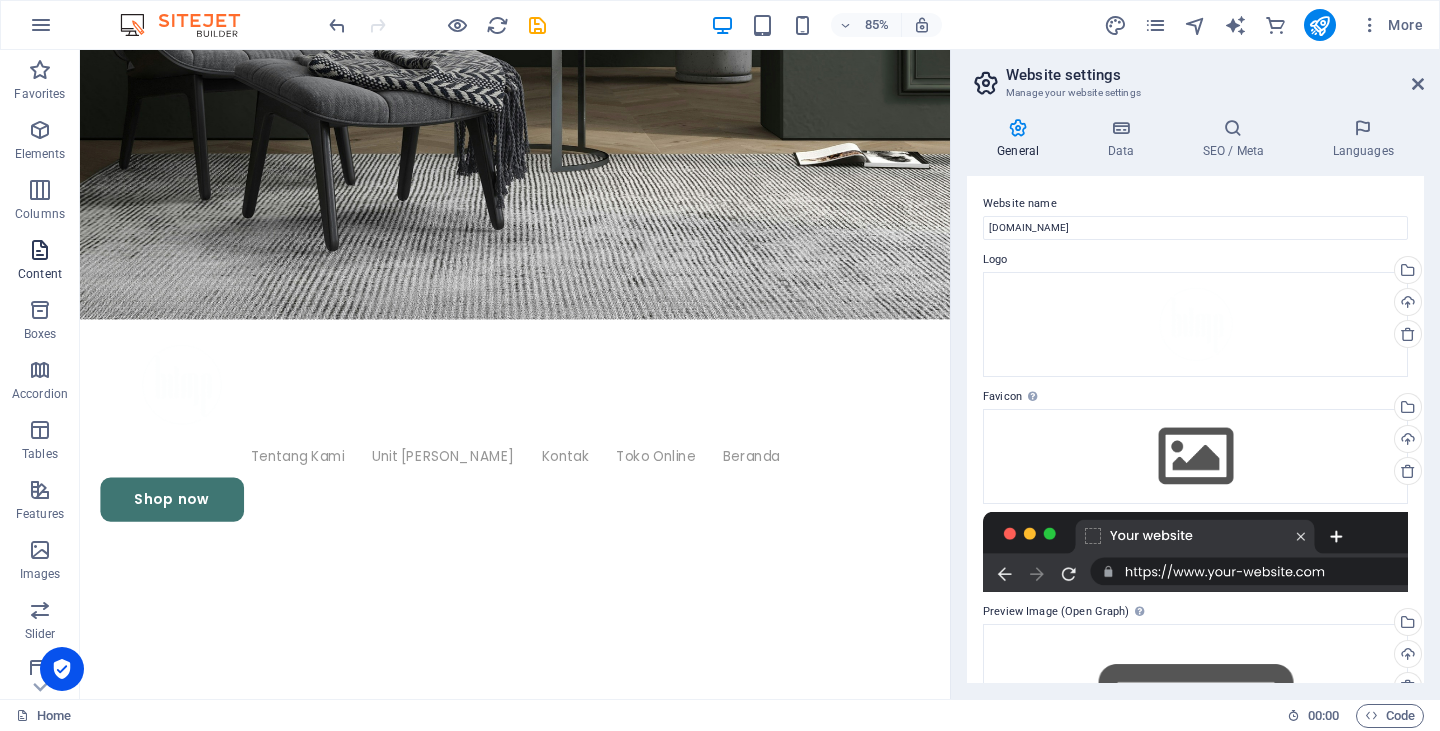 click on "Content" at bounding box center [40, 262] 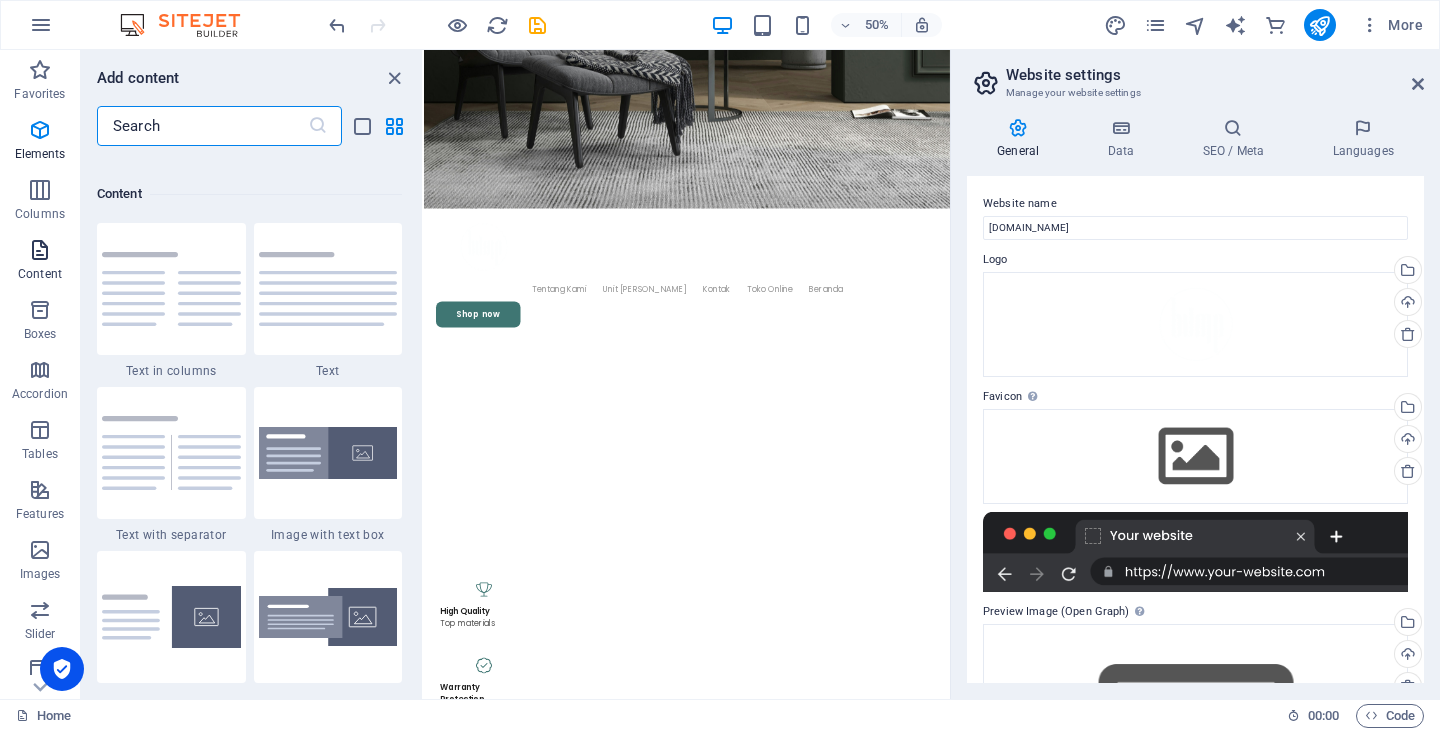 scroll, scrollTop: 3499, scrollLeft: 0, axis: vertical 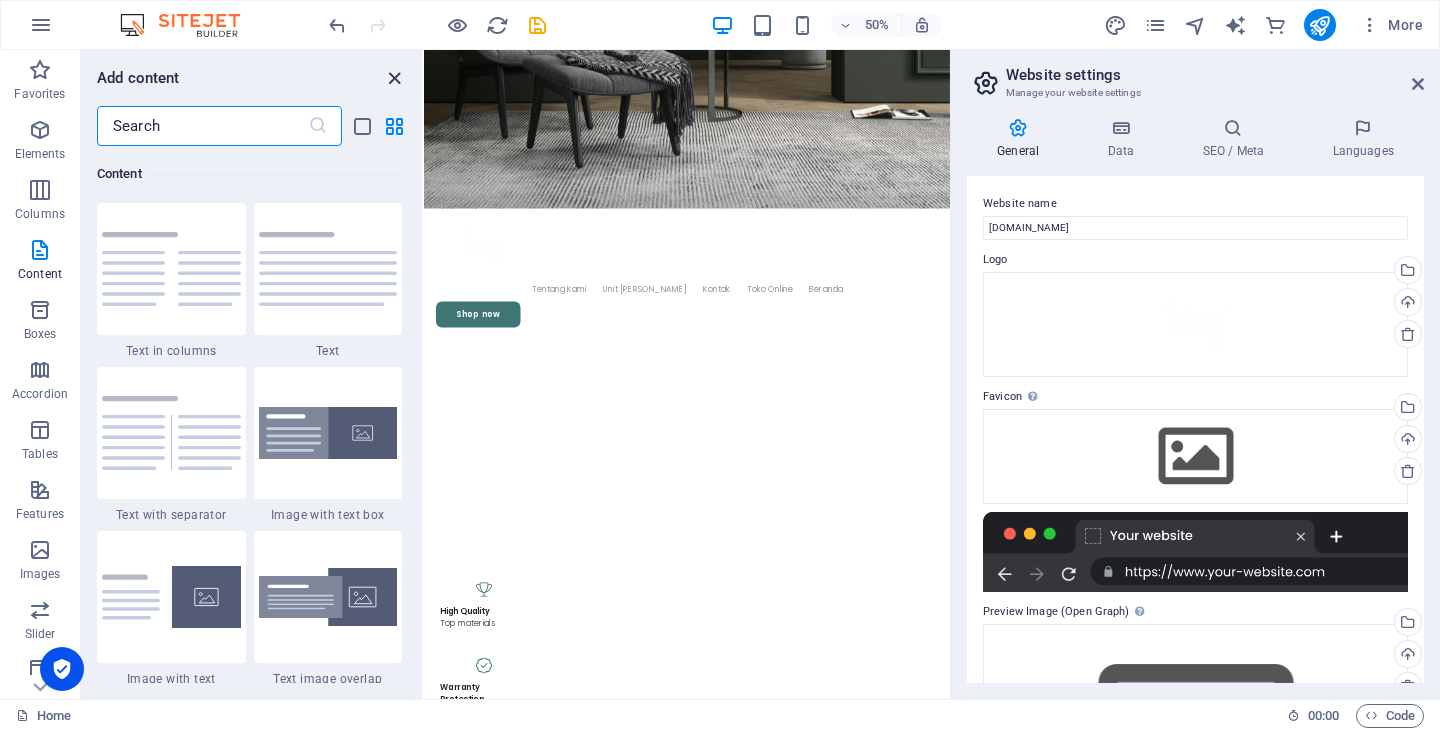 click at bounding box center (394, 78) 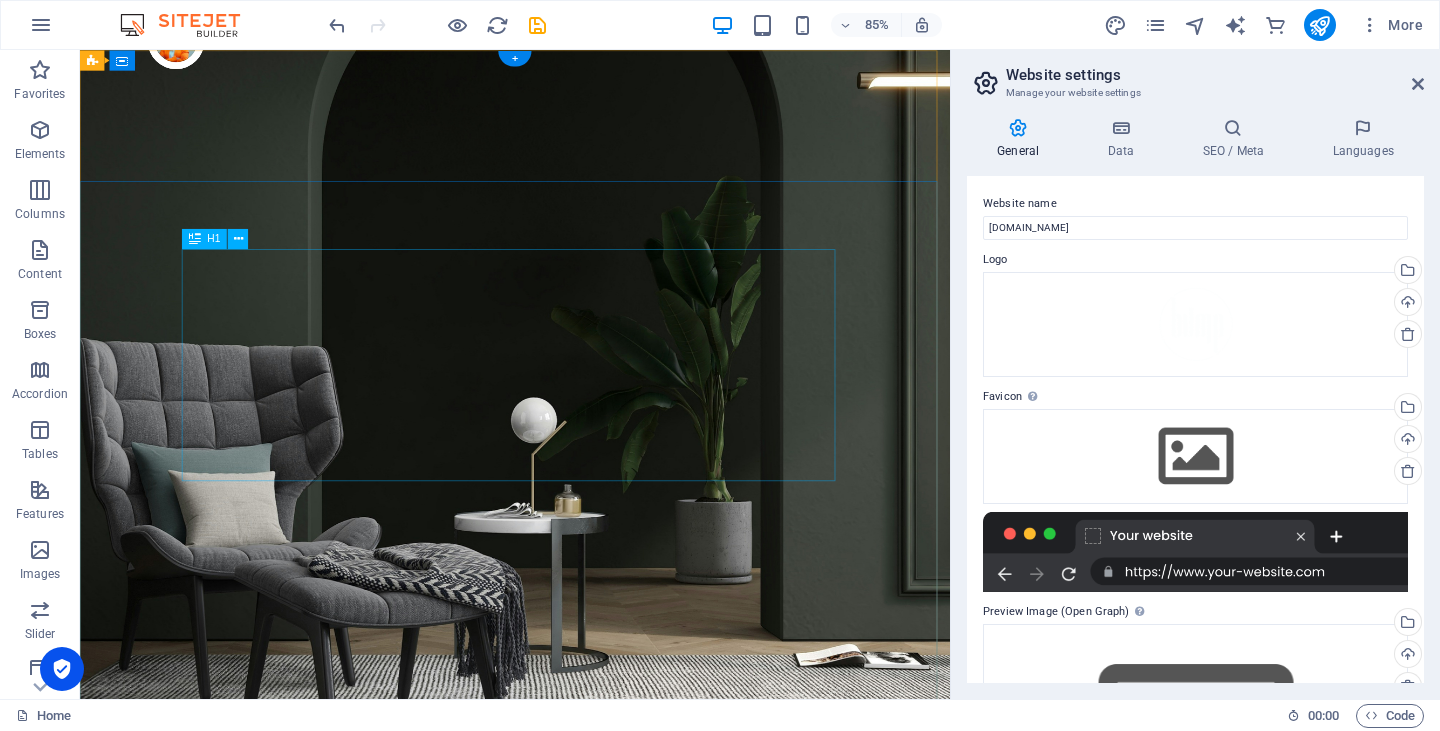 scroll, scrollTop: 0, scrollLeft: 0, axis: both 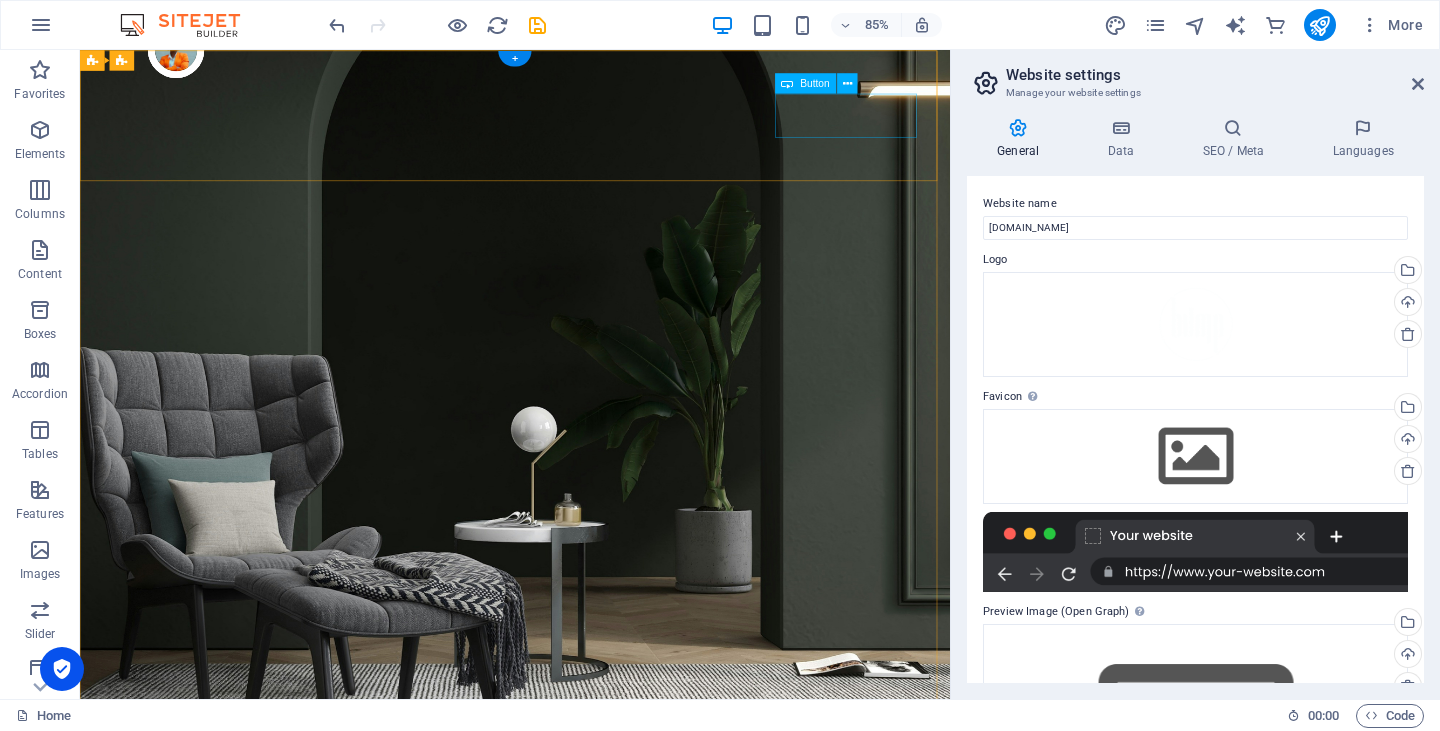 click on "Shop now" at bounding box center [592, 1179] 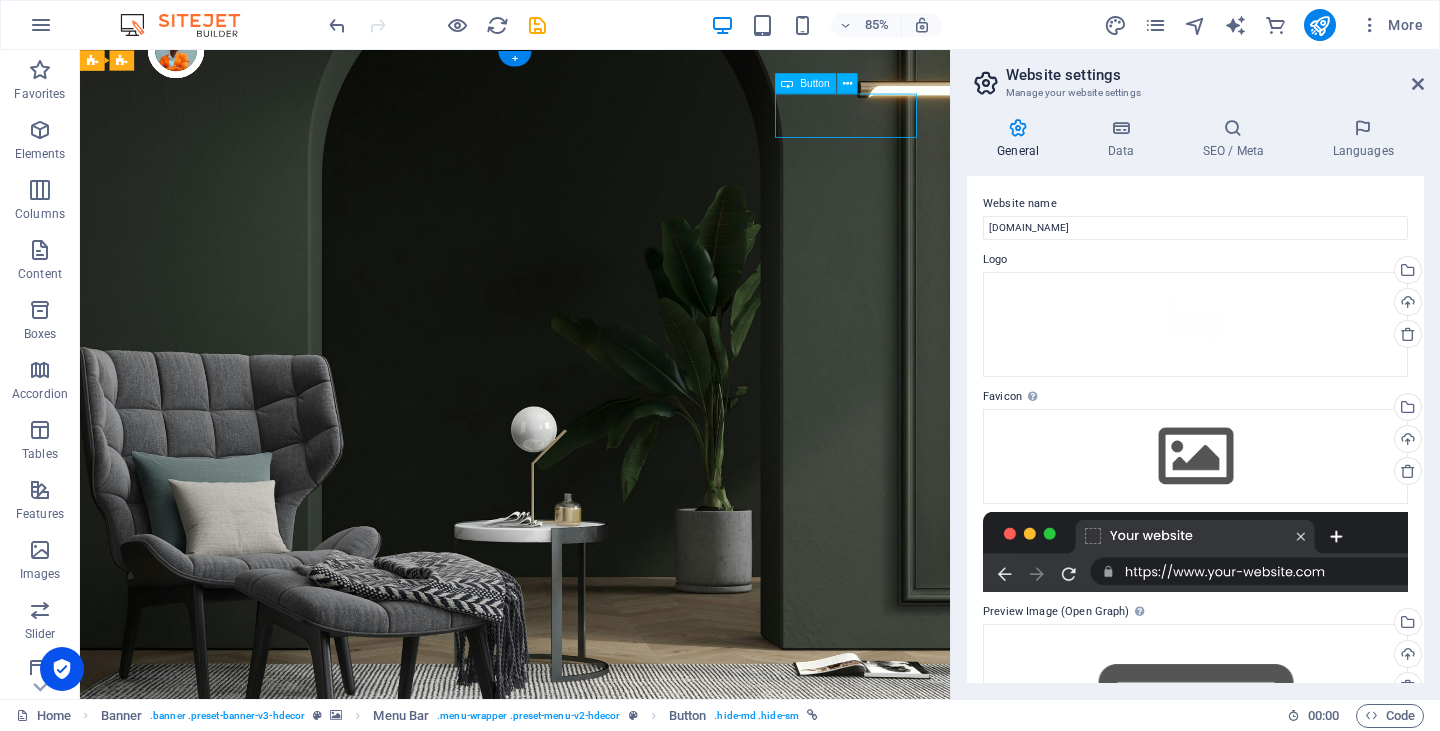 click on "Shop now" at bounding box center (592, 1179) 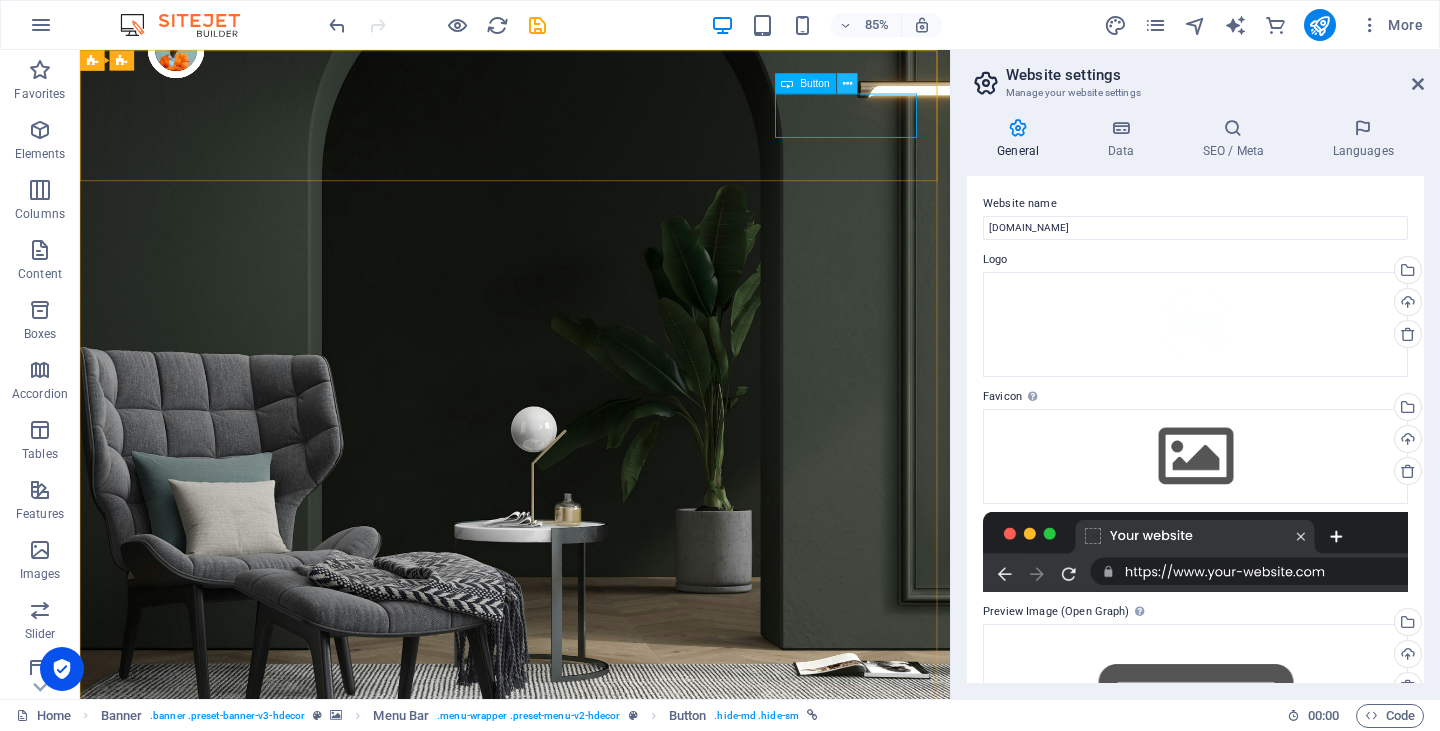 click at bounding box center (847, 83) 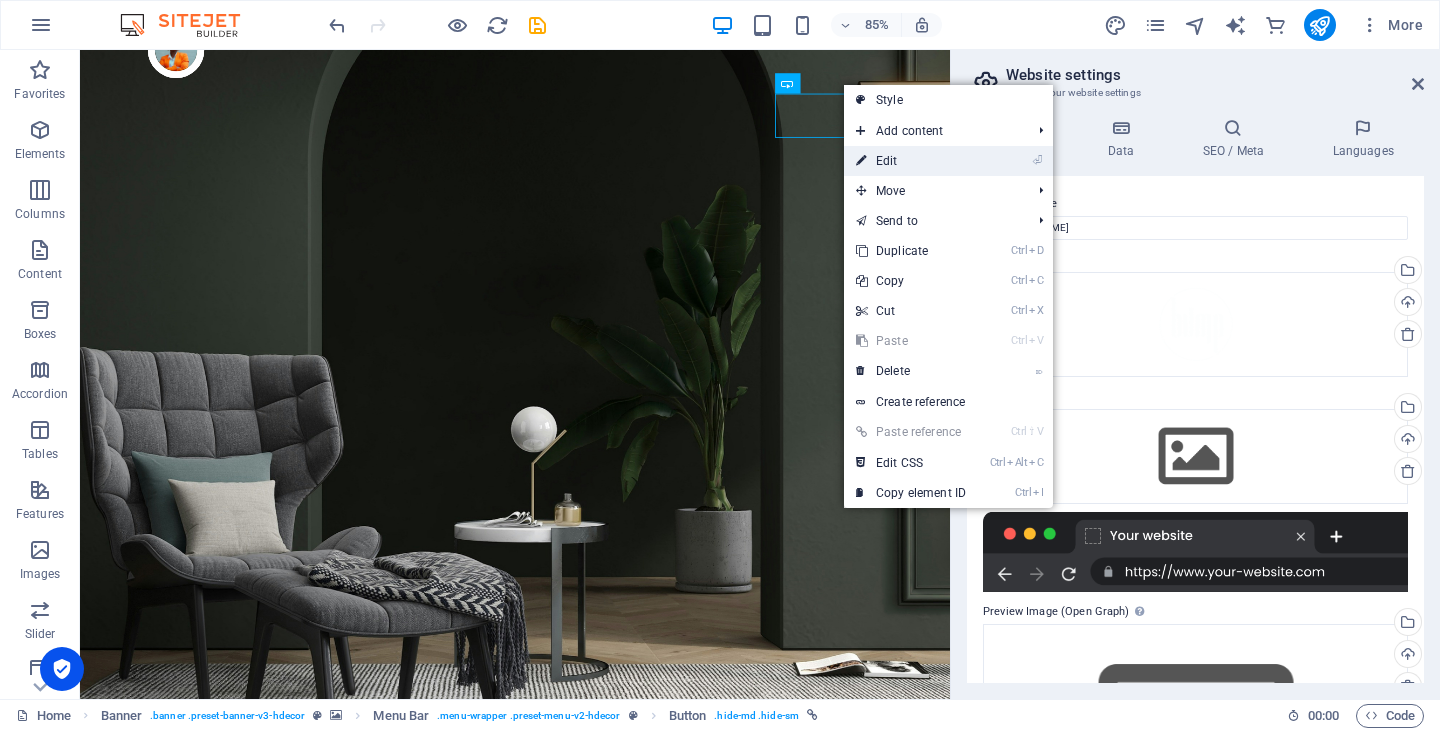 click on "⏎  Edit" at bounding box center (911, 161) 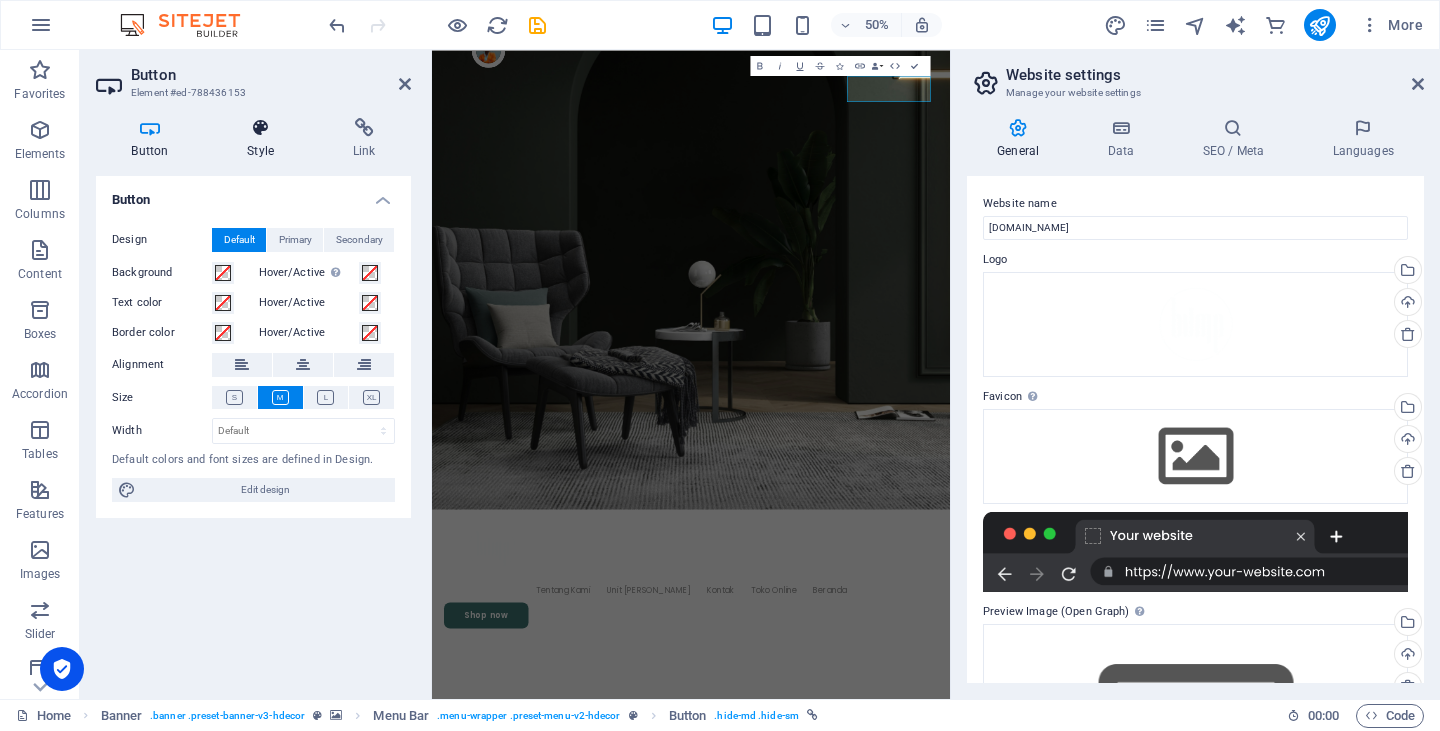 click at bounding box center [261, 128] 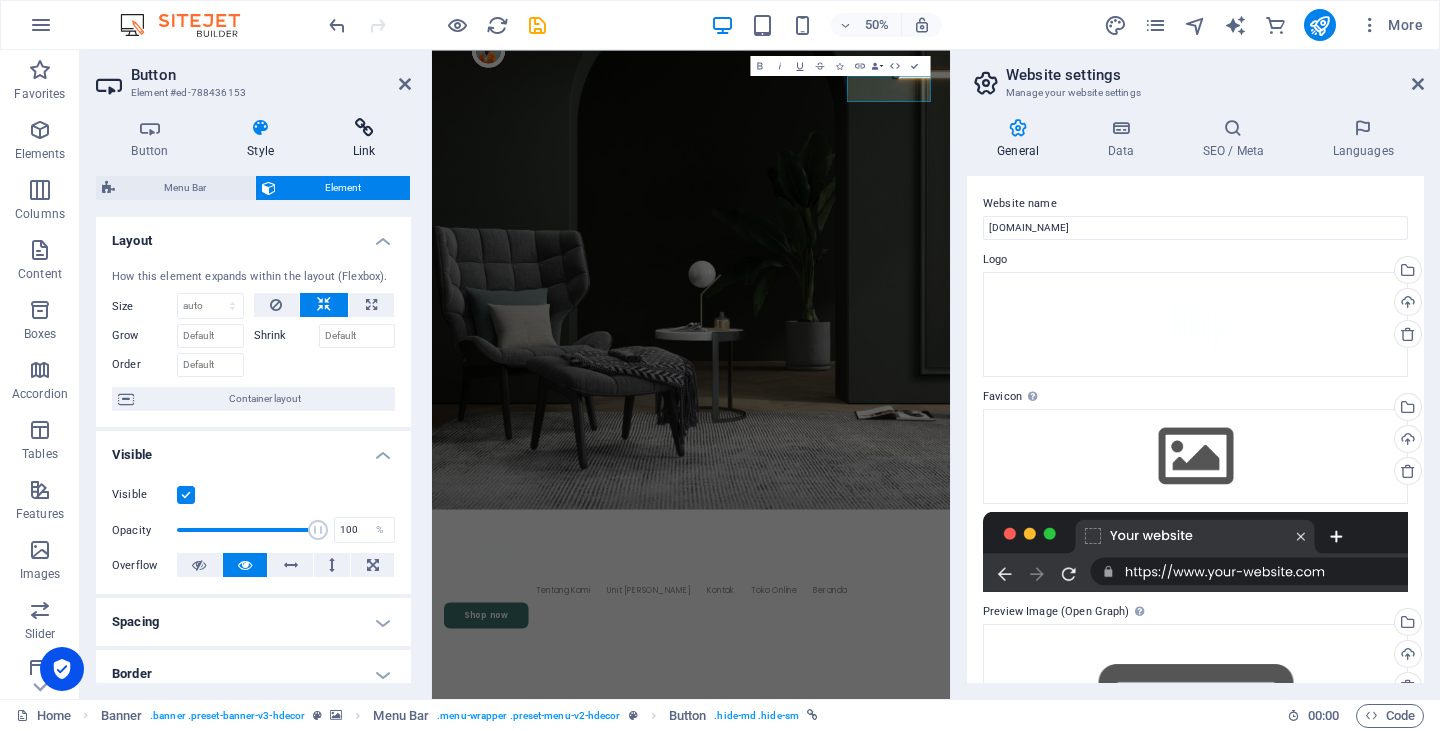 click at bounding box center (364, 128) 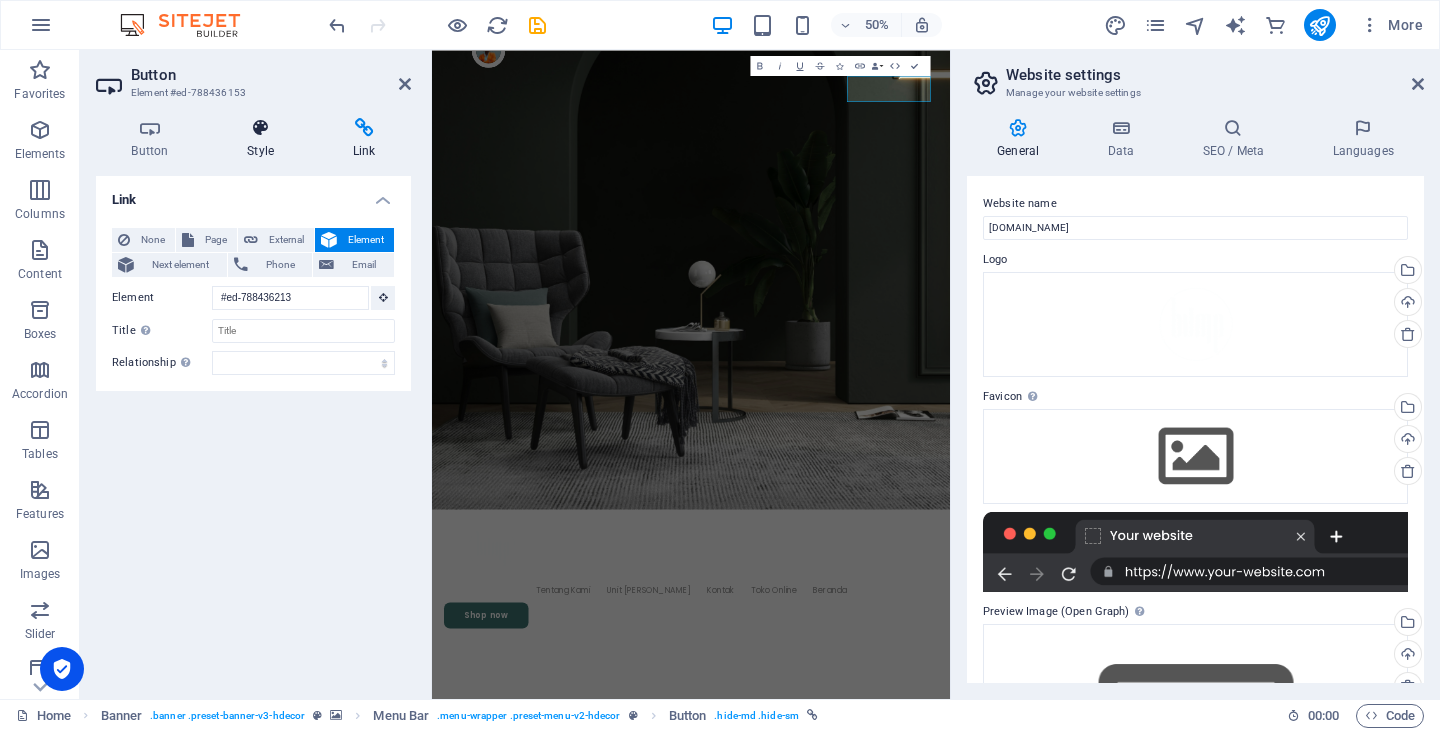 click on "Style" at bounding box center [265, 139] 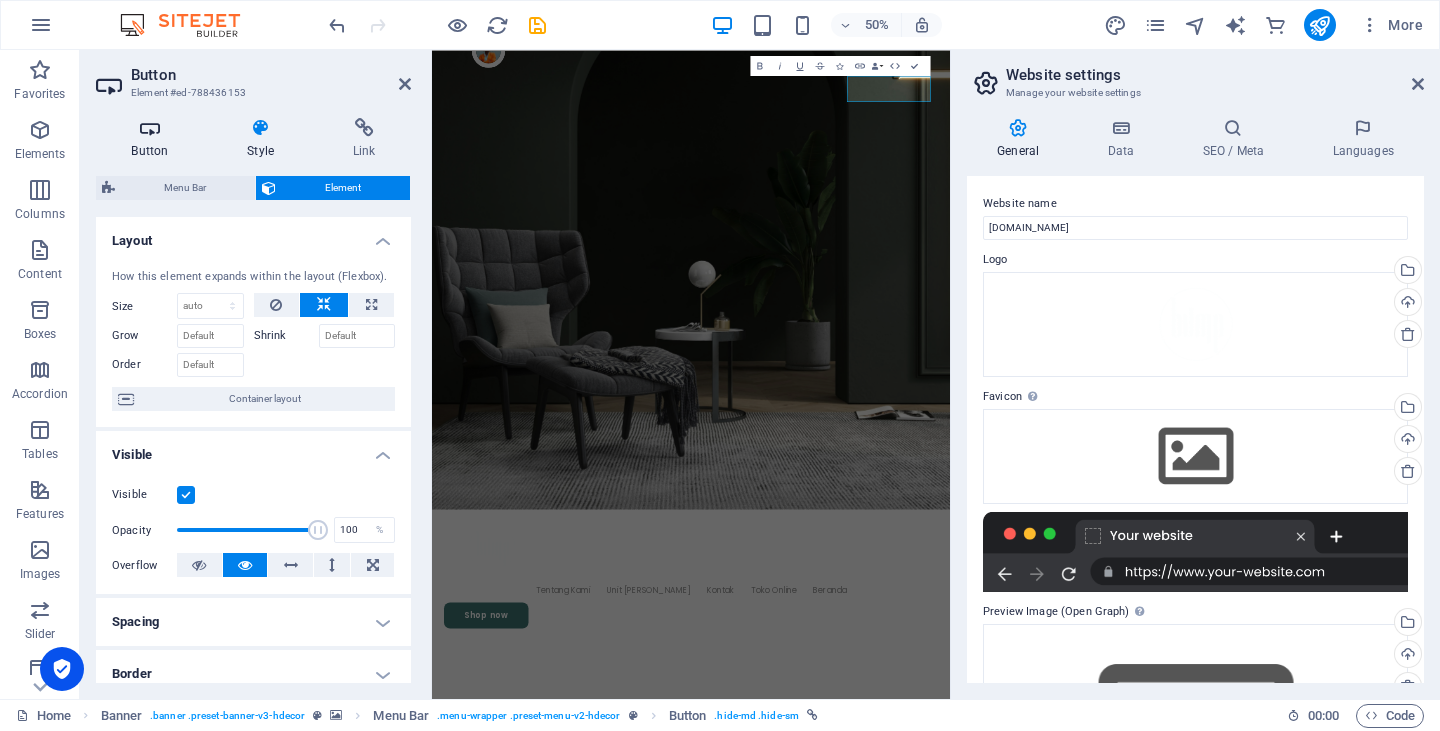 click on "Button" at bounding box center [154, 139] 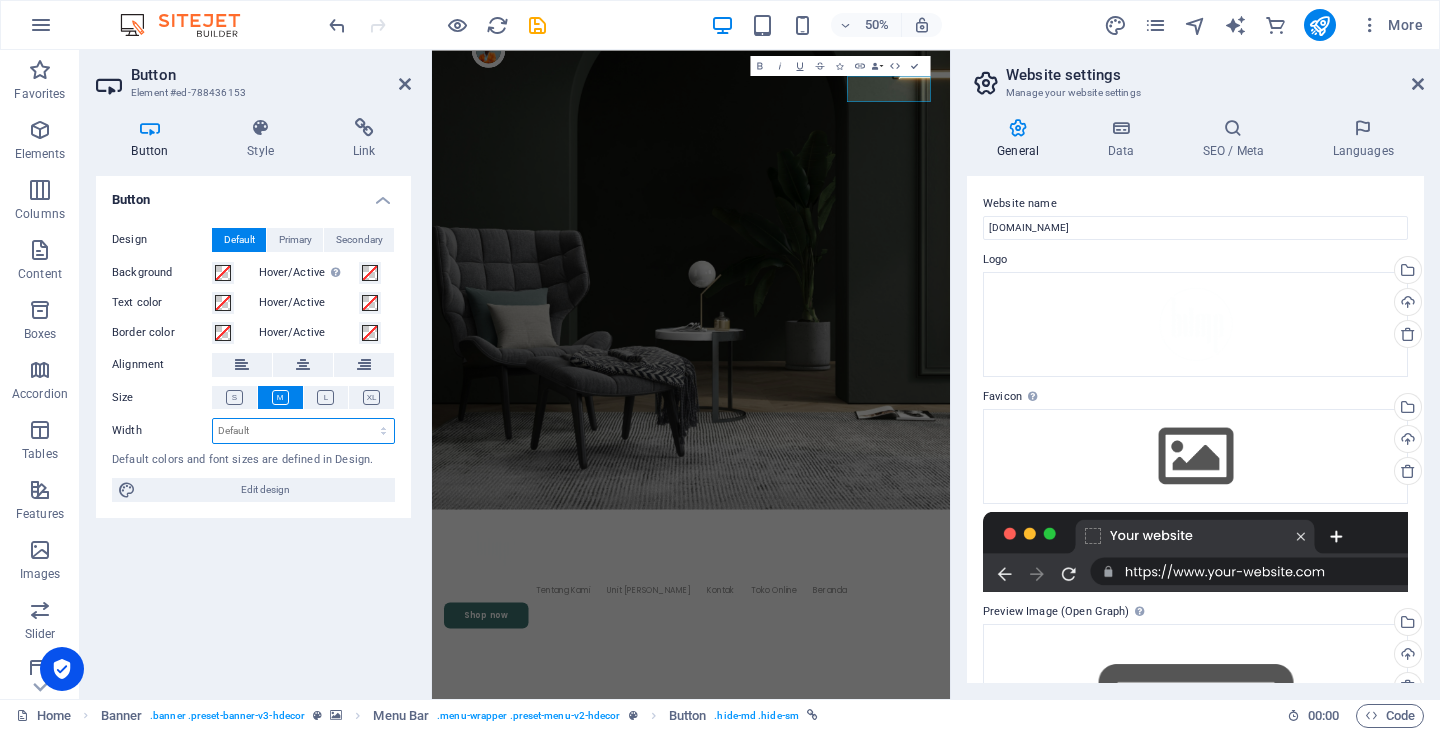 click on "Default px rem % em vh vw" at bounding box center (303, 431) 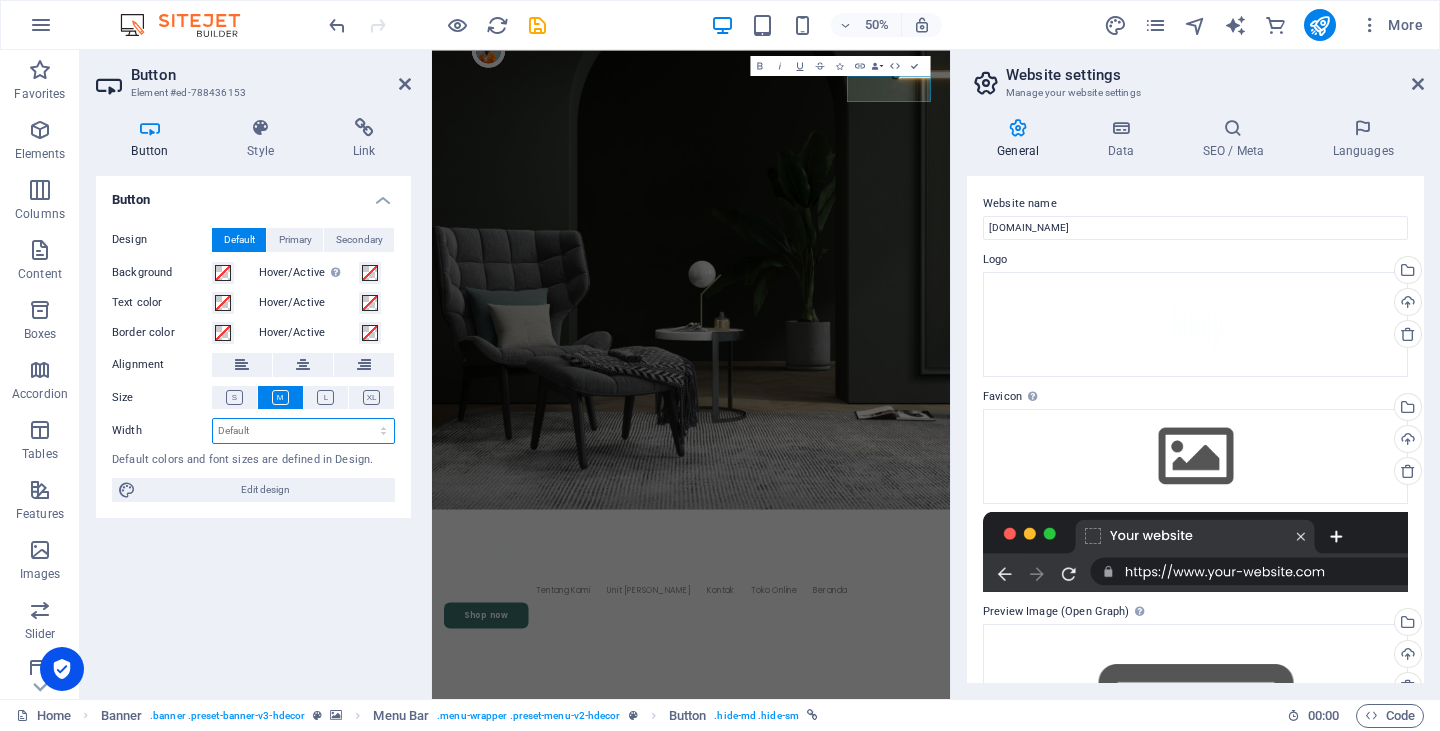 click on "Default px rem % em vh vw" at bounding box center (303, 431) 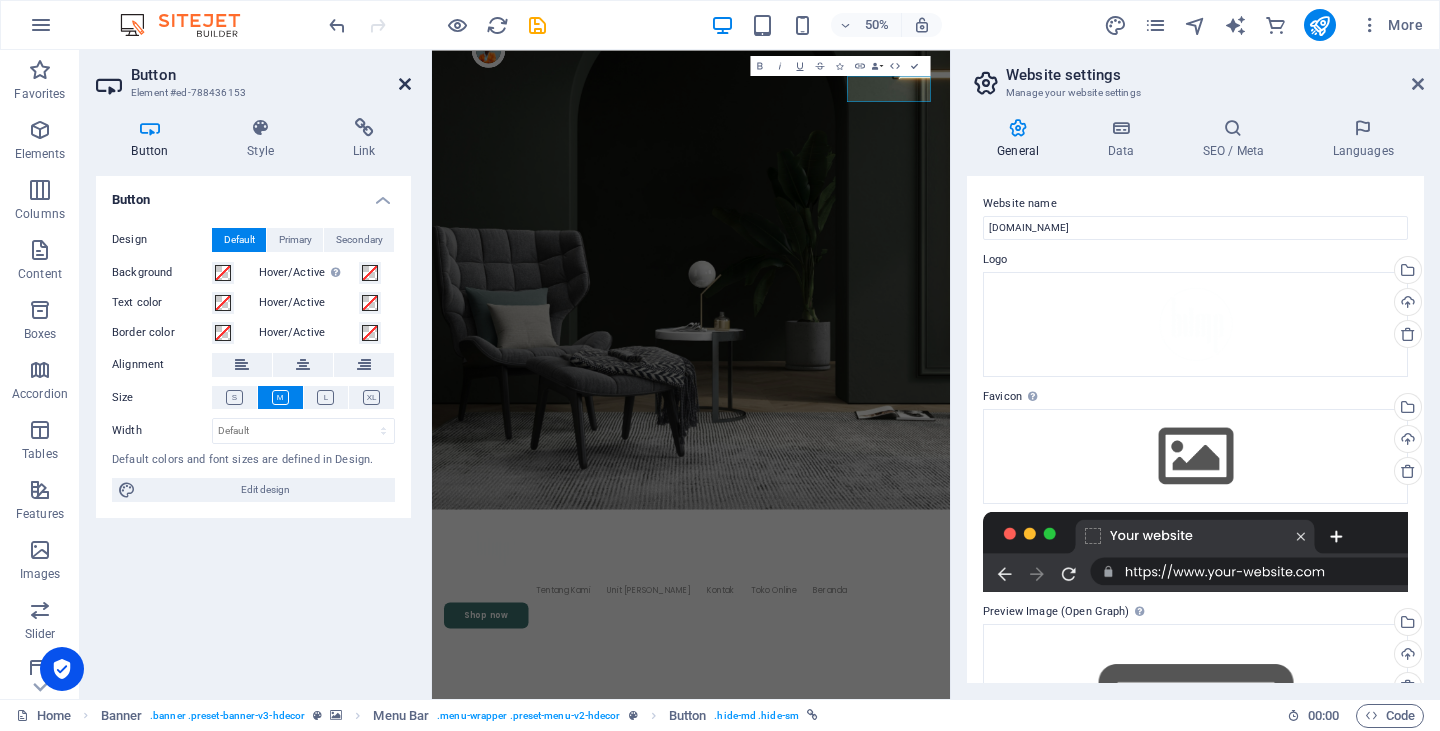 click at bounding box center [405, 84] 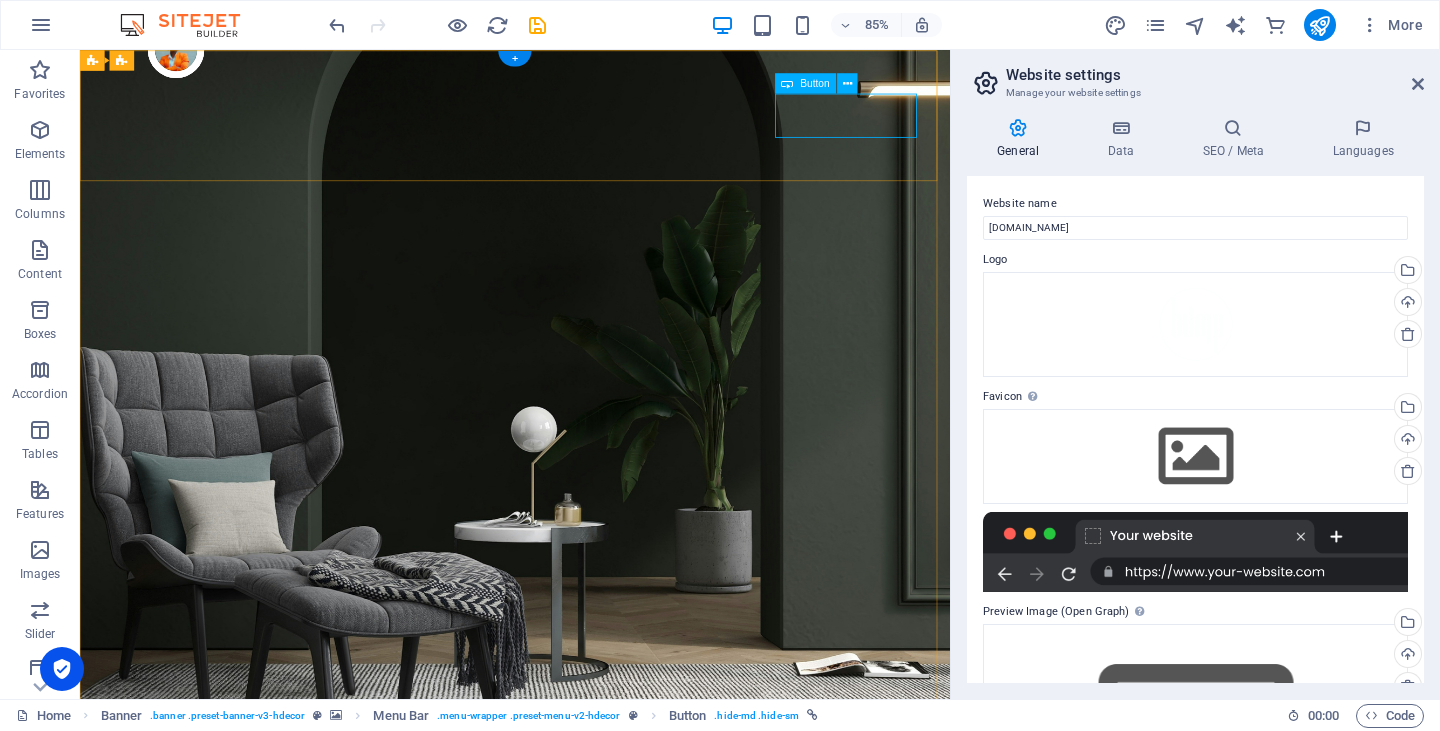 click on "Shop now" at bounding box center [592, 1179] 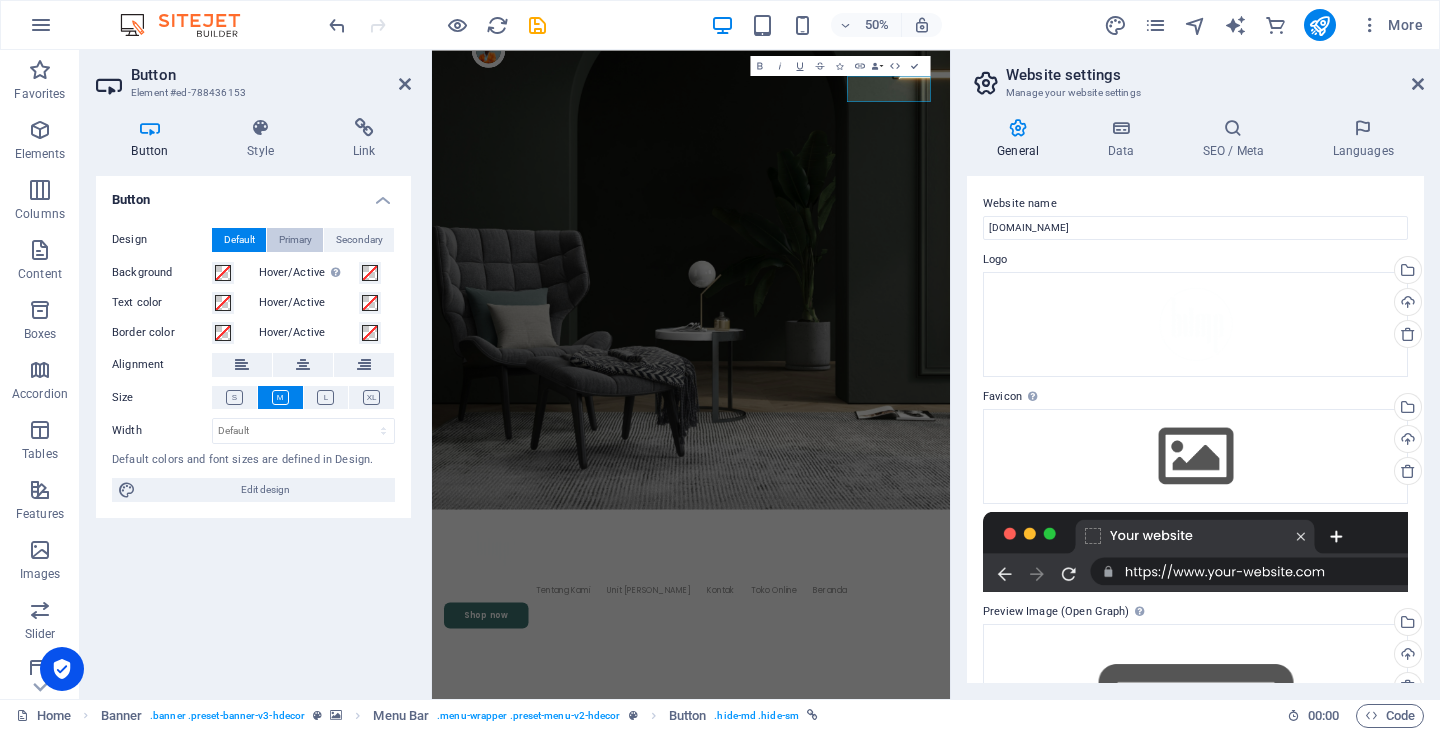 click on "Primary" at bounding box center [295, 240] 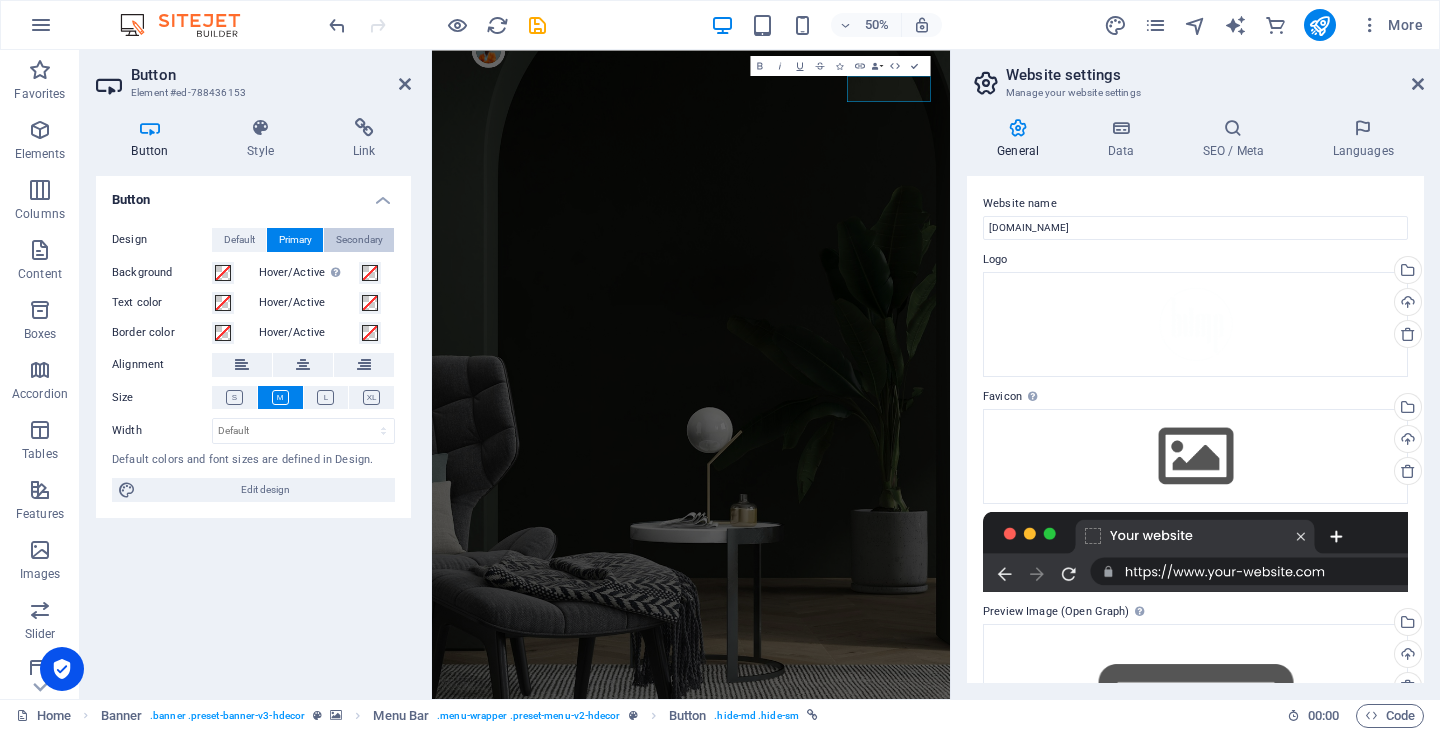 click on "Secondary" at bounding box center [359, 240] 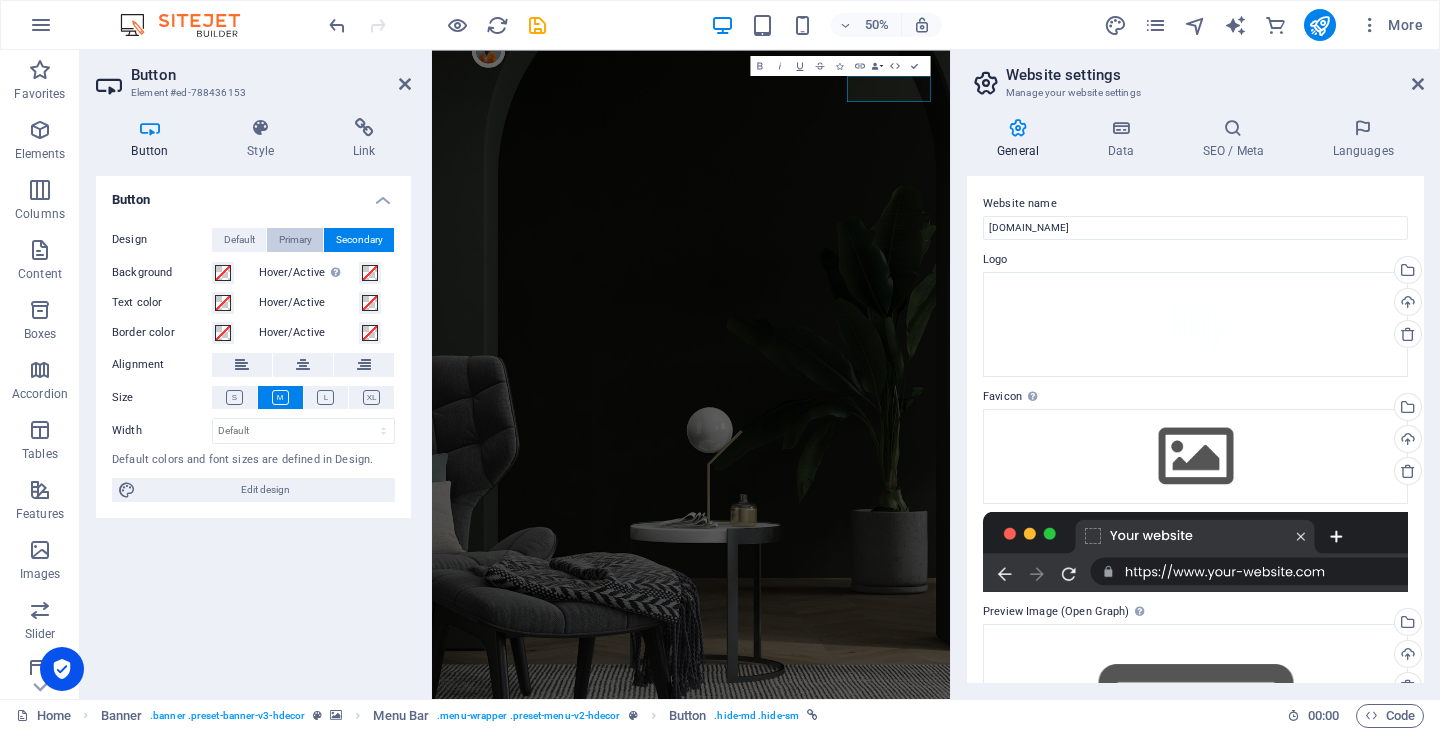 click on "Primary" at bounding box center [295, 240] 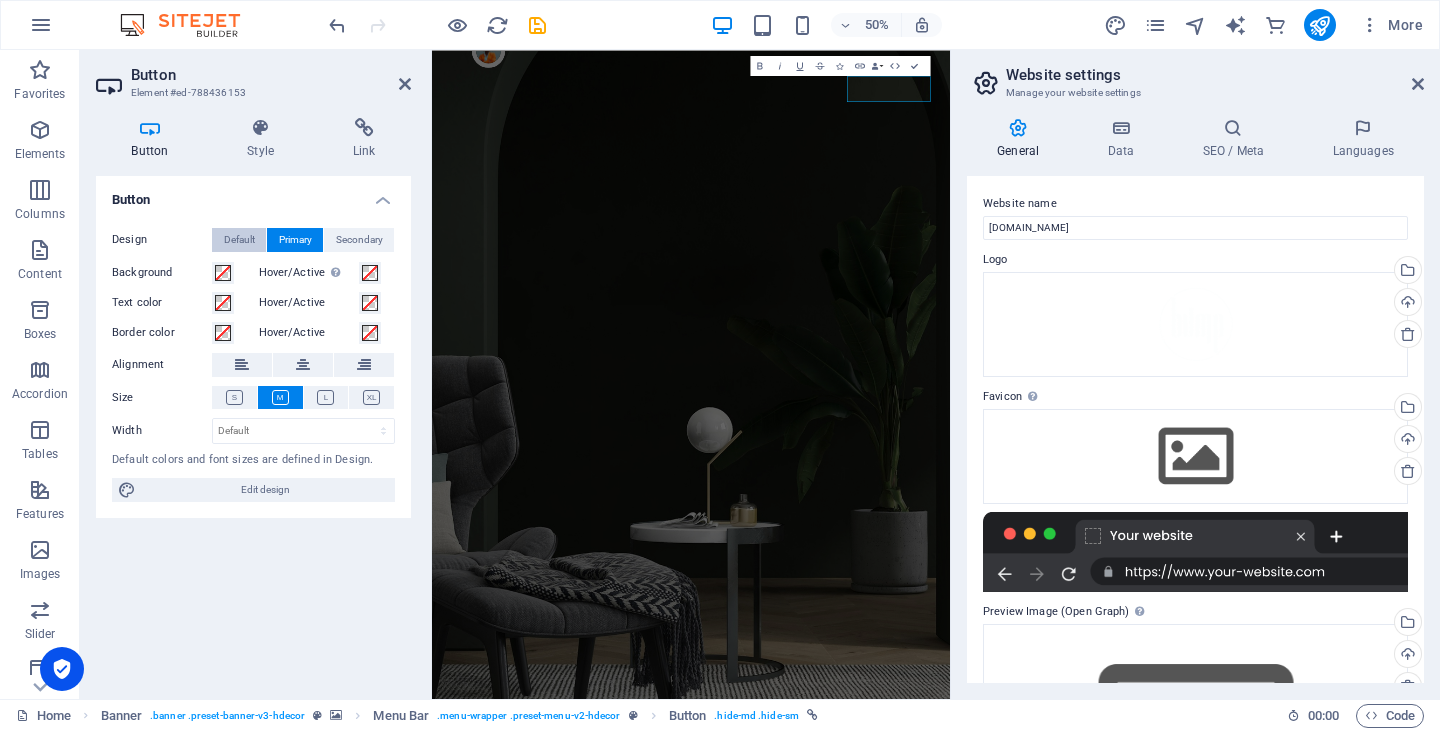 click on "Default" at bounding box center [239, 240] 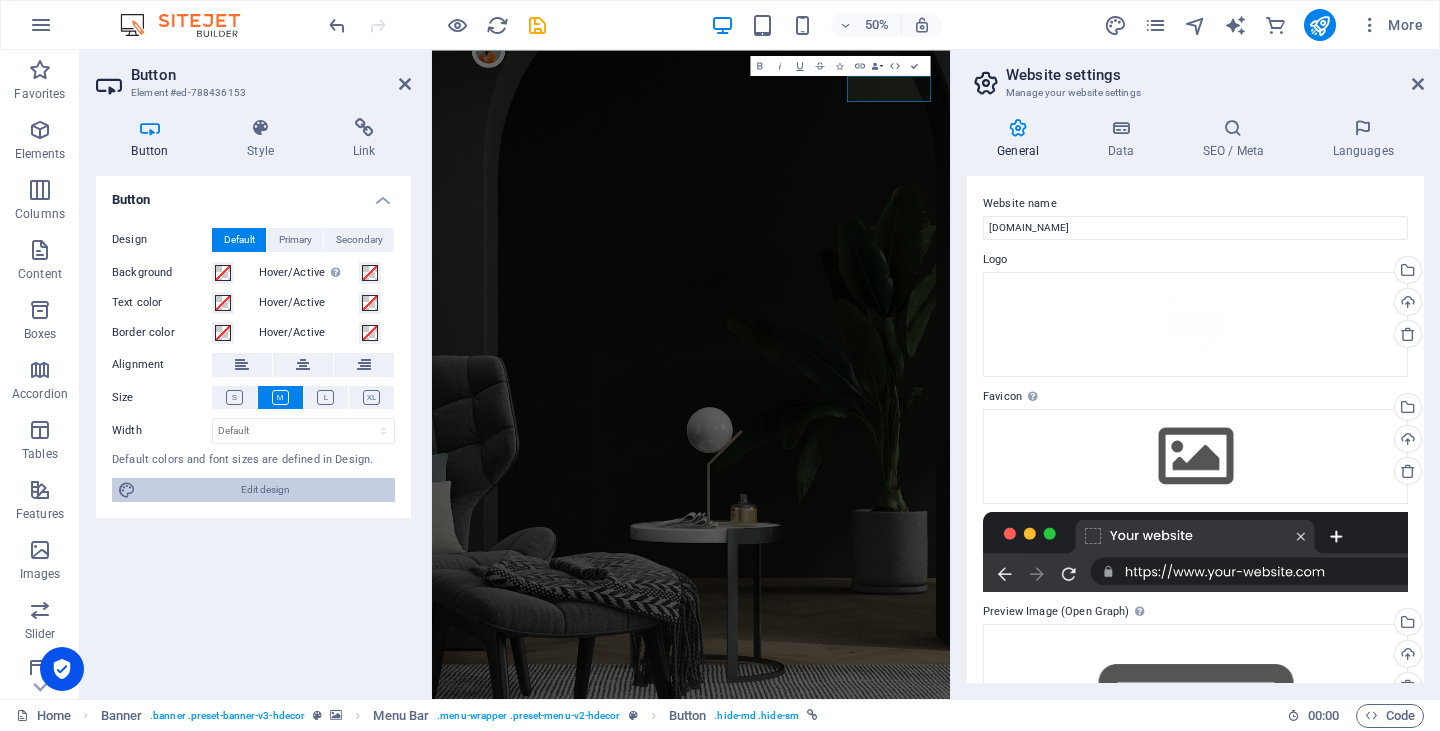 click on "Edit design" at bounding box center (265, 490) 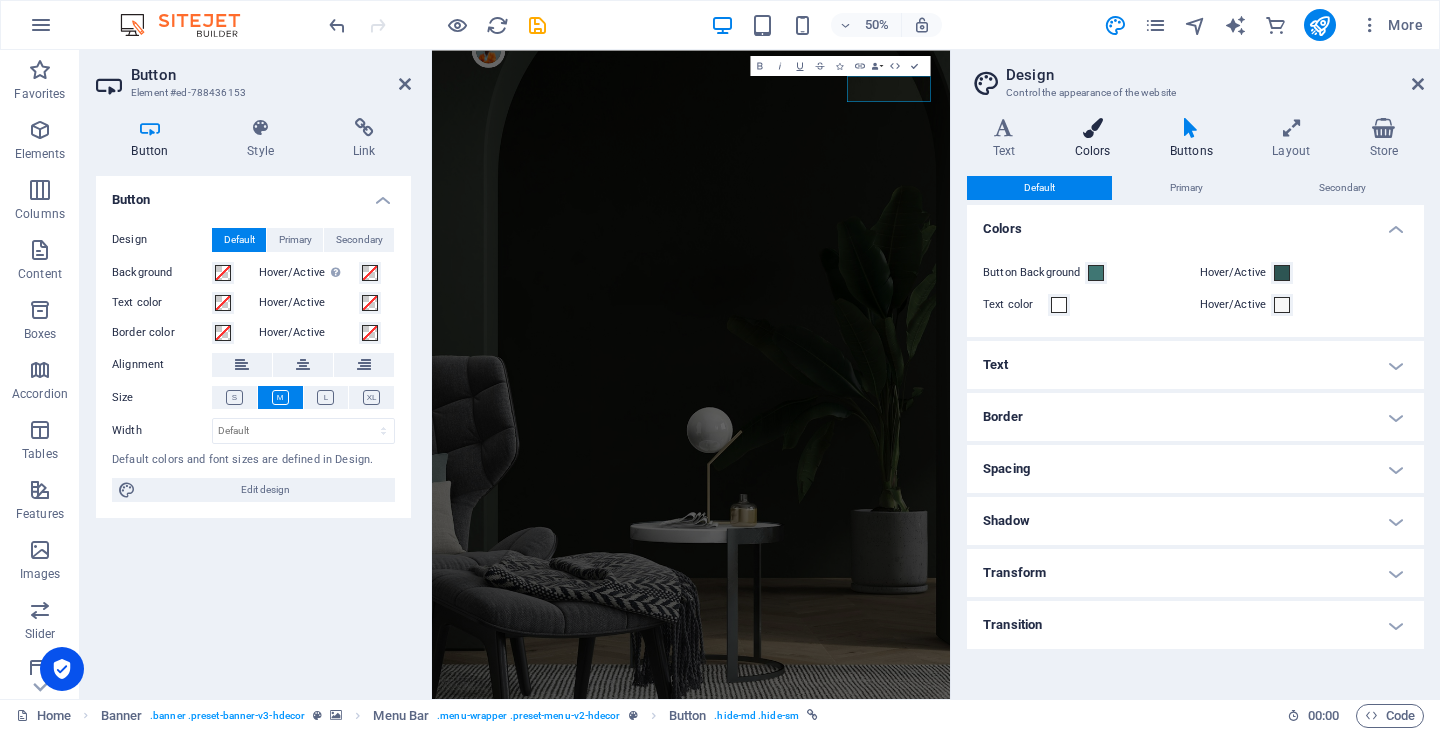 click on "Colors" at bounding box center (1096, 139) 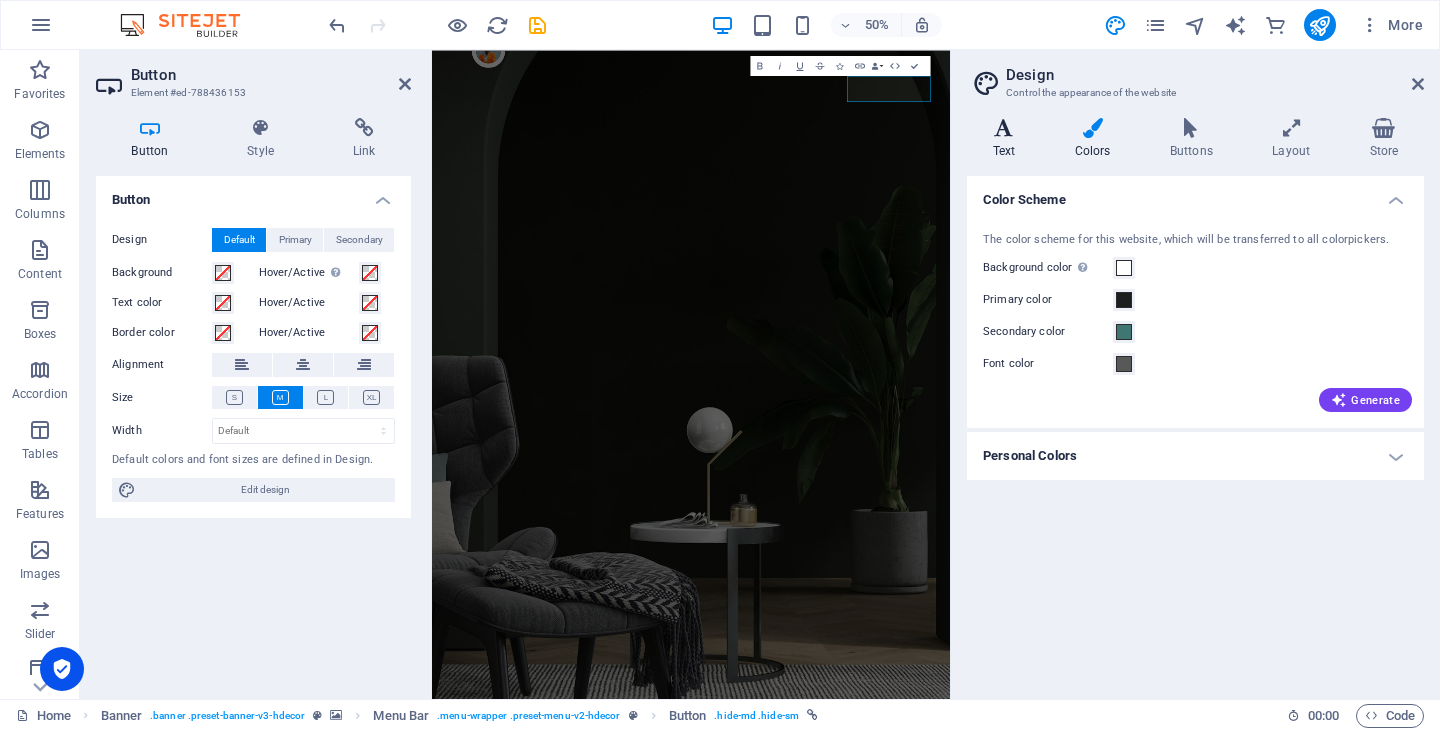 click on "Text" at bounding box center [1008, 139] 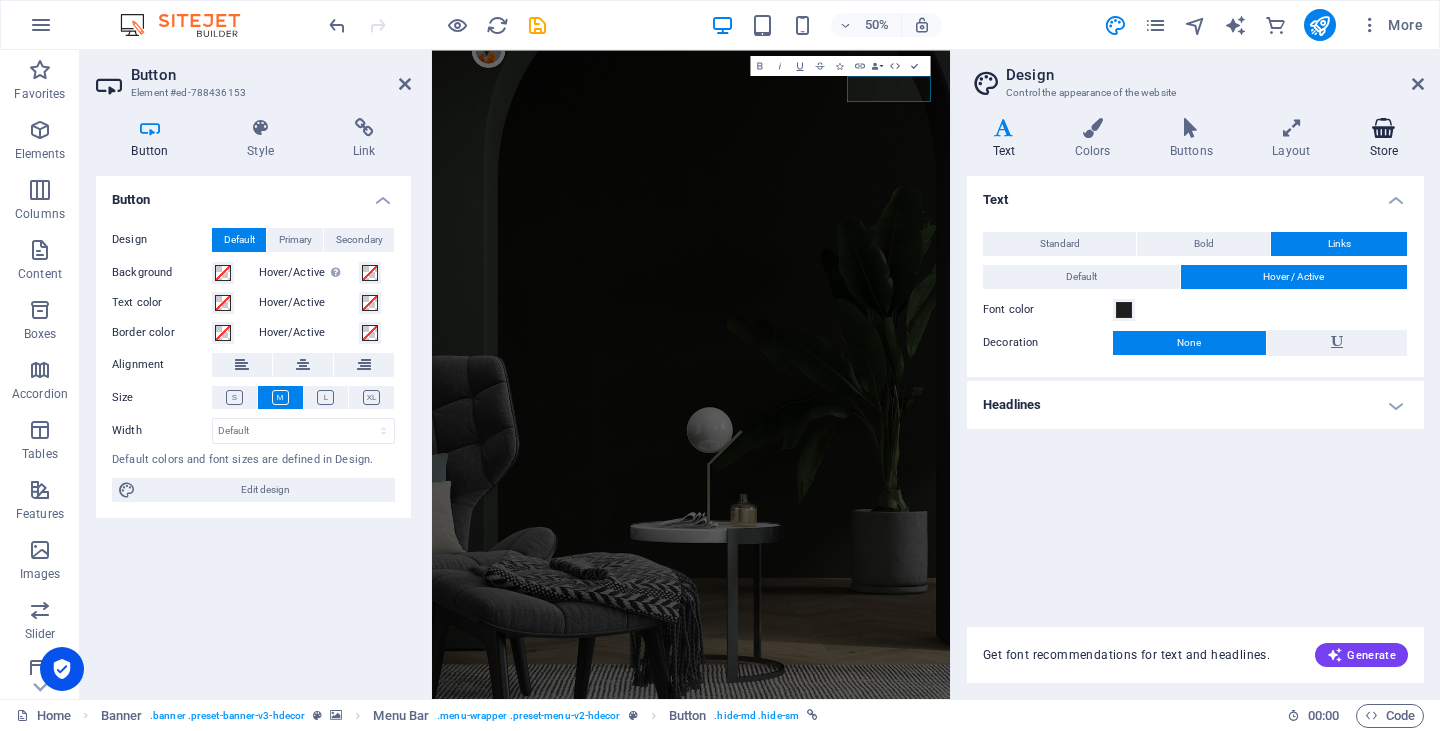 click at bounding box center (1384, 128) 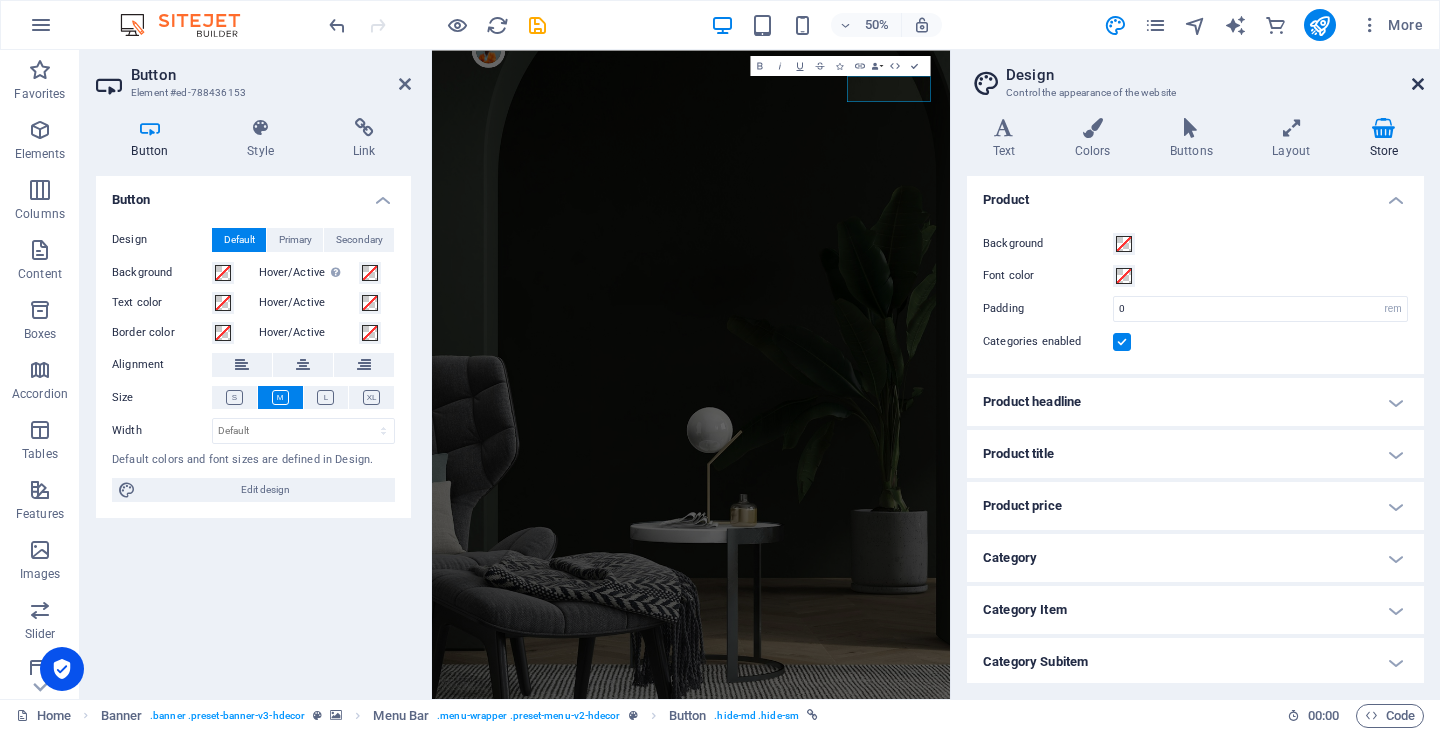 click at bounding box center [1418, 84] 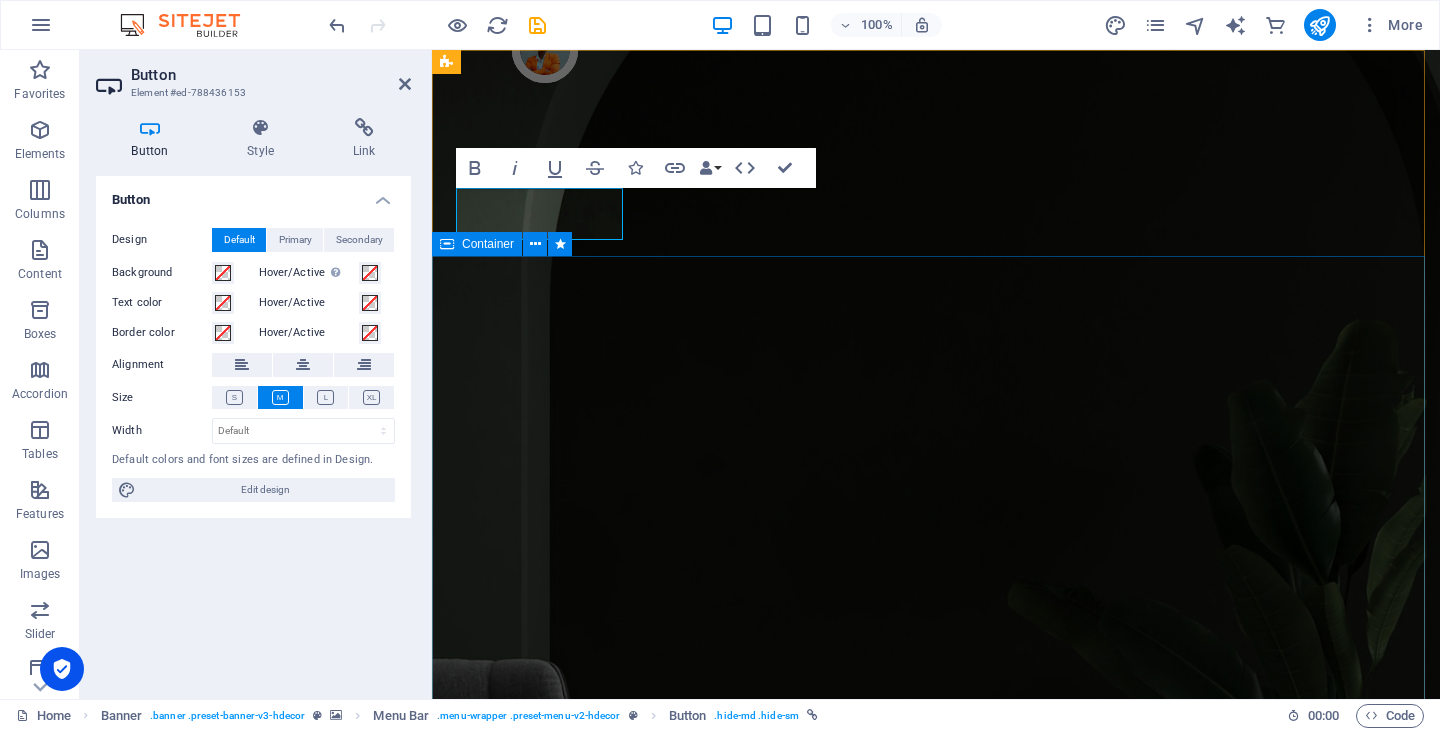 click on "Make Your Interior Minimalistic & Modern Turn your room with panto into a lot more minimalist and modern with ease and speed" at bounding box center [936, 2060] 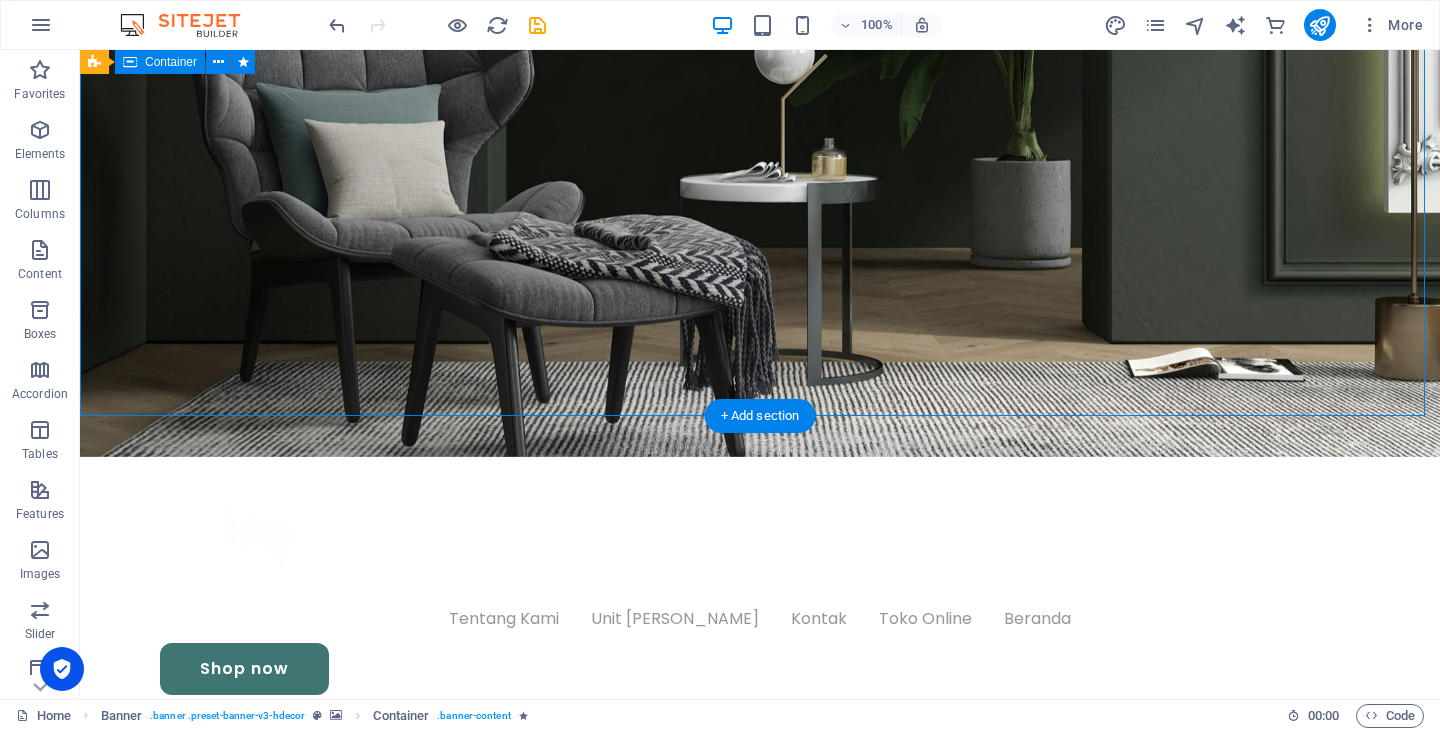 scroll, scrollTop: 500, scrollLeft: 0, axis: vertical 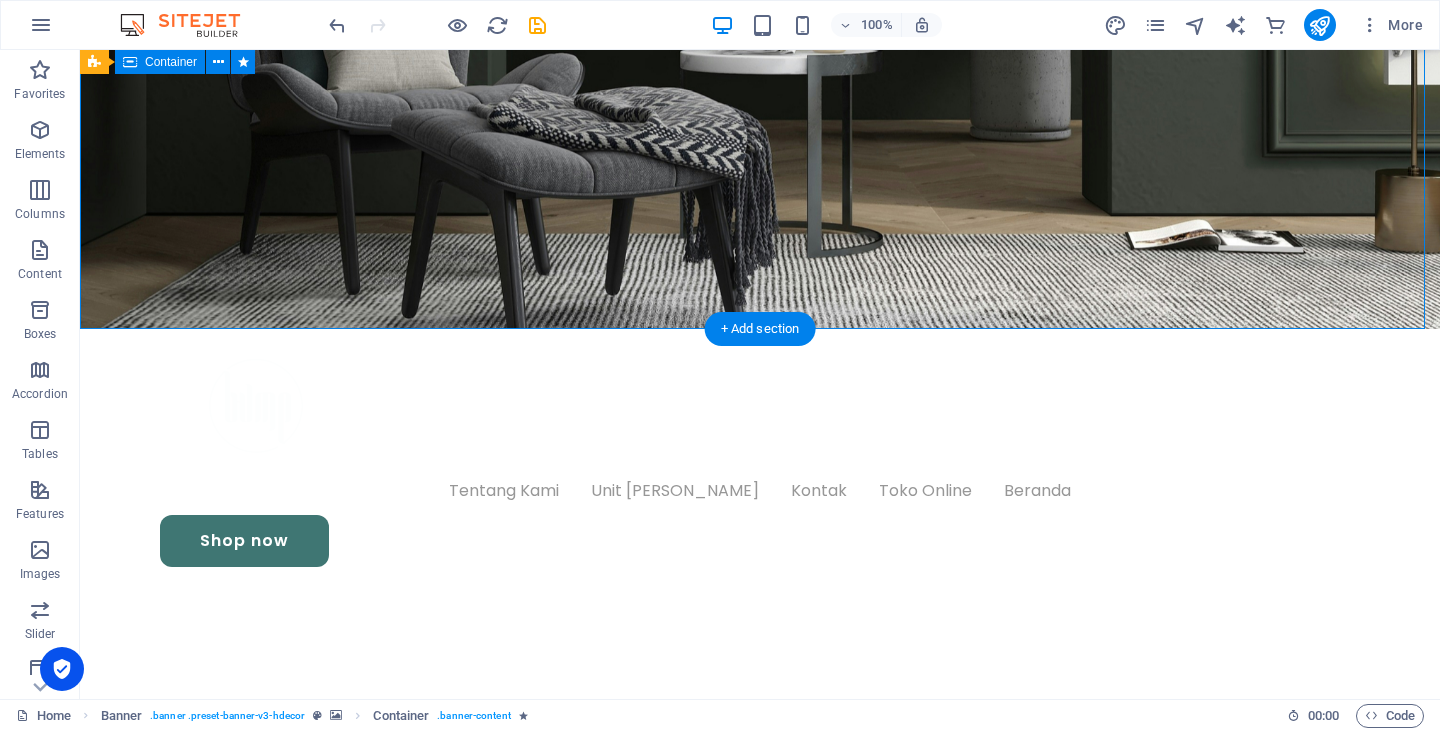 click on "Make Your Interior Minimalistic & Modern Turn your room with panto into a lot more minimalist and modern with ease and speed" at bounding box center [760, 781] 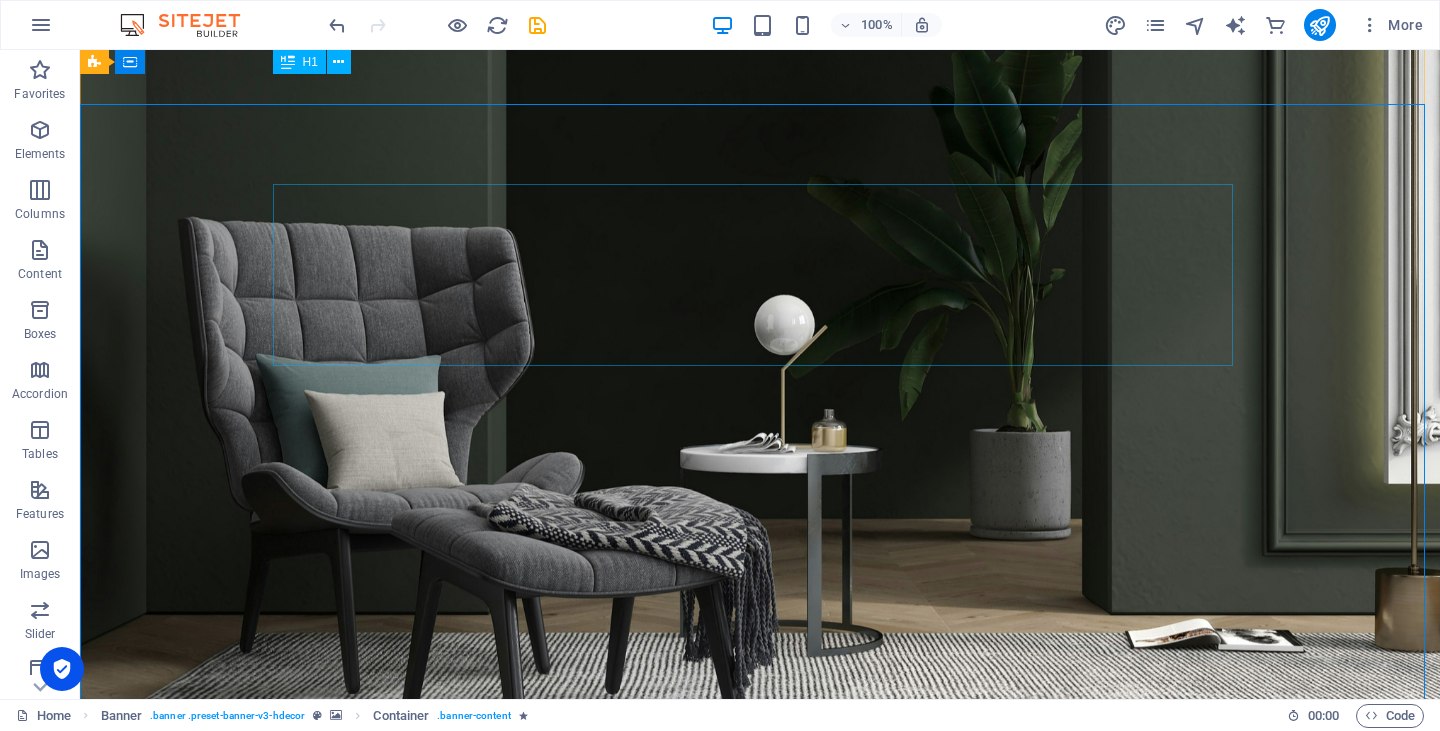 scroll, scrollTop: 100, scrollLeft: 0, axis: vertical 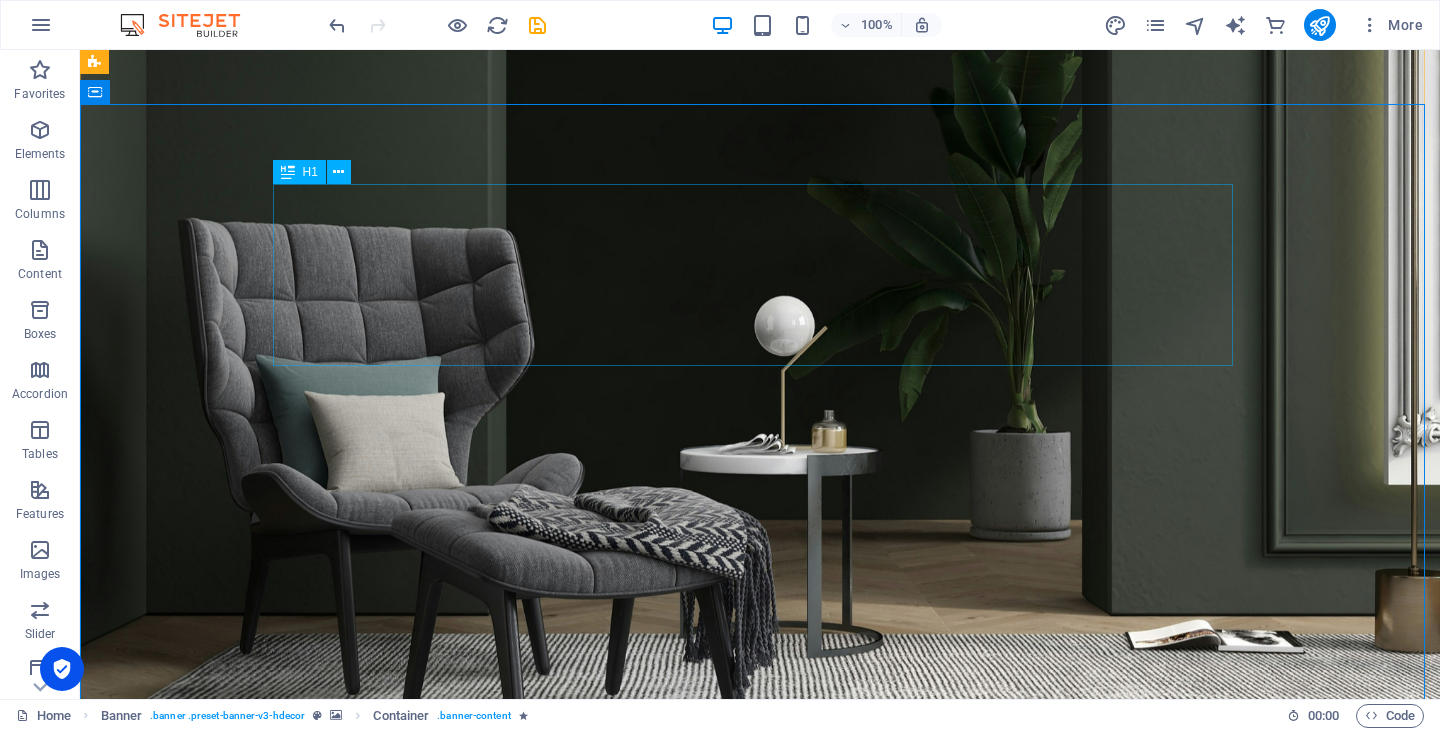 click on "Make Your Interior Minimalistic & Modern" at bounding box center [760, 1154] 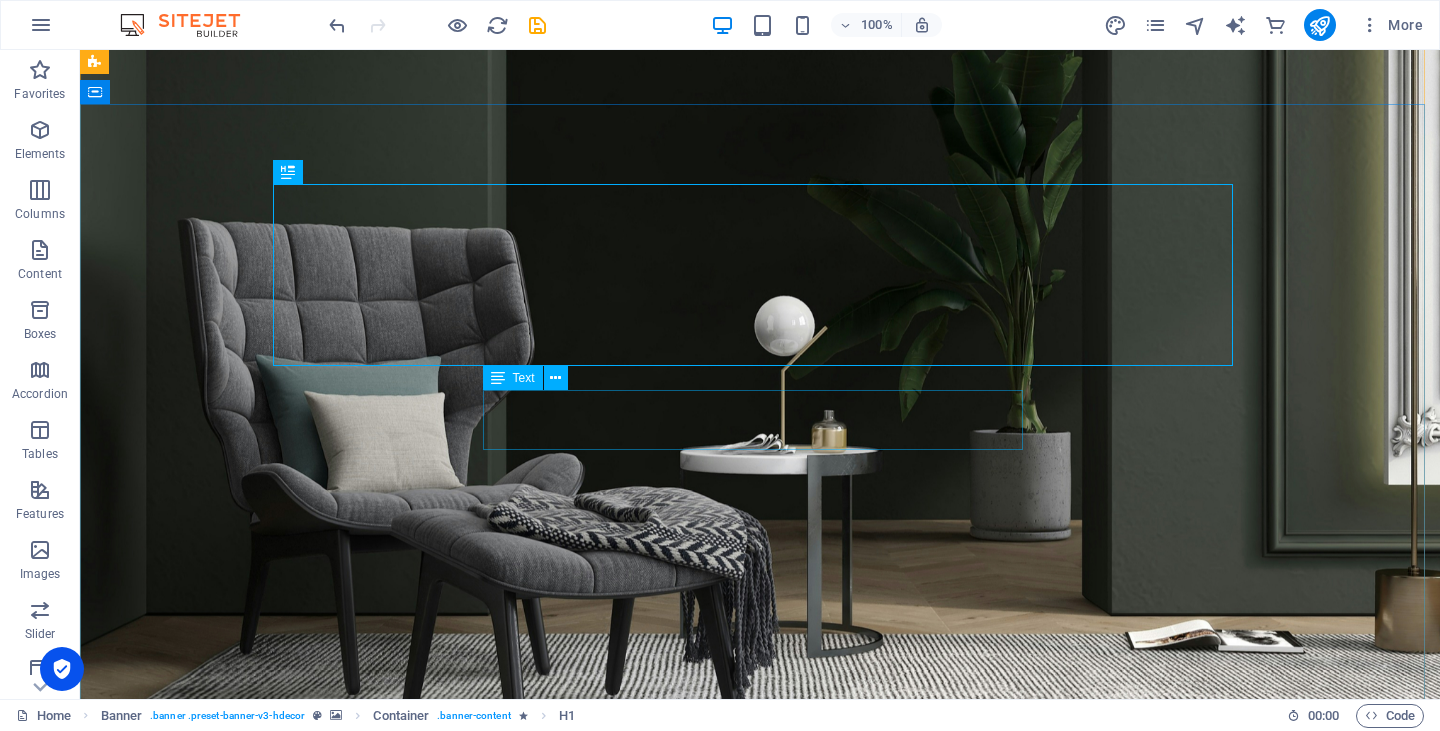 click on "Turn your room with panto into a lot more minimalist and modern with ease and speed" at bounding box center [760, 1284] 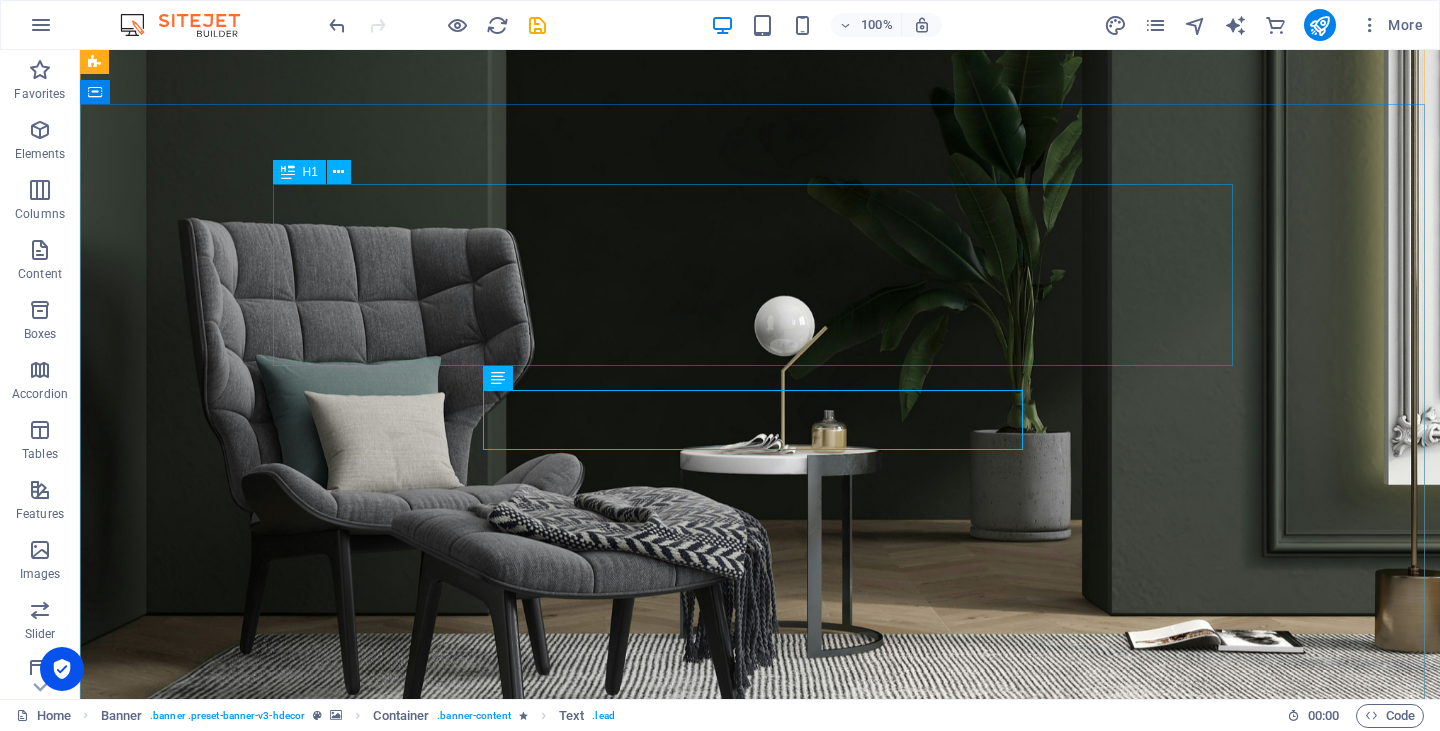 click on "Make Your Interior Minimalistic & Modern" at bounding box center [760, 1154] 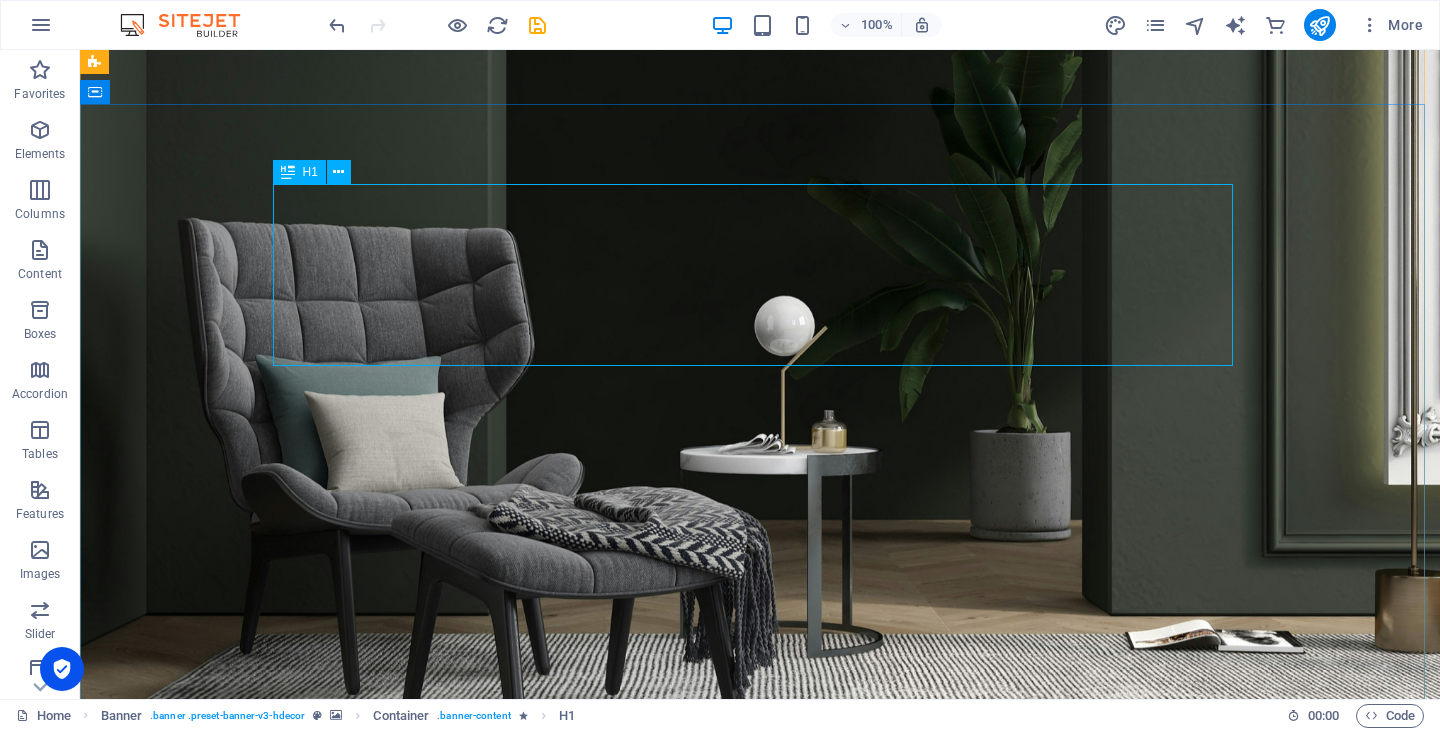 click on "Make Your Interior Minimalistic & Modern" at bounding box center [760, 1154] 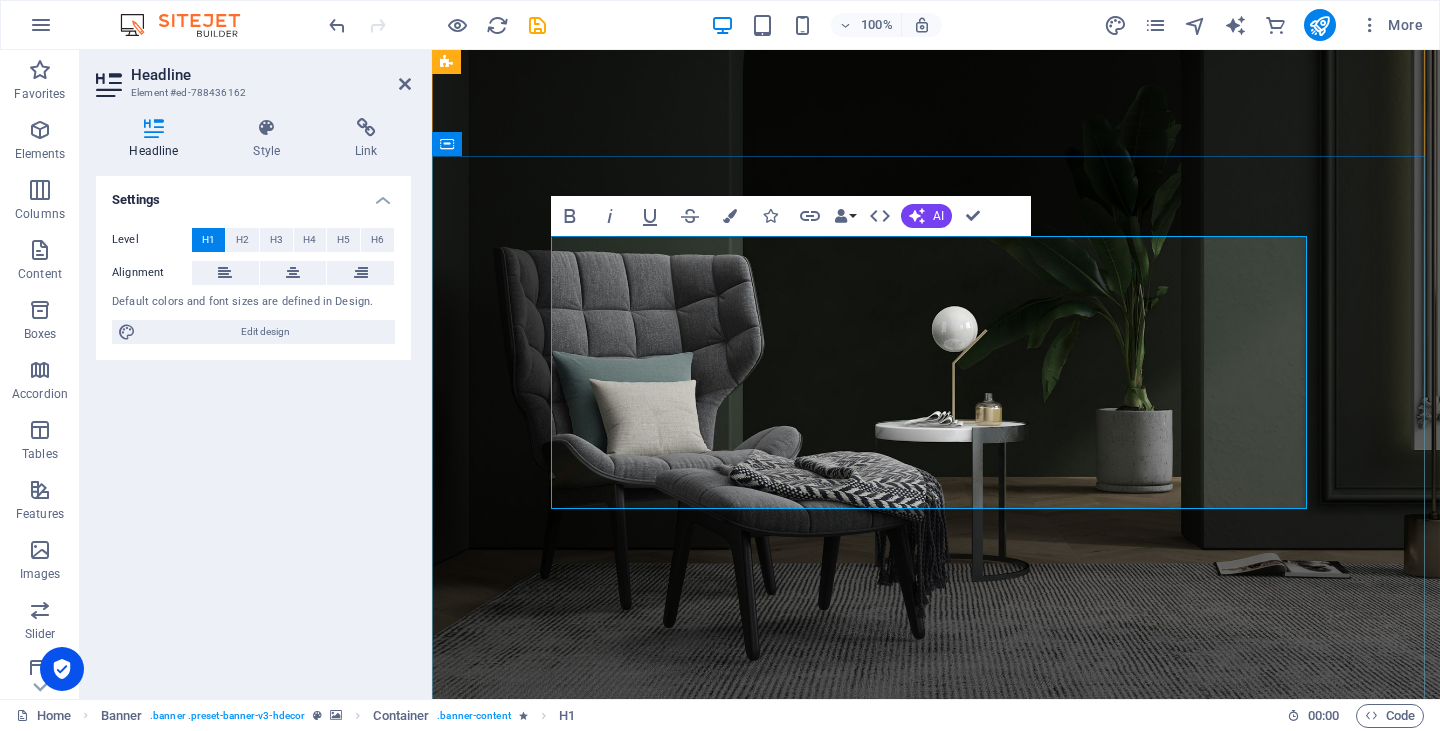 click on "Badan Usaha Milik Pesantren [PERSON_NAME]" at bounding box center (936, 1199) 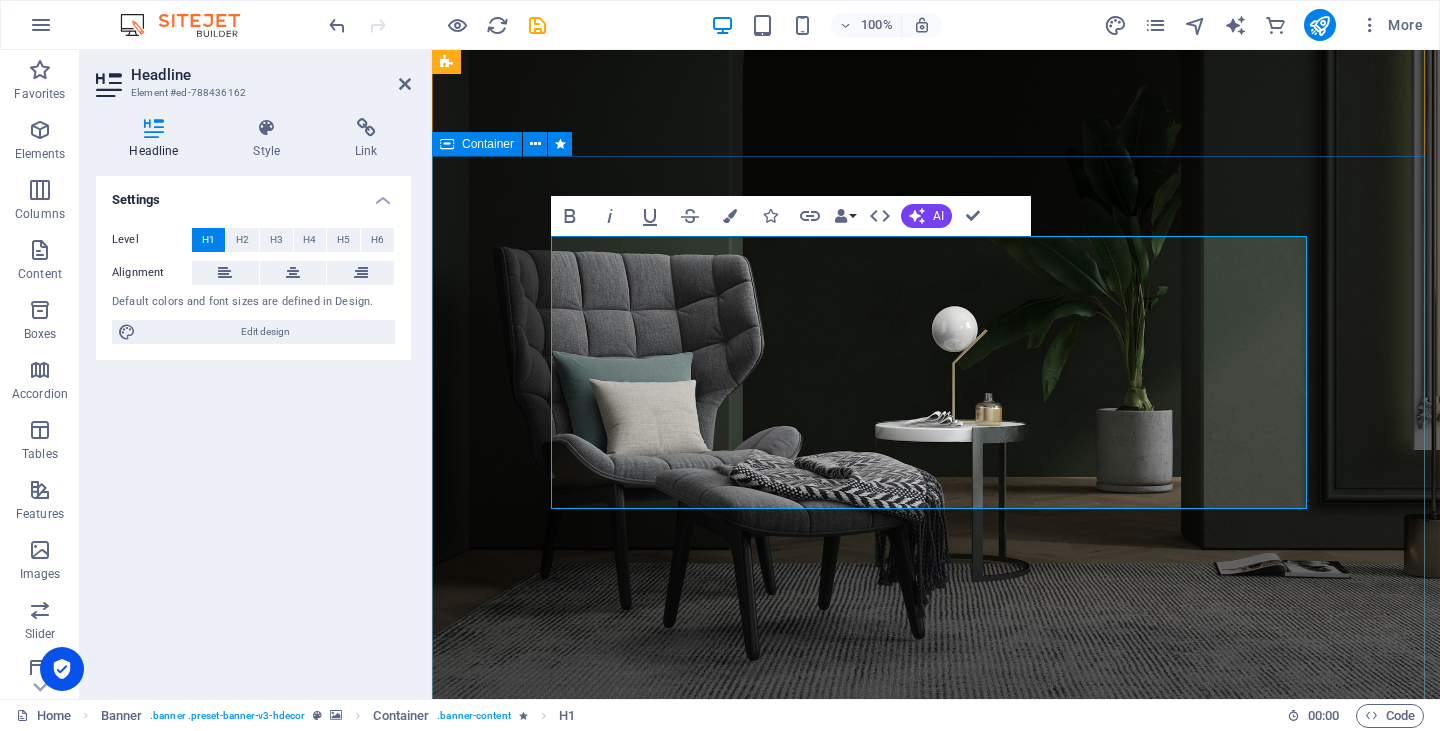 click on "Badan [PERSON_NAME] Pesantren ‌ [PERSON_NAME] Turn your room with panto into a lot more minimalist and modern with ease and speed" at bounding box center [936, 1226] 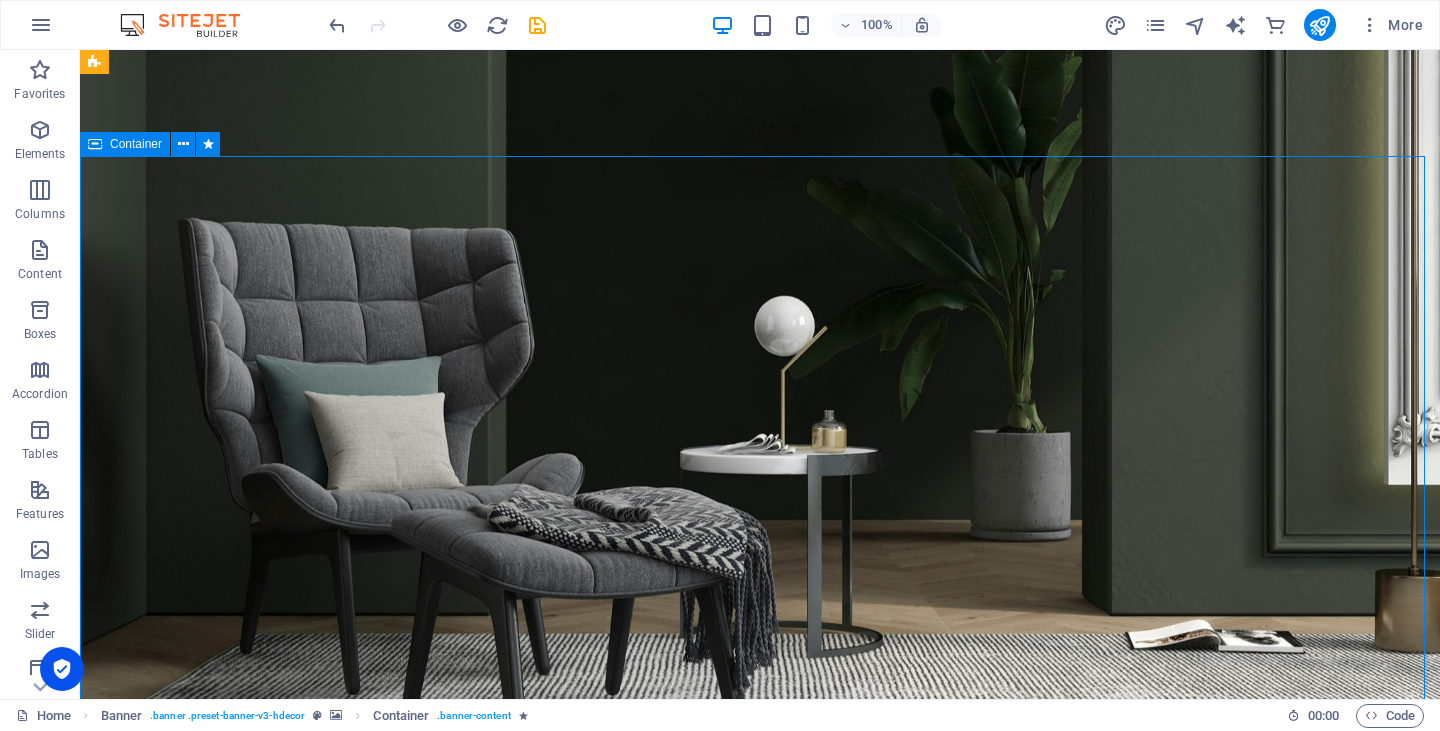 scroll, scrollTop: 48, scrollLeft: 0, axis: vertical 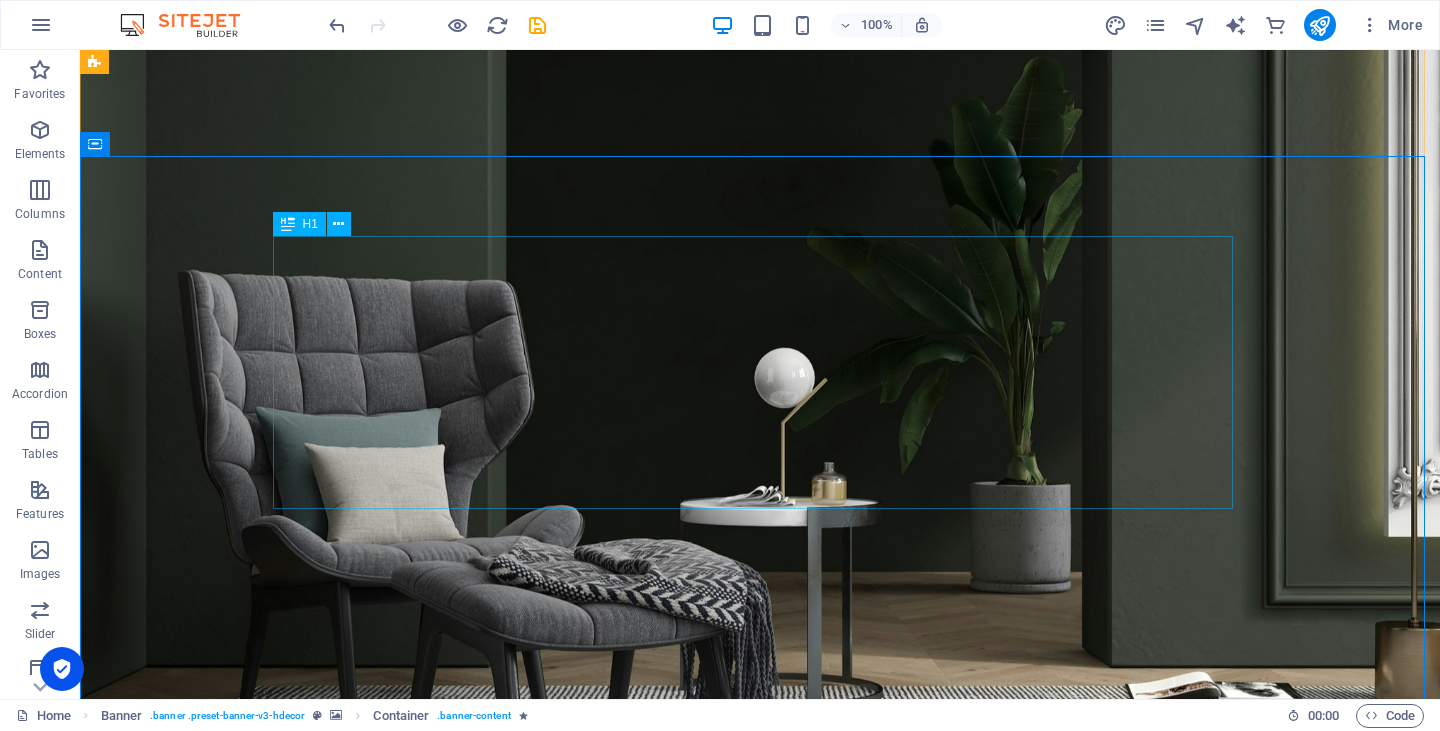 click on "Badan Usaha Milik Pesantren  [PERSON_NAME]" at bounding box center [760, 1206] 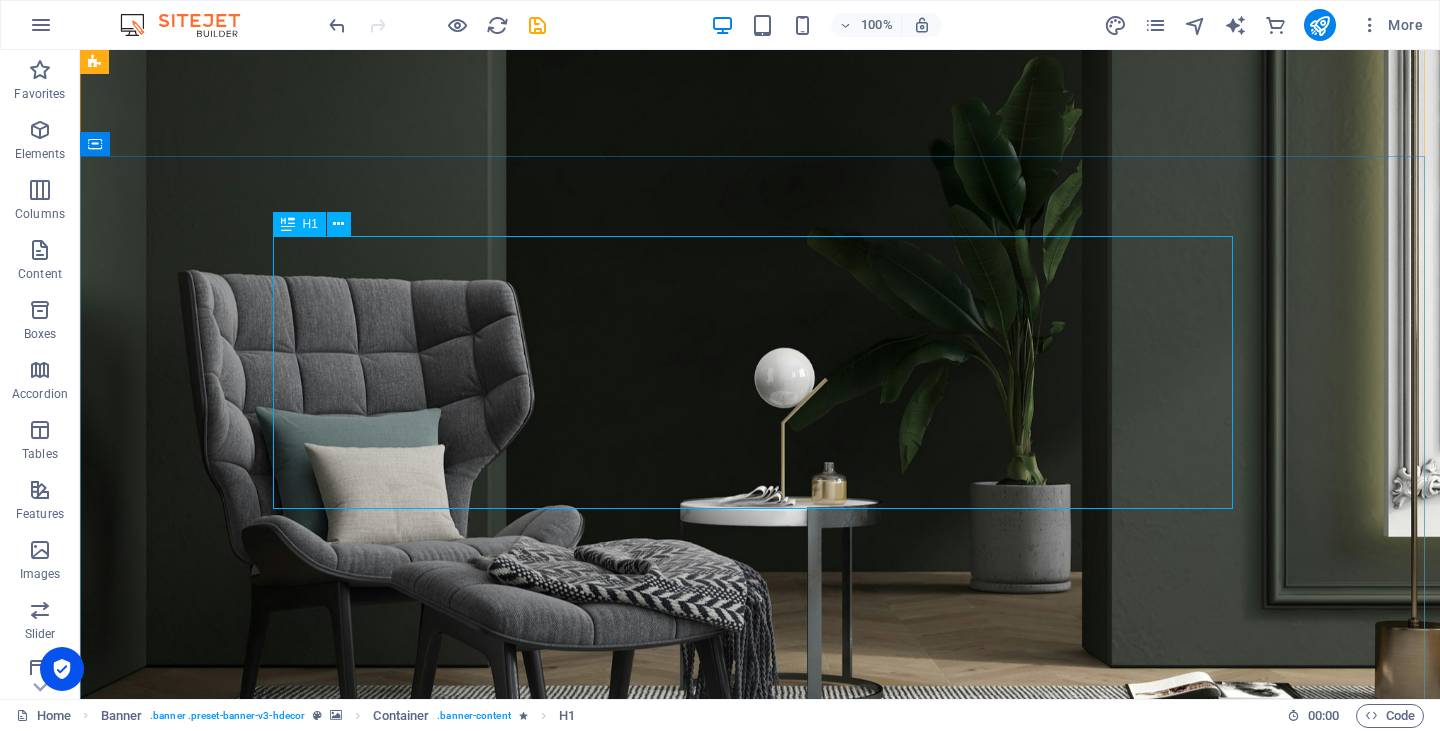 click on "H1" at bounding box center [299, 224] 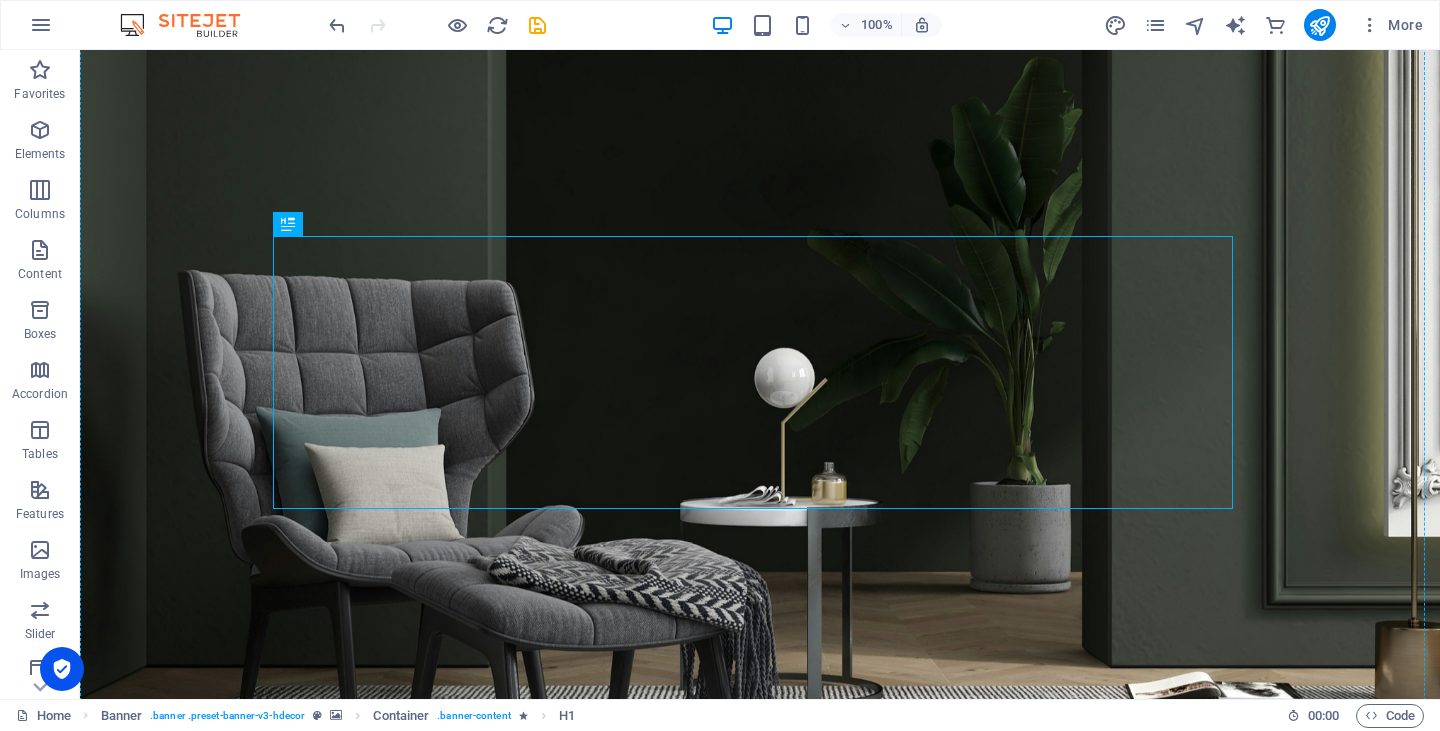 drag, startPoint x: 368, startPoint y: 272, endPoint x: 452, endPoint y: 218, distance: 99.8599 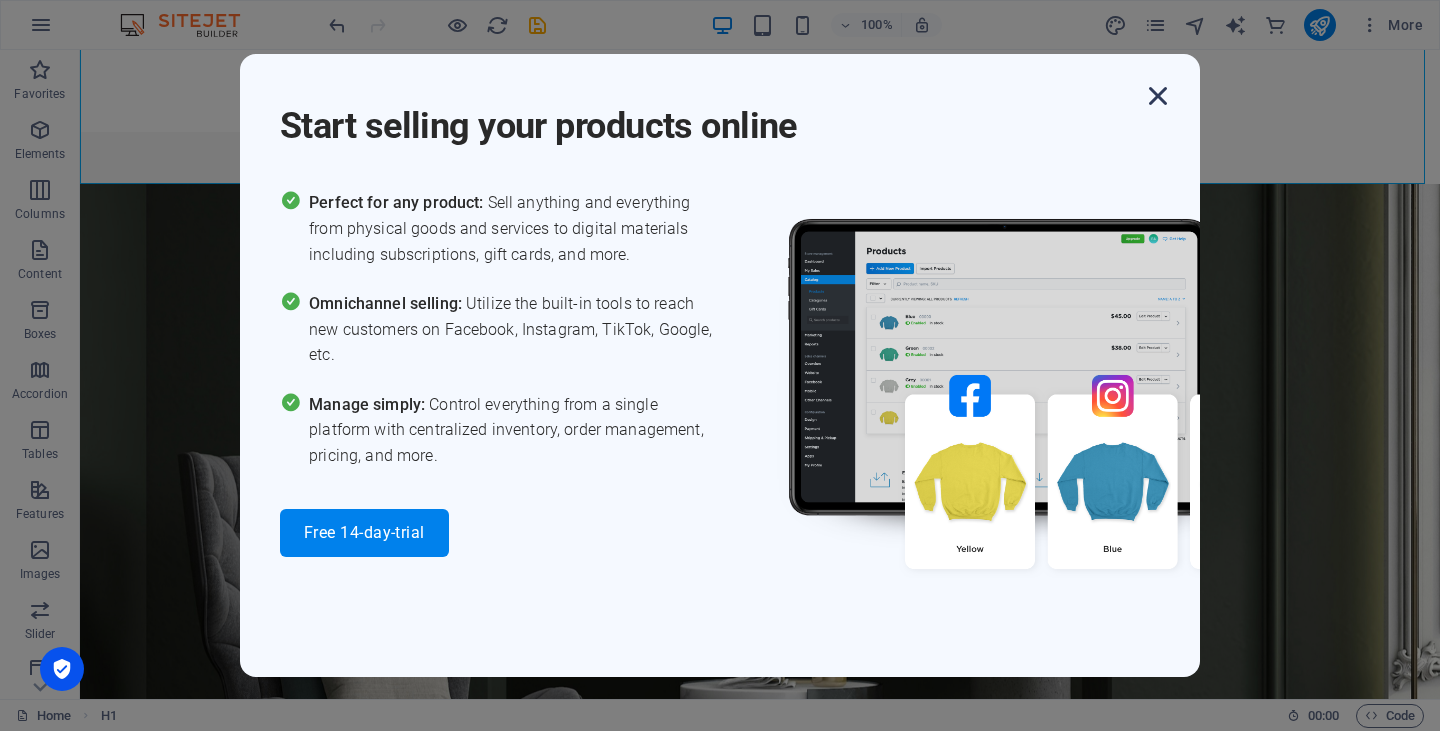 click at bounding box center [1158, 96] 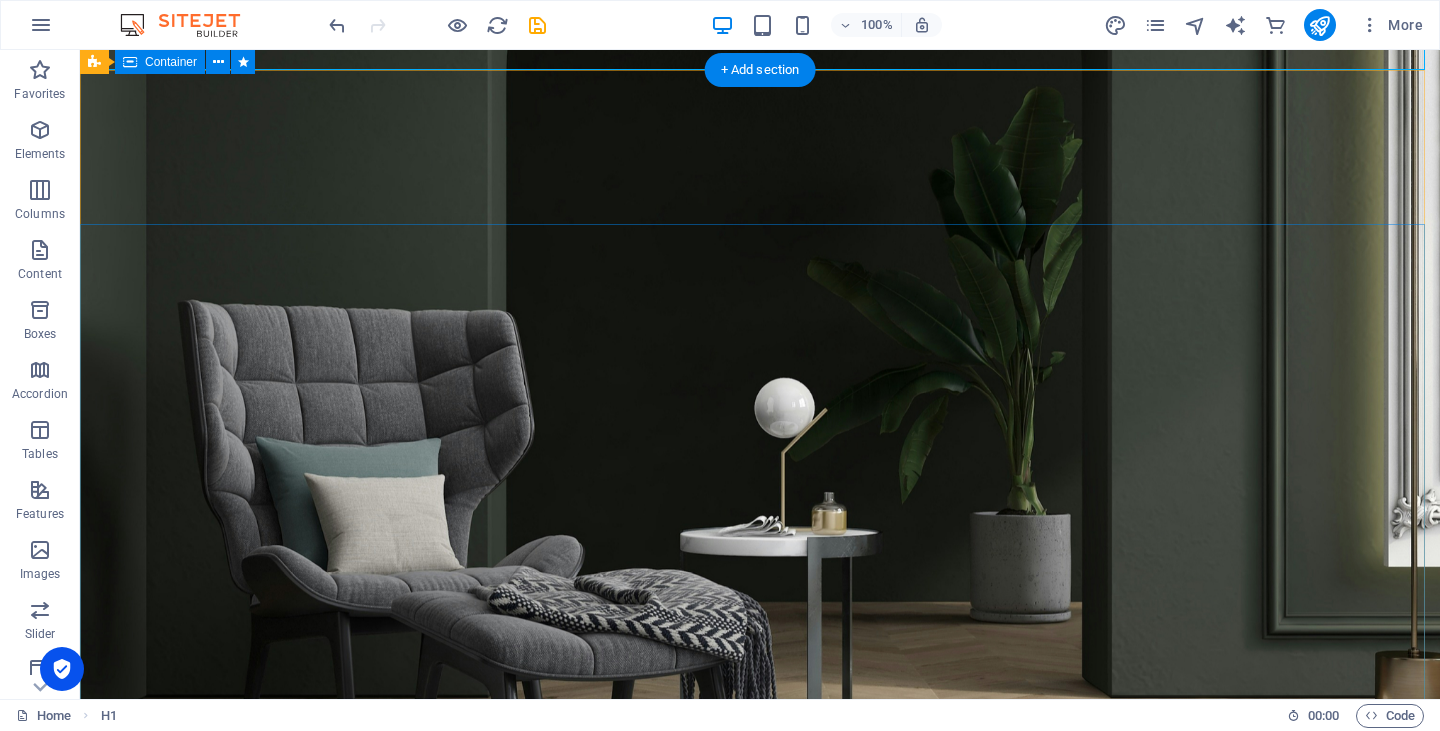 scroll, scrollTop: 148, scrollLeft: 0, axis: vertical 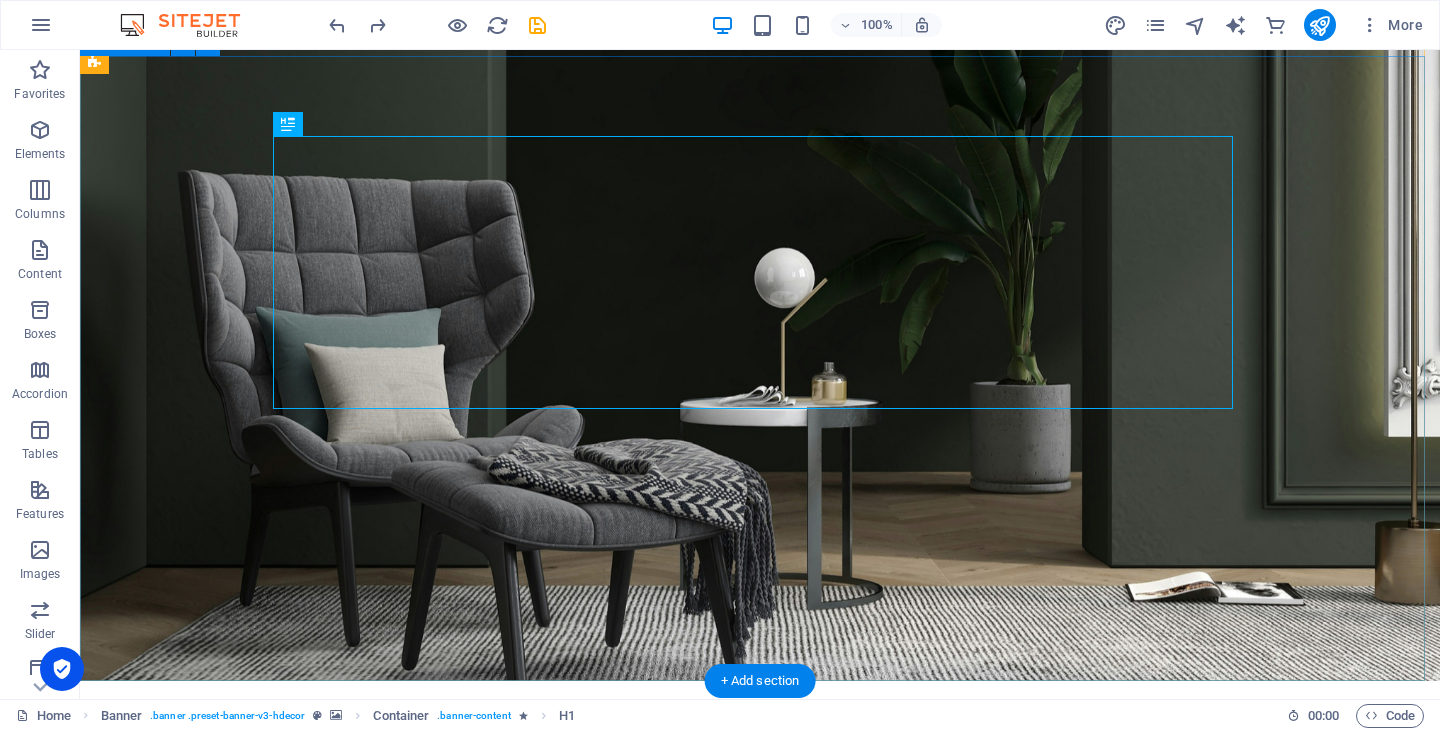 click on "Badan Usaha Milik Pesantren  [PERSON_NAME] Turn your room with panto into a lot more minimalist and modern with ease and speed" at bounding box center [760, 1133] 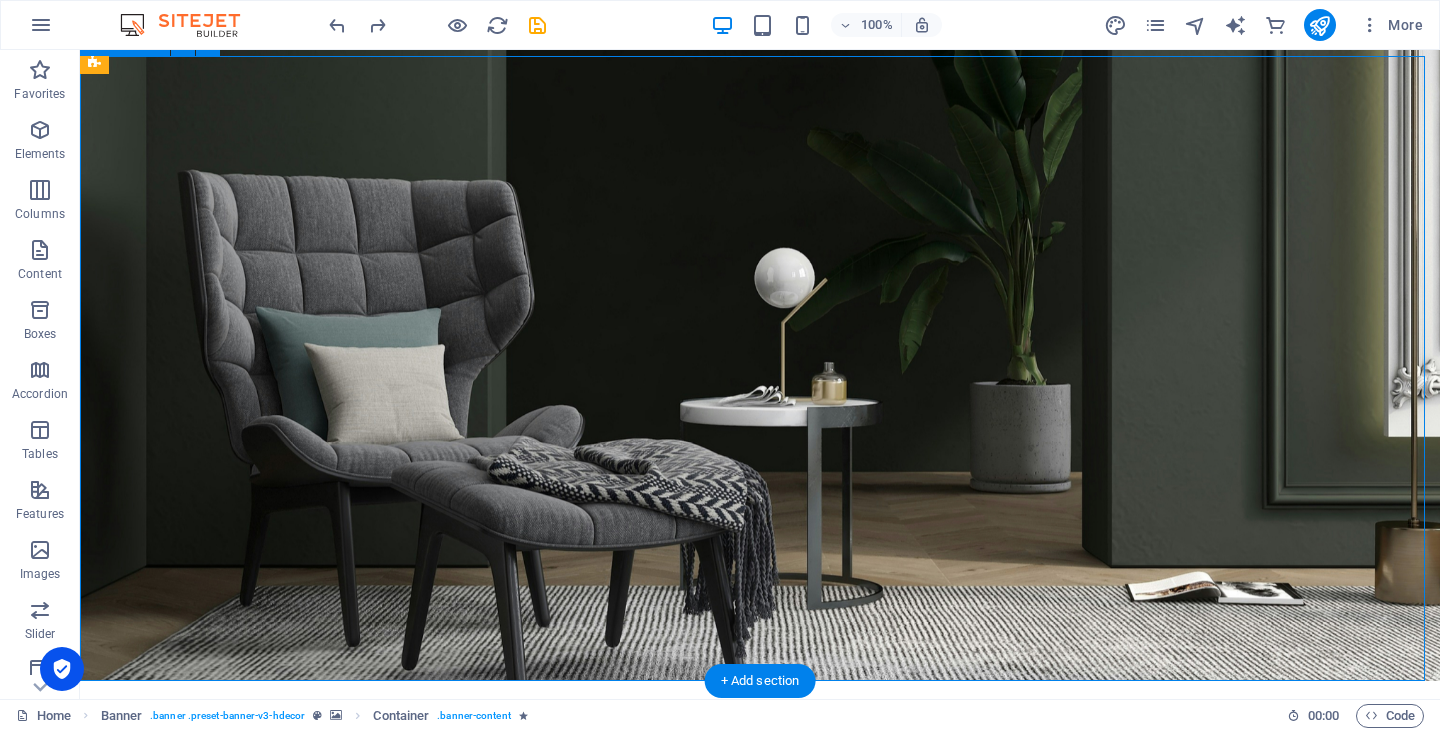 click on "Badan Usaha Milik Pesantren  [PERSON_NAME] Turn your room with panto into a lot more minimalist and modern with ease and speed" at bounding box center (760, 1133) 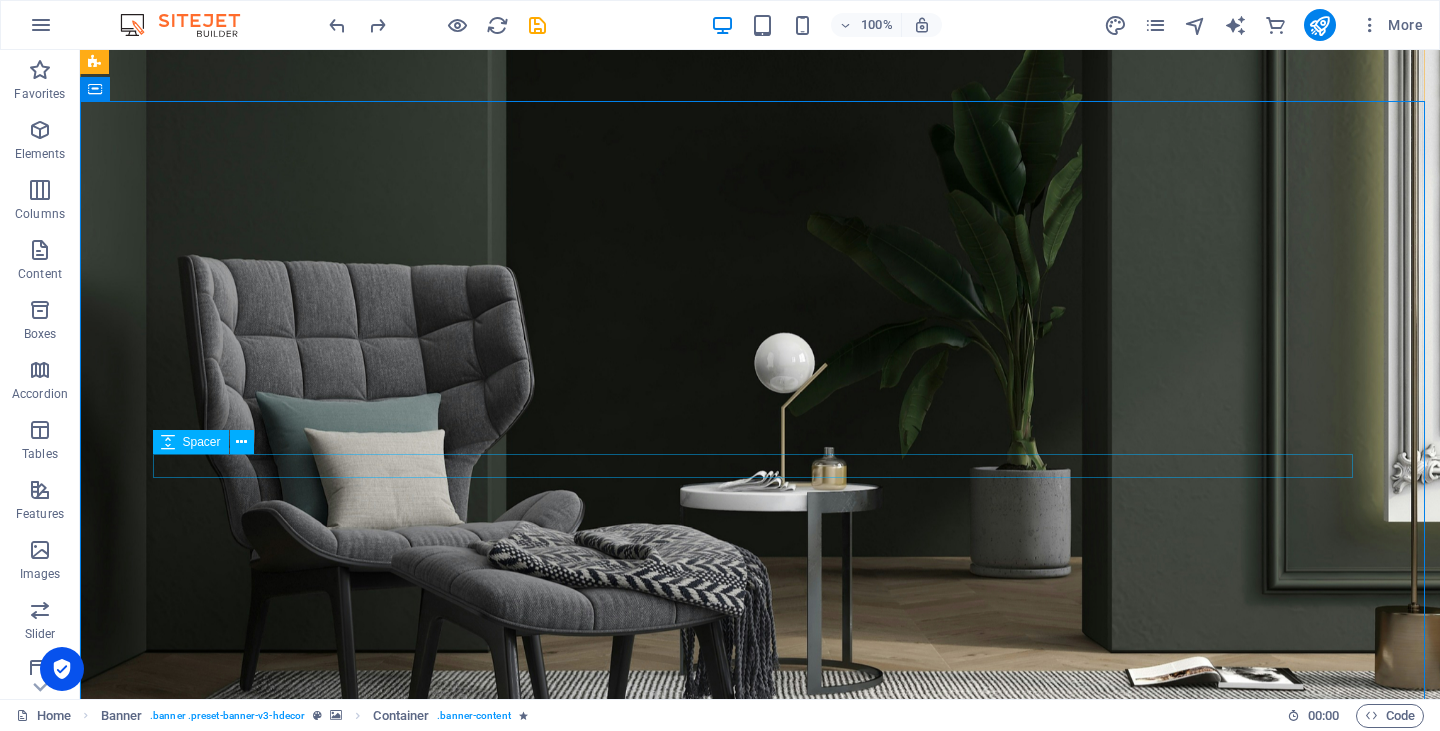 scroll, scrollTop: 0, scrollLeft: 0, axis: both 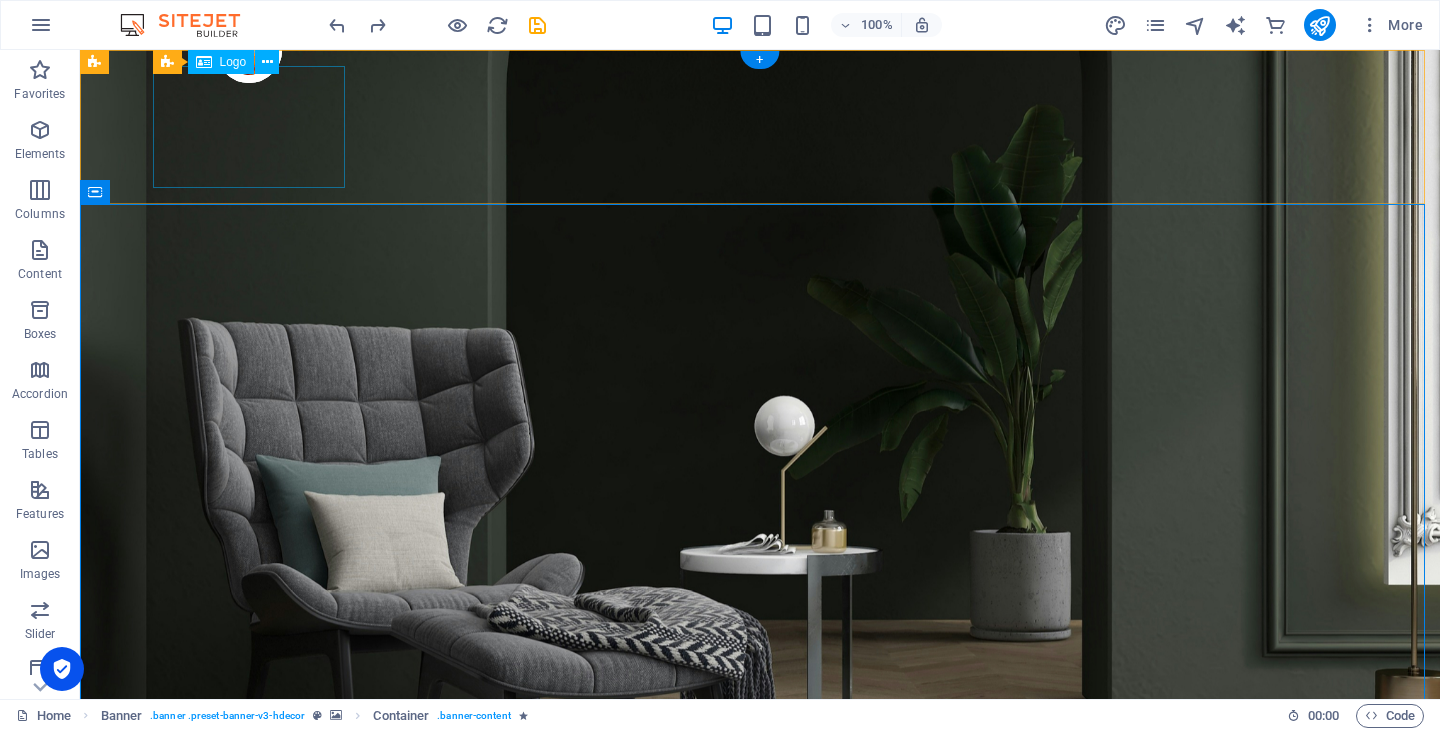 click at bounding box center [760, 906] 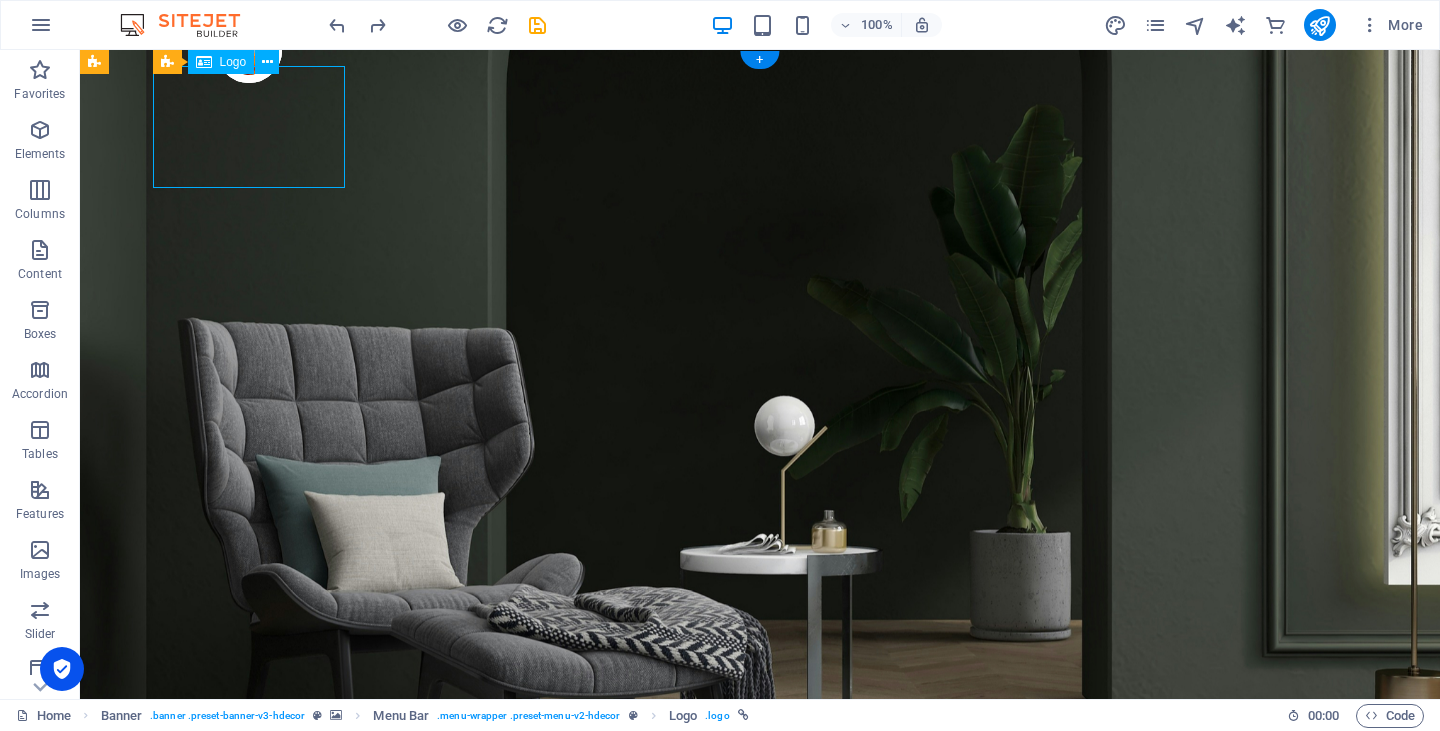 drag, startPoint x: 226, startPoint y: 147, endPoint x: 158, endPoint y: 133, distance: 69.426216 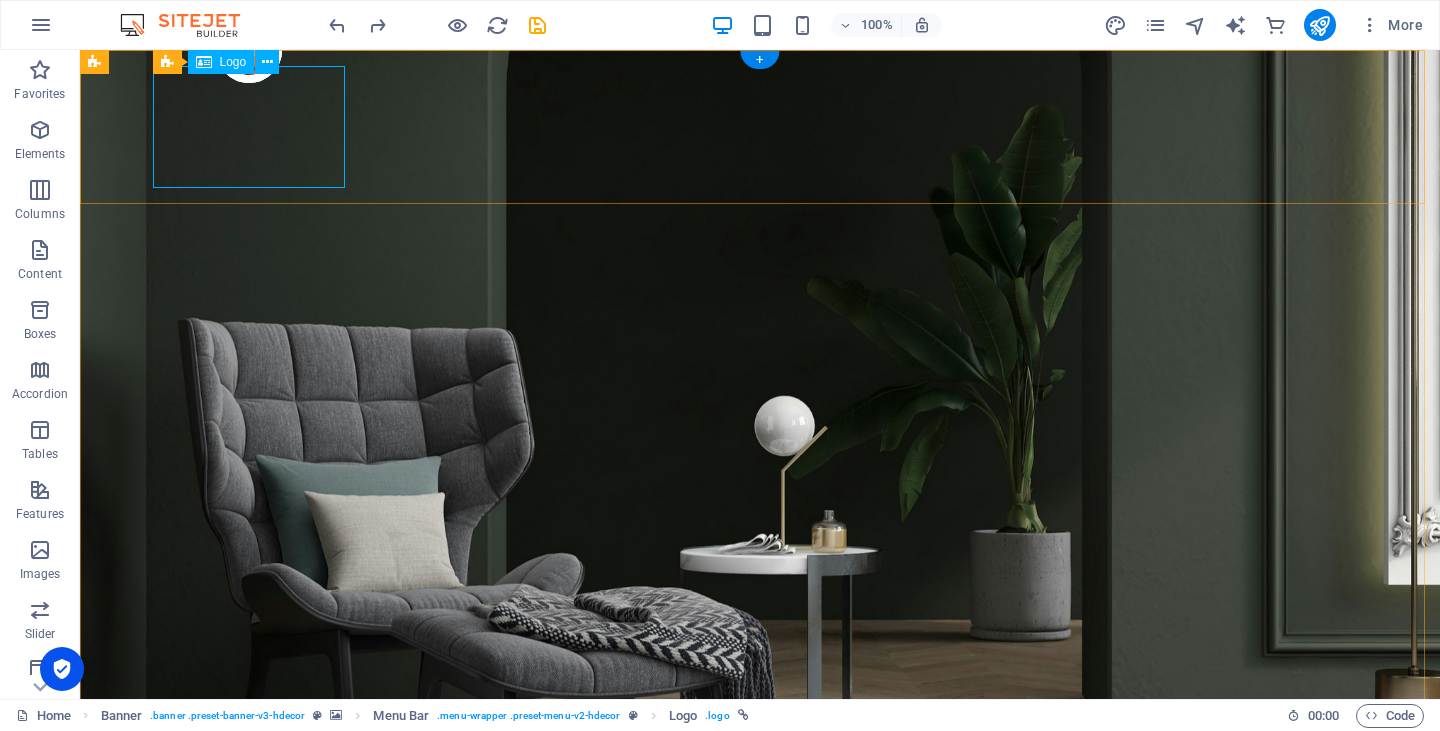 click at bounding box center [760, 906] 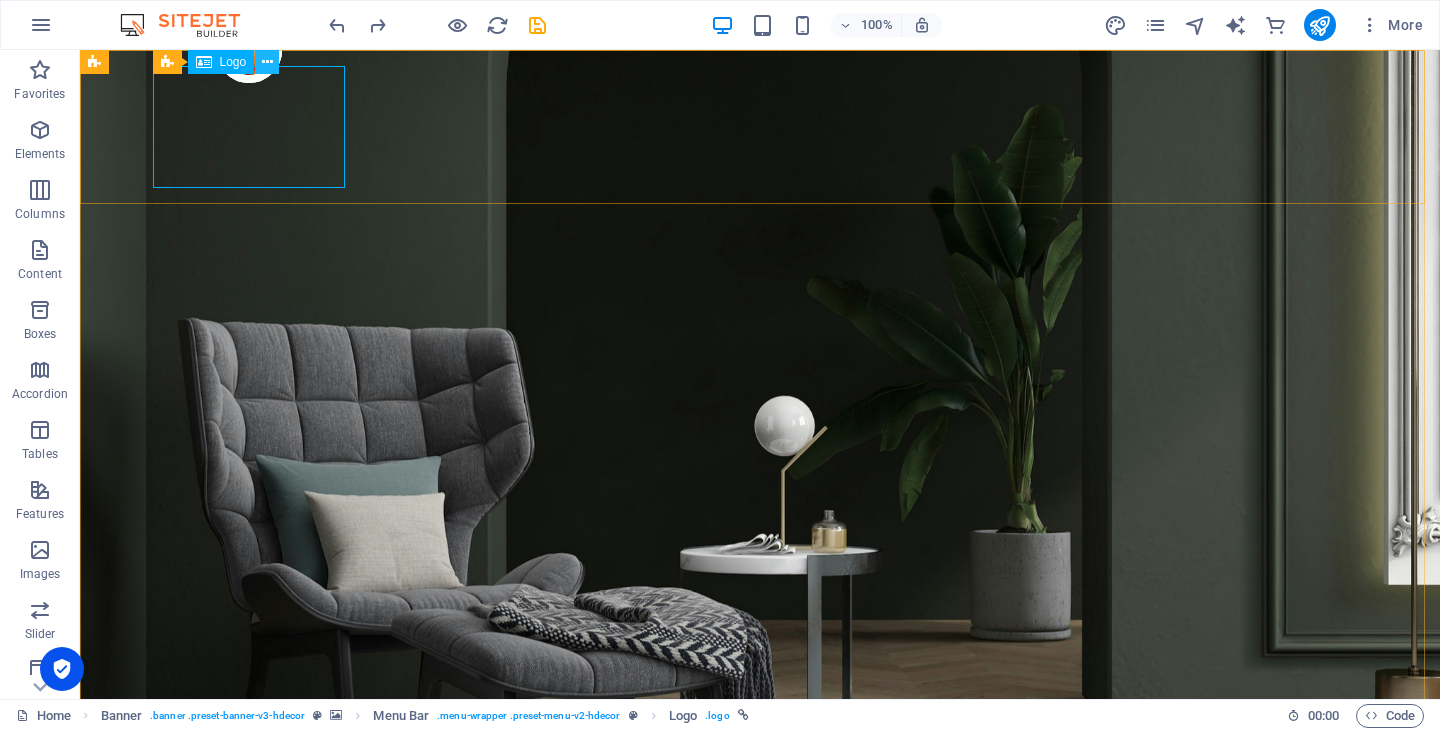 click at bounding box center [267, 62] 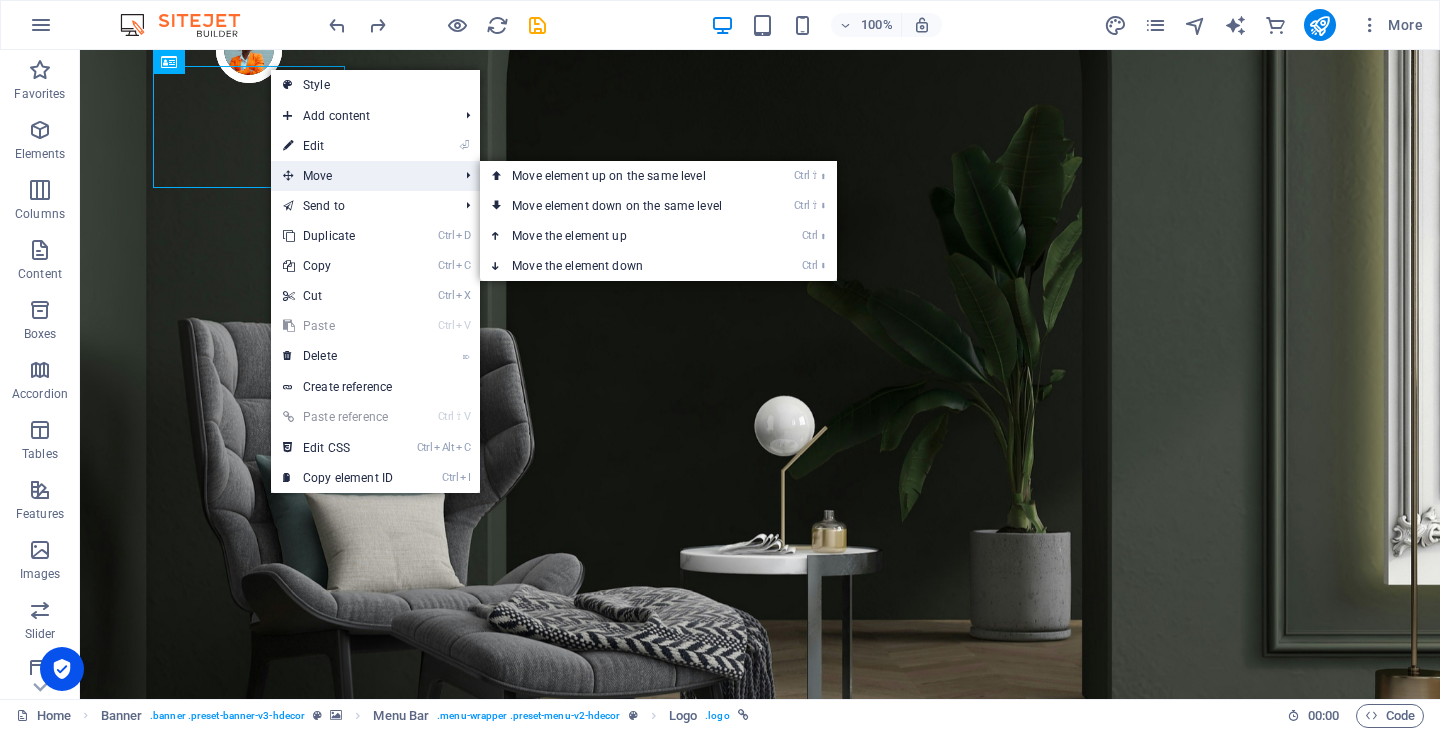 click on "Move" at bounding box center [360, 176] 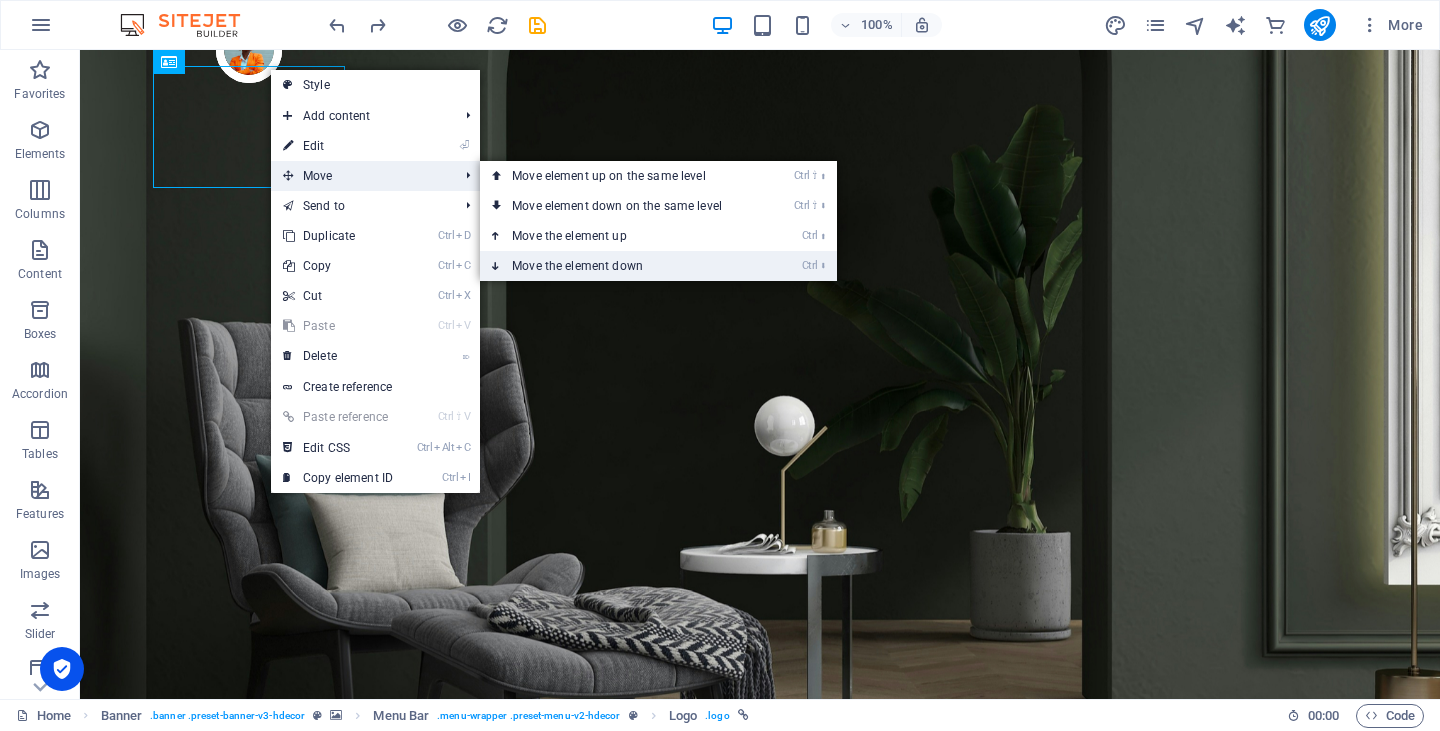 click on "Ctrl ⬇  Move the element down" at bounding box center (621, 266) 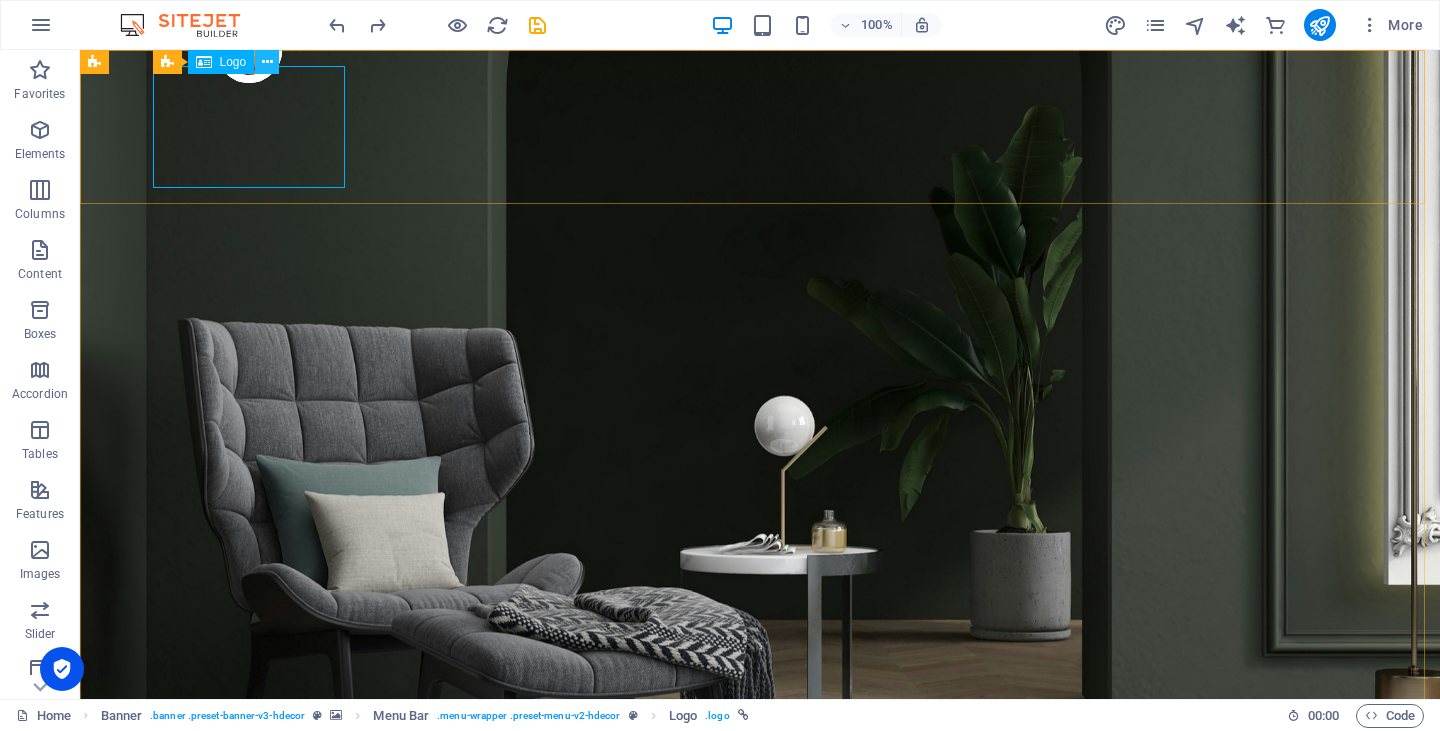 click at bounding box center (267, 62) 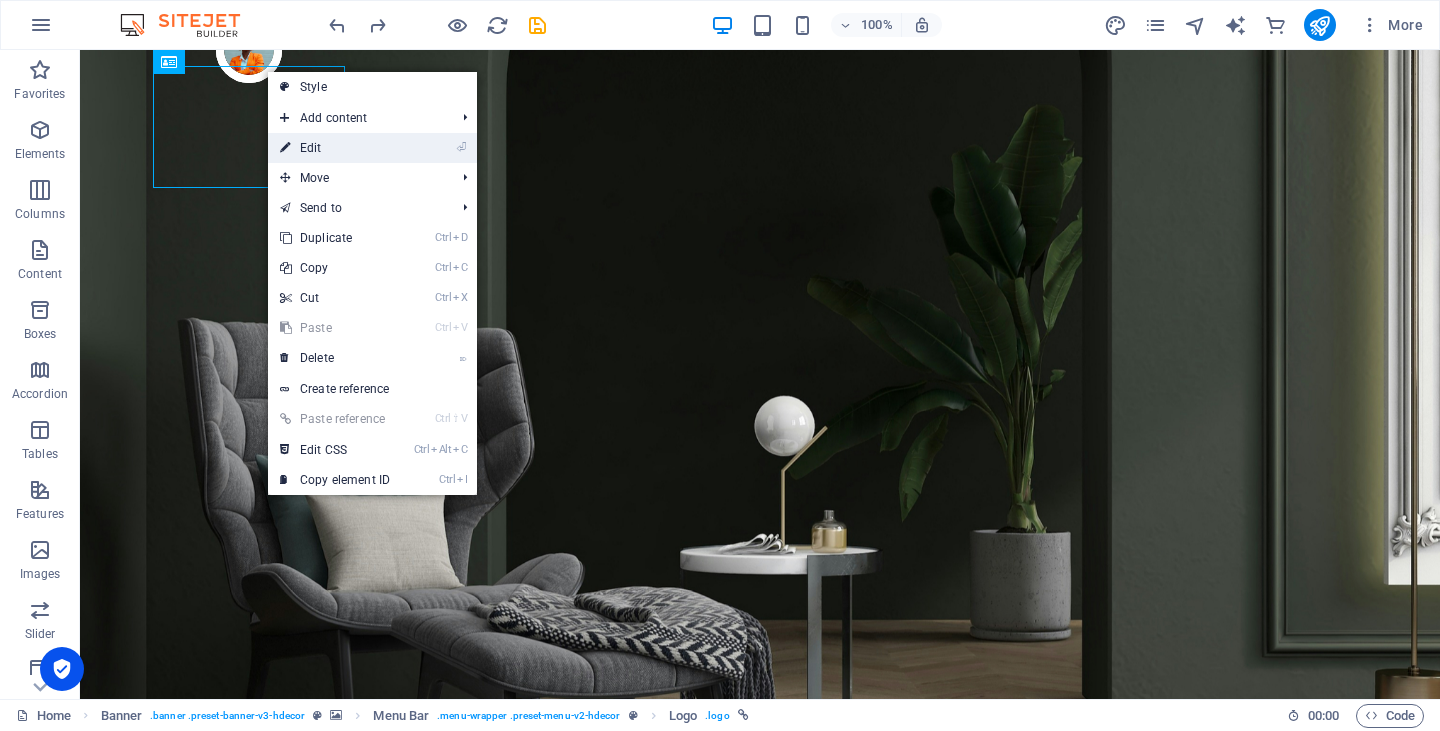 click on "⏎  Edit" at bounding box center [335, 148] 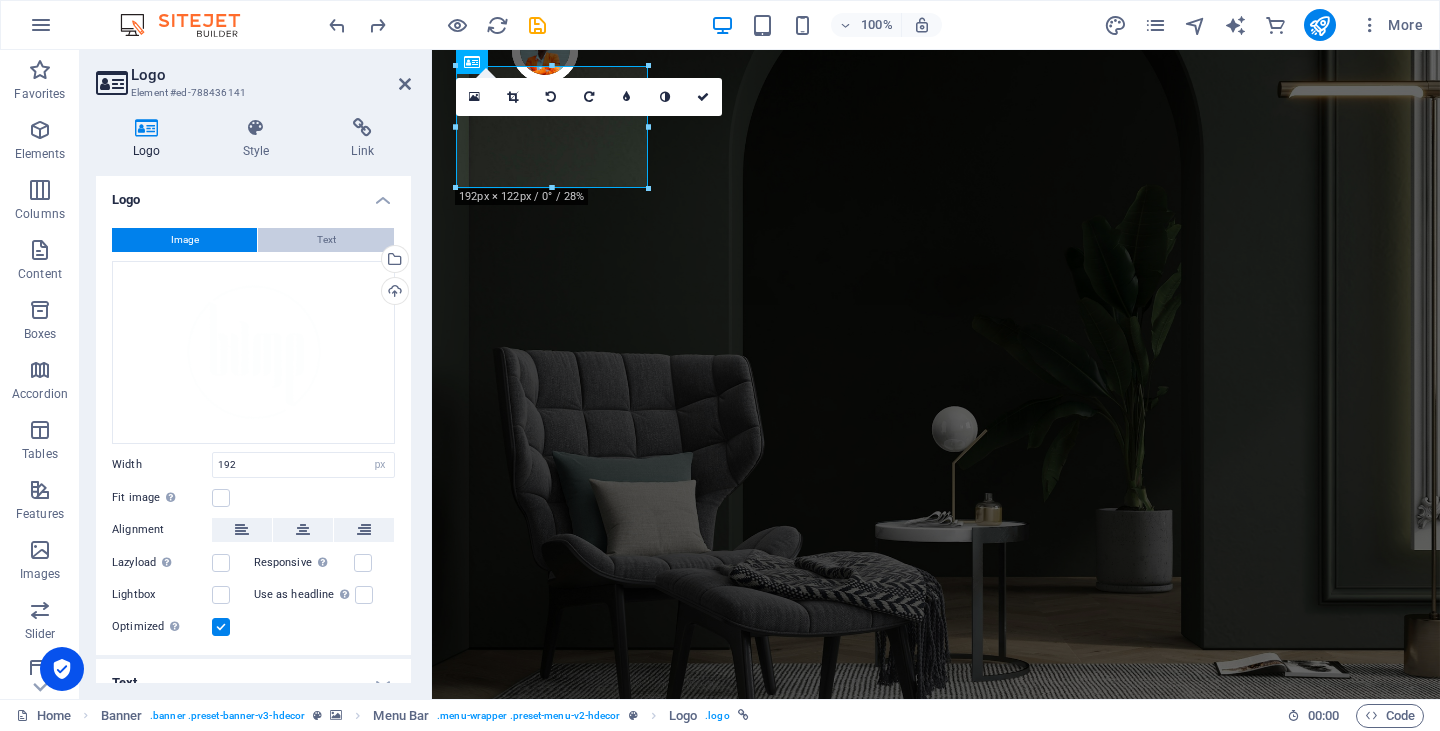 click on "Text" at bounding box center (326, 240) 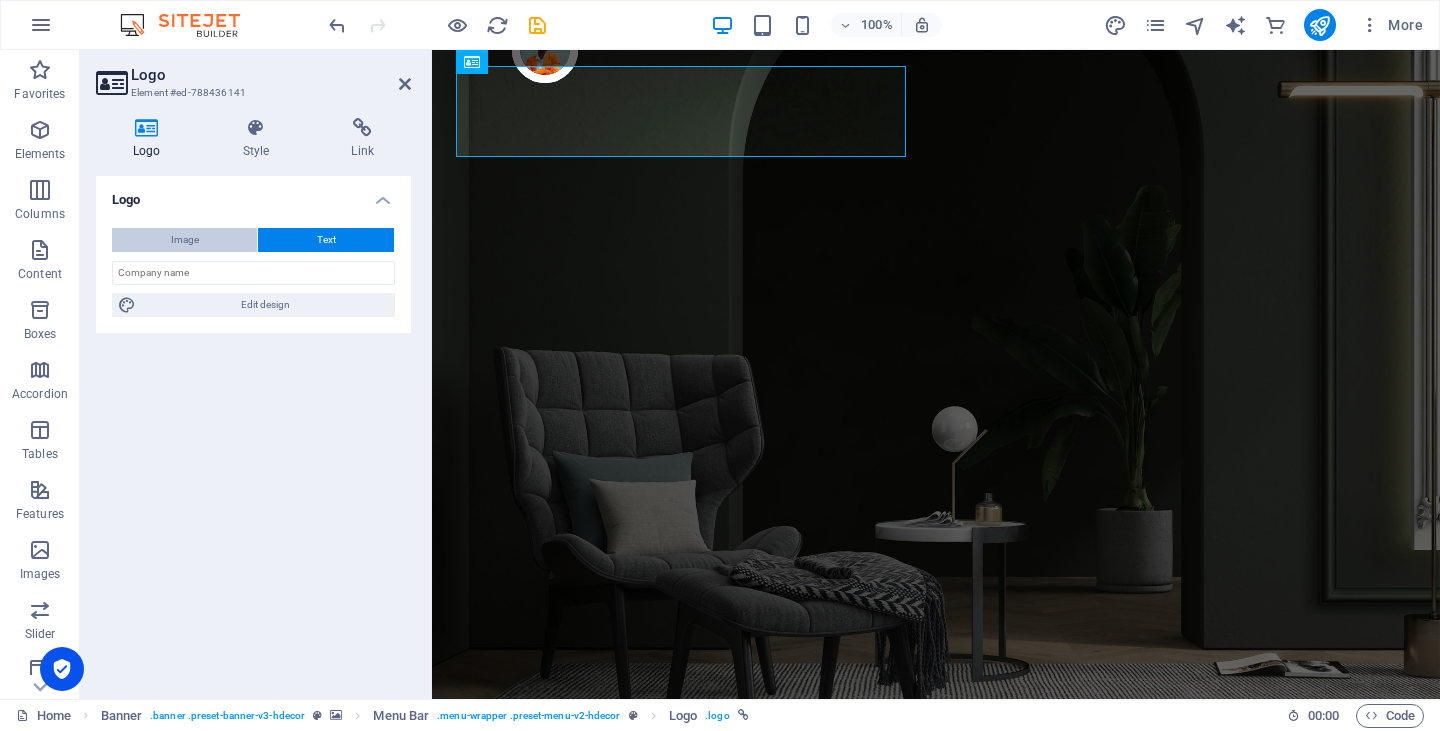 click on "Image" at bounding box center [184, 240] 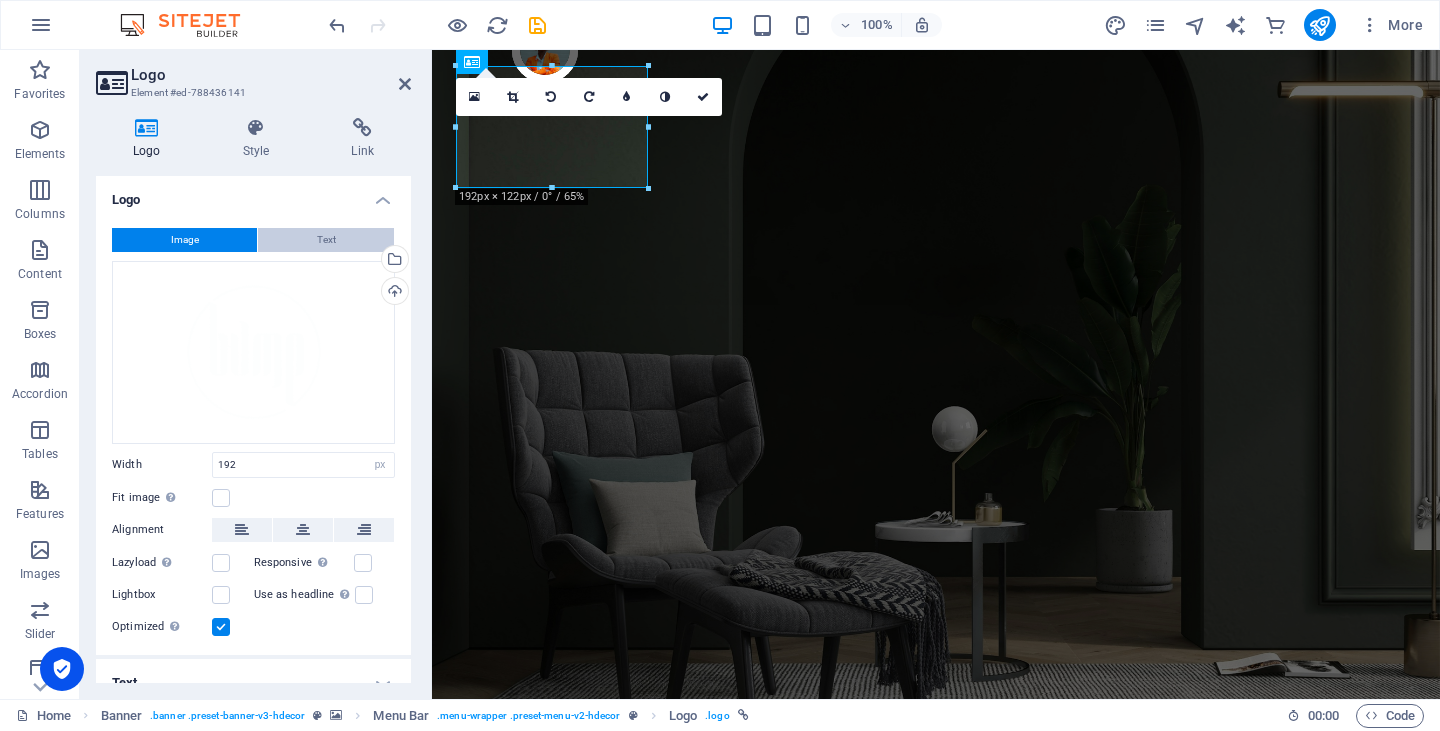 click on "Text" at bounding box center [326, 240] 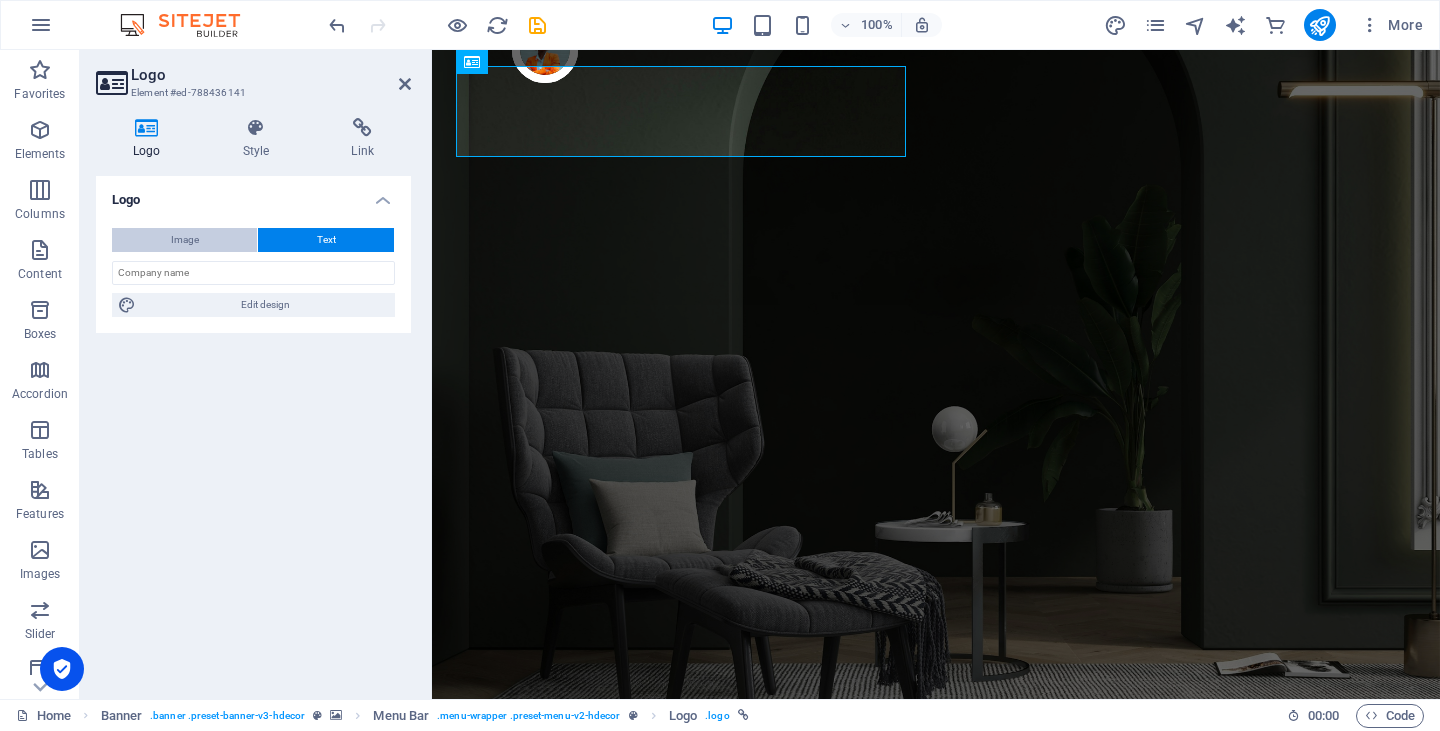 click on "Image" at bounding box center [185, 240] 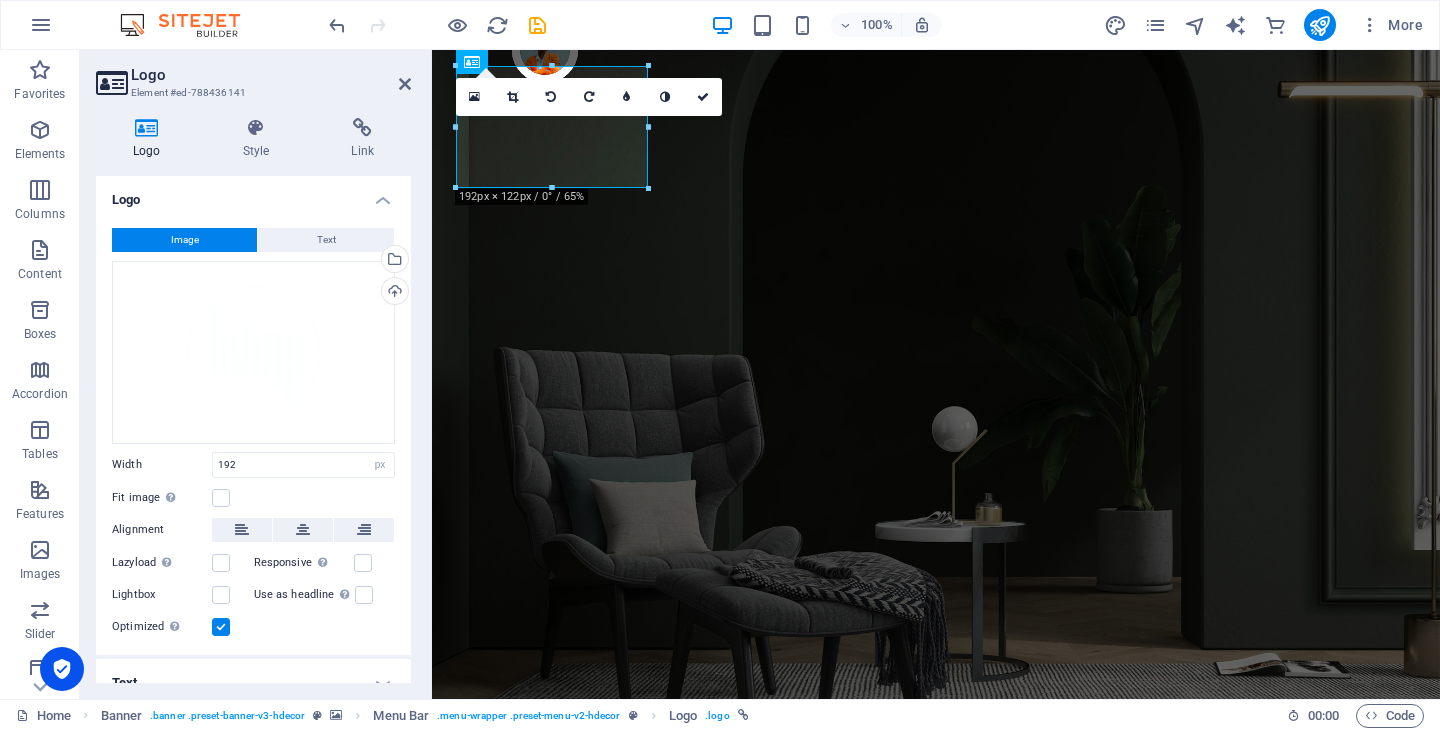 click on "Logo Element #ed-788436141 Logo Style Link Logo Image Text Drag files here, click to choose files or select files from Files or our free stock photos & videos Select files from the file manager, stock photos, or upload file(s) Upload Width 192 Default auto px rem % em vh vw Fit image Automatically fit image to a fixed width and height Height Default auto px Alignment Lazyload Loading images after the page loads improves page speed. Responsive Automatically load retina image and smartphone optimized sizes. Lightbox Use as headline The image will be wrapped in an H1 headline tag. Useful for giving alternative text the weight of an H1 headline, e.g. for the logo. Leave unchecked if uncertain. Optimized Images are compressed to improve page speed. Position Direction Custom X offset 50 px rem % vh vw Y offset 50 px rem % vh vw Edit design Text Float No float Image left Image right Determine how text should behave around the image. Text Alternative text Image caption Paragraph Format Normal Heading 1 Heading 2 Code" at bounding box center [256, 374] 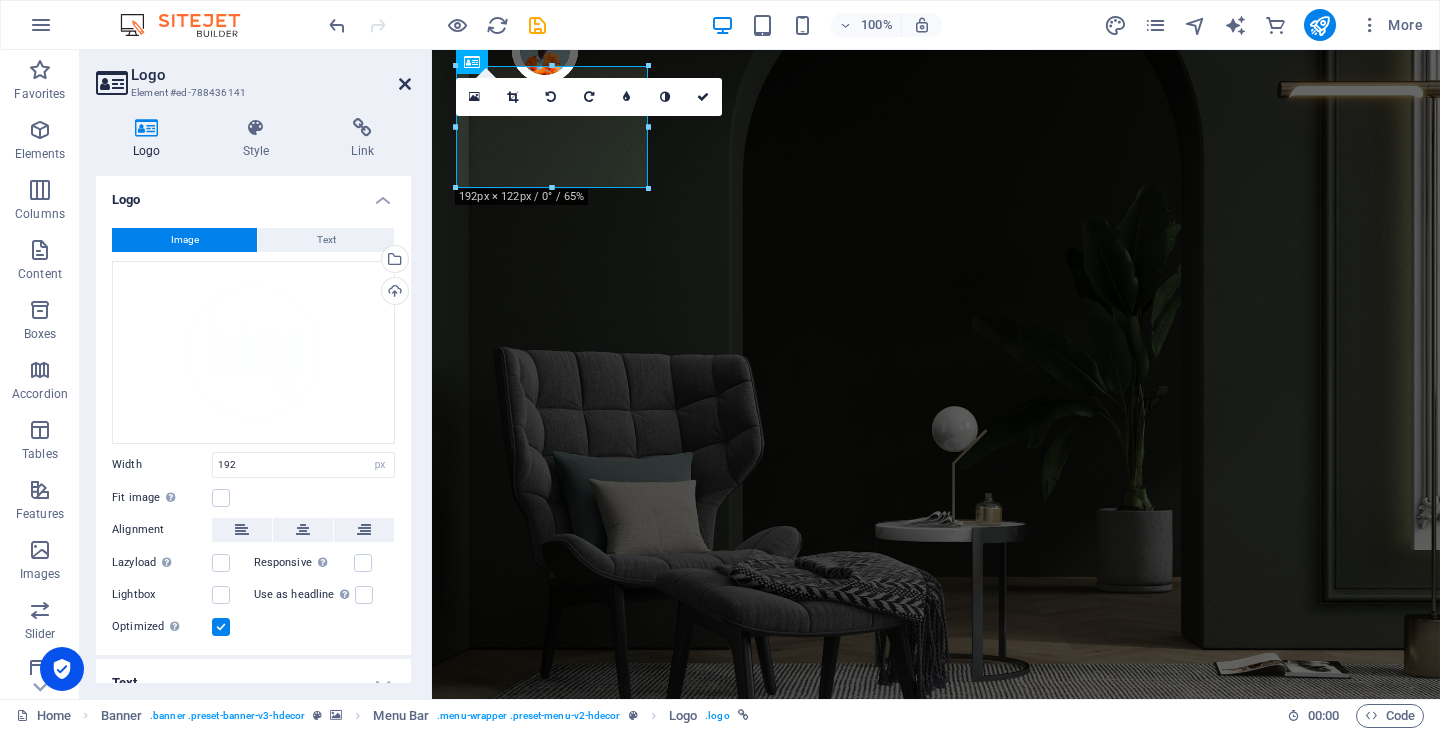 click at bounding box center (405, 84) 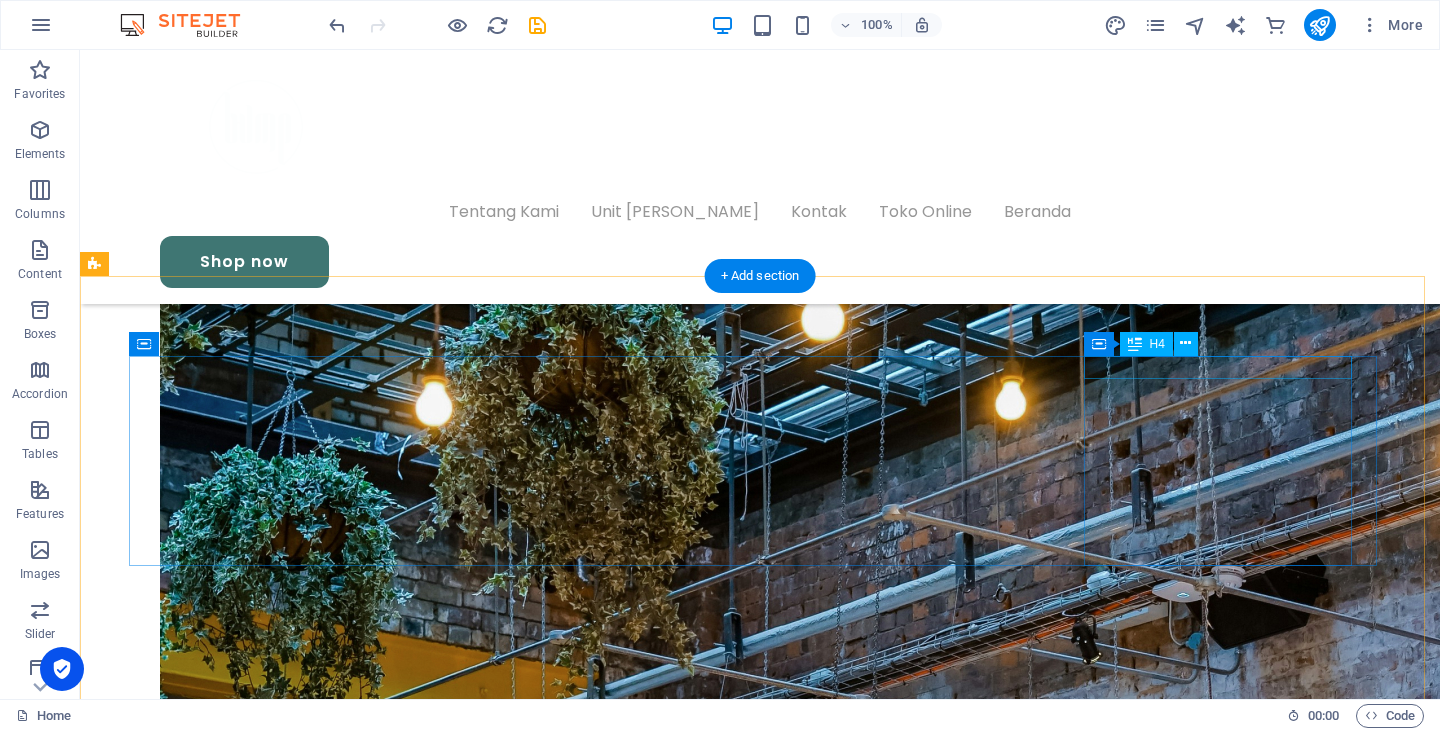 scroll, scrollTop: 5249, scrollLeft: 0, axis: vertical 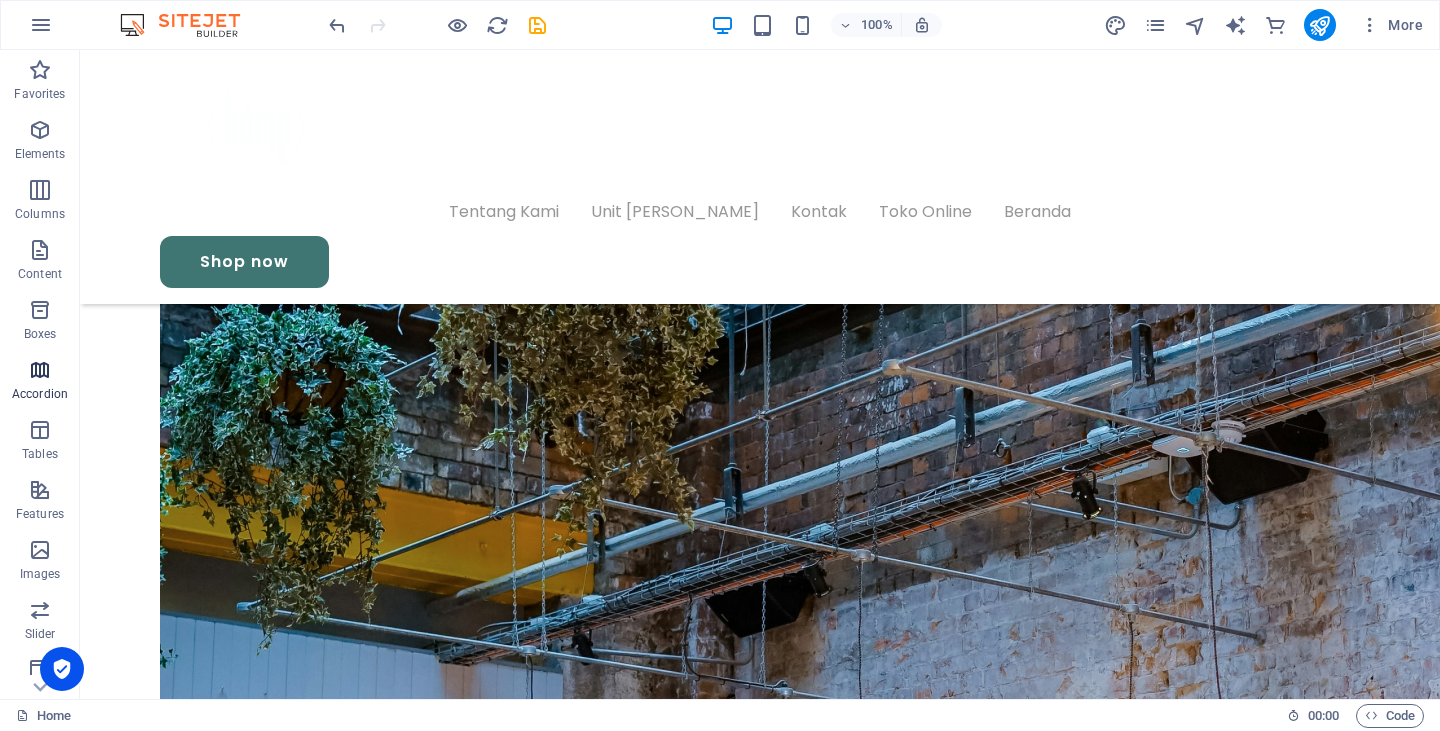 click at bounding box center [40, 370] 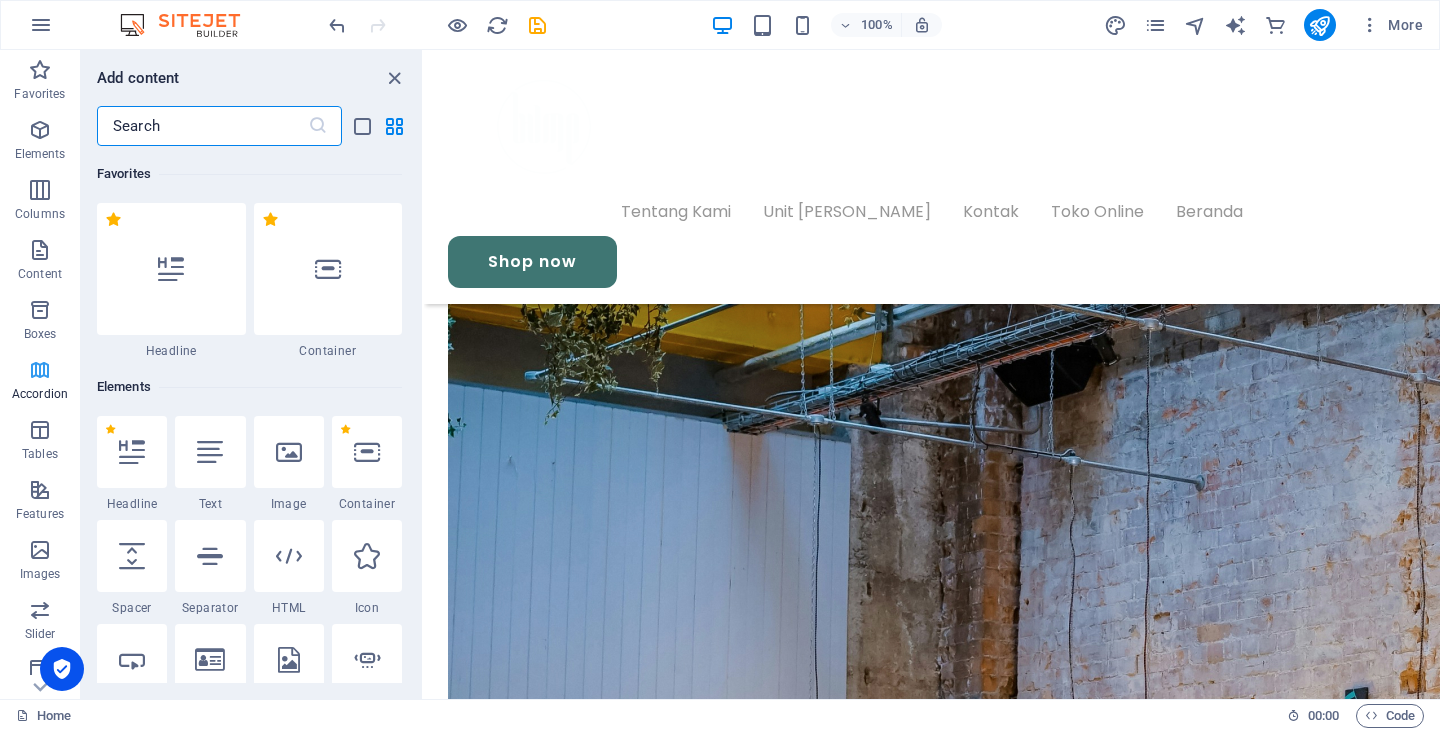 scroll, scrollTop: 5024, scrollLeft: 0, axis: vertical 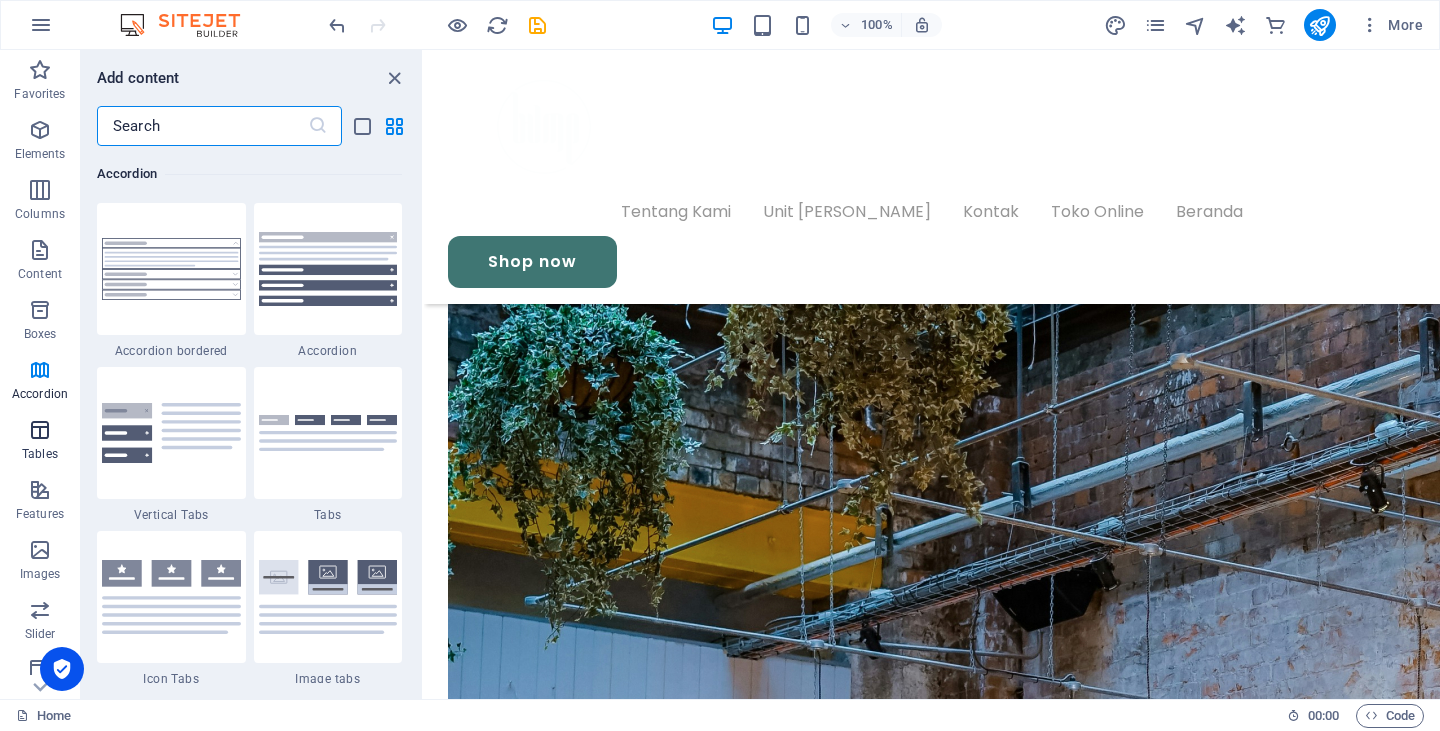 click at bounding box center [40, 430] 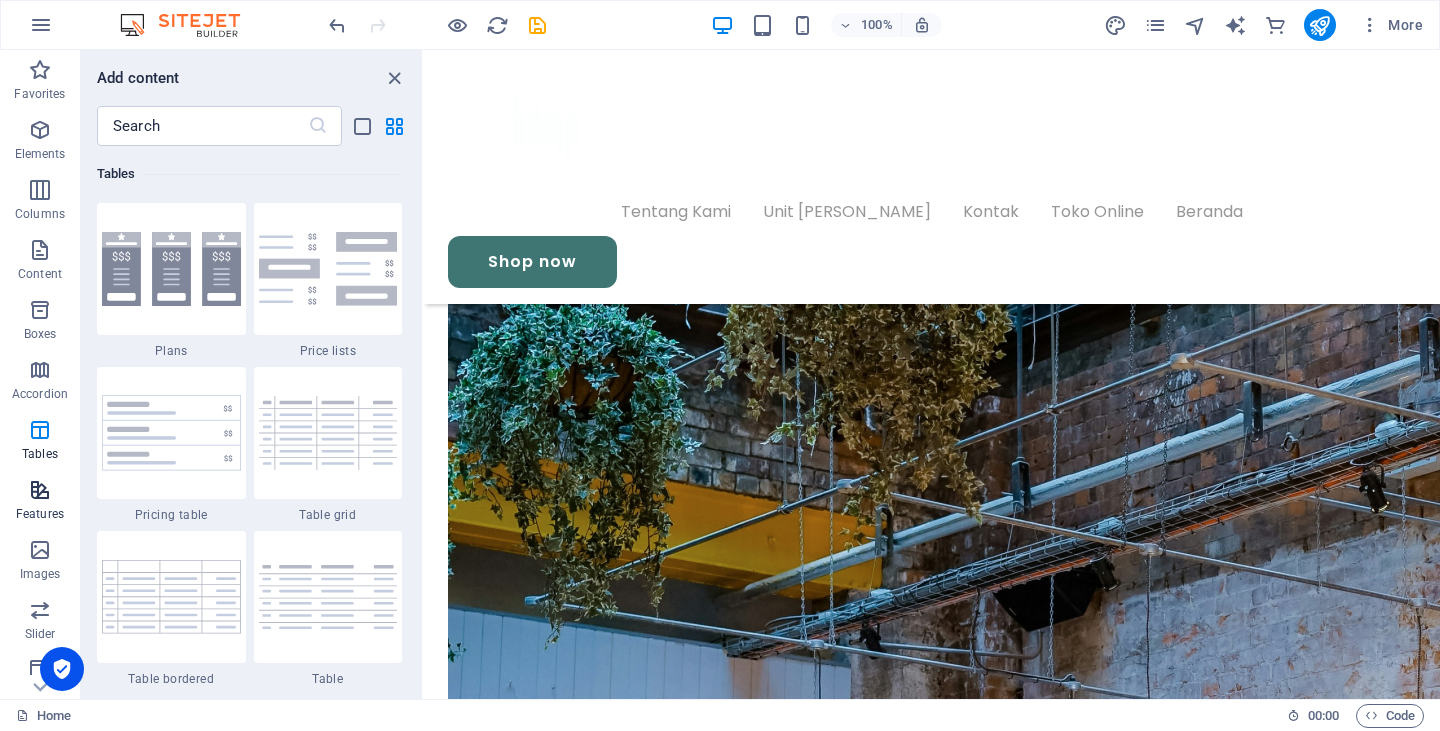 click at bounding box center [40, 490] 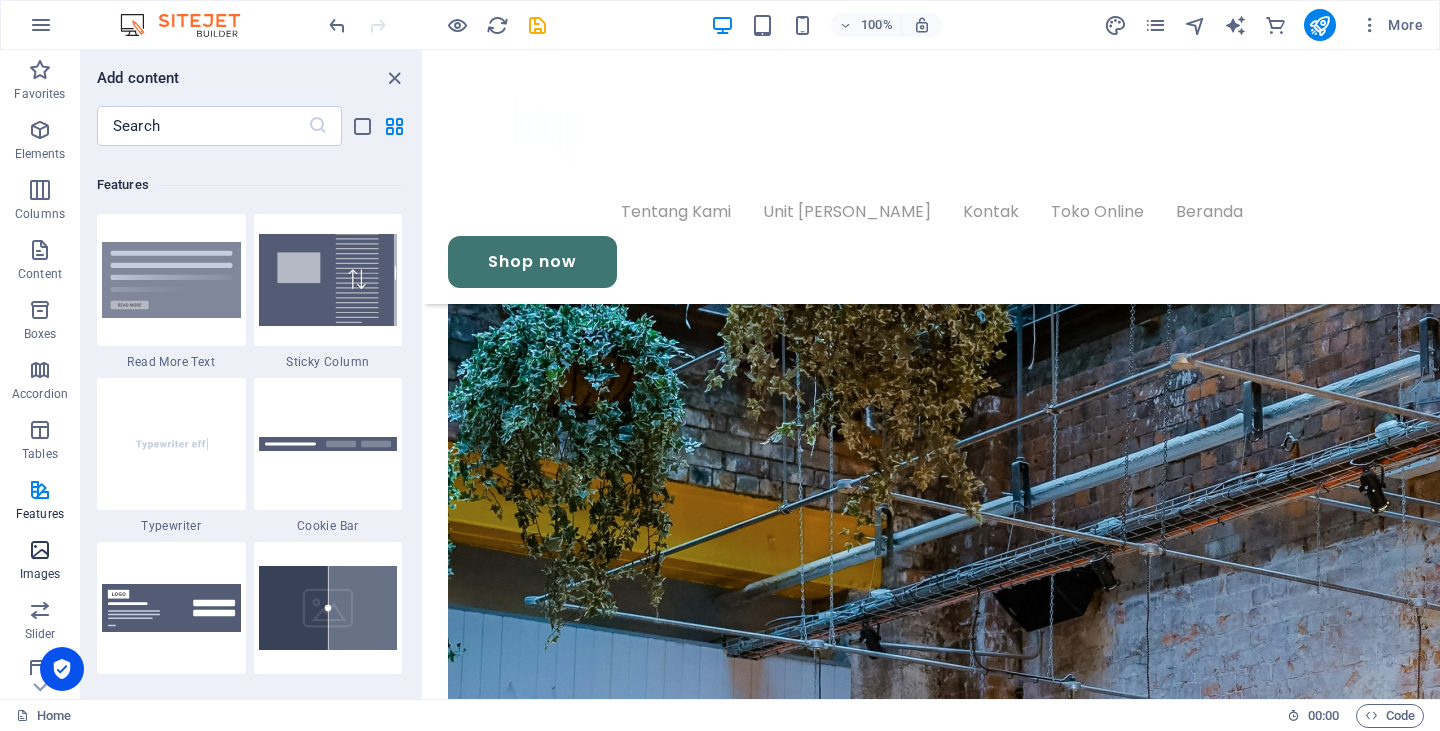 scroll, scrollTop: 7631, scrollLeft: 0, axis: vertical 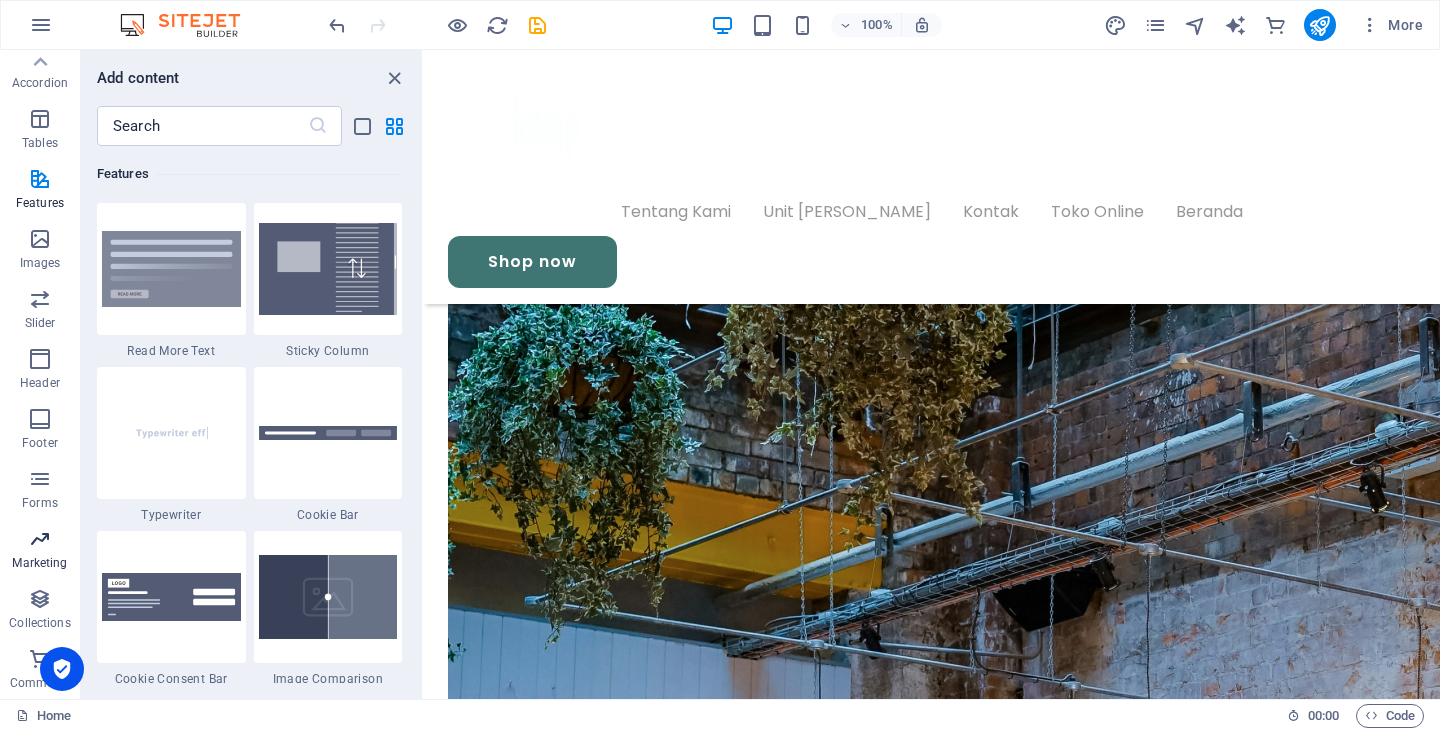 click at bounding box center [40, 539] 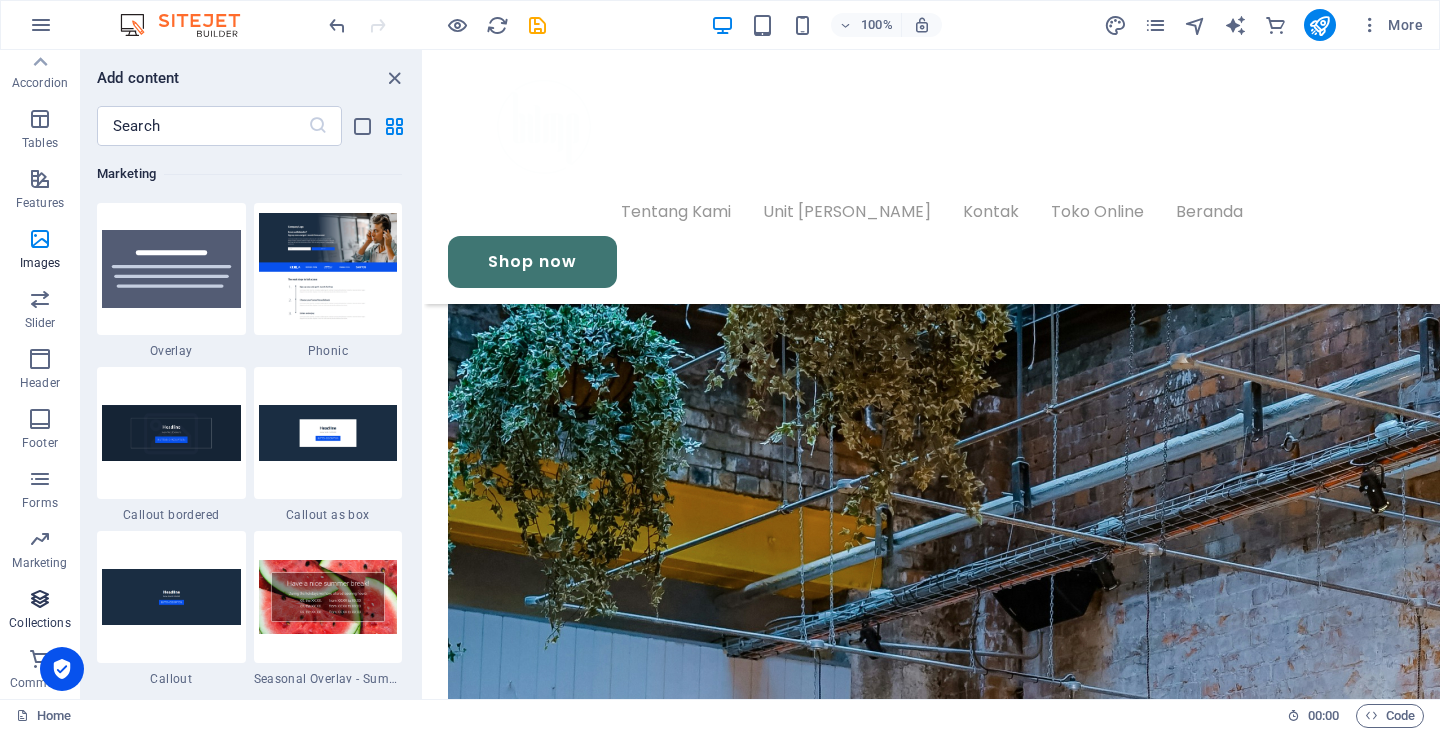 scroll, scrollTop: 16125, scrollLeft: 0, axis: vertical 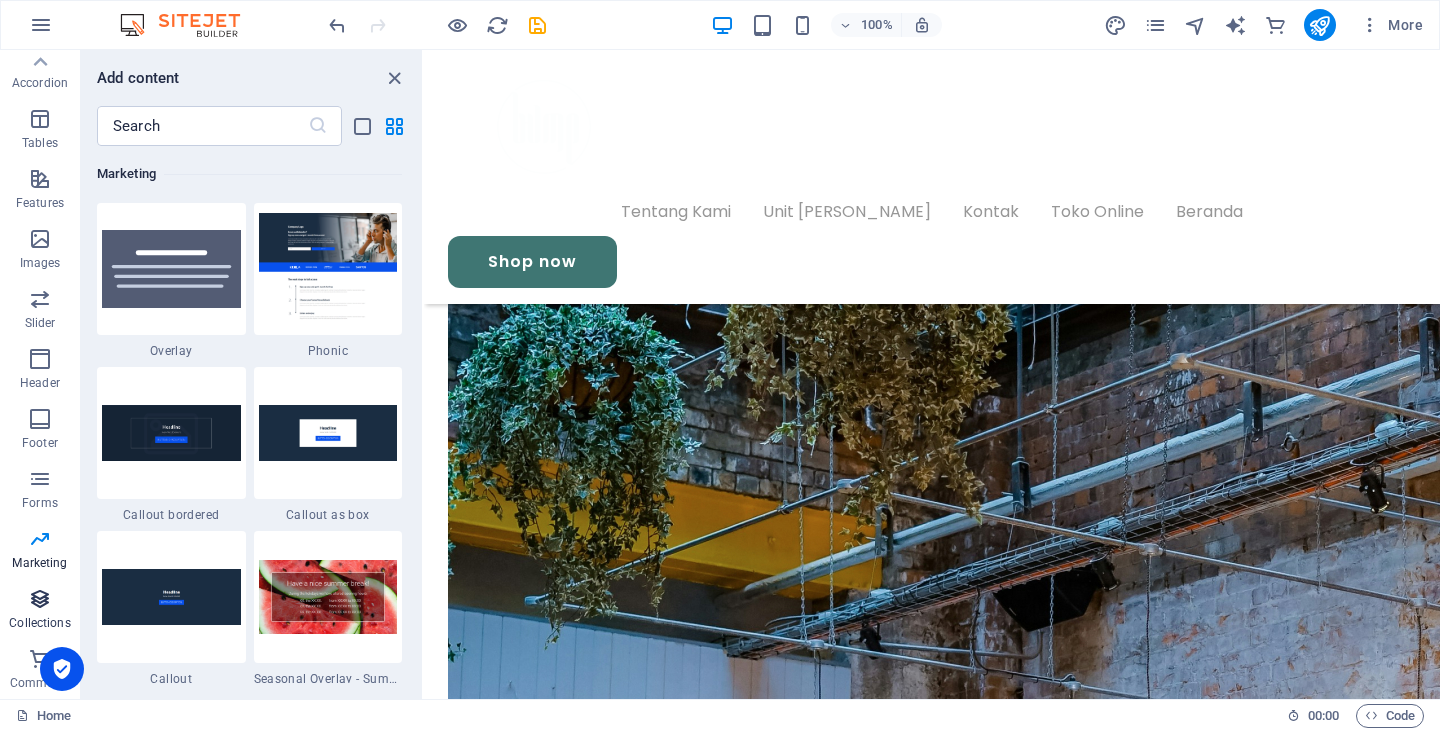 click at bounding box center [40, 599] 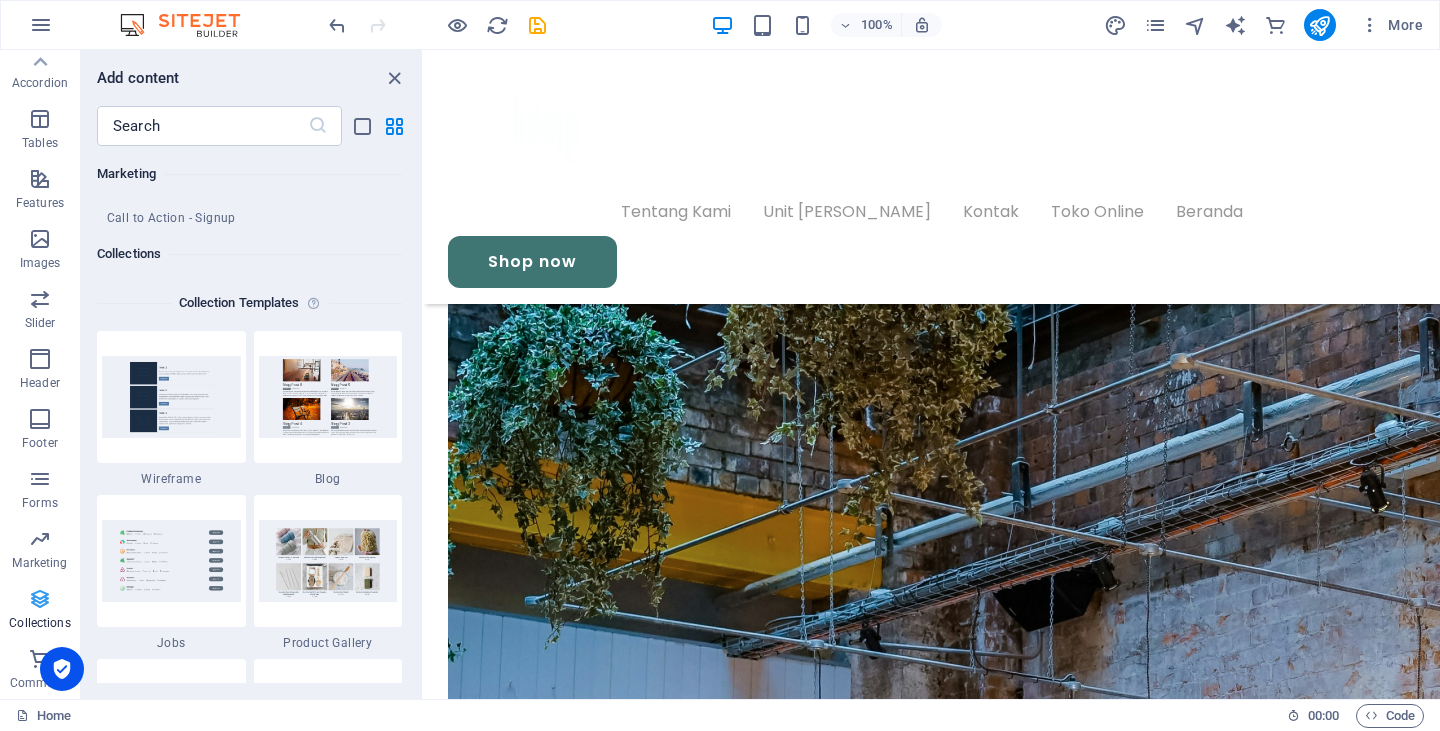 scroll, scrollTop: 18142, scrollLeft: 0, axis: vertical 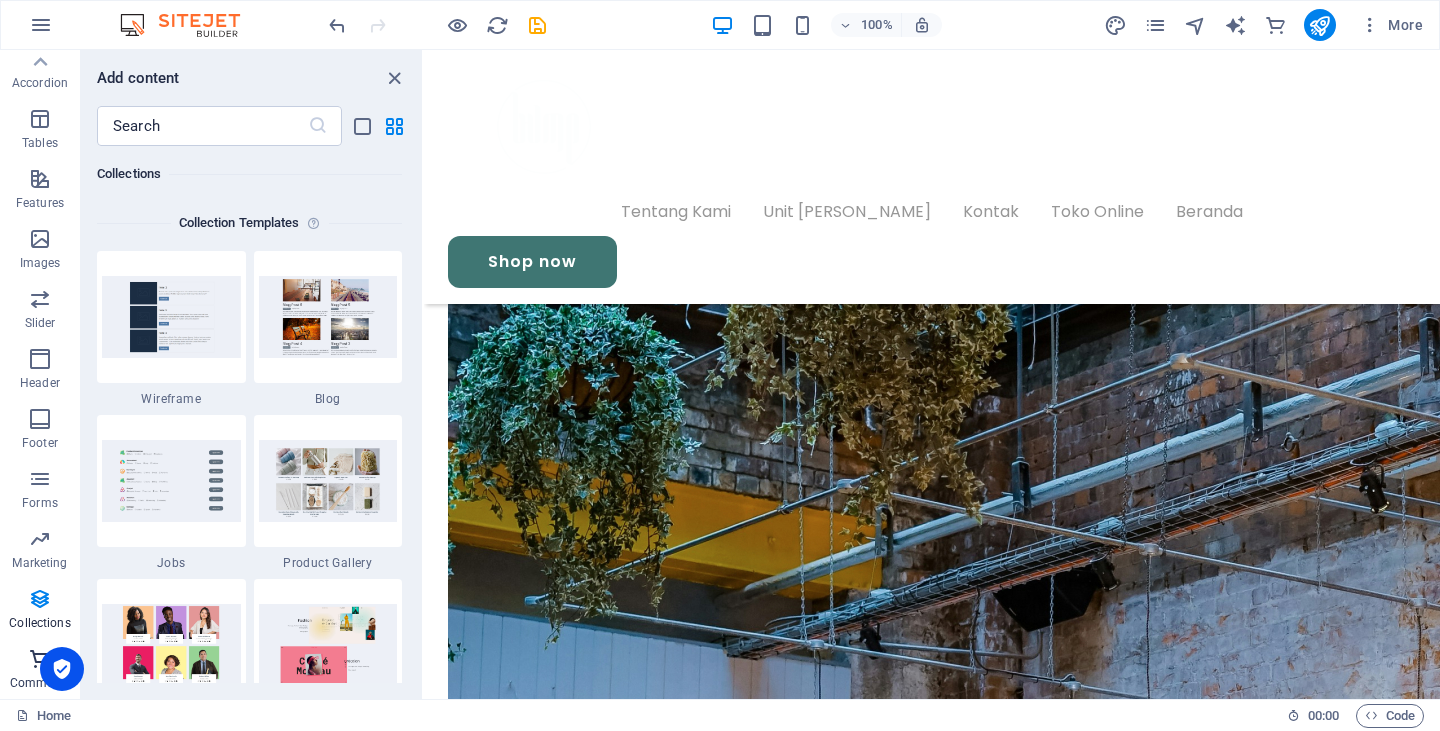 click at bounding box center [40, 659] 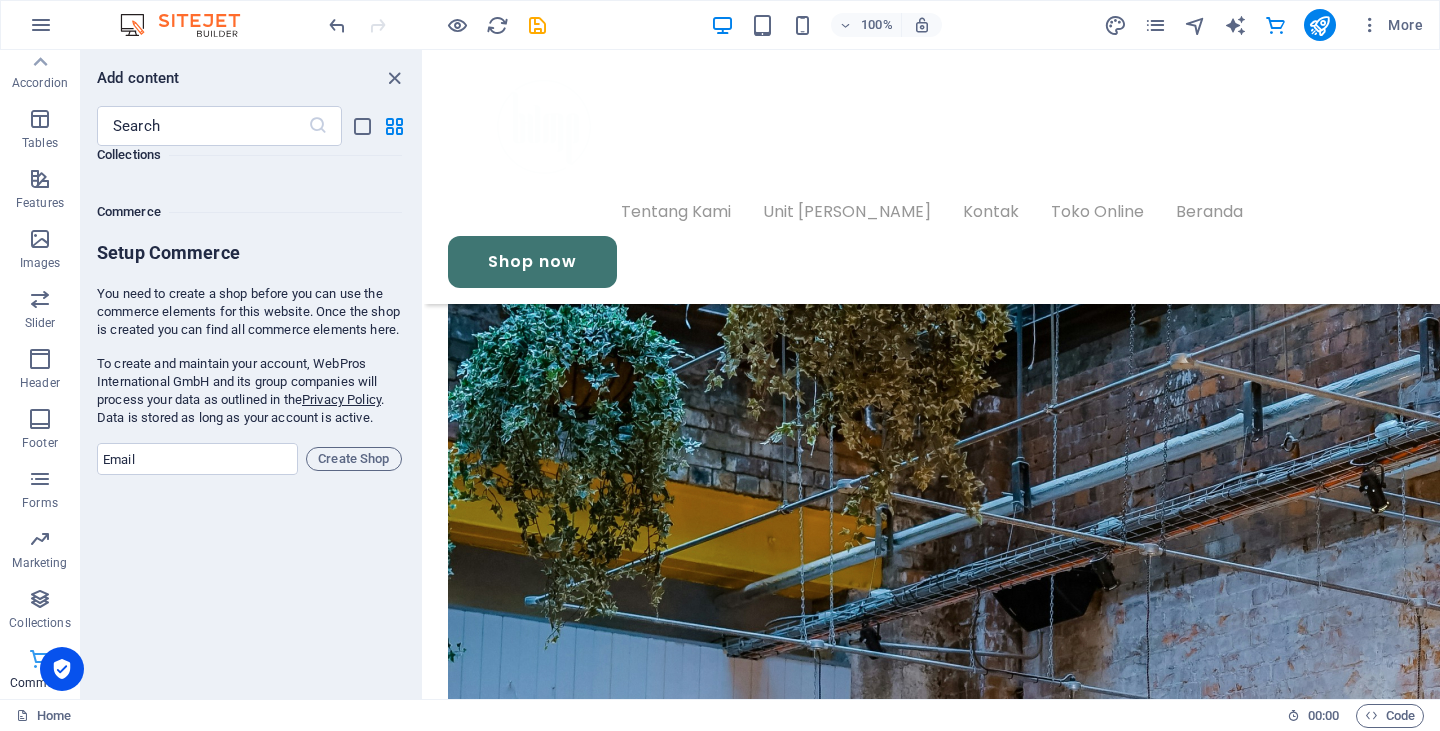scroll, scrollTop: 19107, scrollLeft: 0, axis: vertical 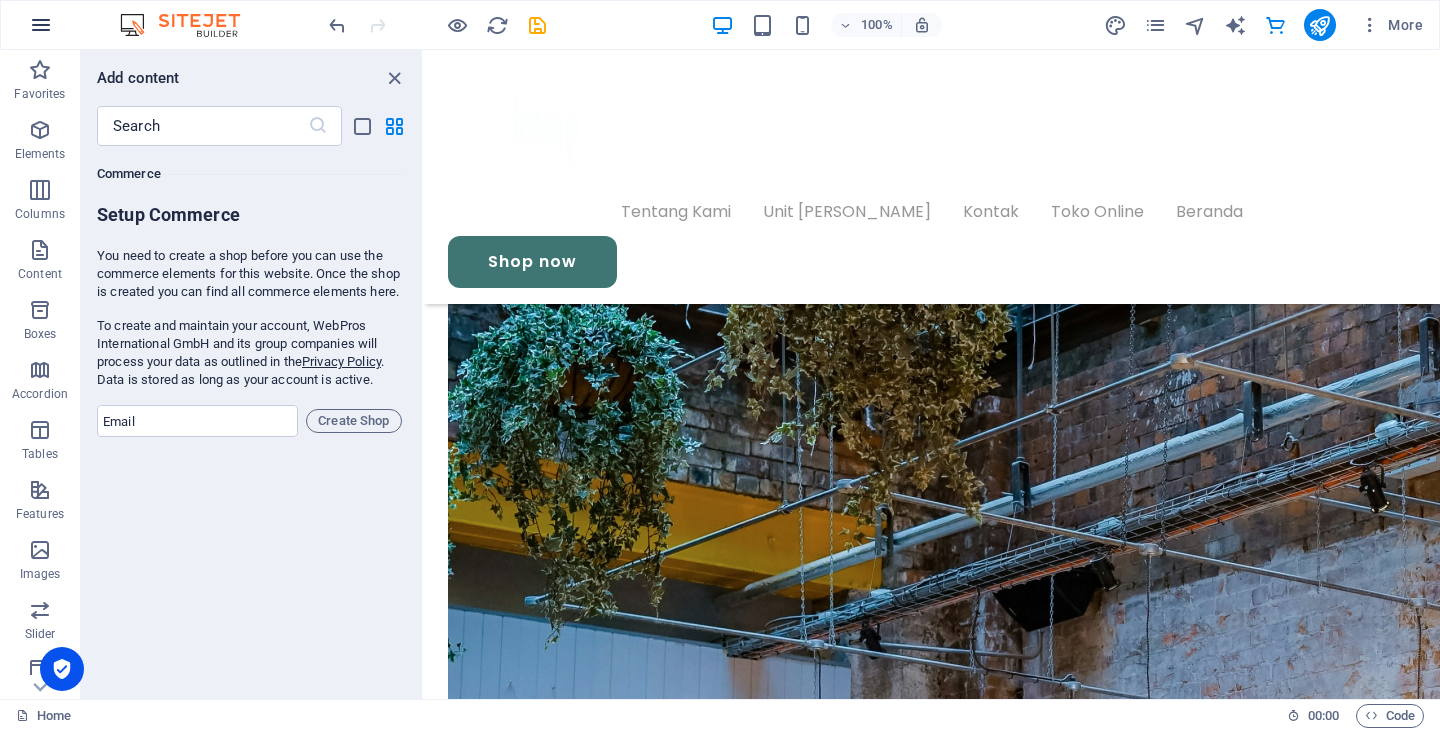 click at bounding box center (41, 25) 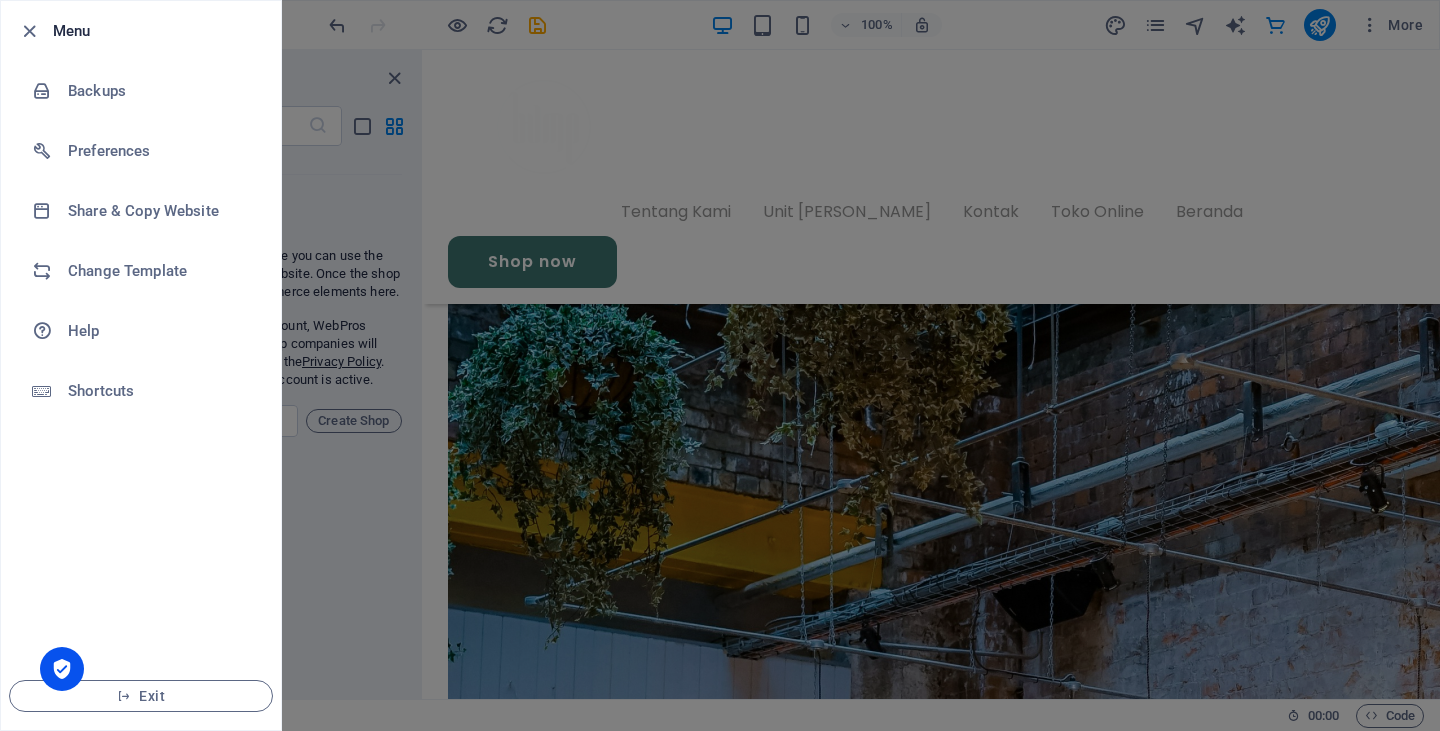 click at bounding box center (720, 365) 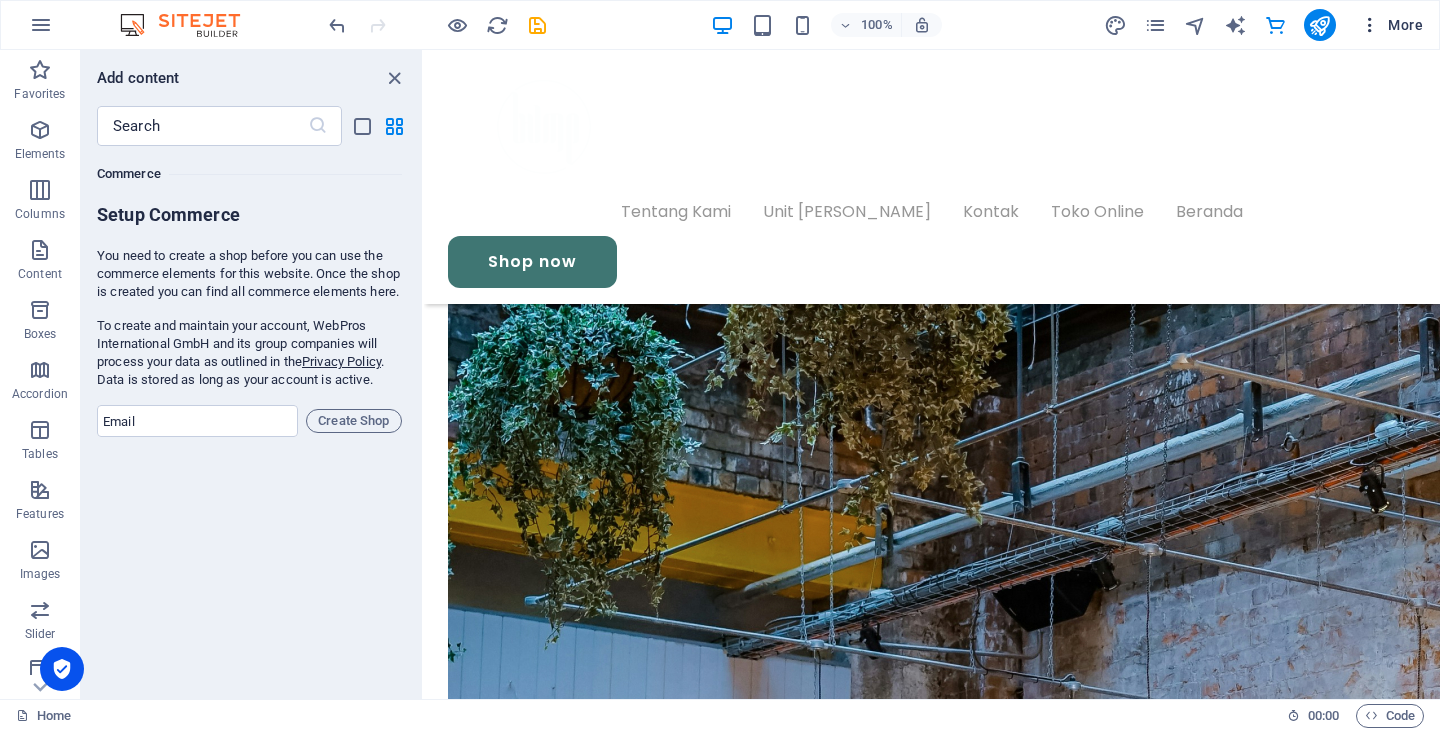 click on "More" at bounding box center [1391, 25] 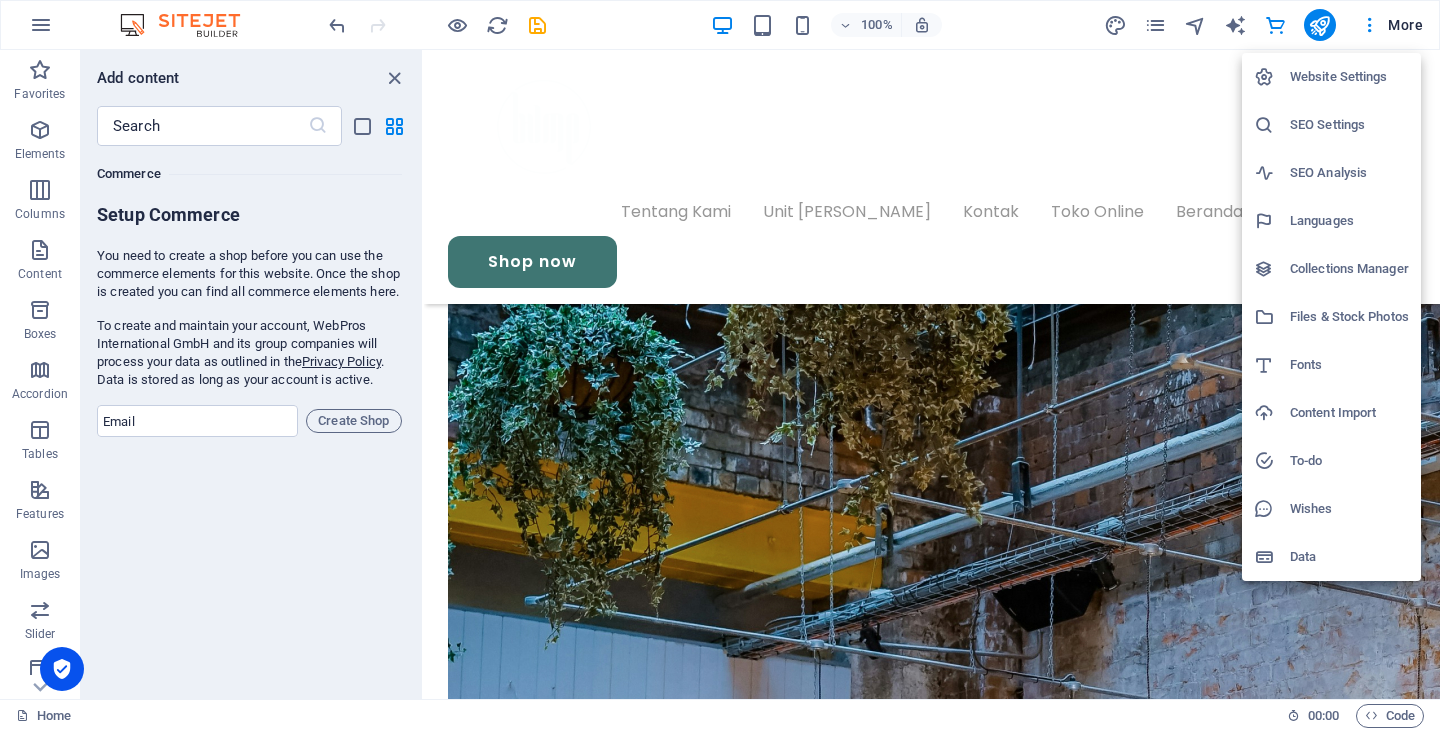 click at bounding box center (720, 365) 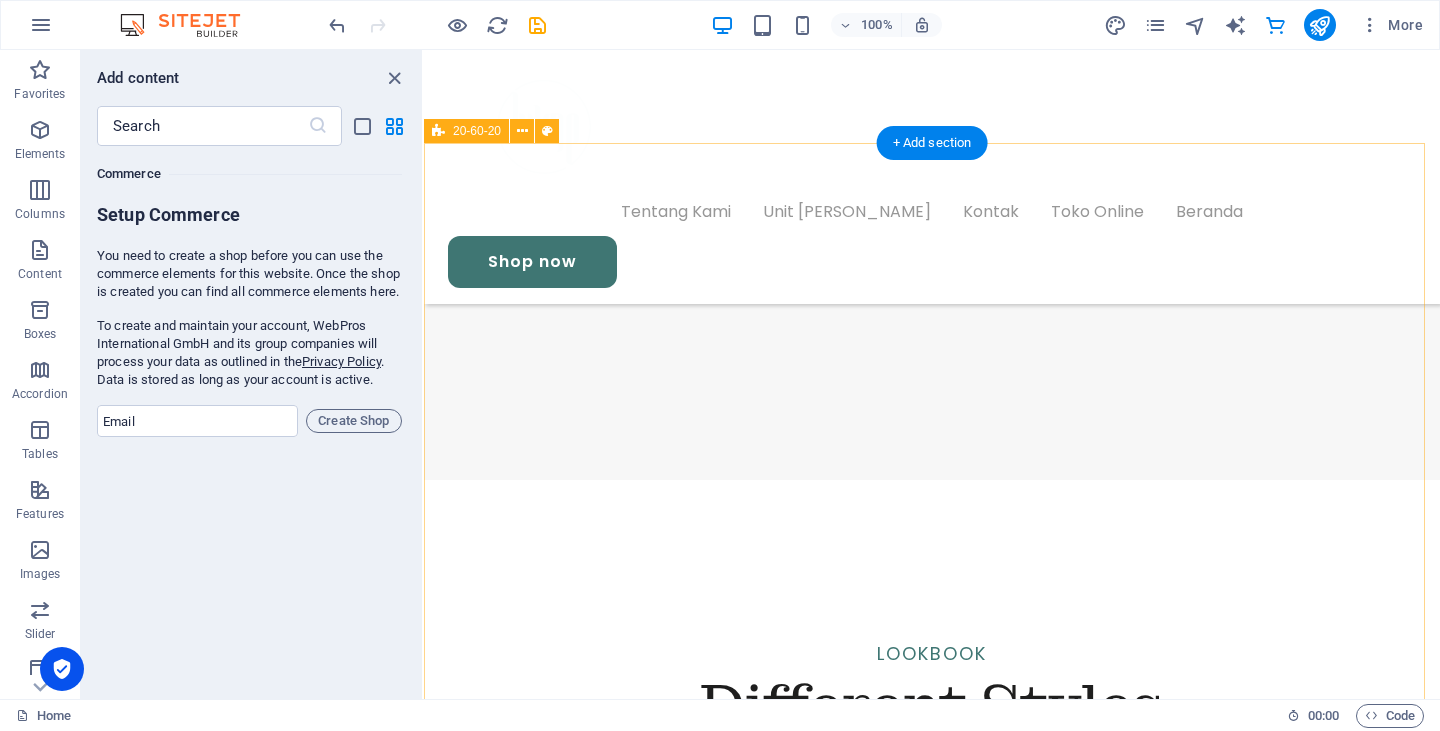 scroll, scrollTop: 2624, scrollLeft: 0, axis: vertical 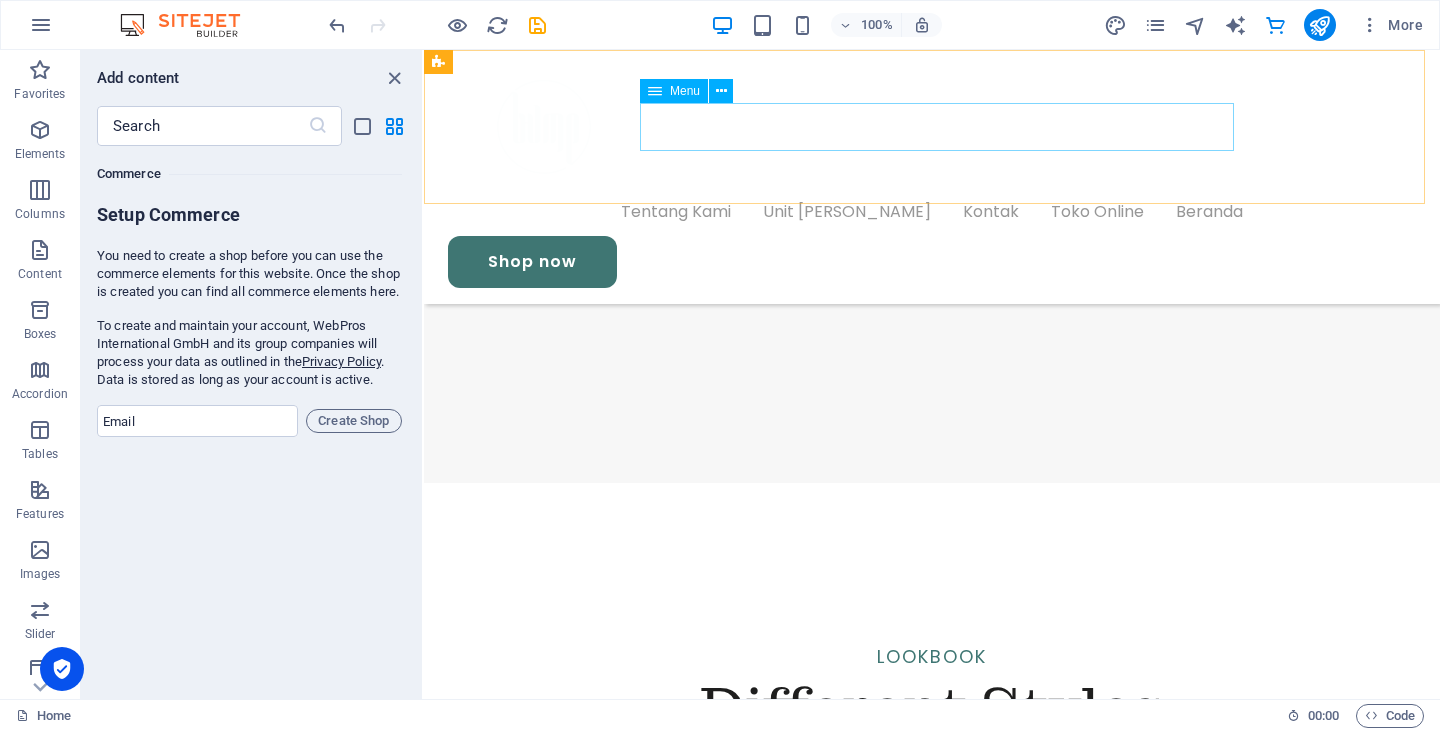 click on "Tentang Kami Unit Usaha Kami Kontak Toko Online Beranda" at bounding box center [932, 212] 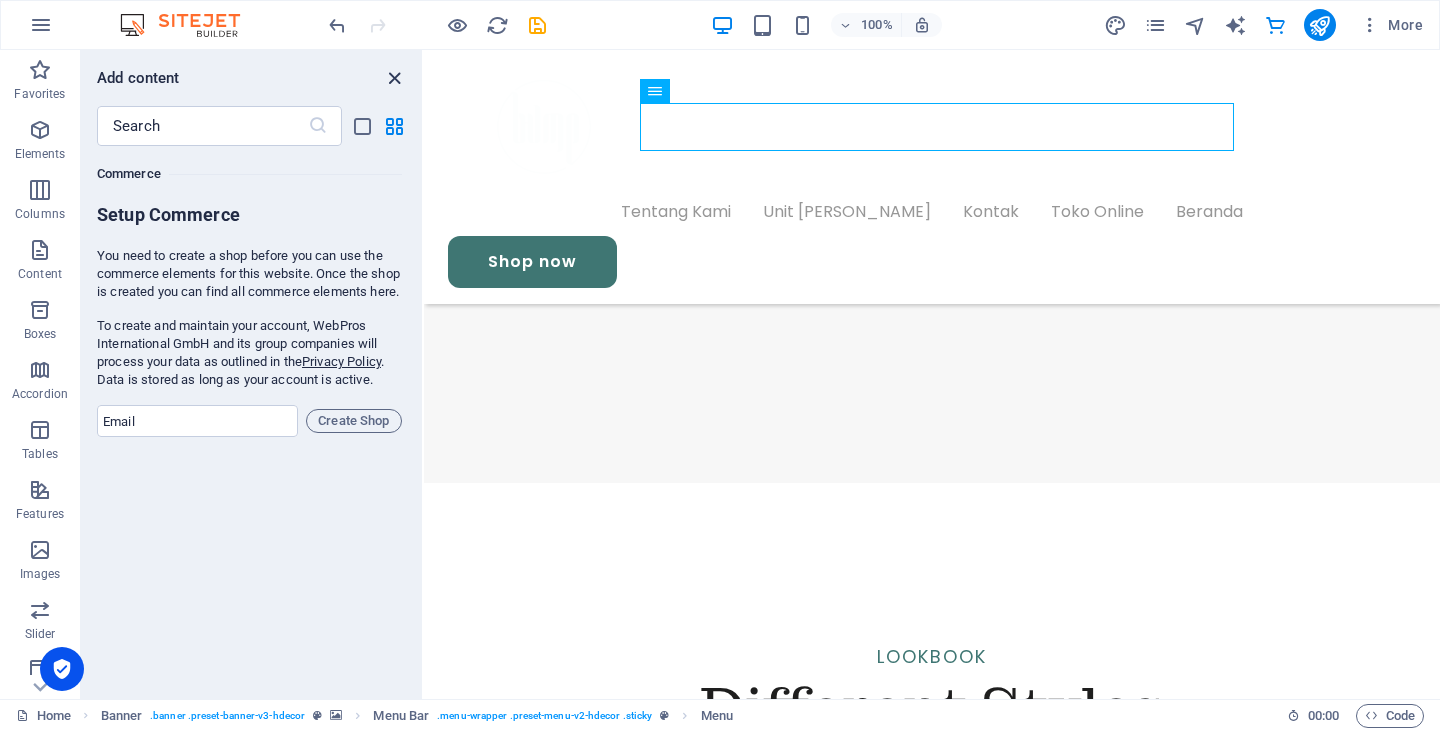 click at bounding box center [394, 78] 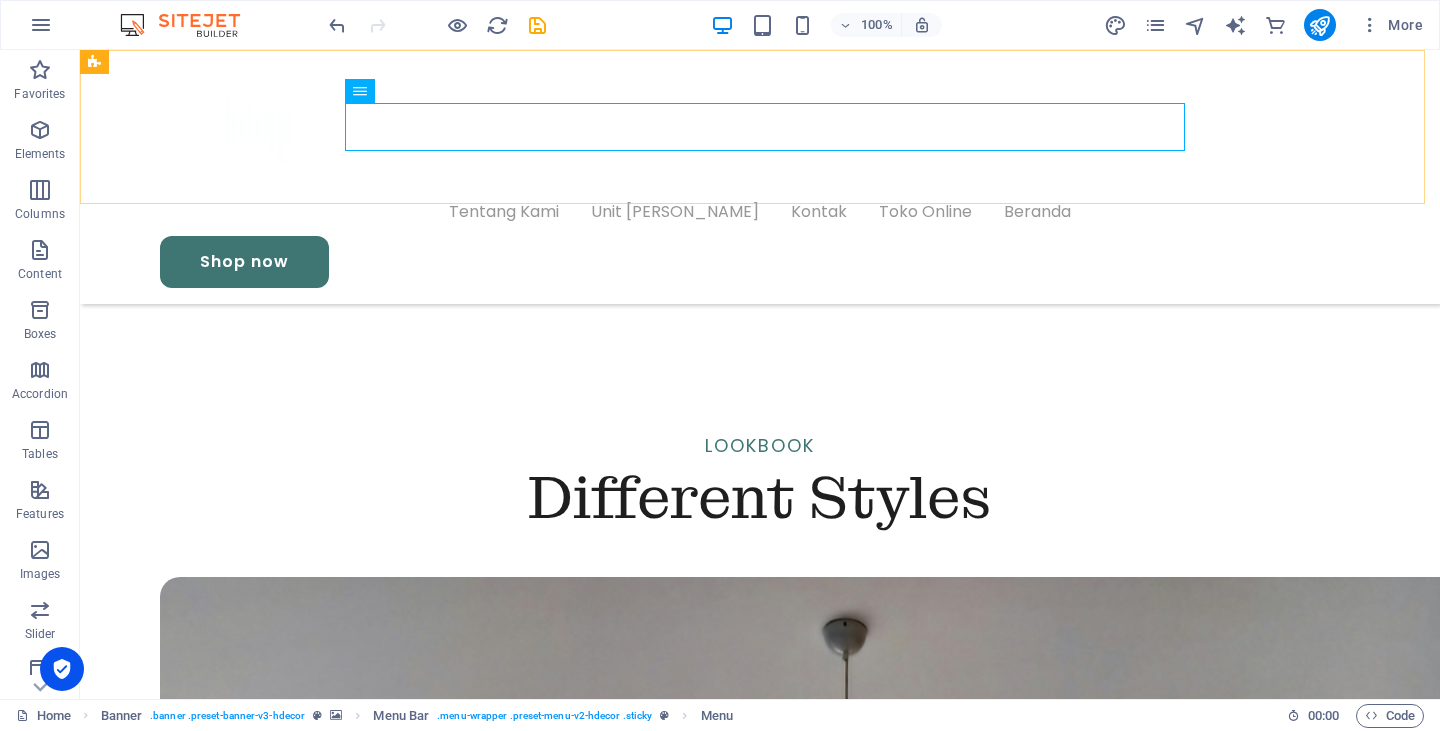 scroll, scrollTop: 2698, scrollLeft: 0, axis: vertical 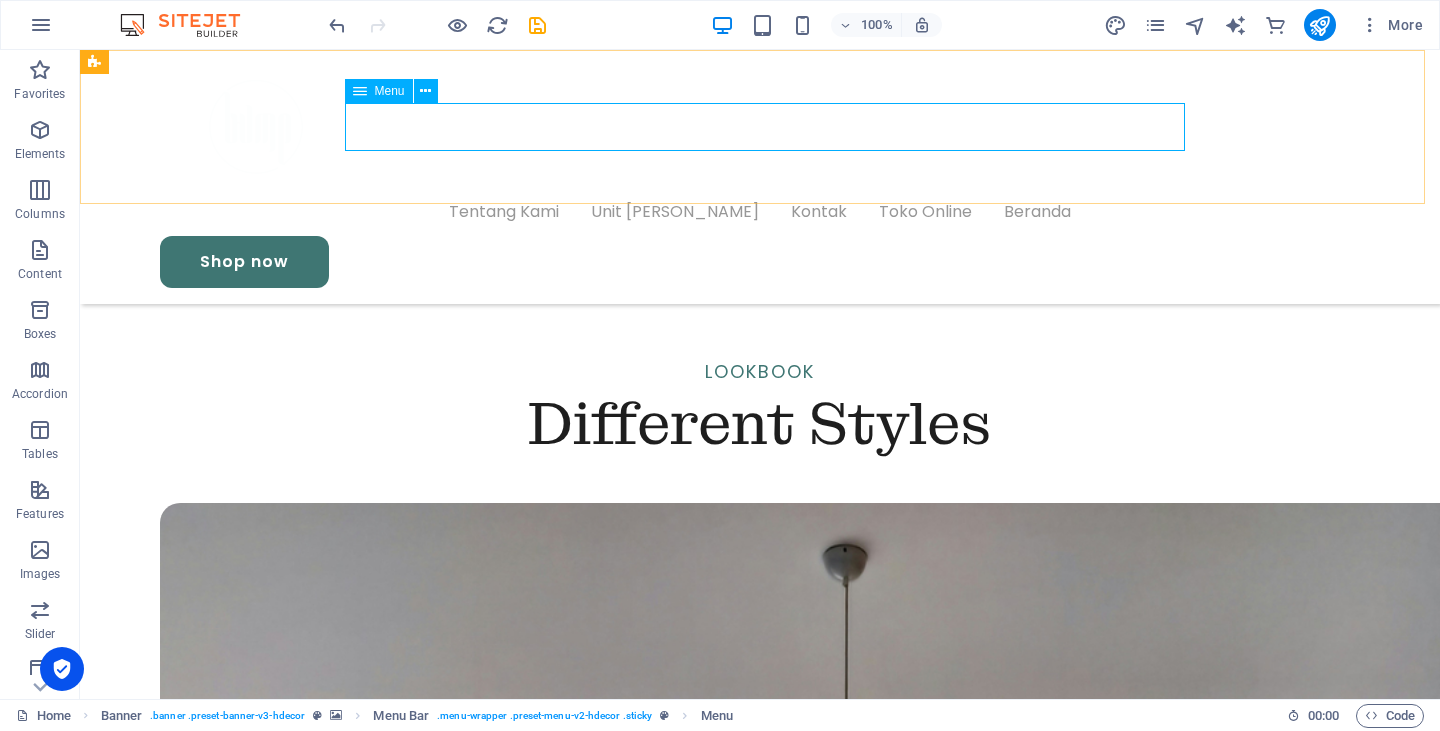 click on "Menu" at bounding box center [390, 91] 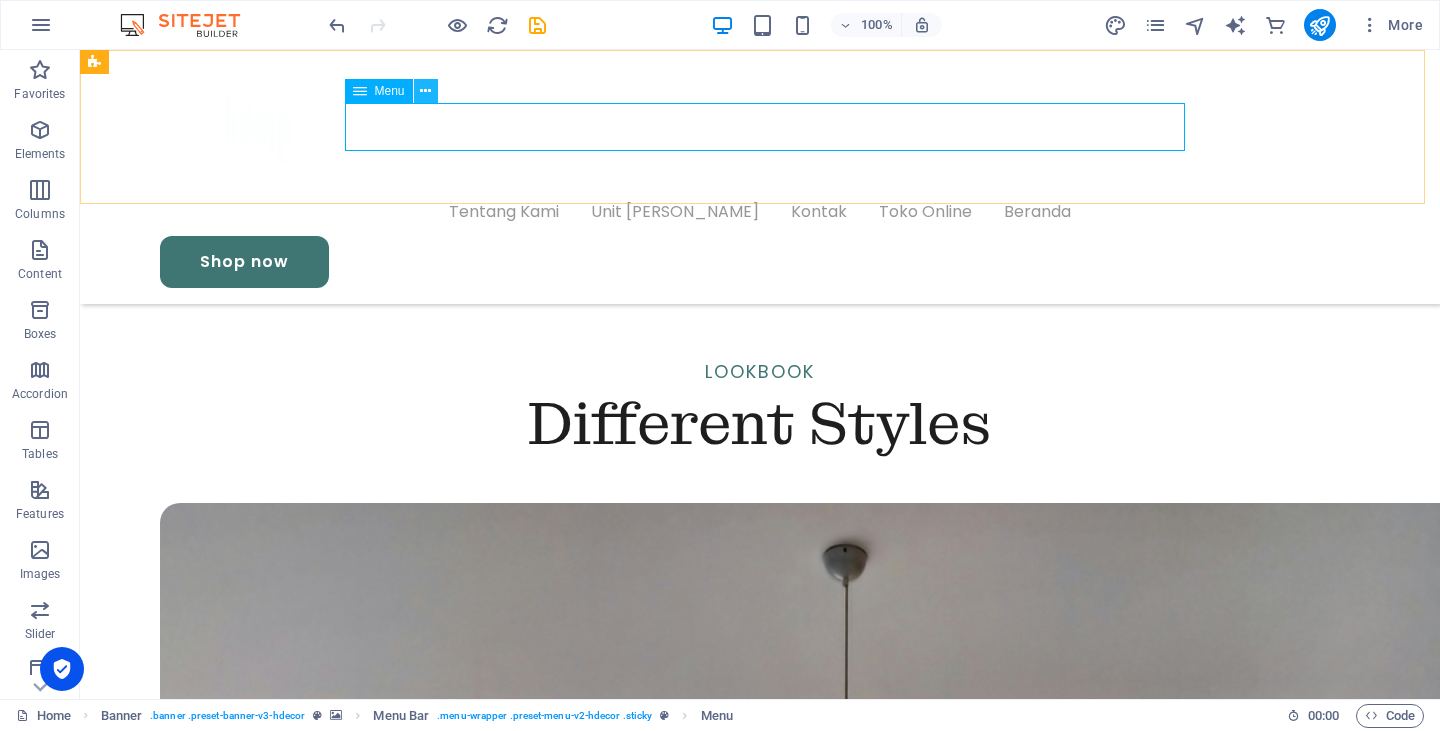 click at bounding box center [426, 91] 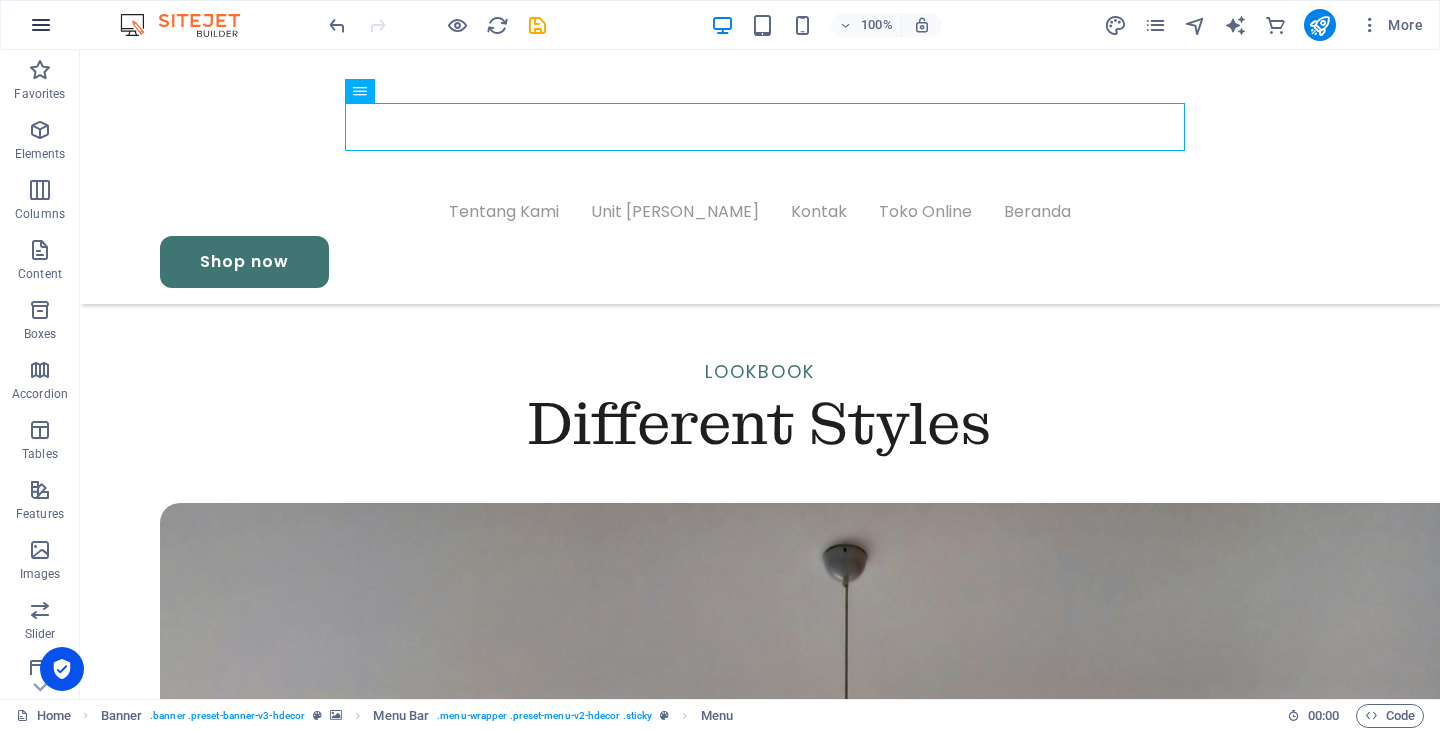 click at bounding box center [41, 25] 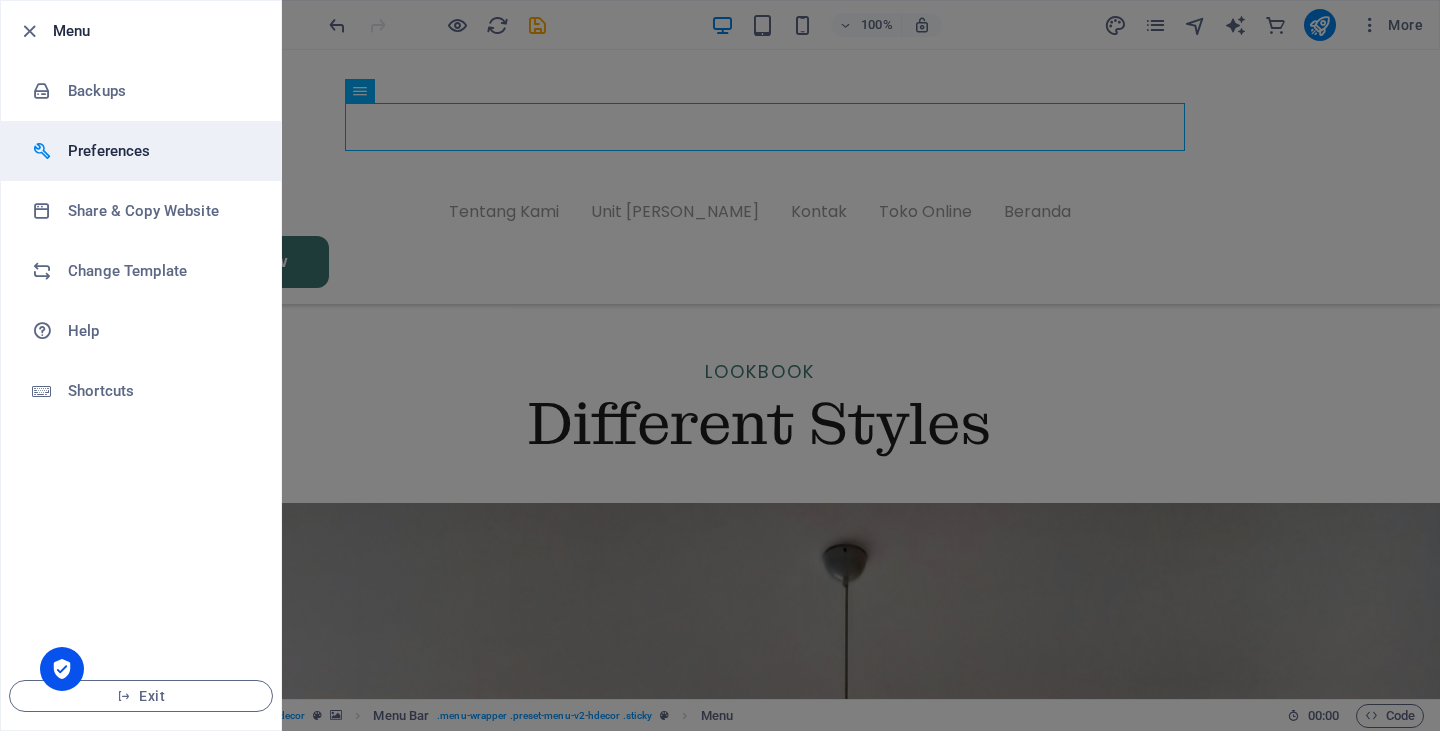 click on "Preferences" at bounding box center (141, 151) 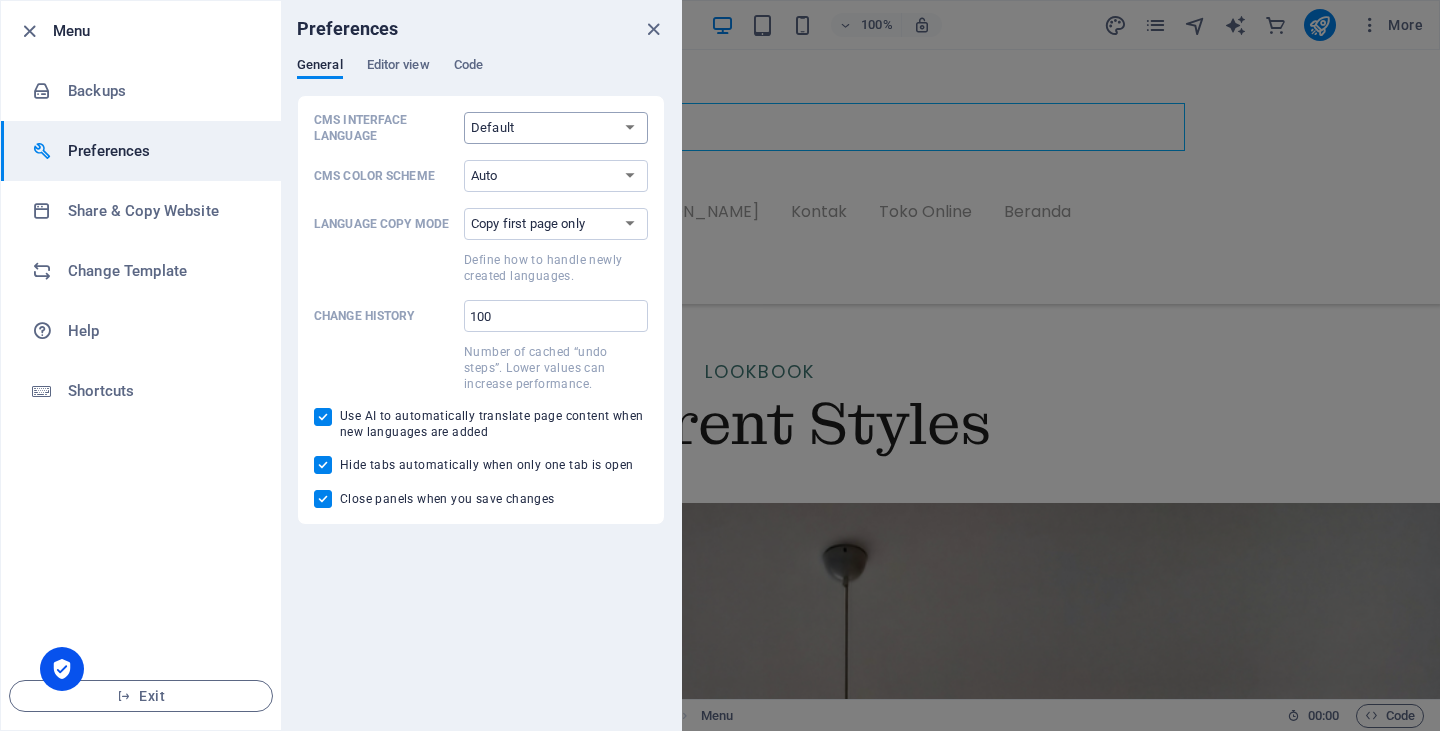 click on "Default Deutsch English Español Français Magyar Italiano Nederlands Polski Português русский язык Svenska Türkçe 日本語" at bounding box center (556, 128) 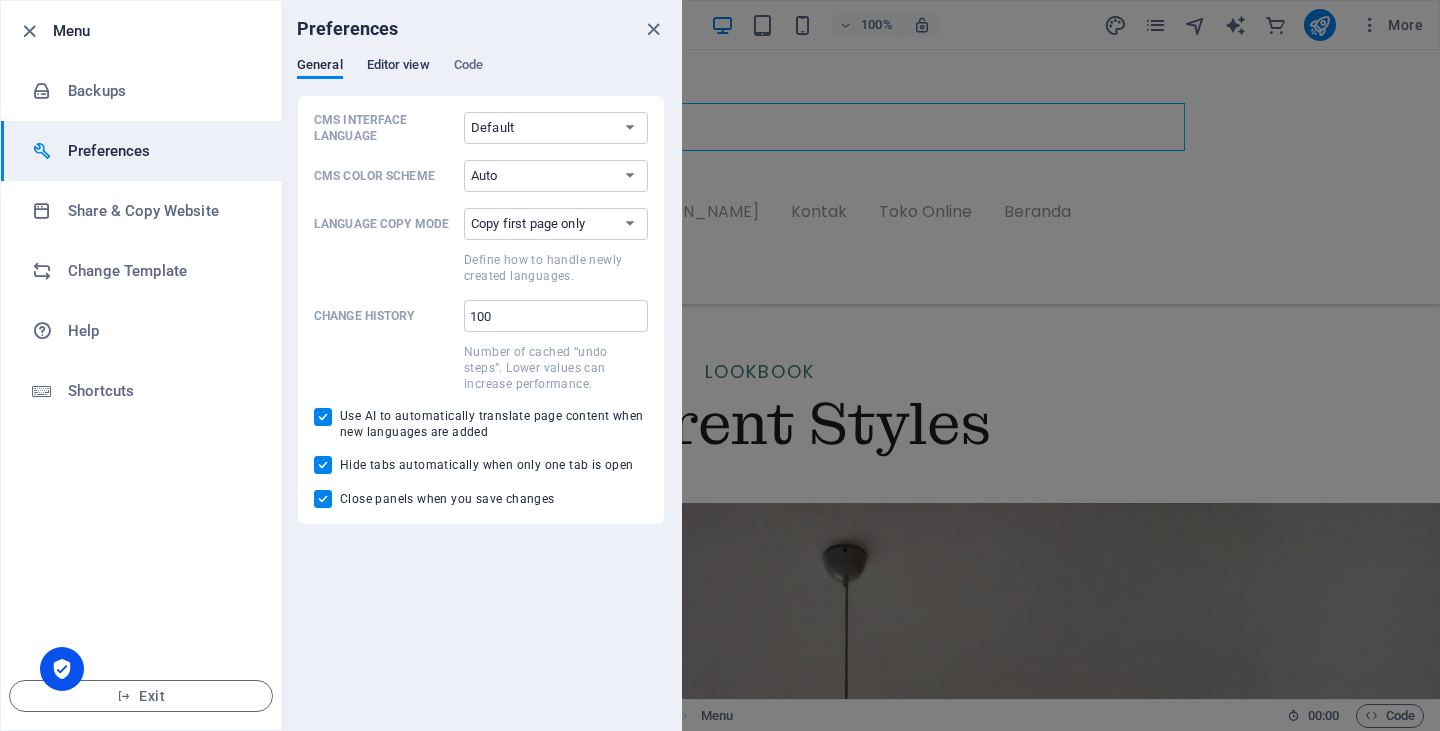 click on "Editor view" at bounding box center [398, 67] 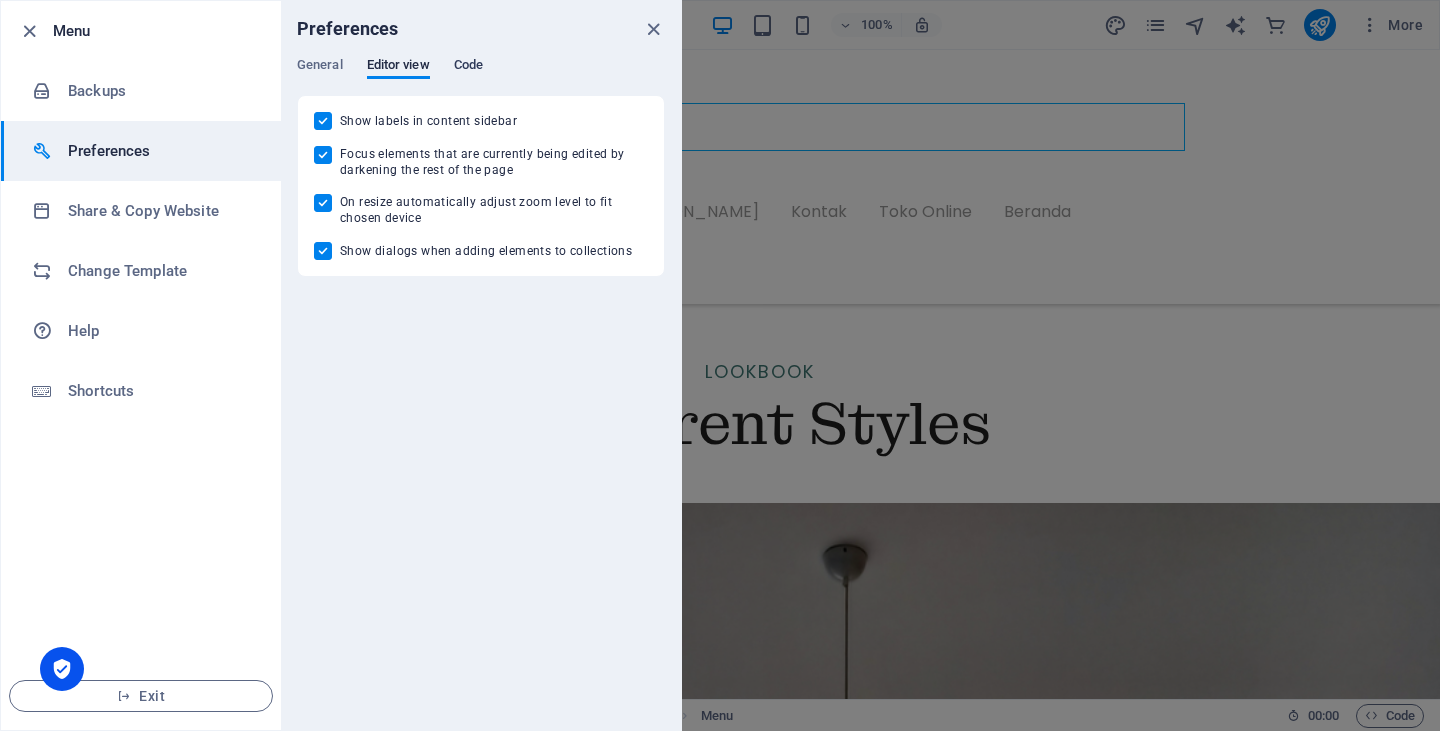 click on "Code" at bounding box center (468, 67) 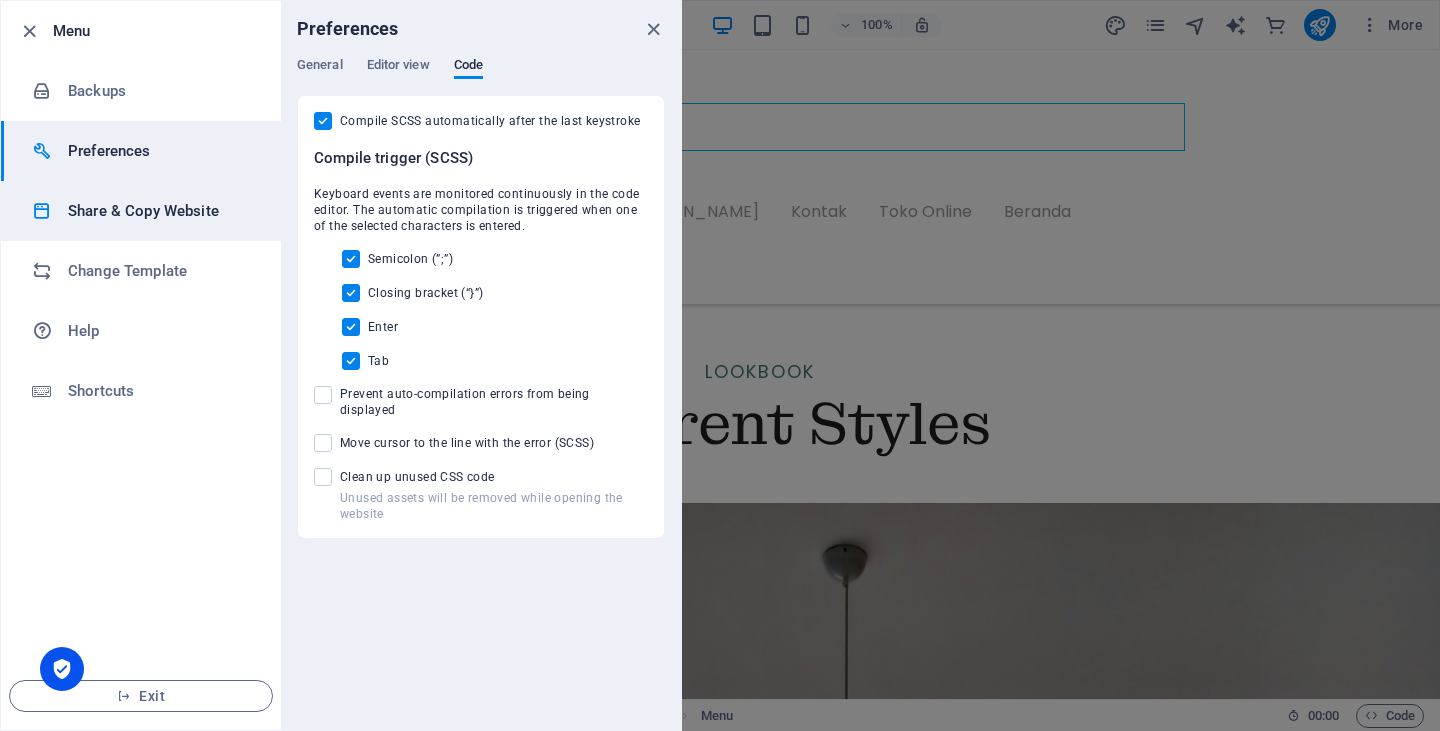 click on "Share & Copy Website" at bounding box center [160, 211] 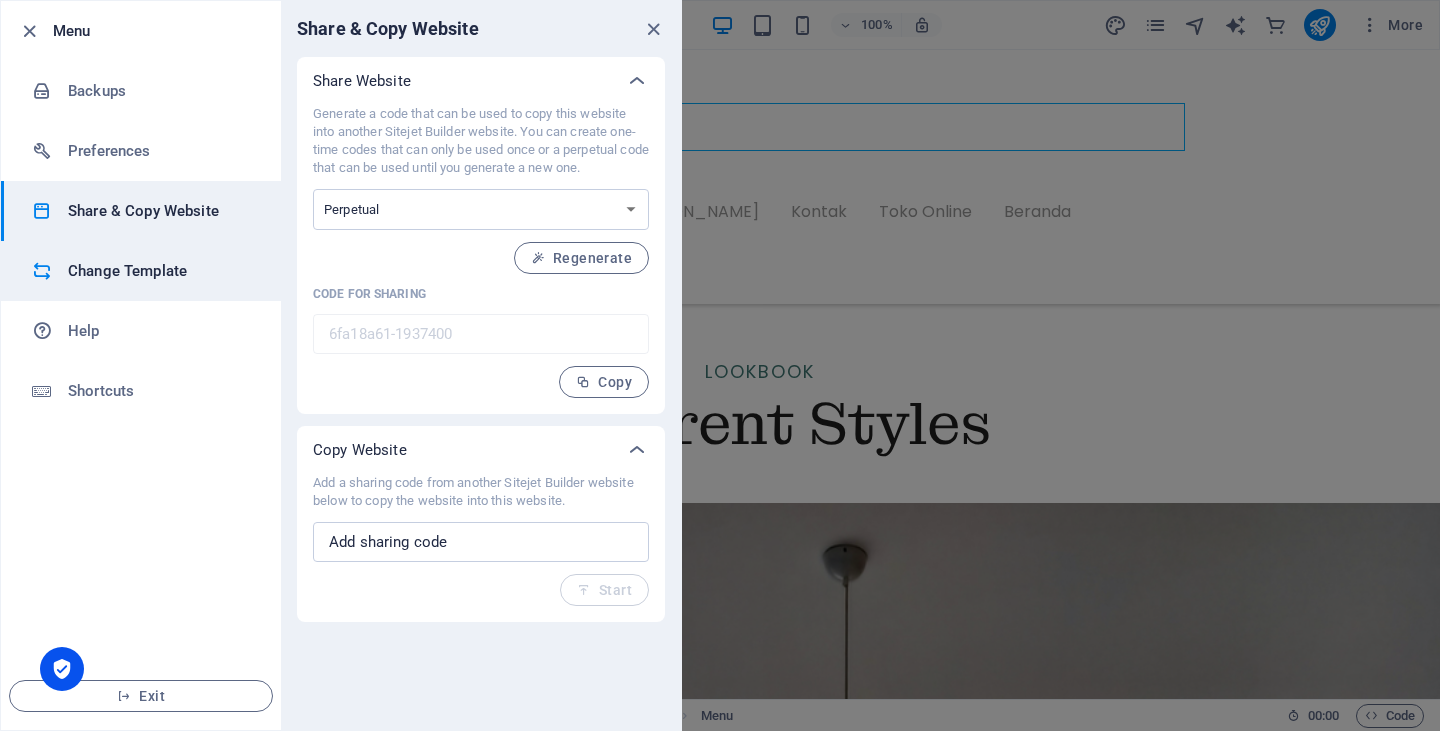 click on "Change Template" at bounding box center [141, 271] 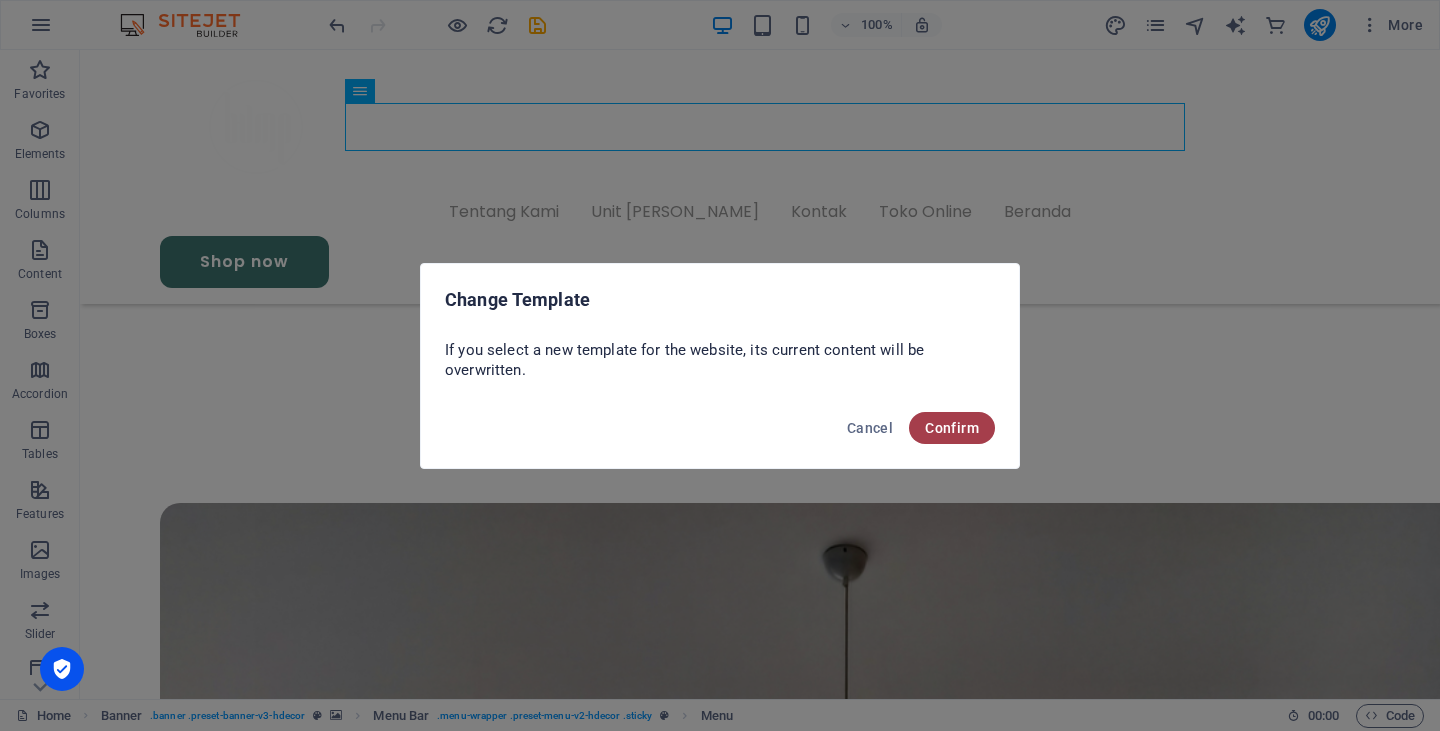 click on "Confirm" at bounding box center (952, 428) 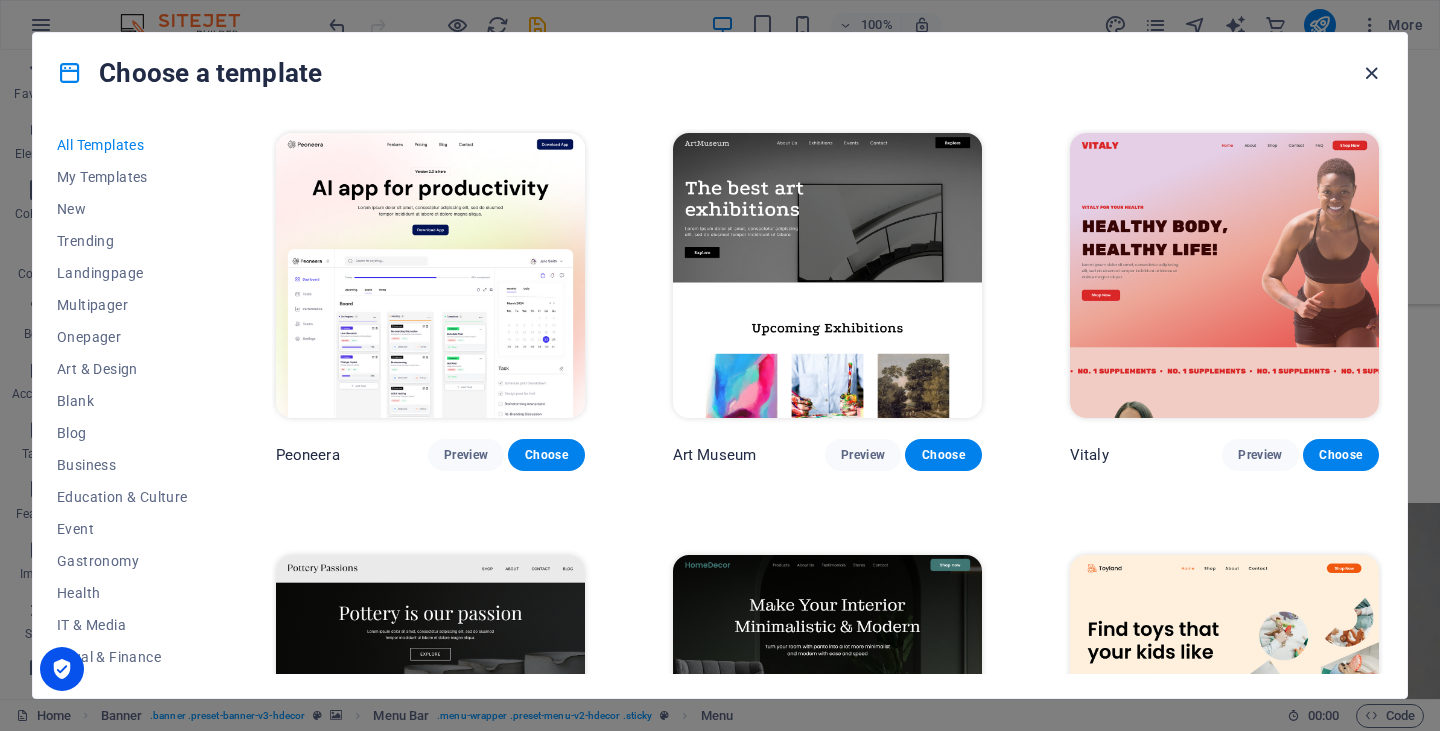 click at bounding box center (1371, 73) 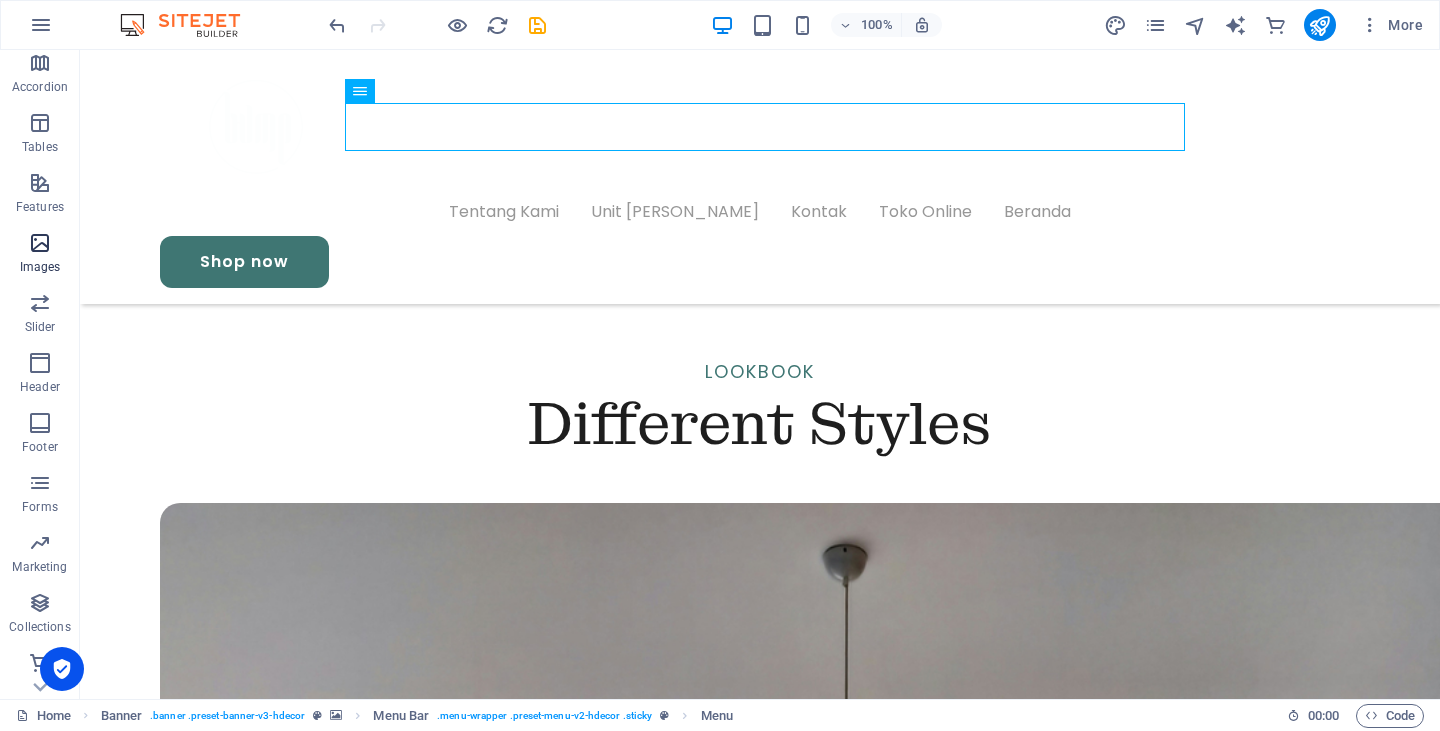 scroll, scrollTop: 311, scrollLeft: 0, axis: vertical 